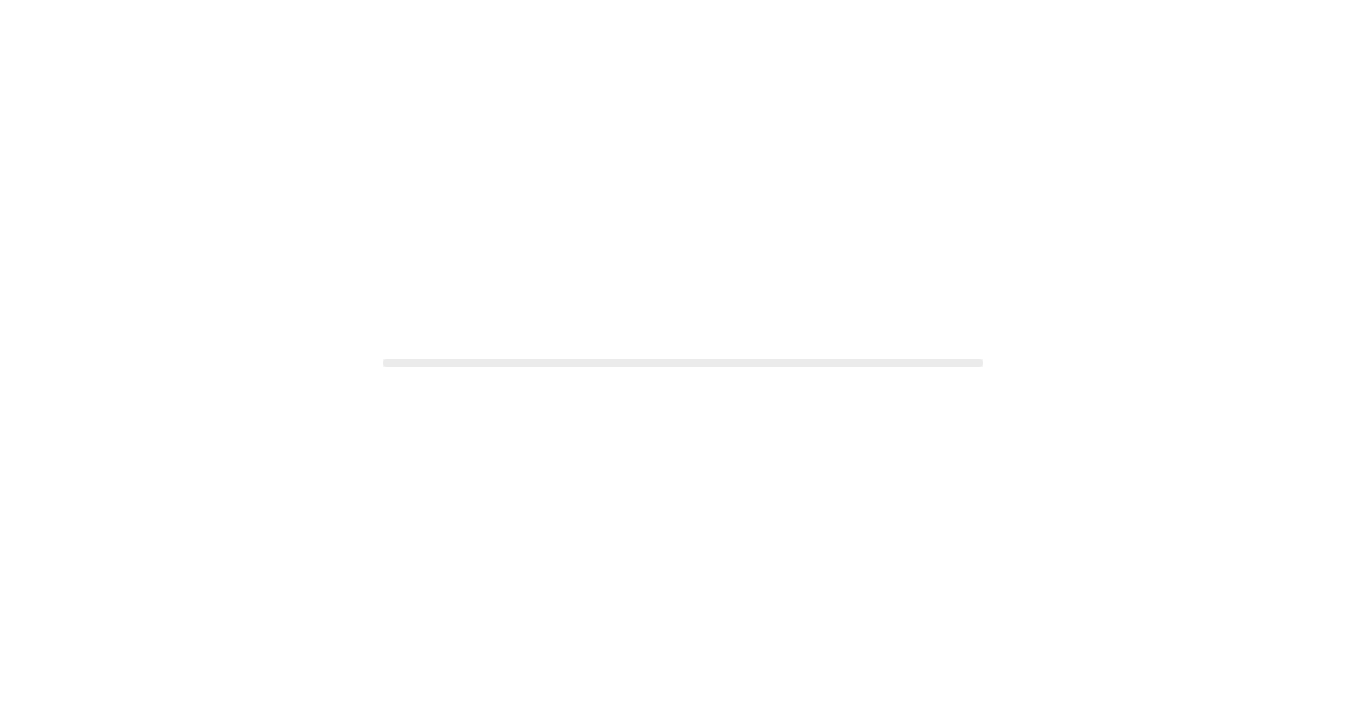 scroll, scrollTop: 0, scrollLeft: 0, axis: both 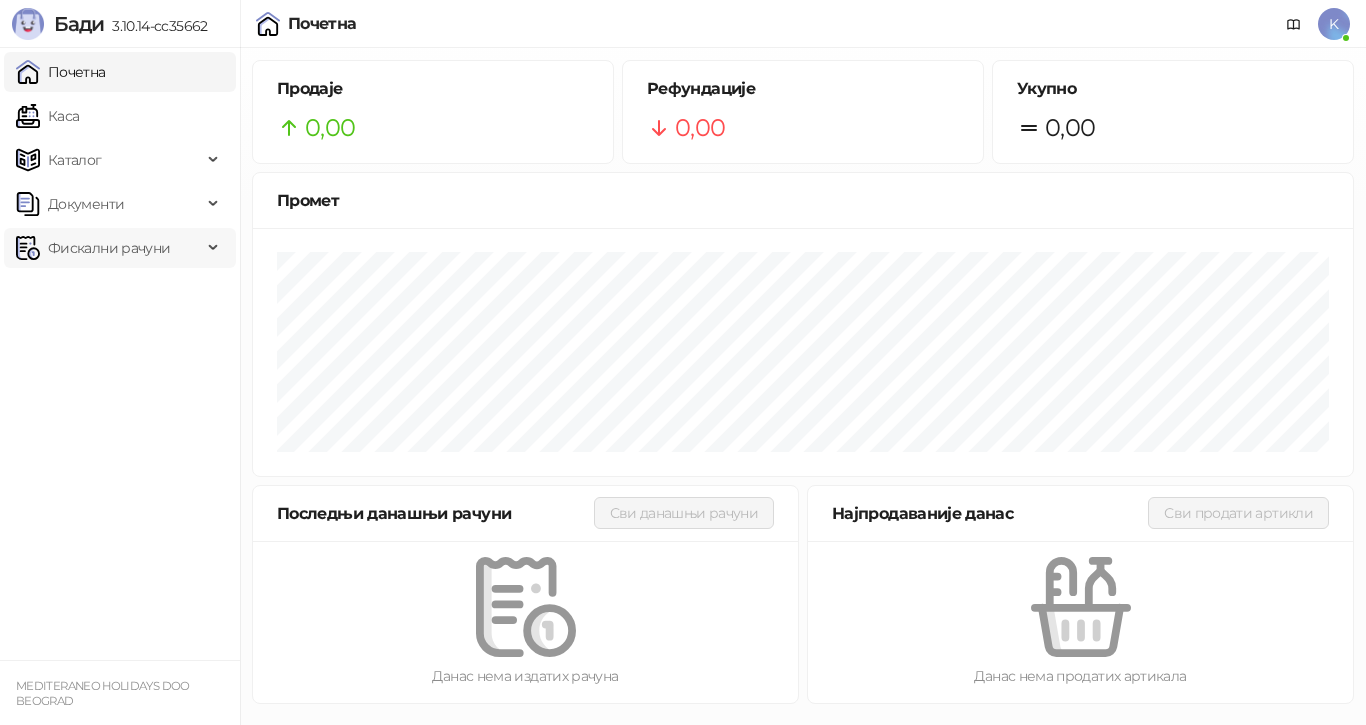 click on "Фискални рачуни" at bounding box center (109, 248) 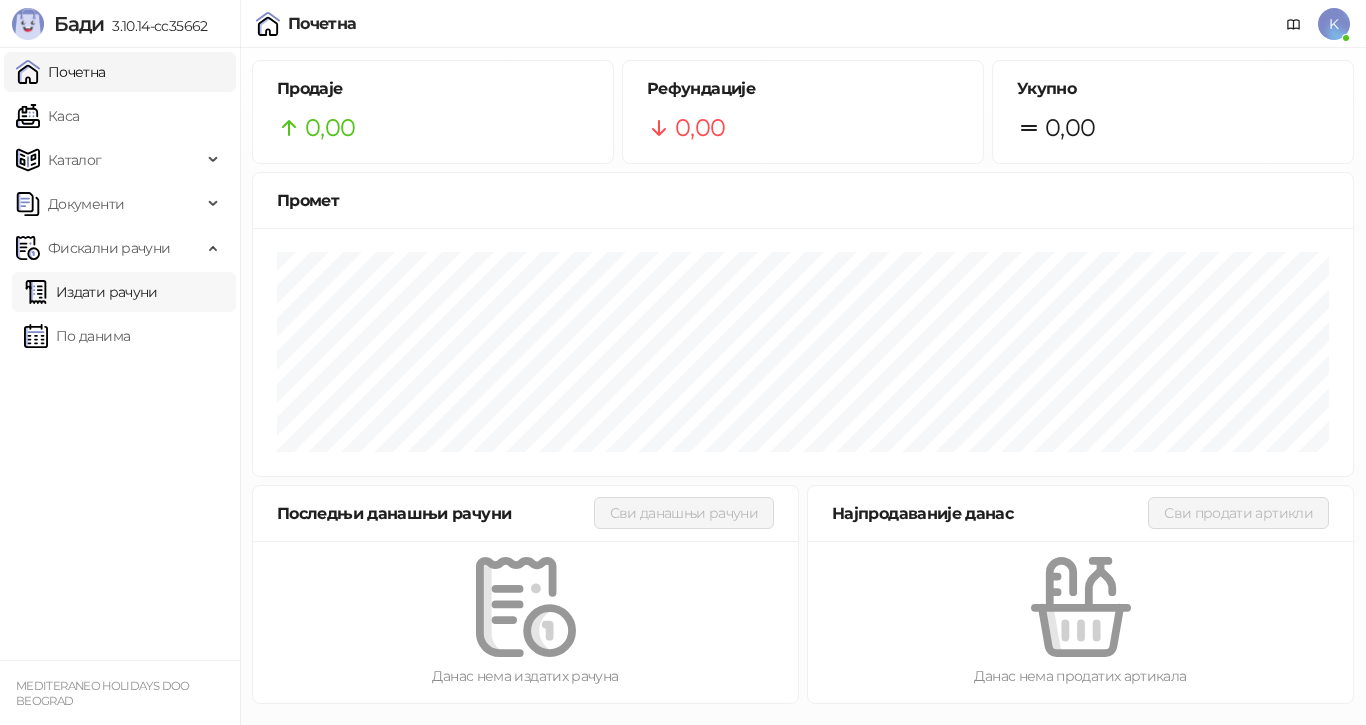 click on "Издати рачуни" at bounding box center (91, 292) 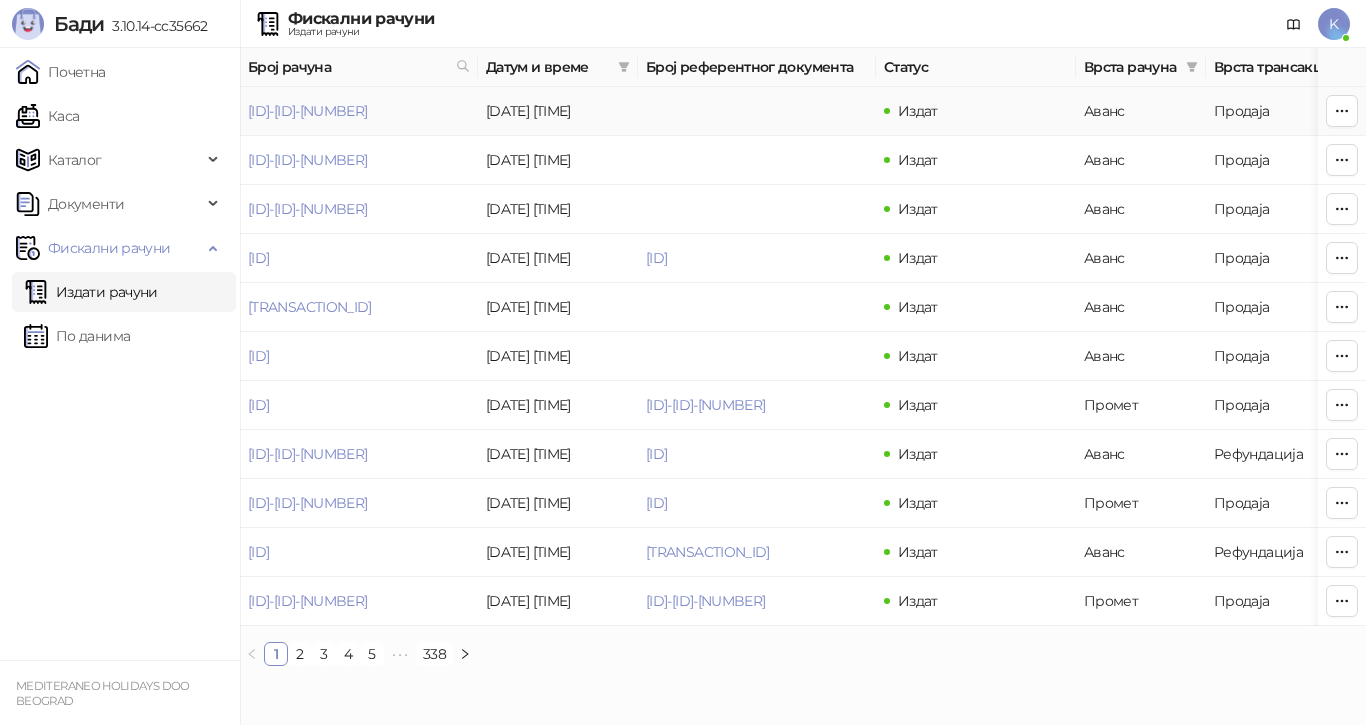 drag, startPoint x: 248, startPoint y: 111, endPoint x: 426, endPoint y: 117, distance: 178.10109 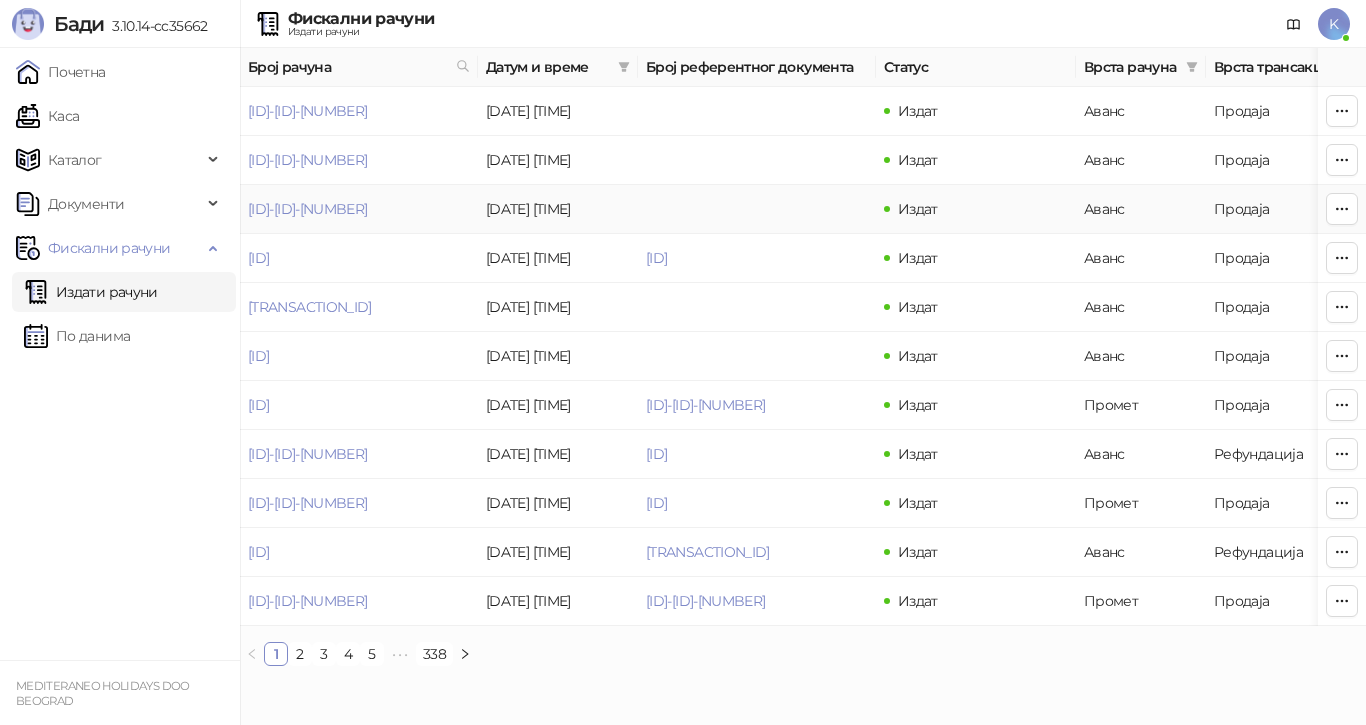 copy on "[ID]-[ID]-[NUMBER]" 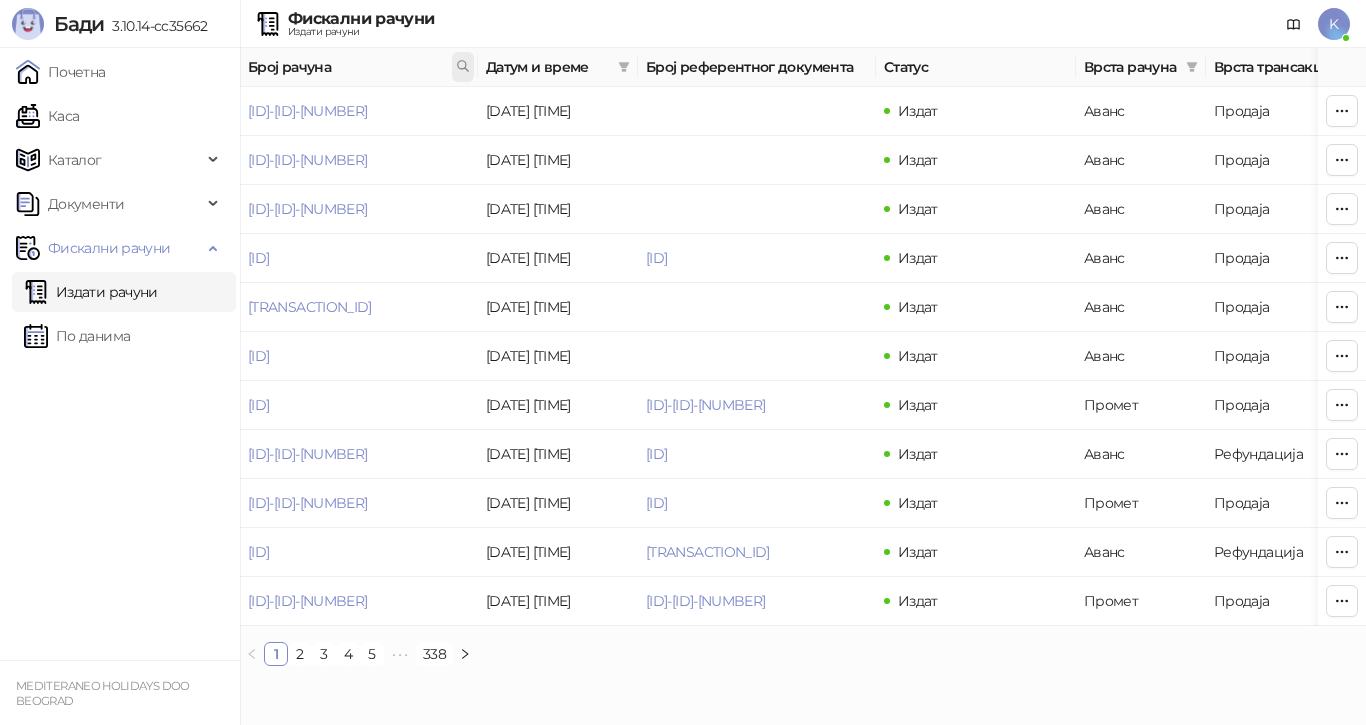 click 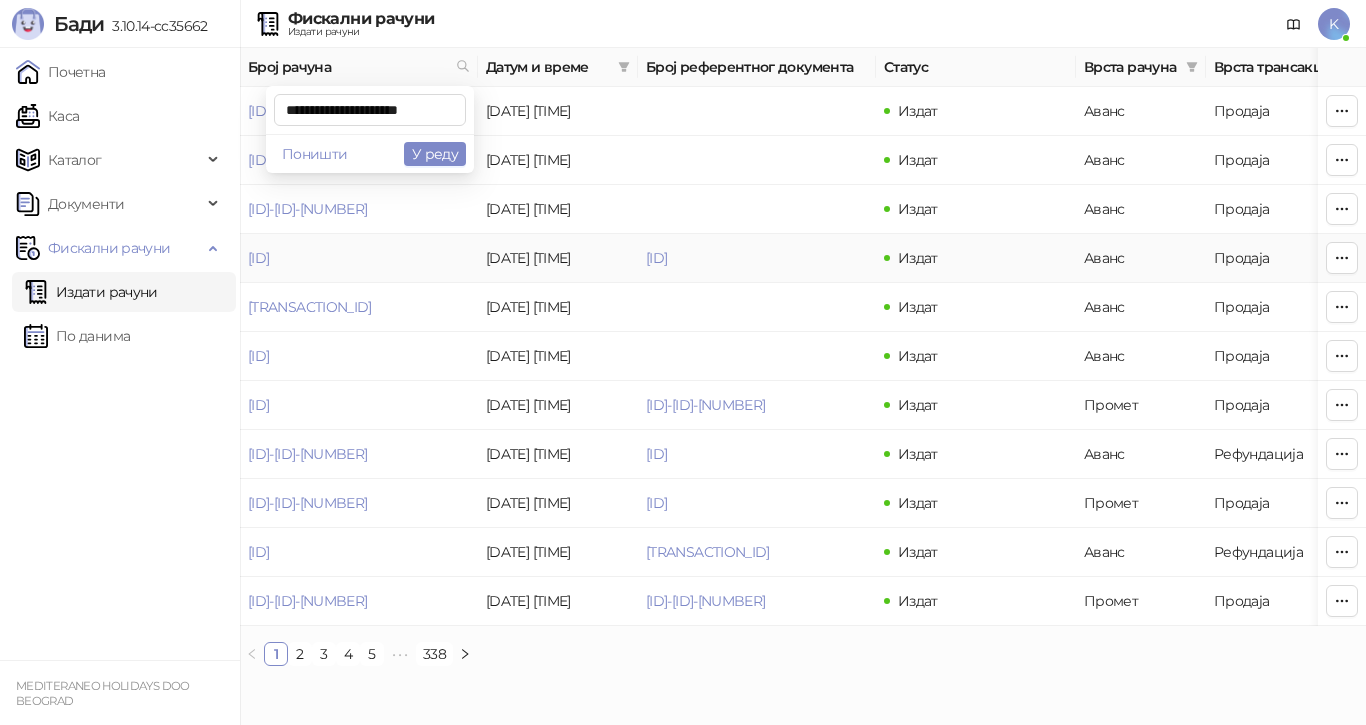scroll, scrollTop: 0, scrollLeft: 8, axis: horizontal 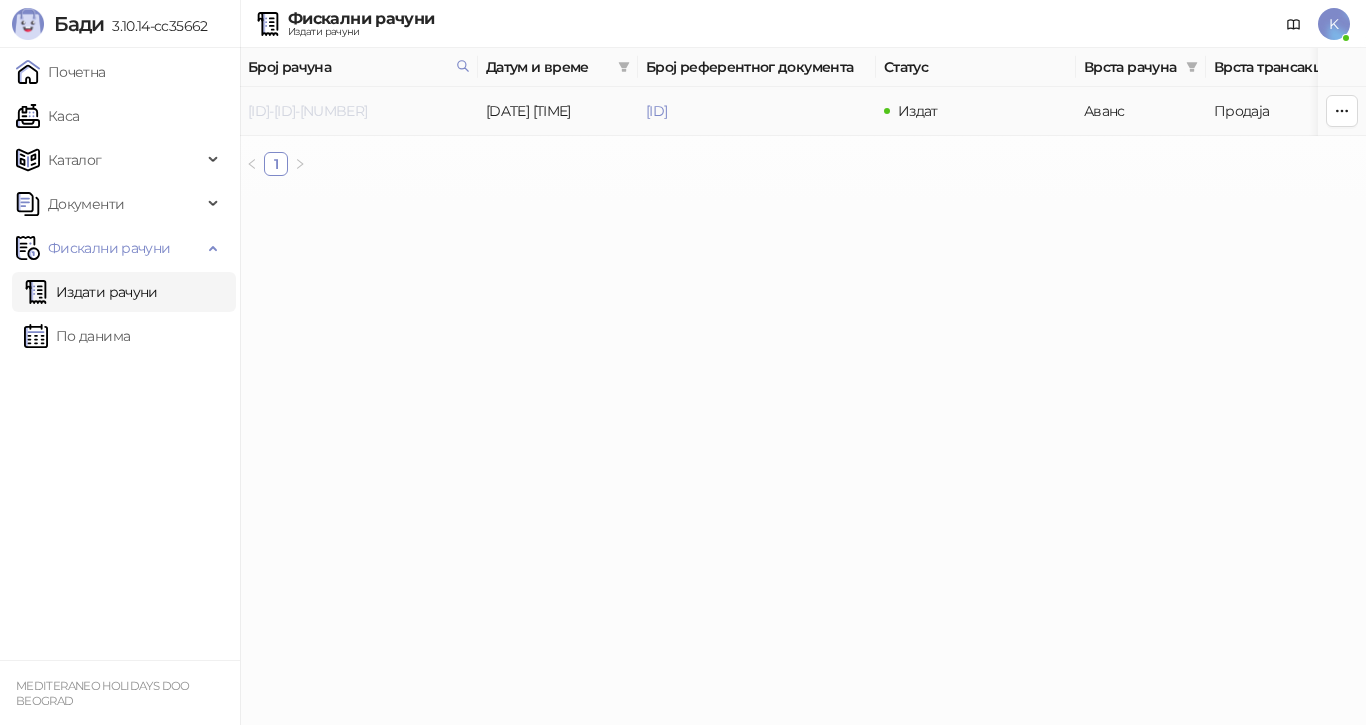click on "[ID]-[ID]-[NUMBER]" at bounding box center (307, 111) 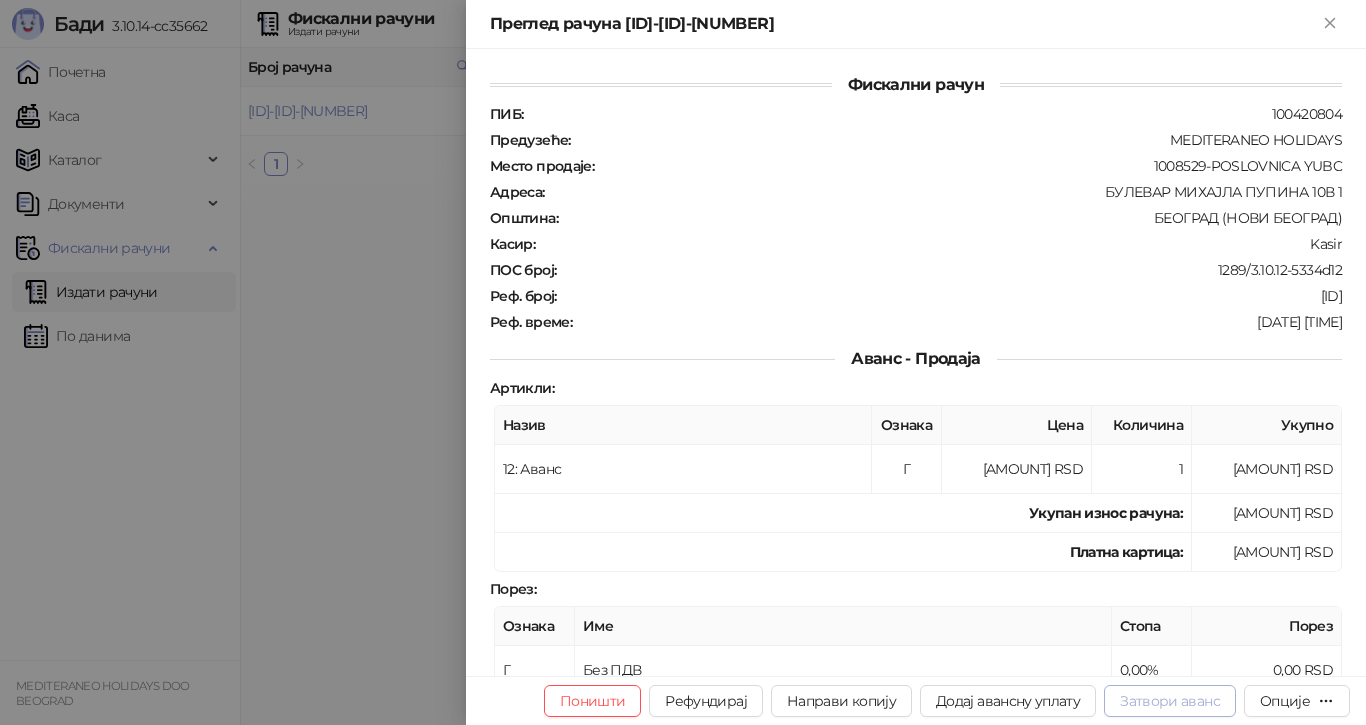 click on "Затвори аванс" at bounding box center (1170, 701) 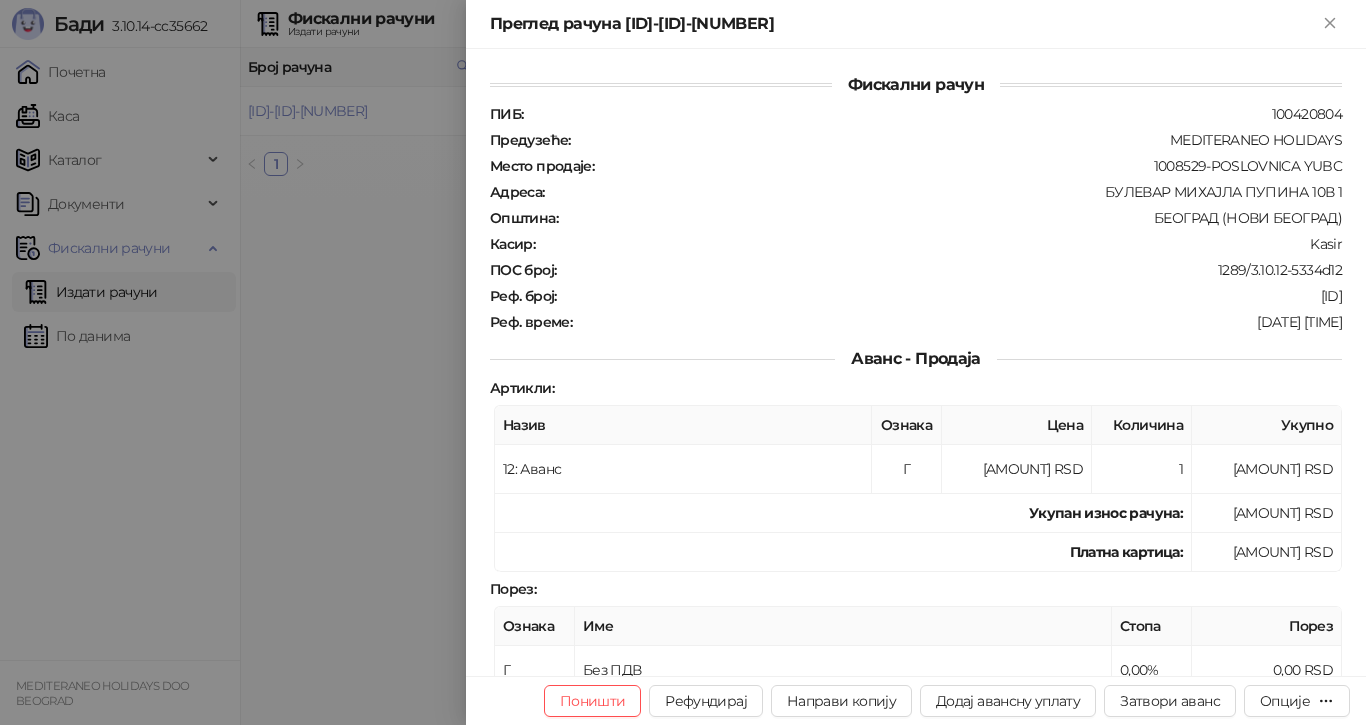 type on "**********" 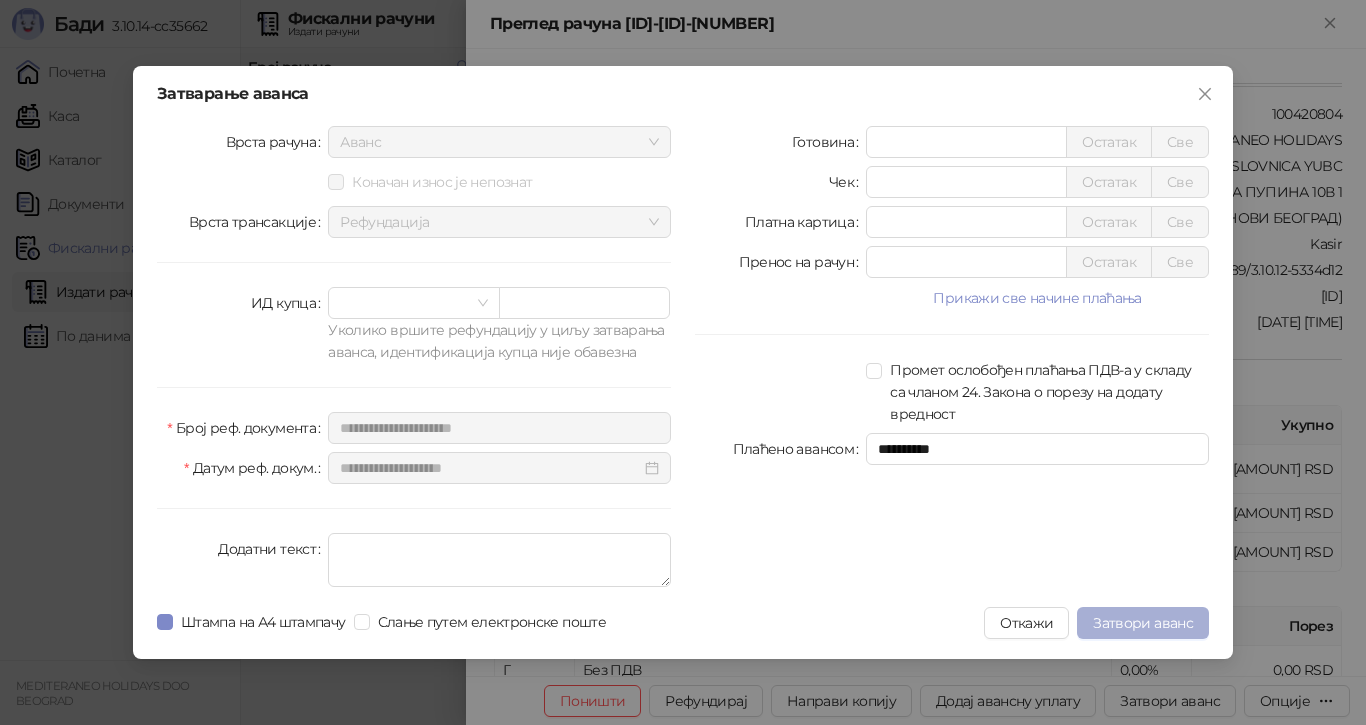 click on "Затвори аванс" at bounding box center [1143, 623] 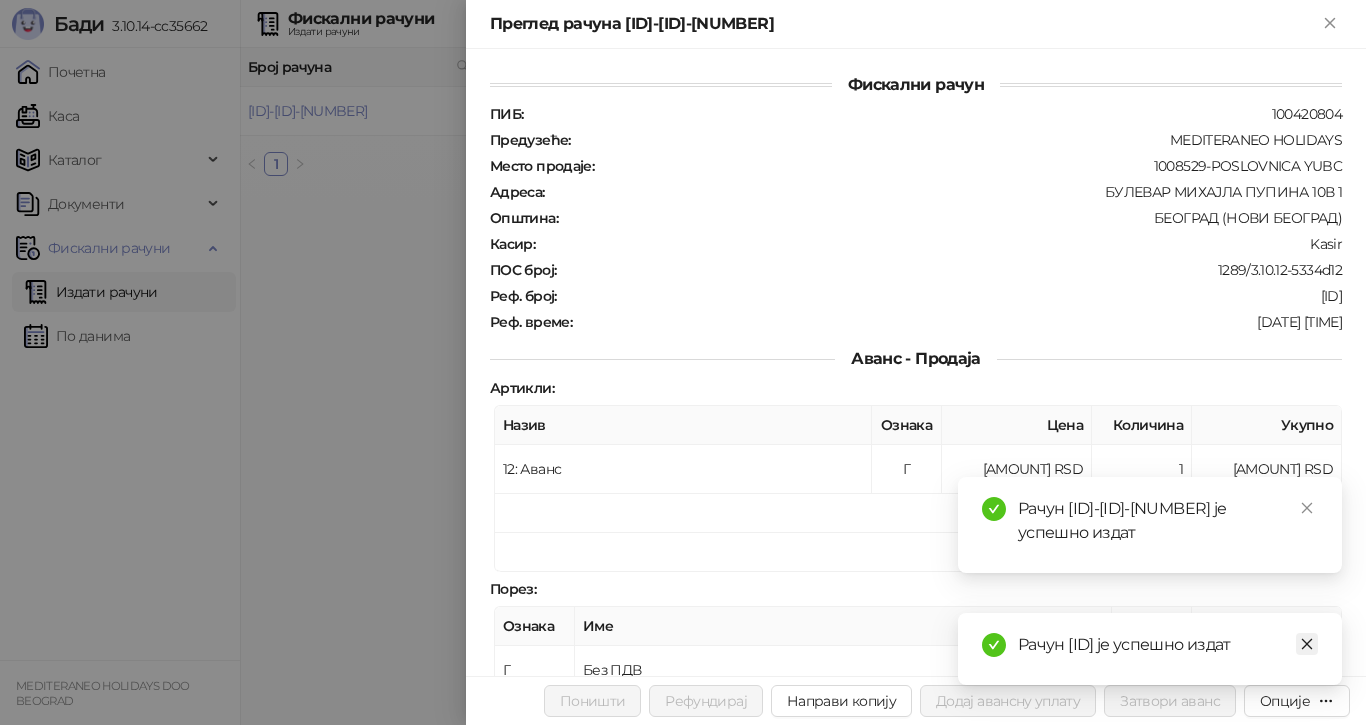click 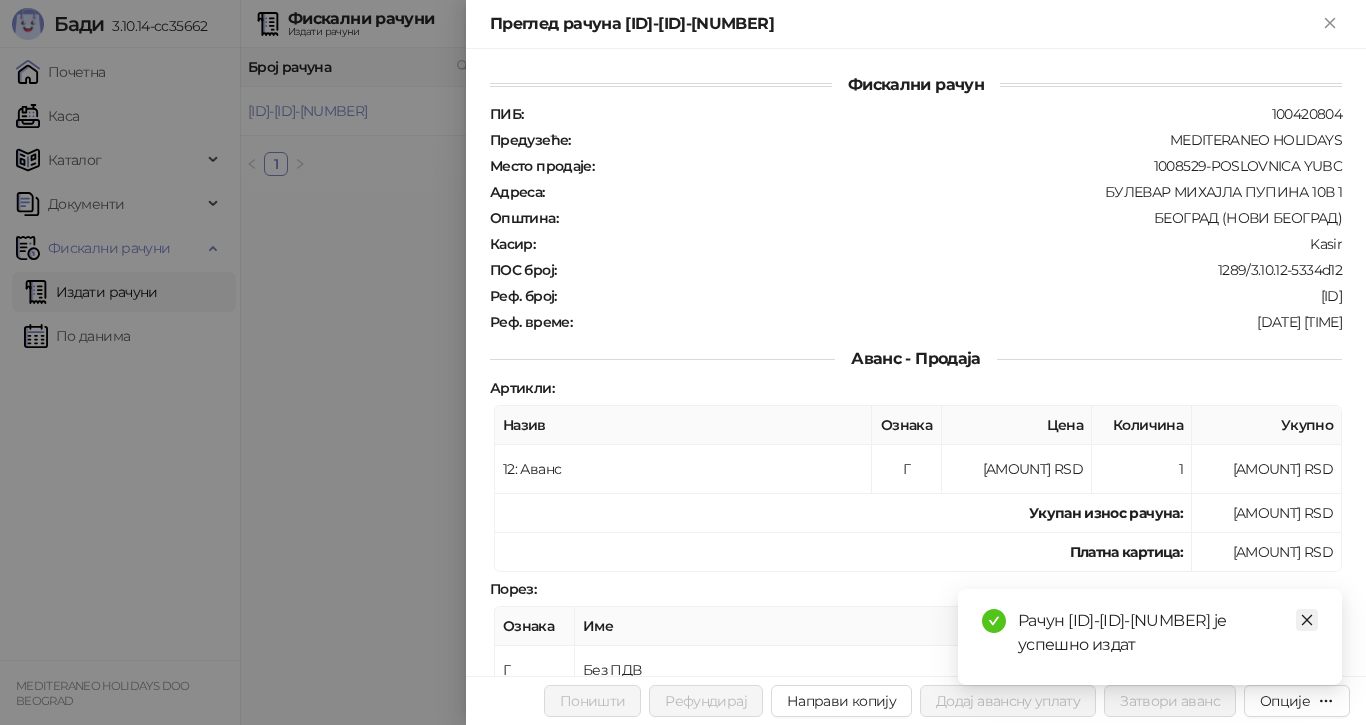click 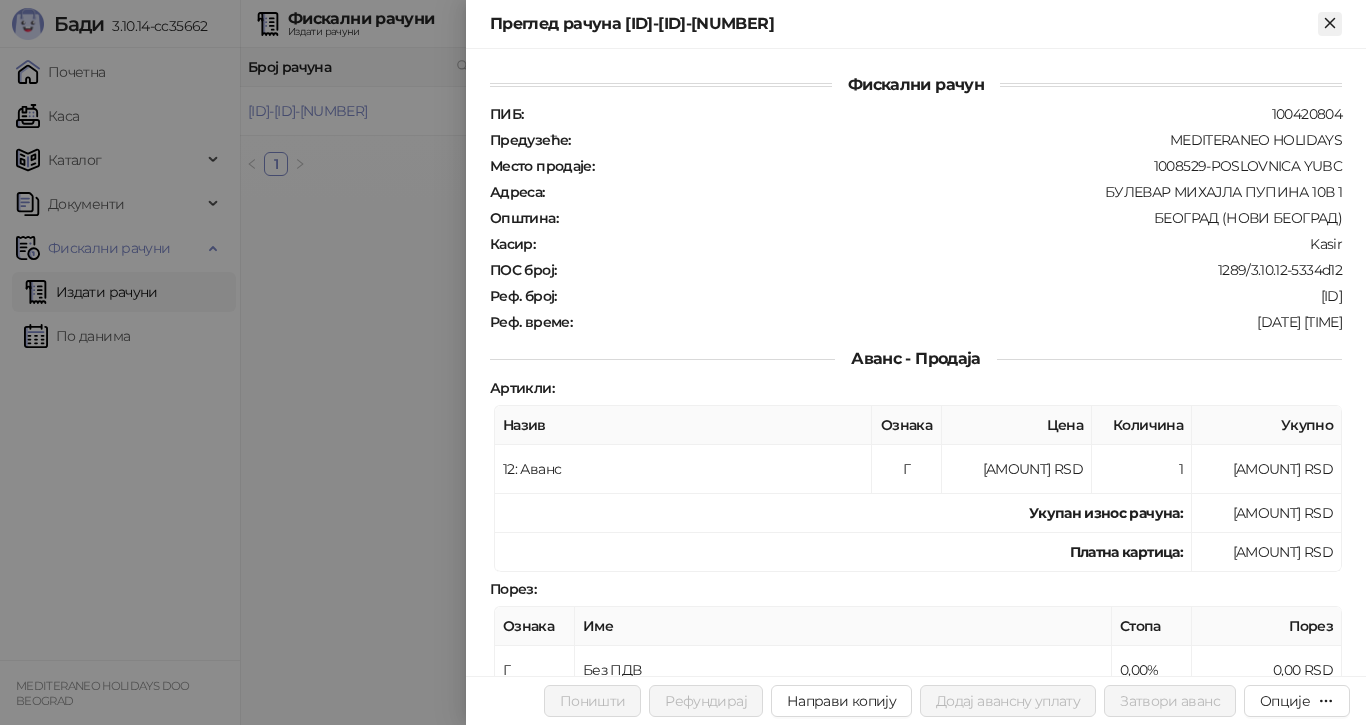 click 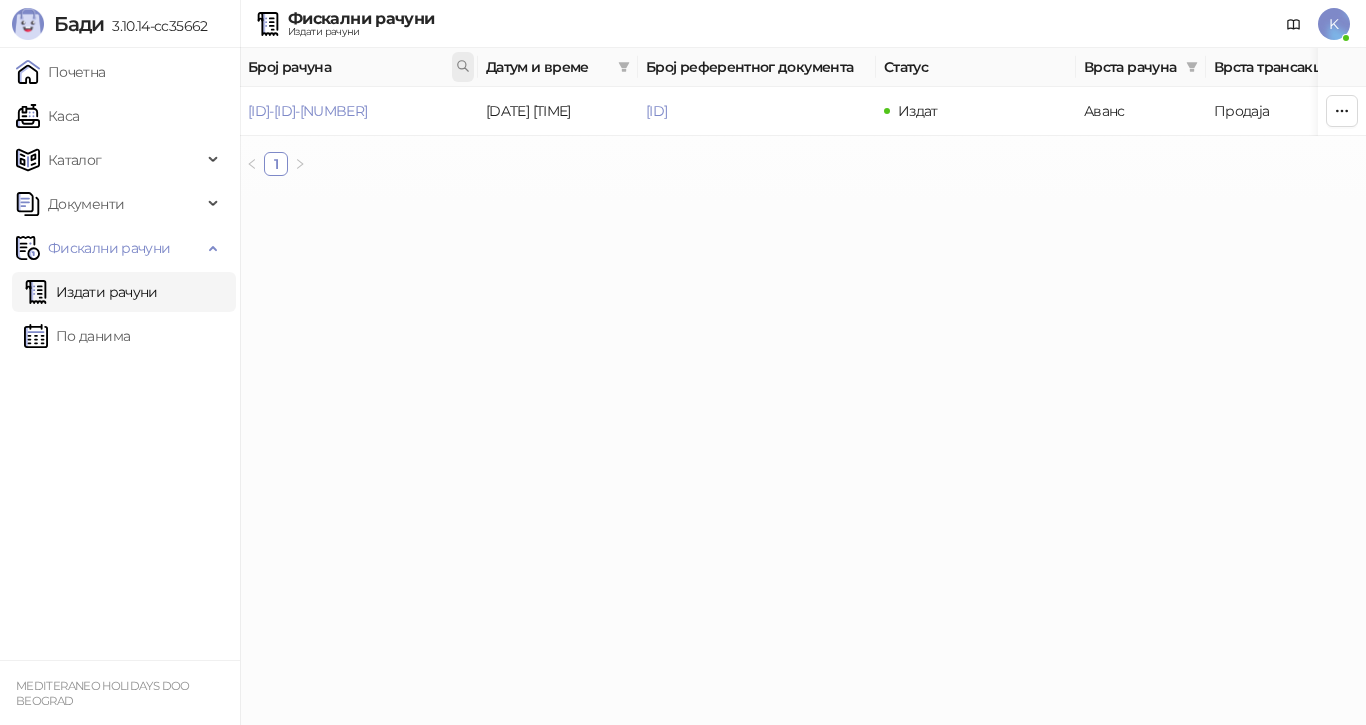 click at bounding box center [463, 67] 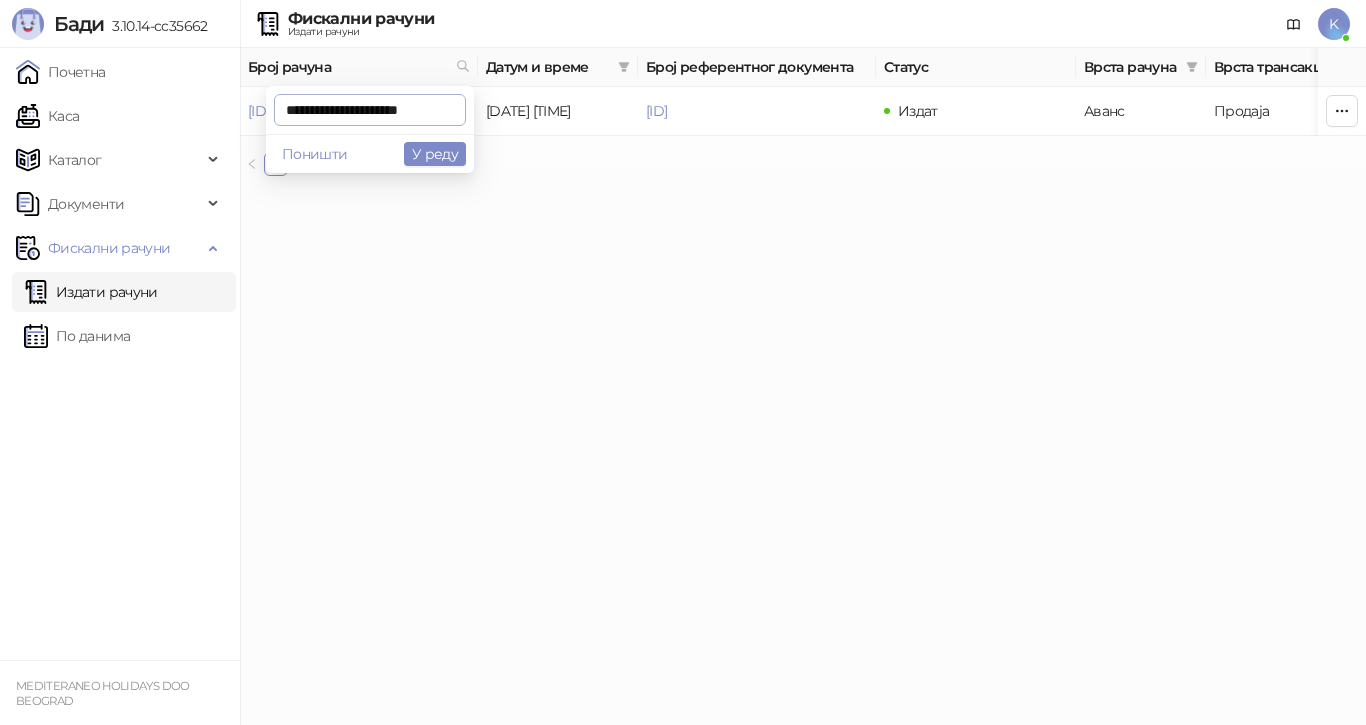 scroll, scrollTop: 0, scrollLeft: 6, axis: horizontal 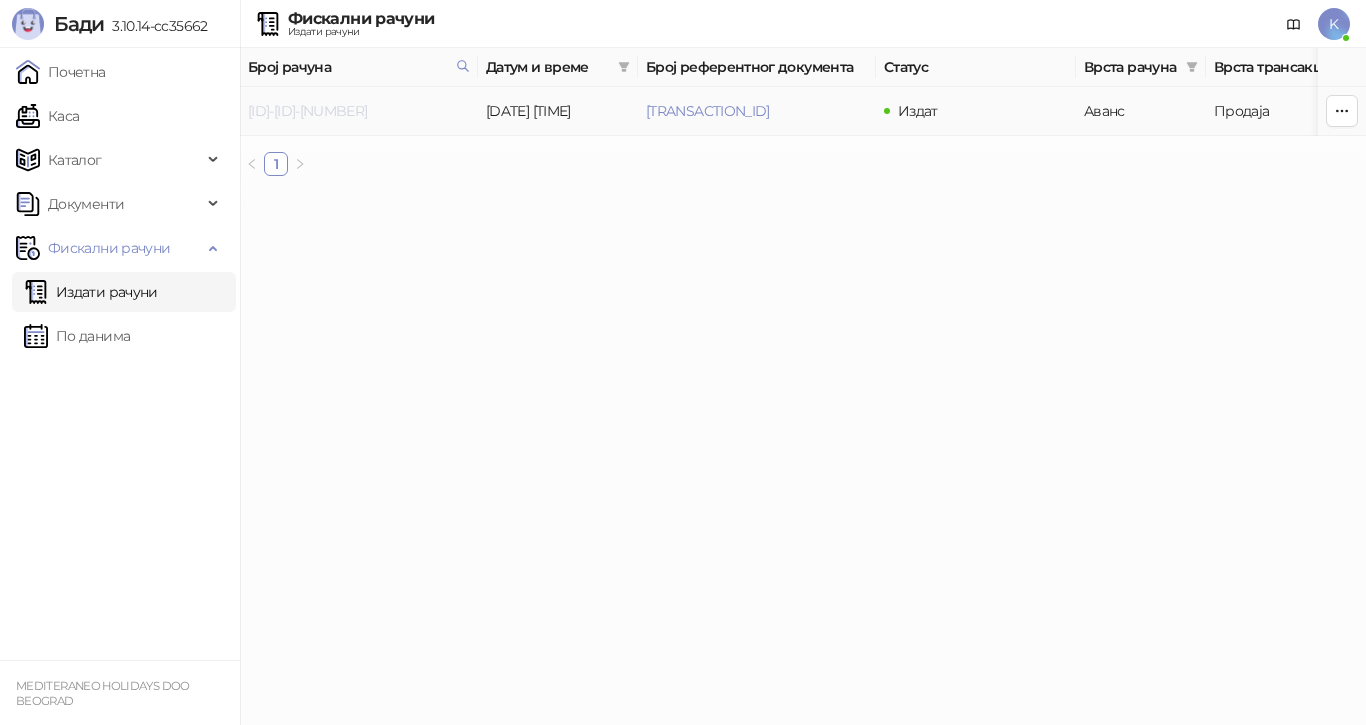 click on "[ID]-[ID]-[NUMBER]" at bounding box center (307, 111) 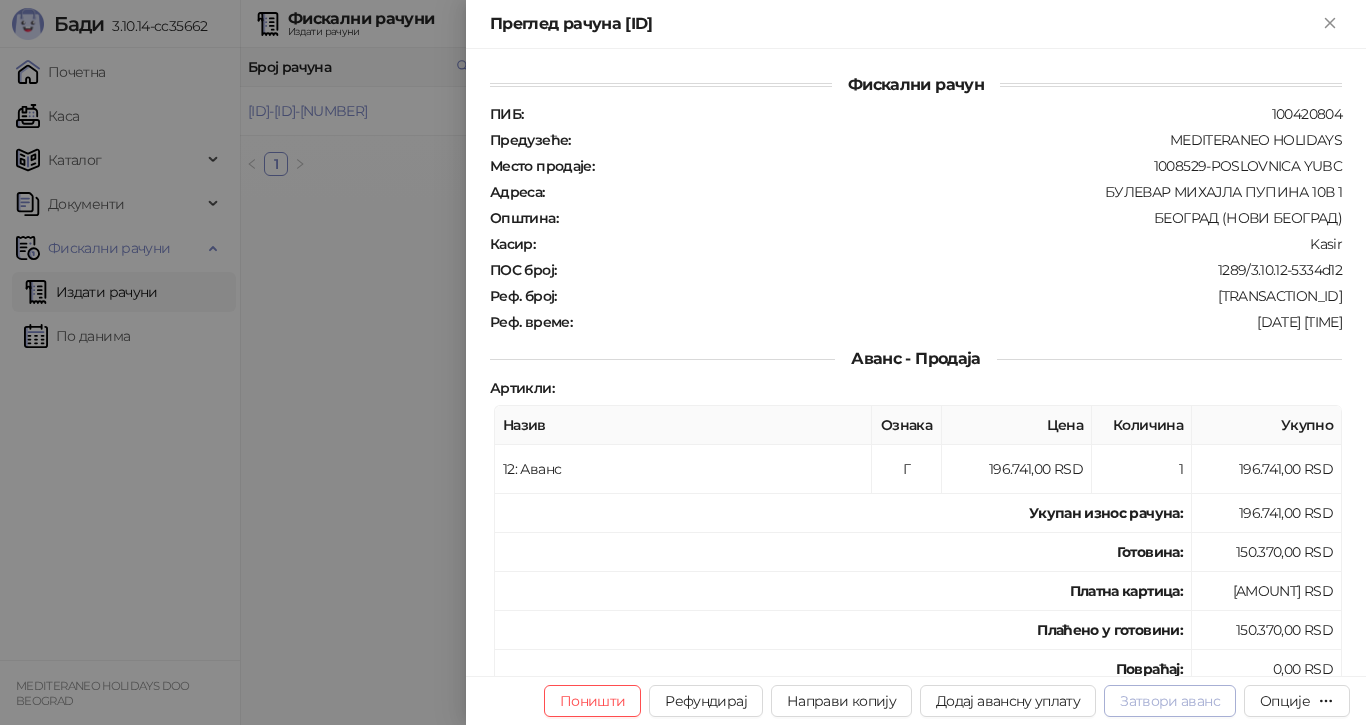 click on "Затвори аванс" at bounding box center (1170, 701) 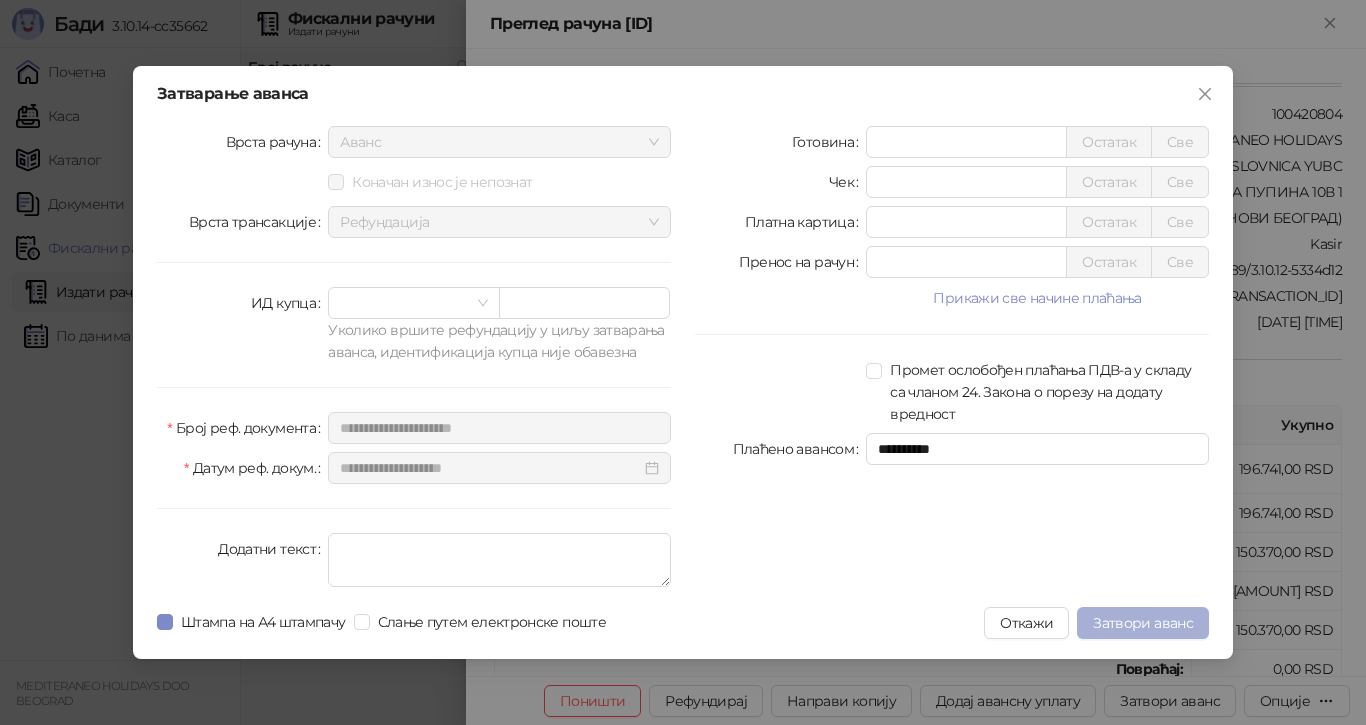 click on "Затвори аванс" at bounding box center (1143, 623) 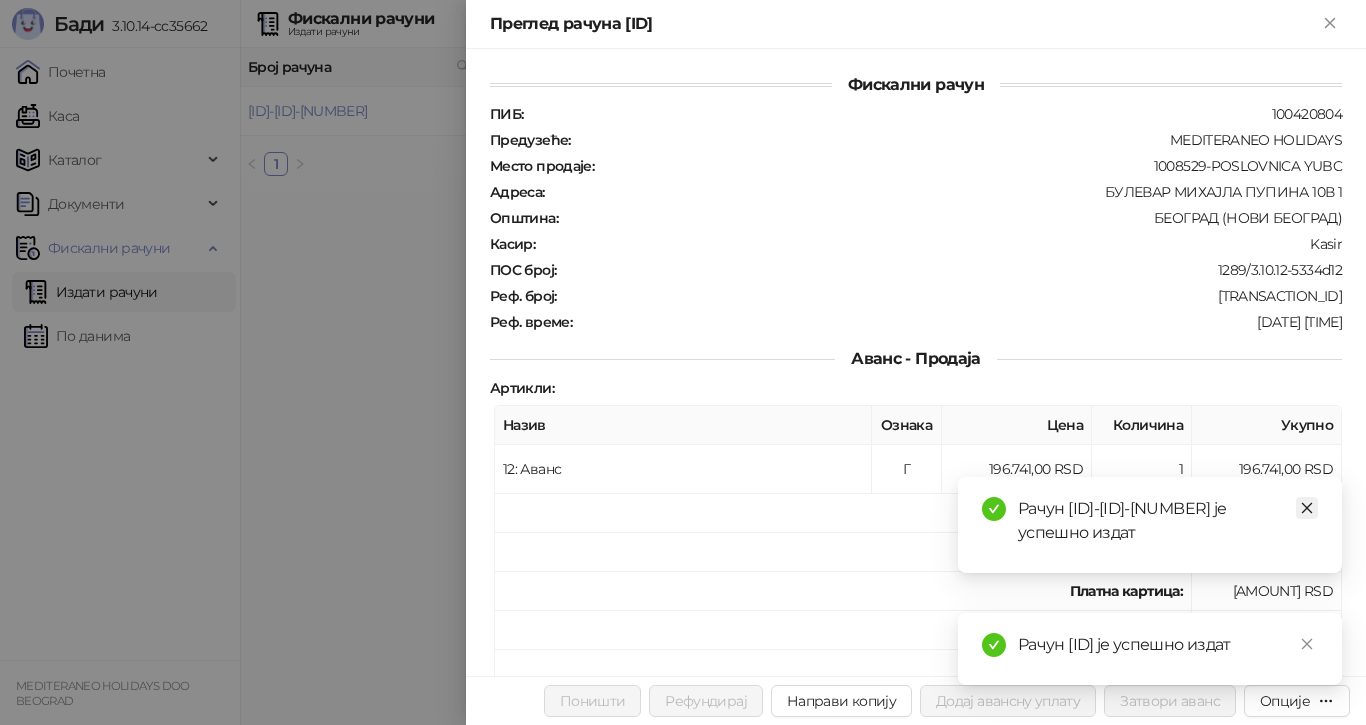 click 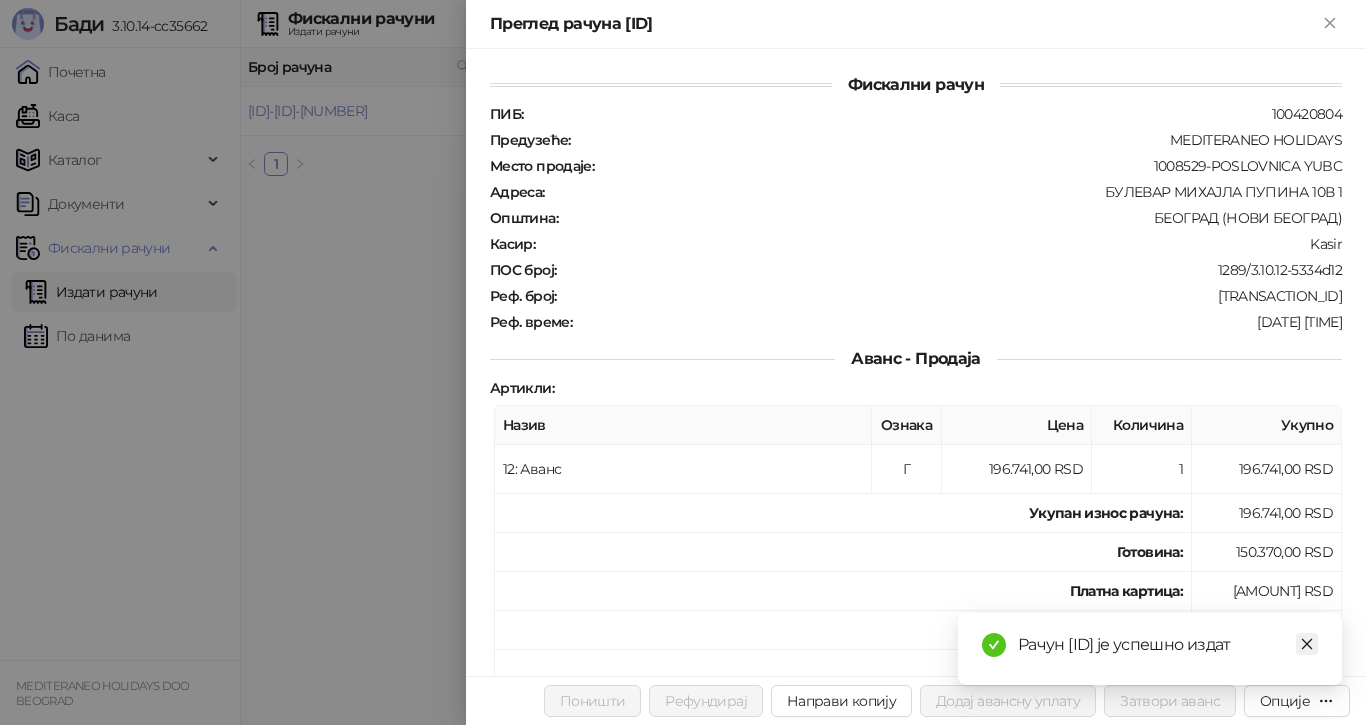 click 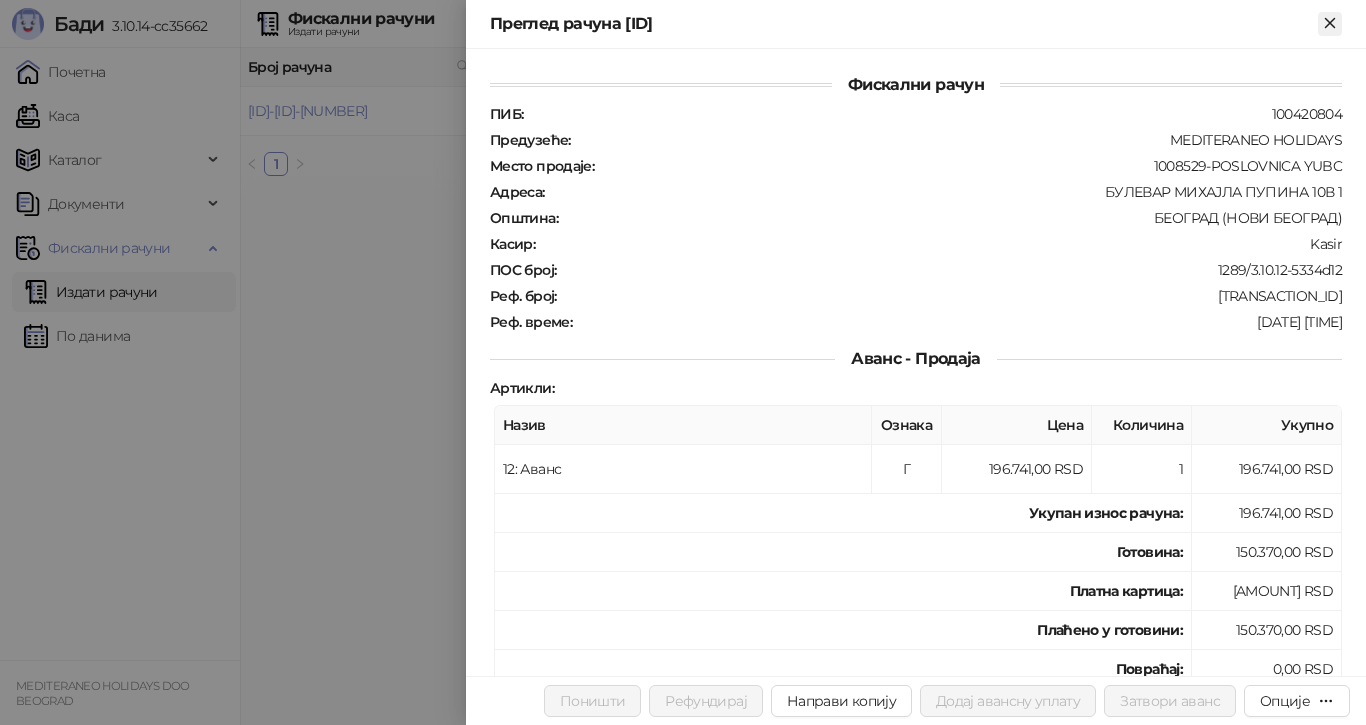 click 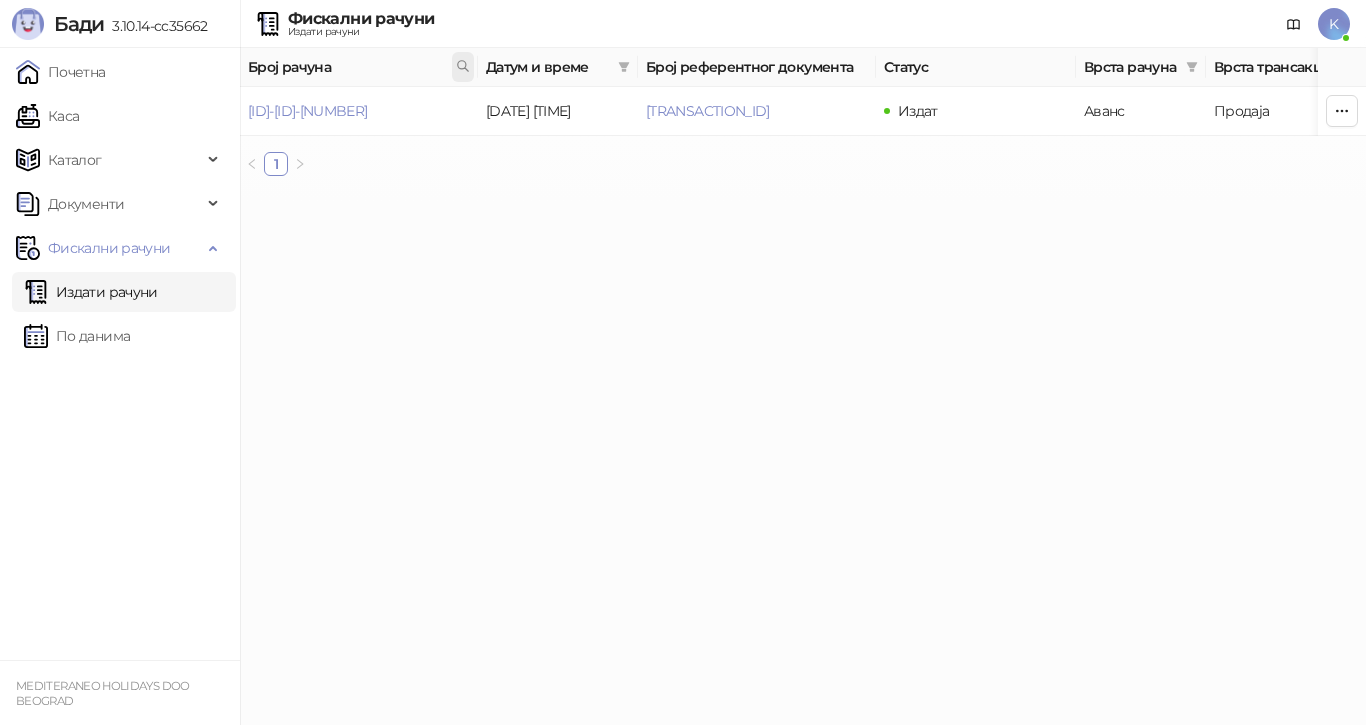 click 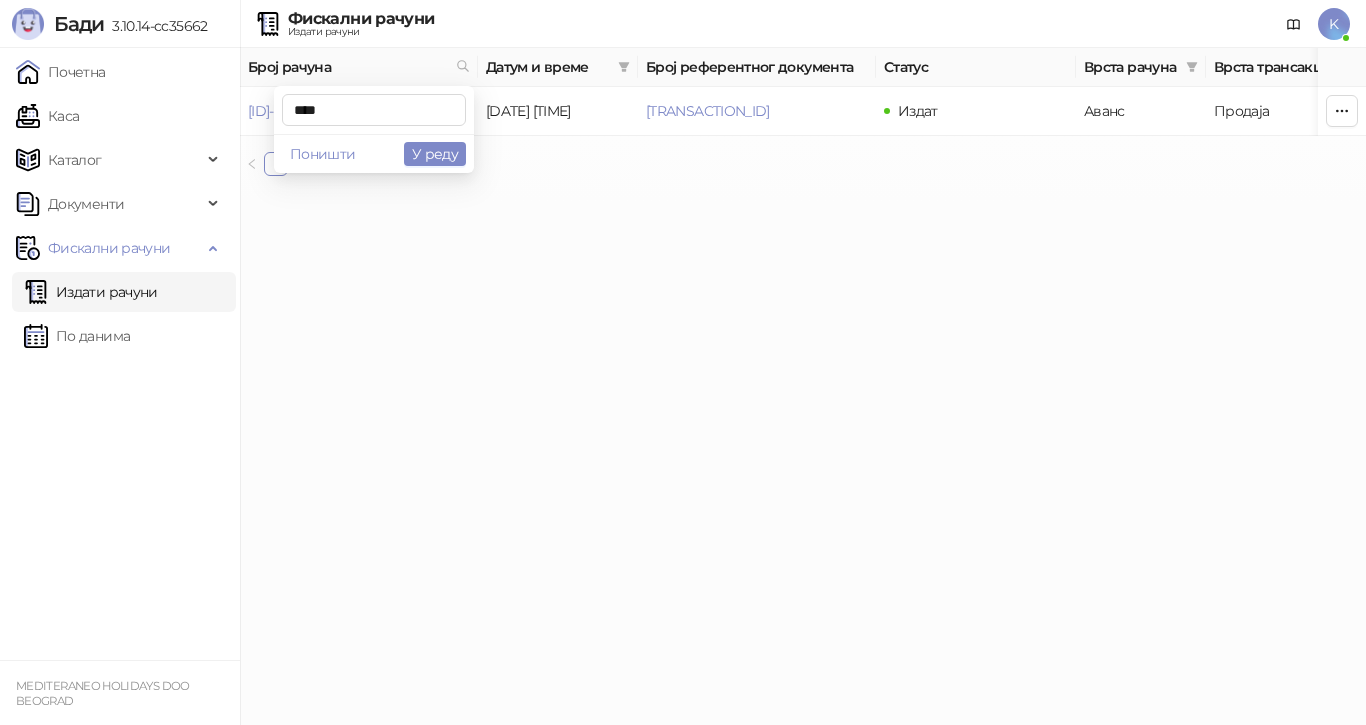 type on "****" 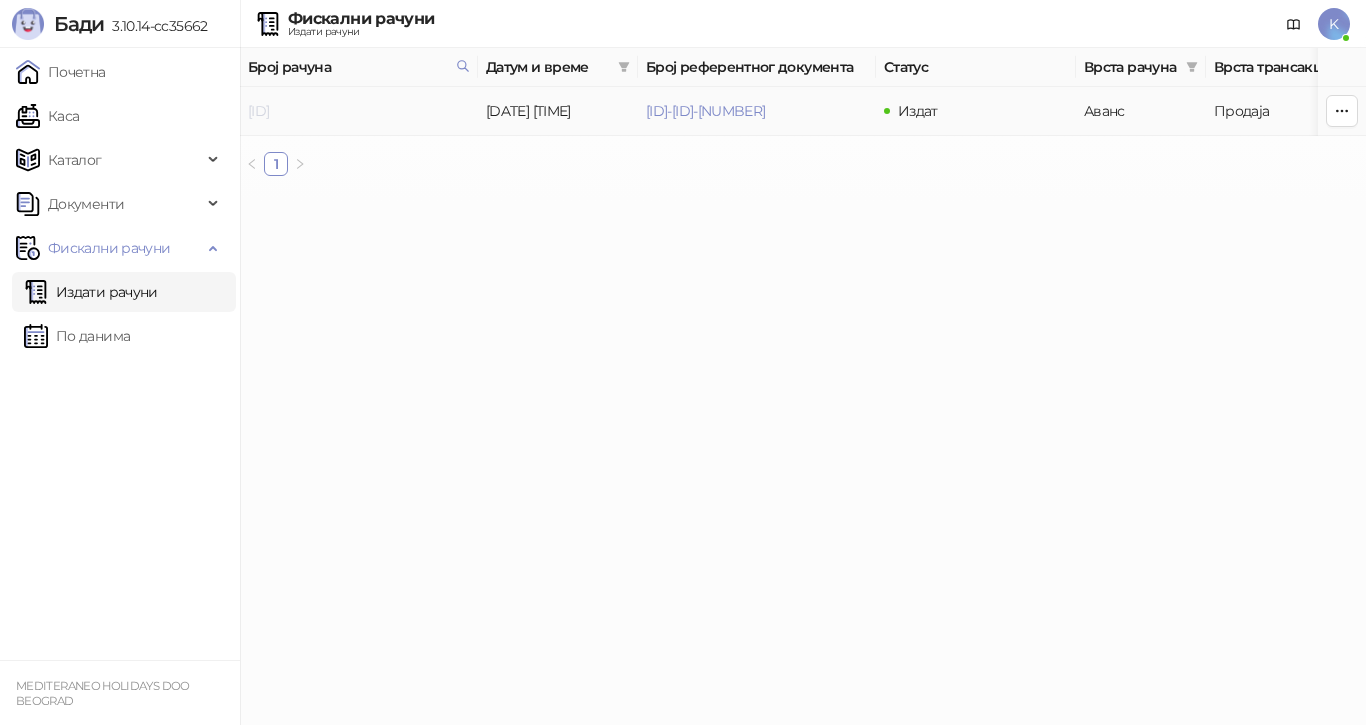 click on "[ID]" at bounding box center (258, 111) 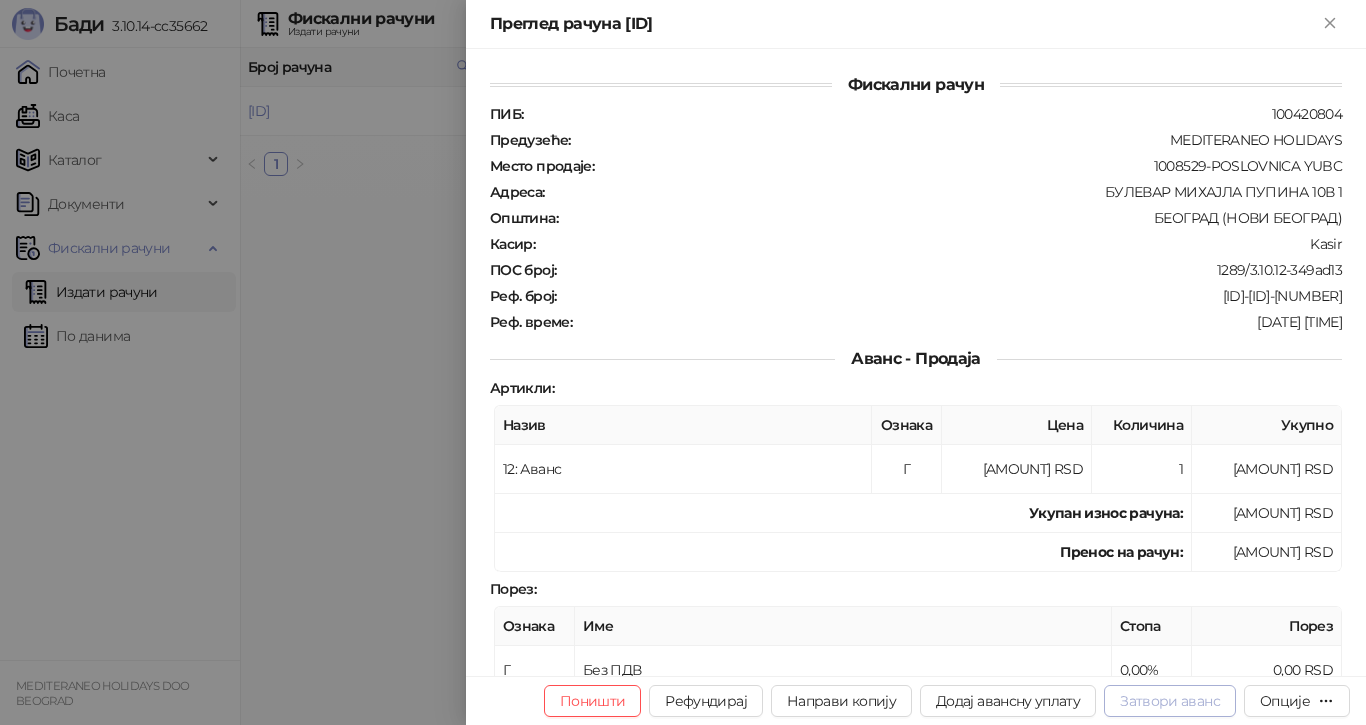 click on "Затвори аванс" at bounding box center [1170, 701] 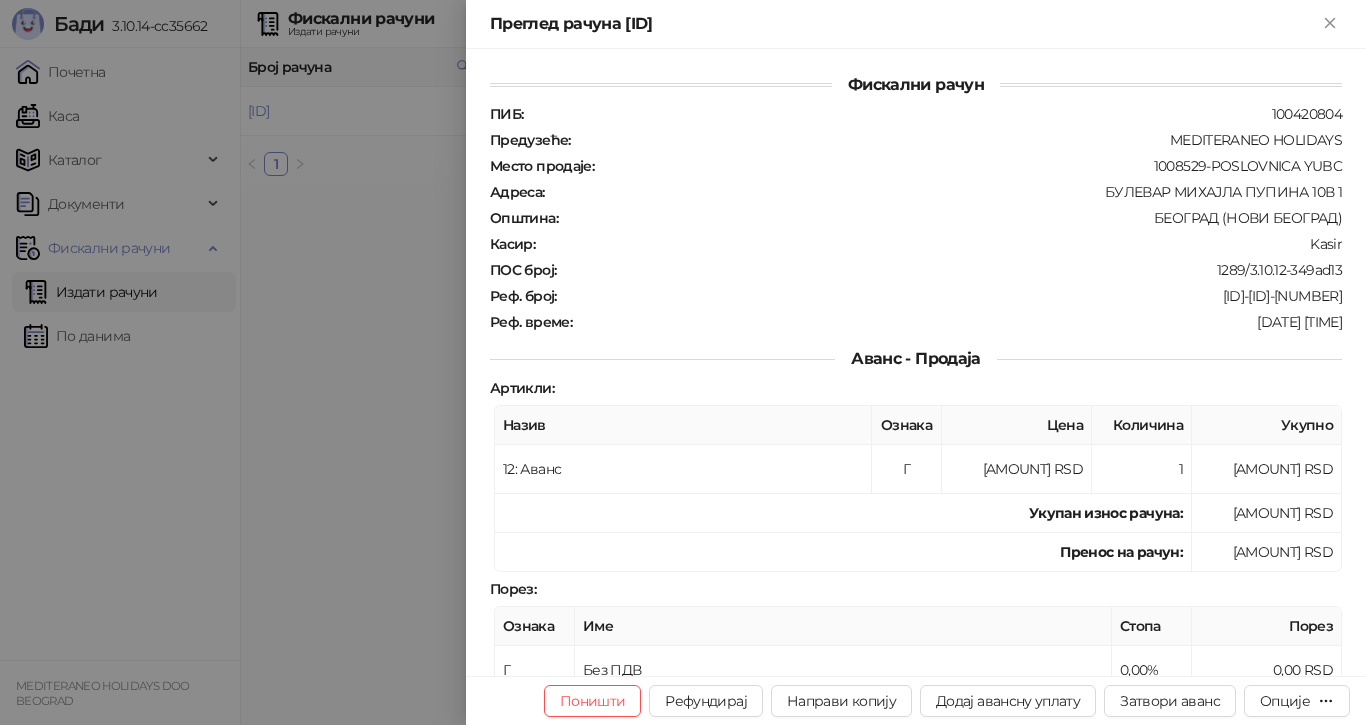 type on "**********" 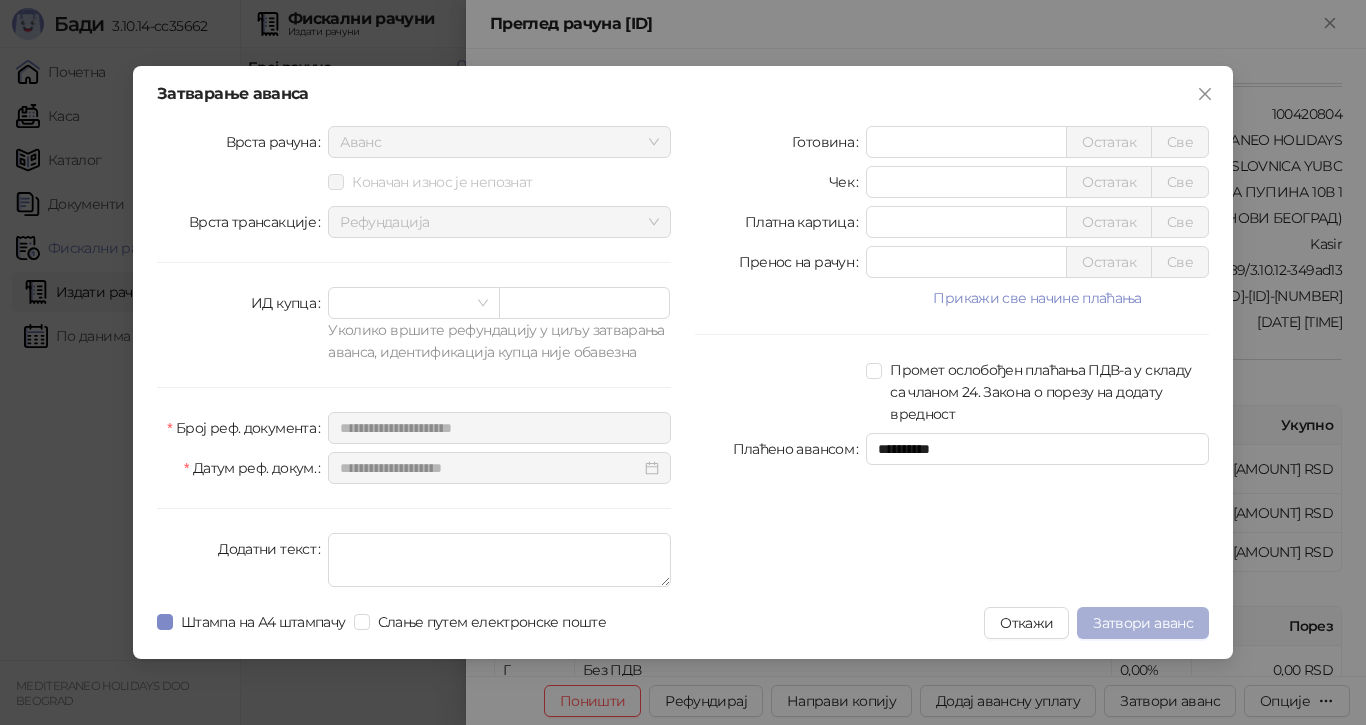 click on "Затвори аванс" at bounding box center [1143, 623] 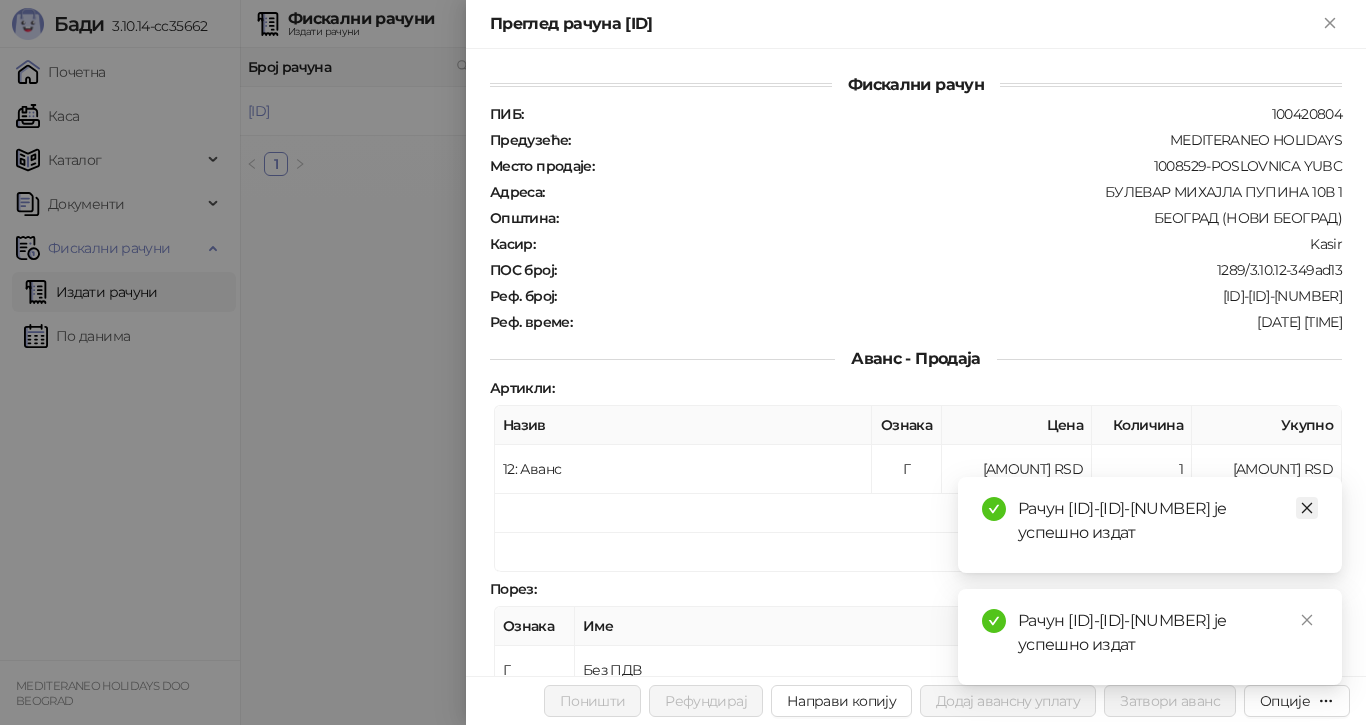 click 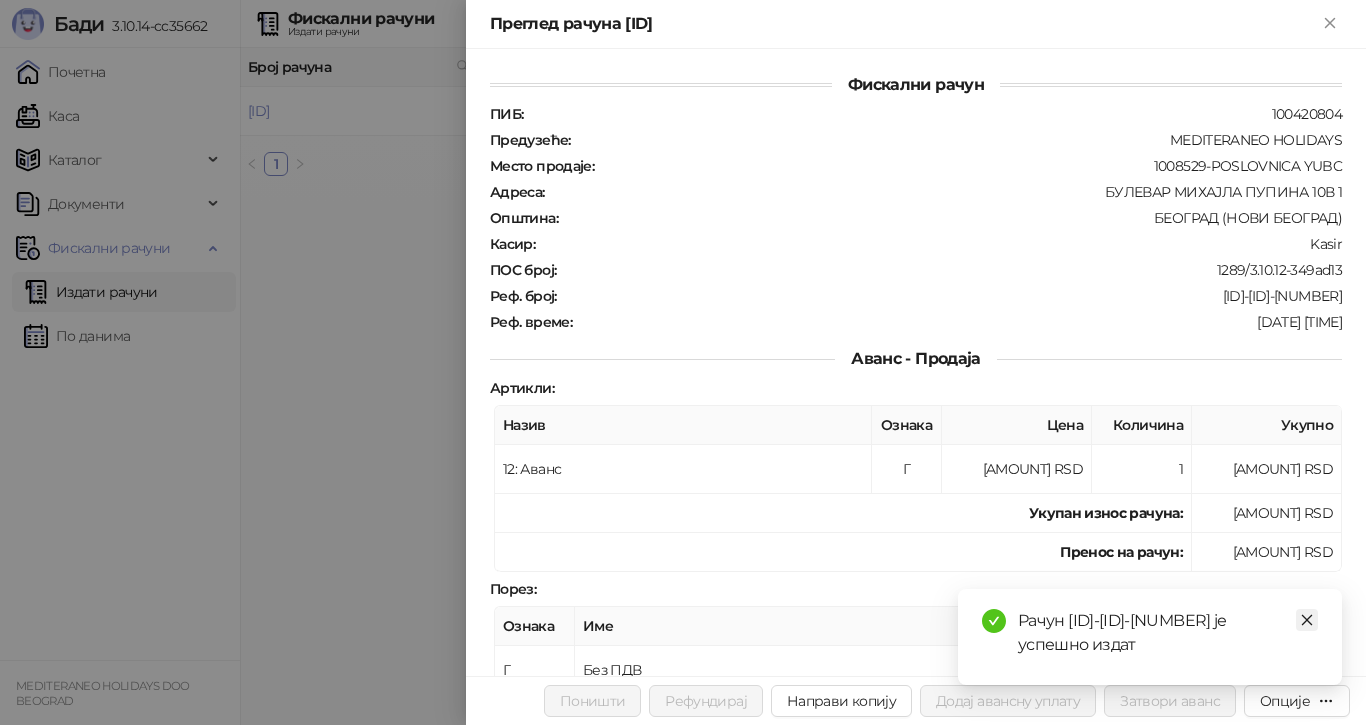 click 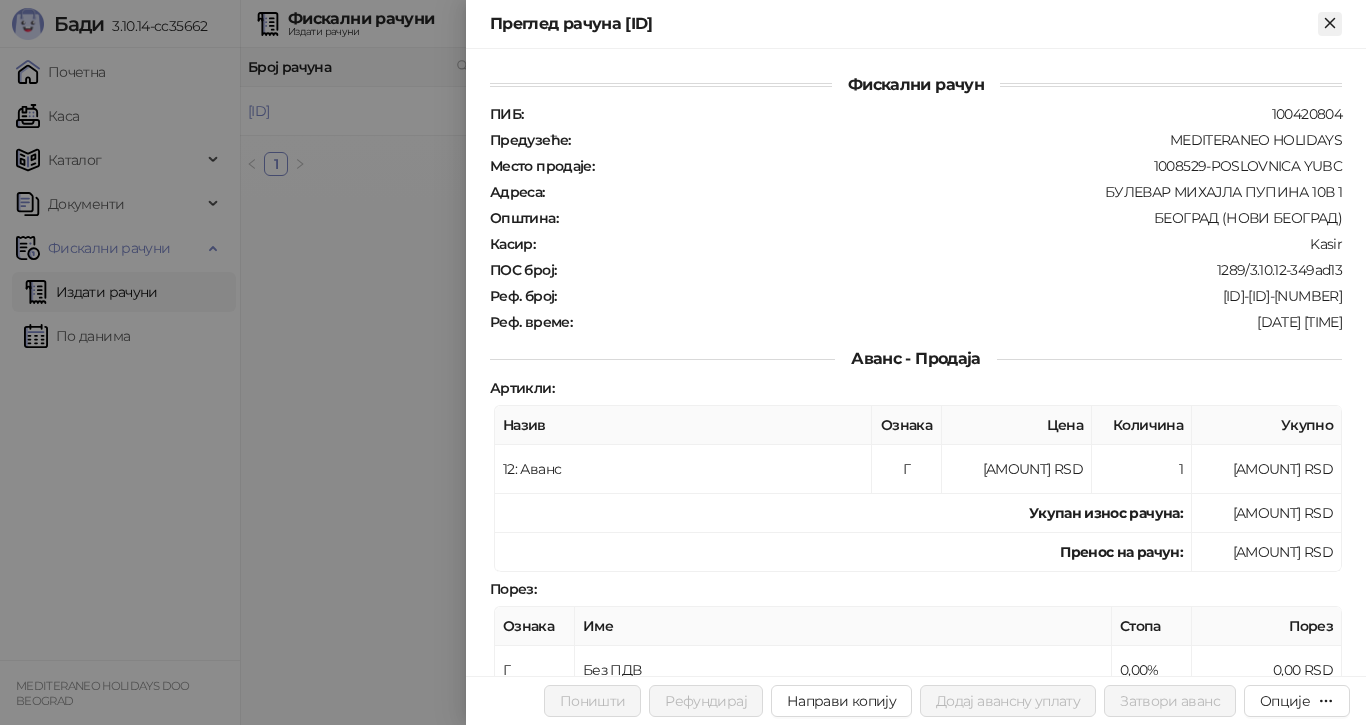 click 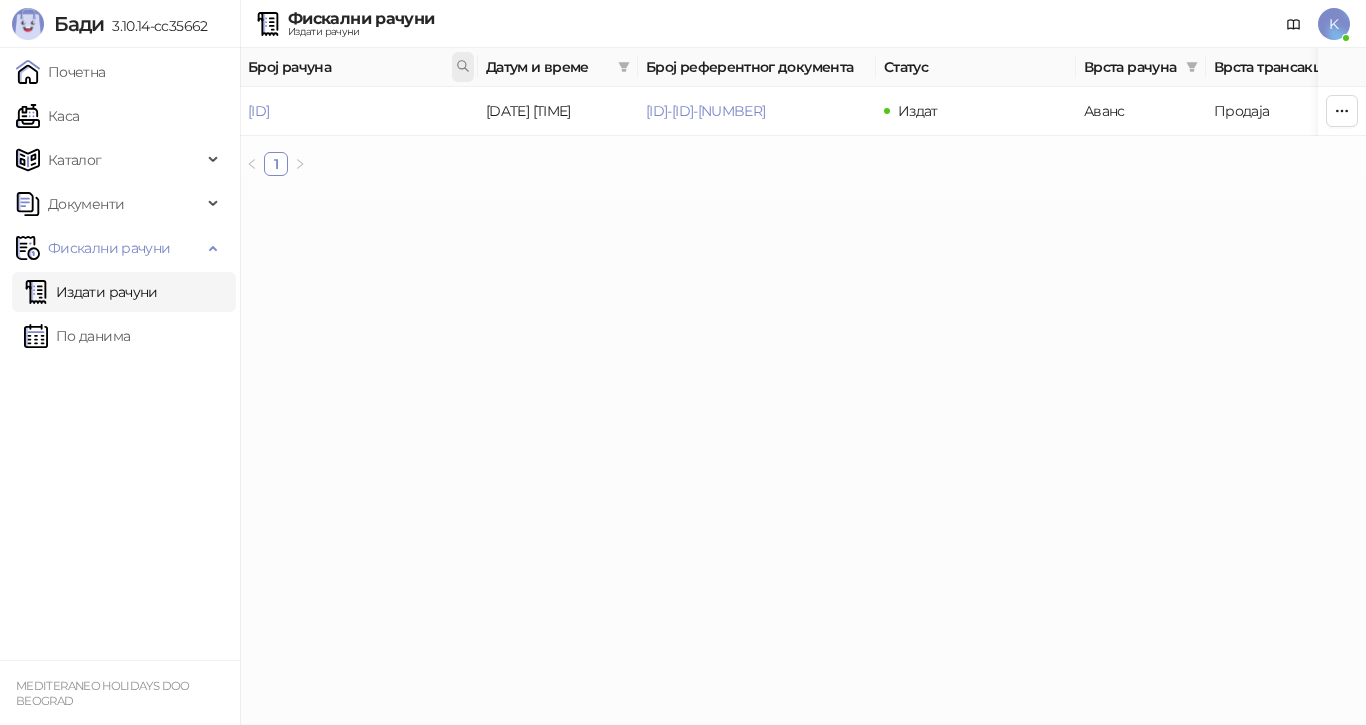 click 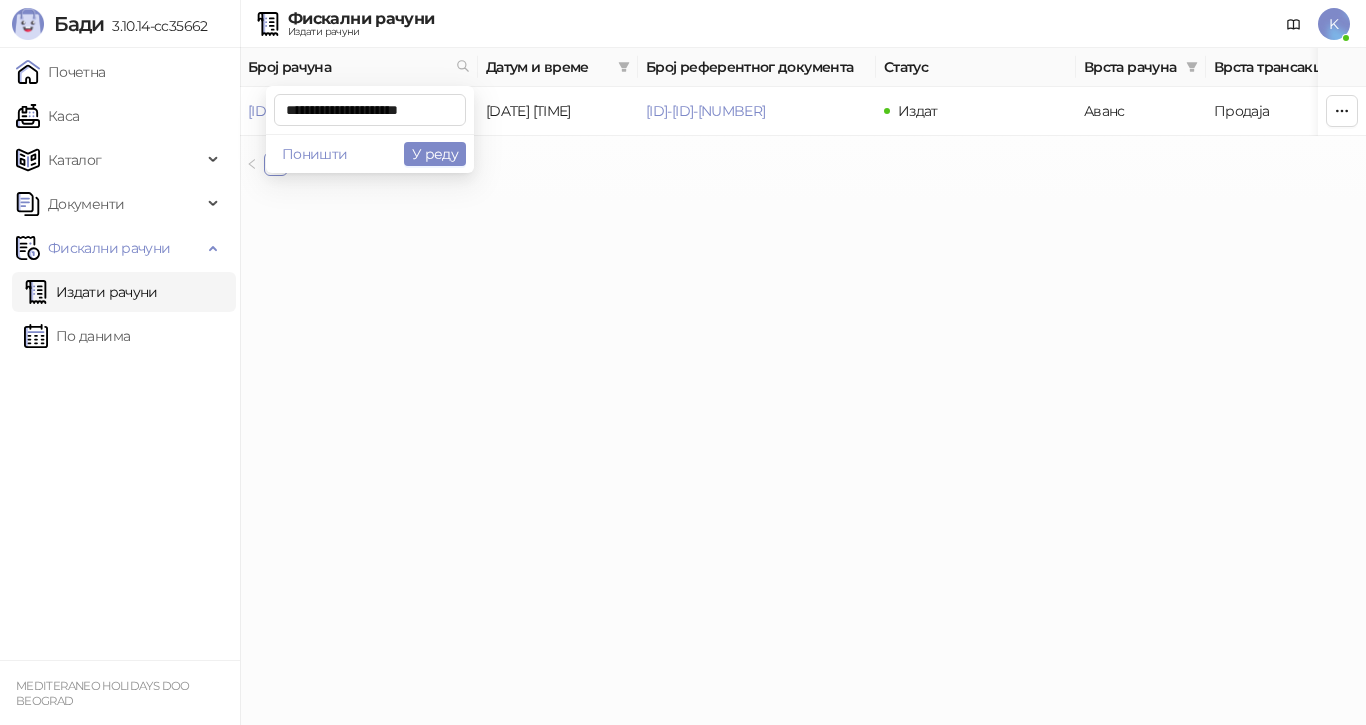 scroll, scrollTop: 0, scrollLeft: 6, axis: horizontal 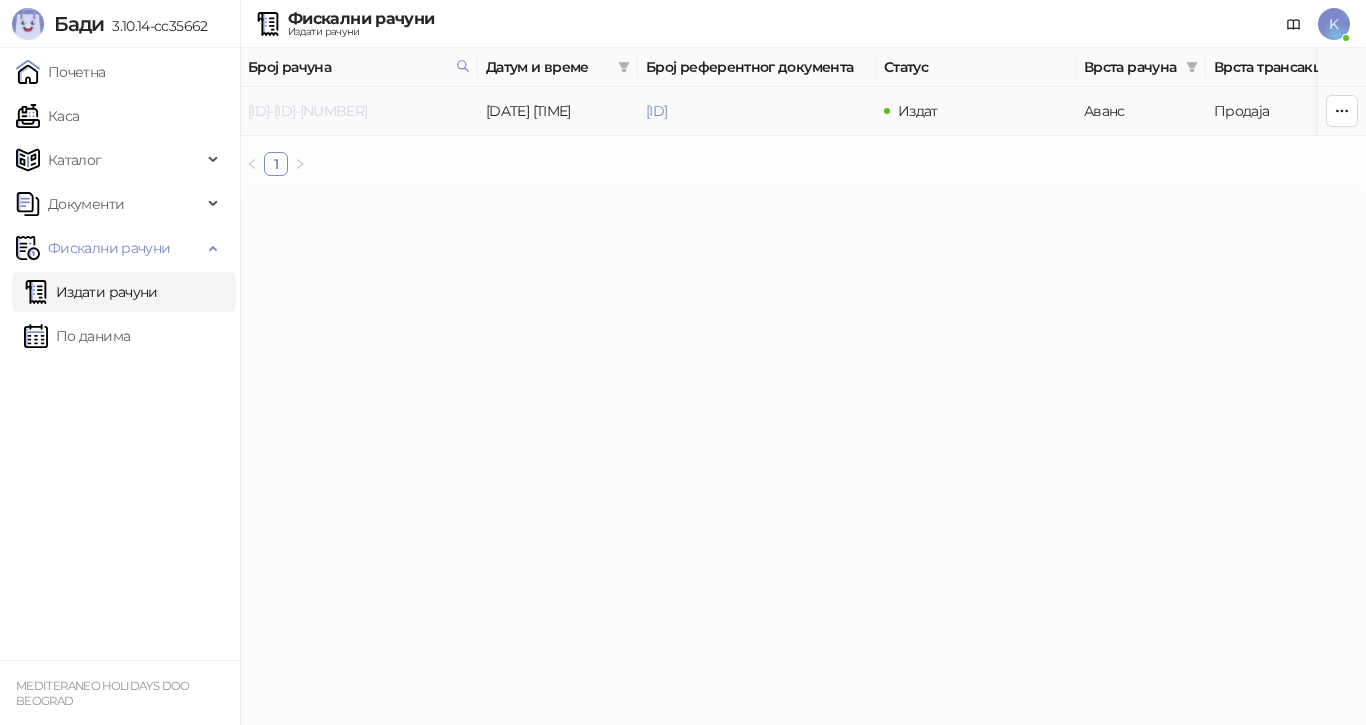 click on "[ID]-[ID]-[NUMBER]" at bounding box center [307, 111] 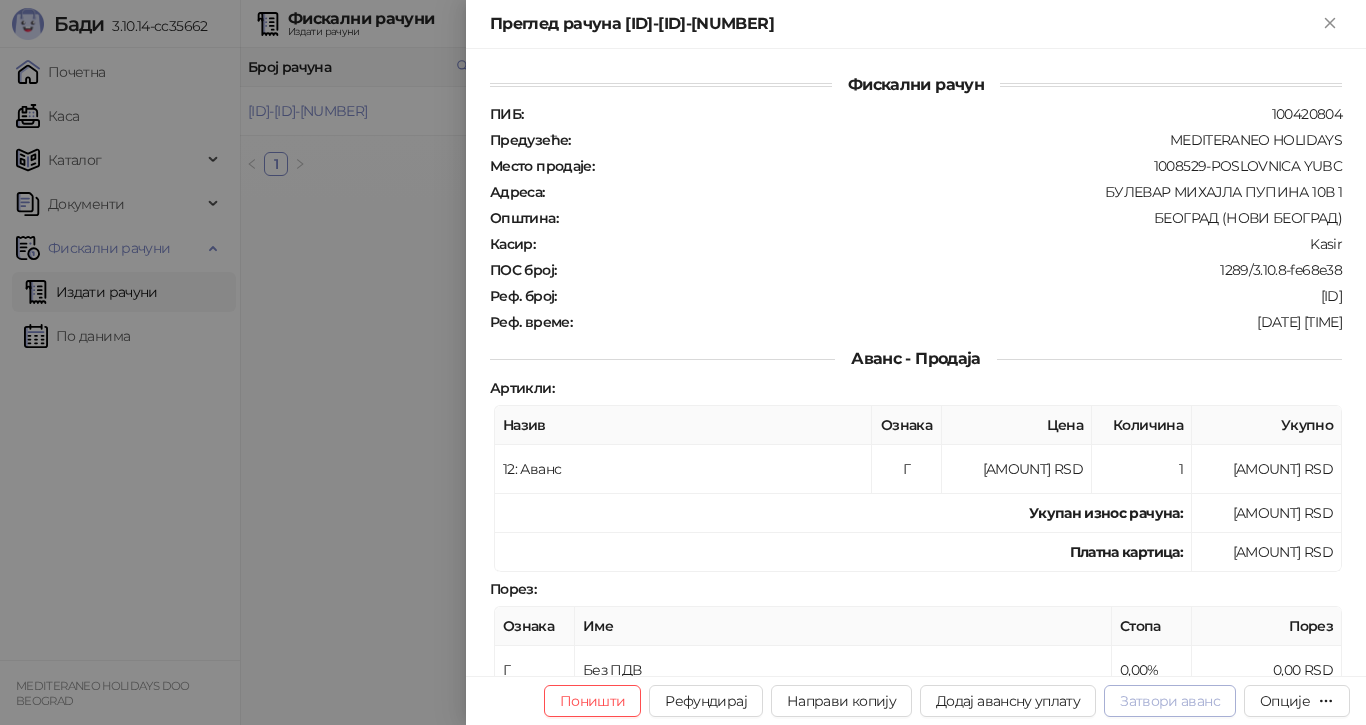 click on "Затвори аванс" at bounding box center [1170, 701] 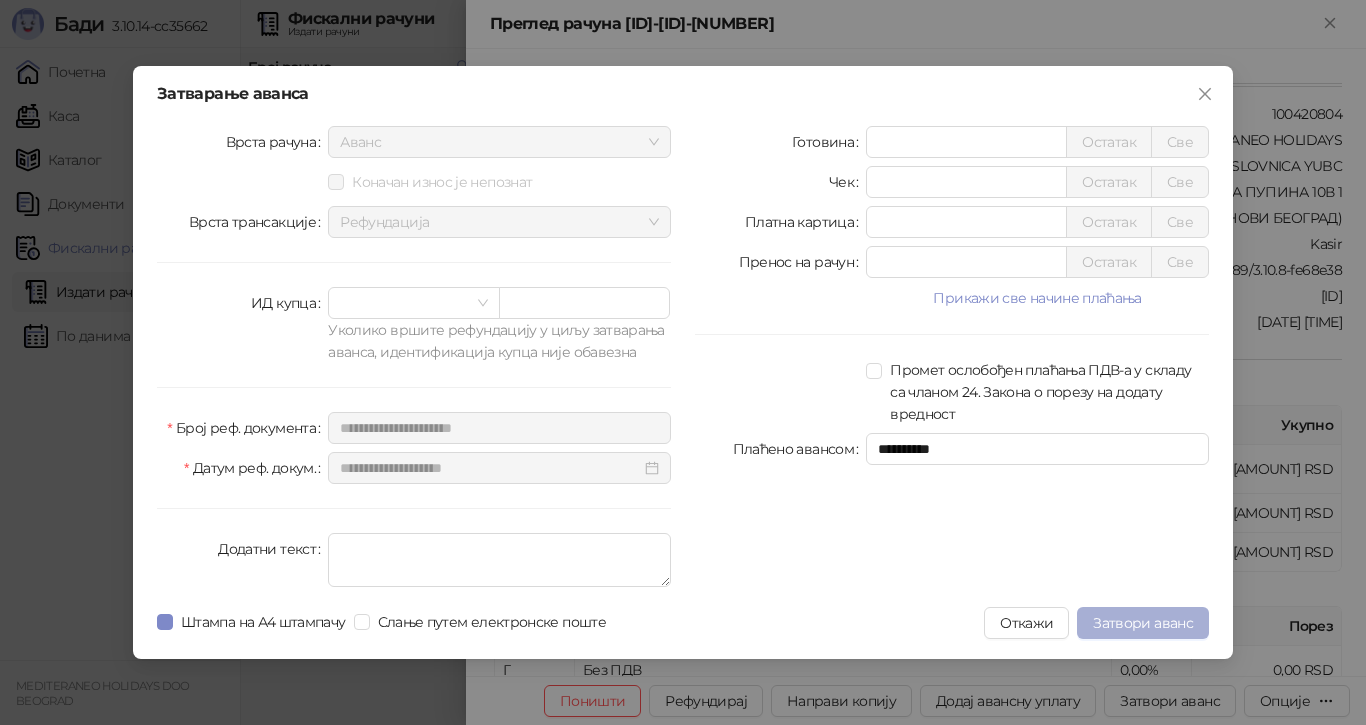 click on "Затвори аванс" at bounding box center [1143, 623] 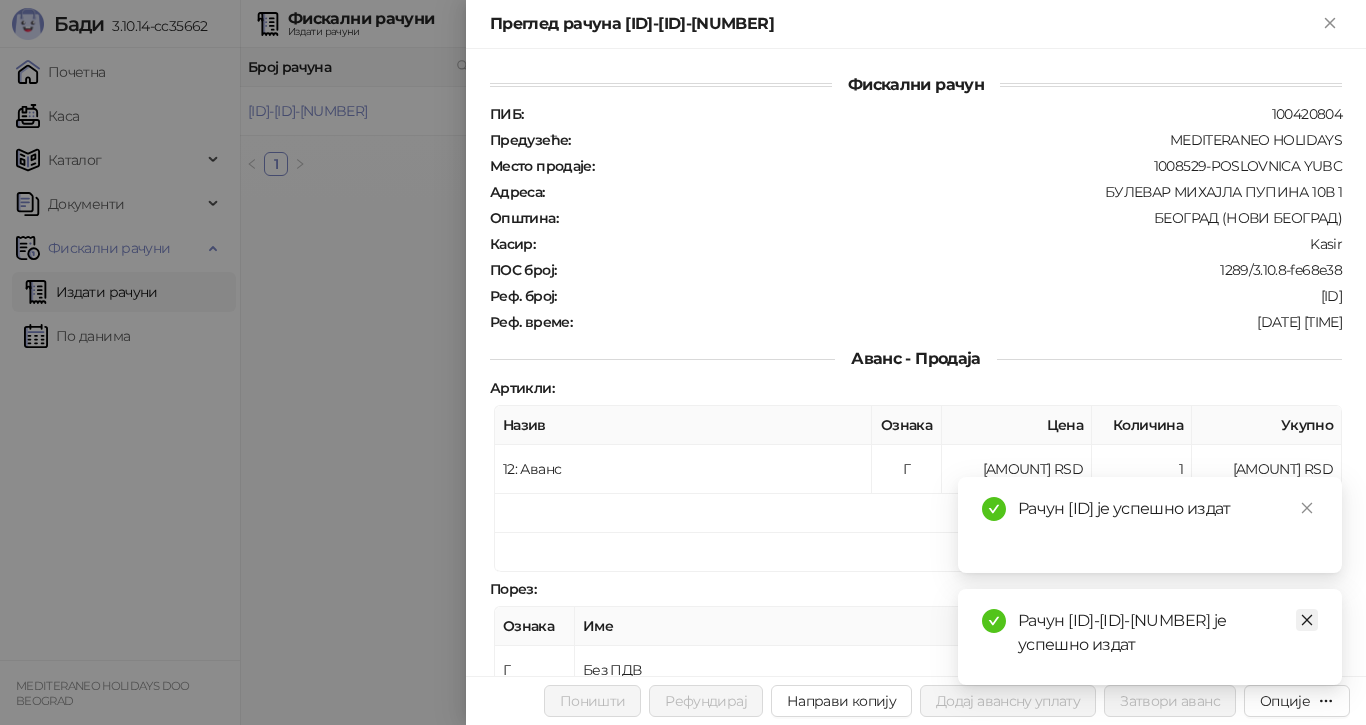 click 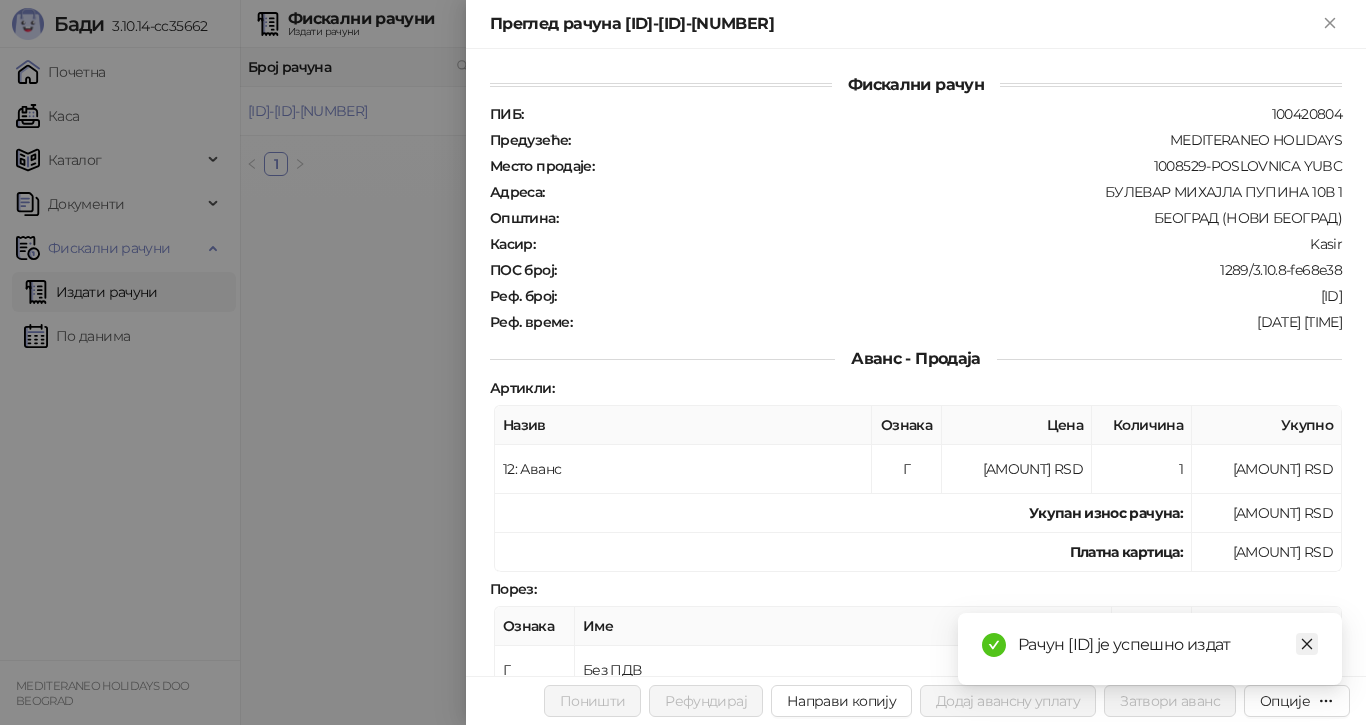 click at bounding box center [1307, 644] 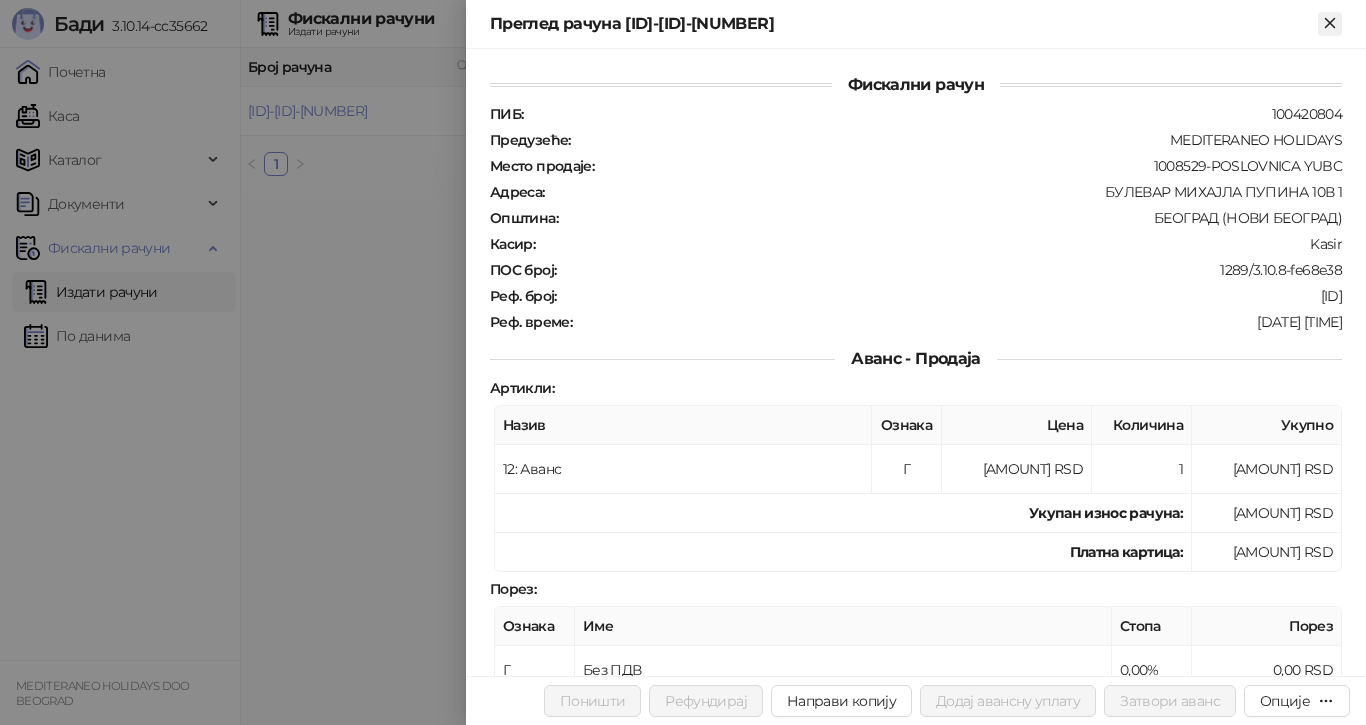 click 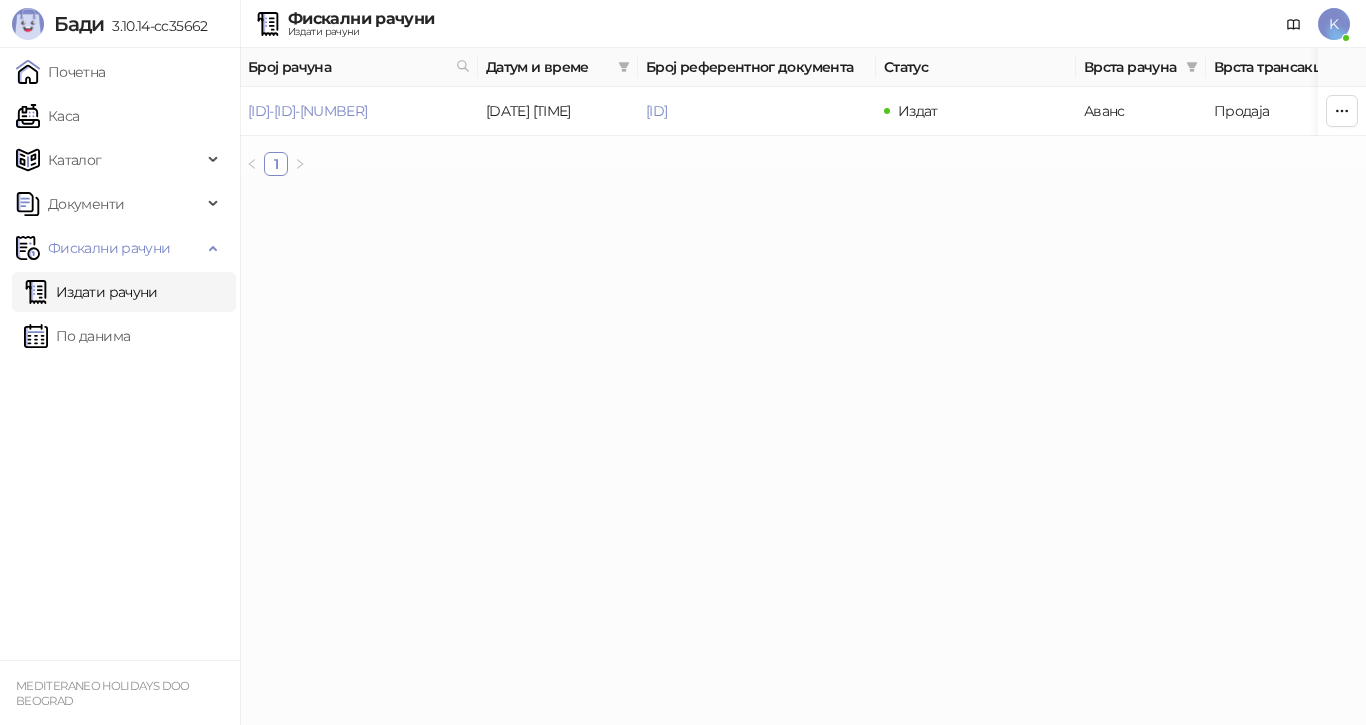 drag, startPoint x: 462, startPoint y: 62, endPoint x: 473, endPoint y: 81, distance: 21.954498 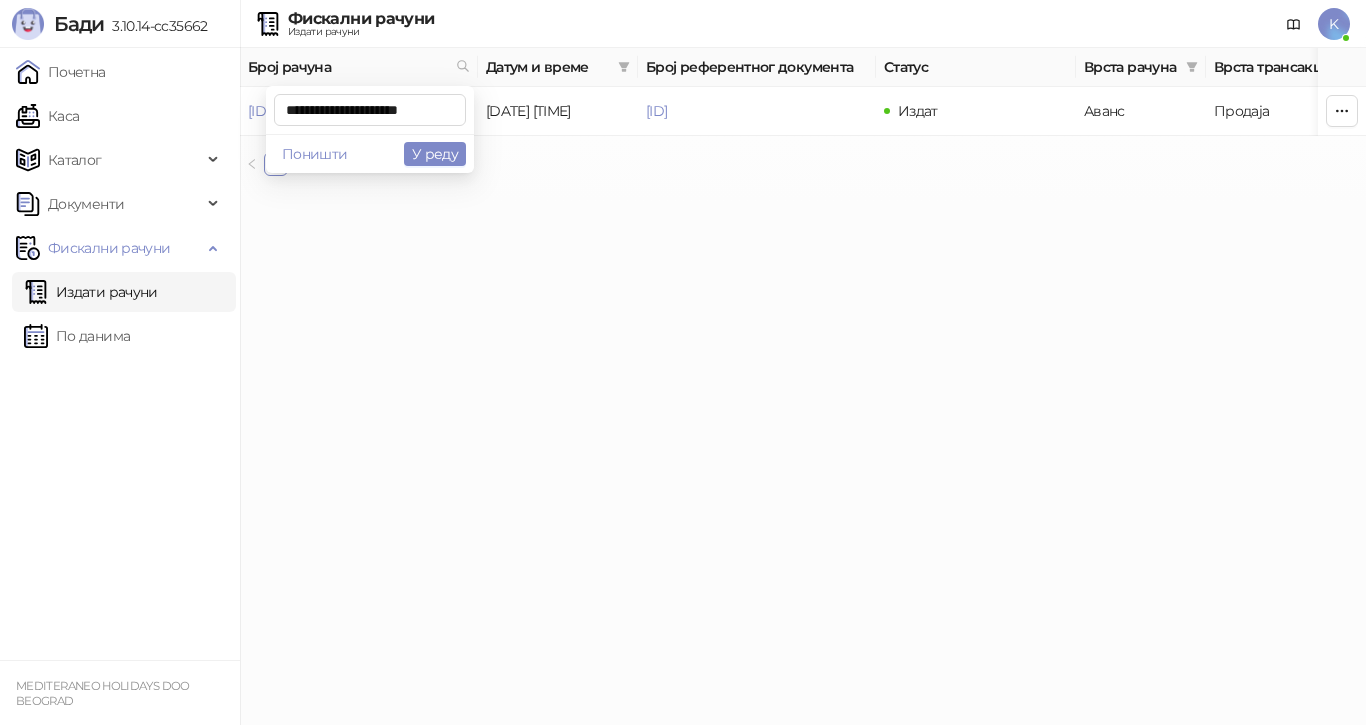 scroll, scrollTop: 0, scrollLeft: 2, axis: horizontal 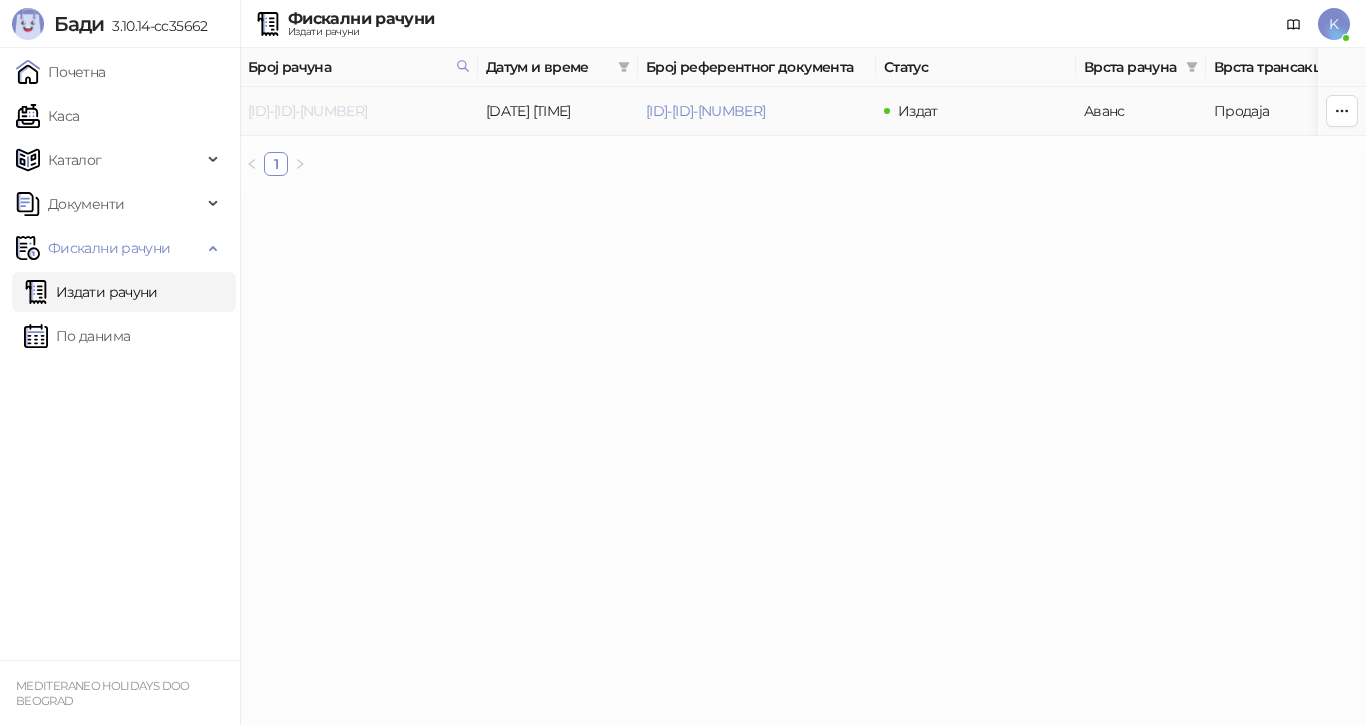 click on "[ID]-[ID]-[NUMBER]" at bounding box center [307, 111] 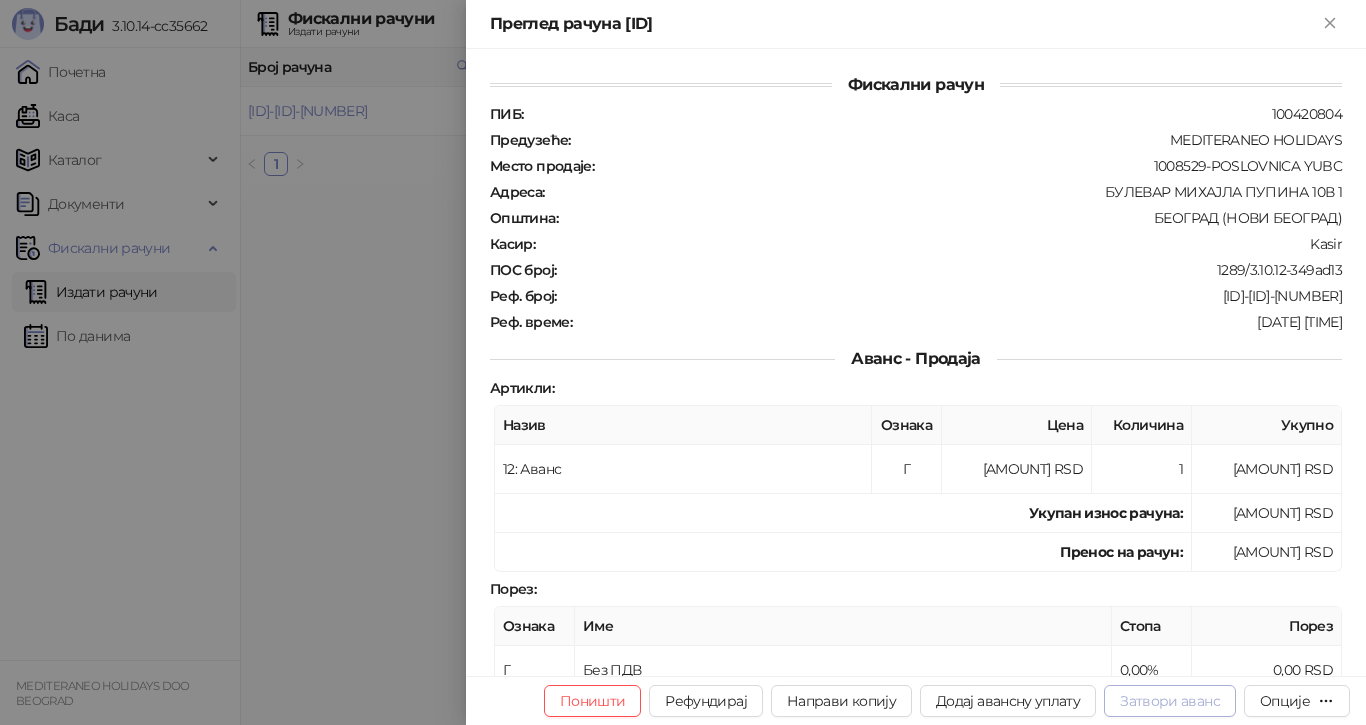 click on "Затвори аванс" at bounding box center [1170, 701] 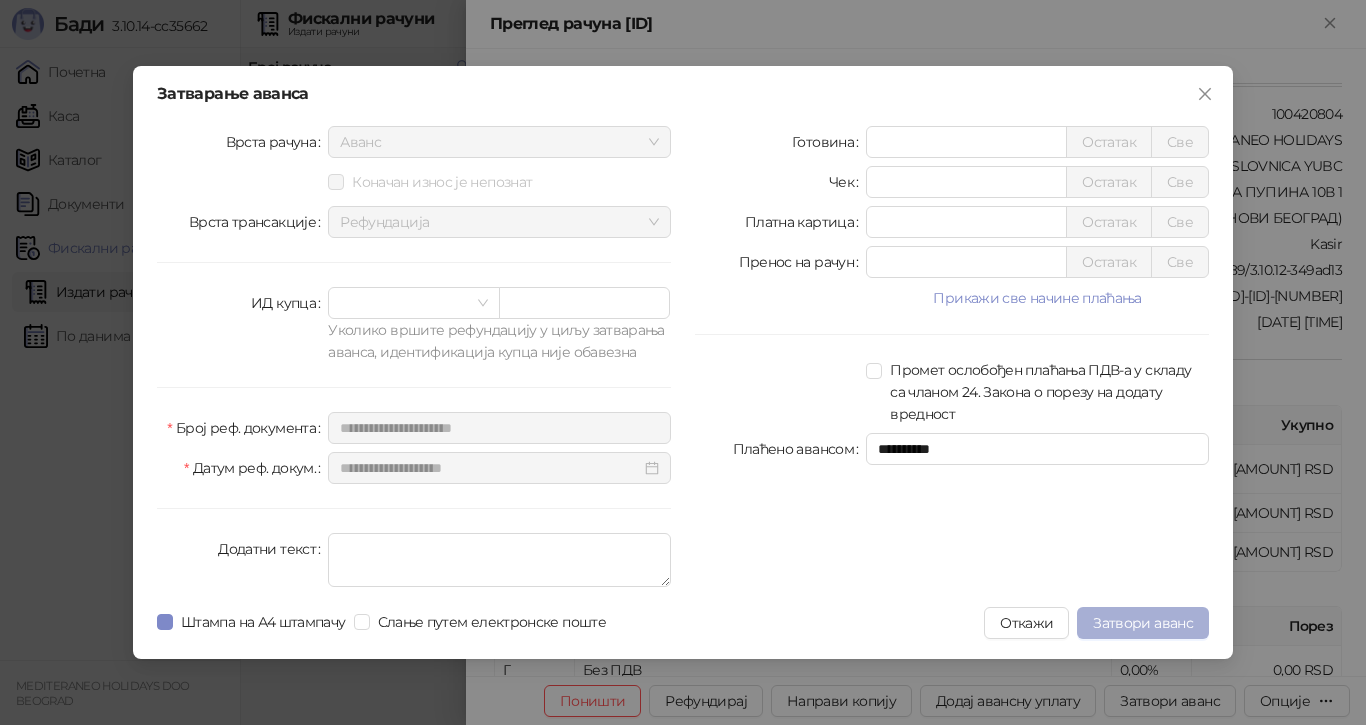 click on "Затвори аванс" at bounding box center (1143, 623) 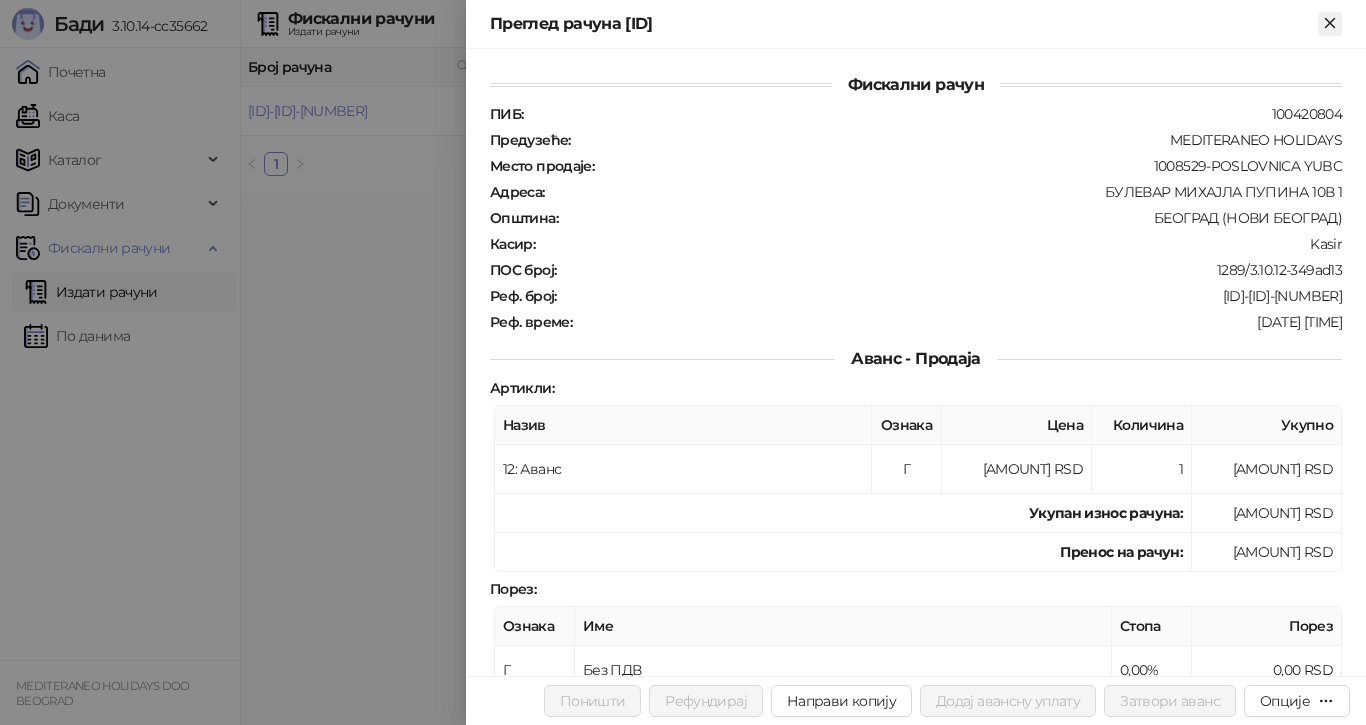 click 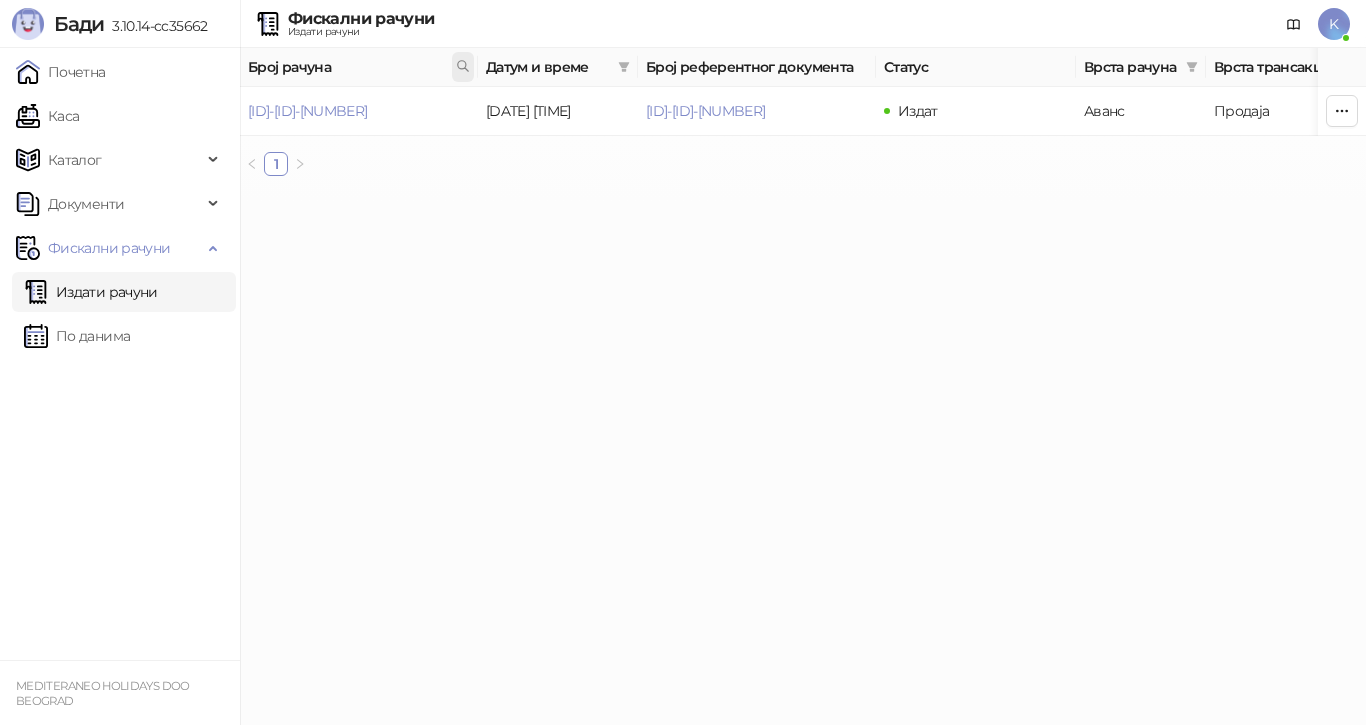 click 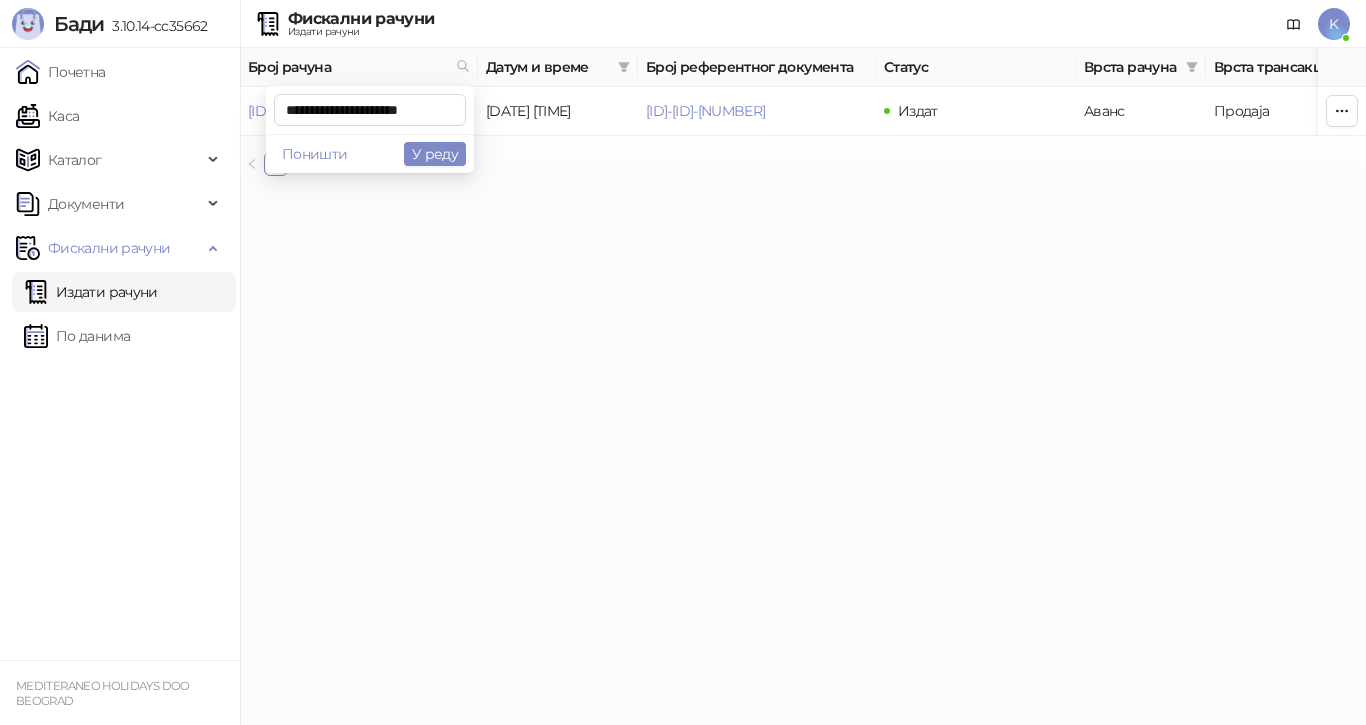 scroll, scrollTop: 0, scrollLeft: 8, axis: horizontal 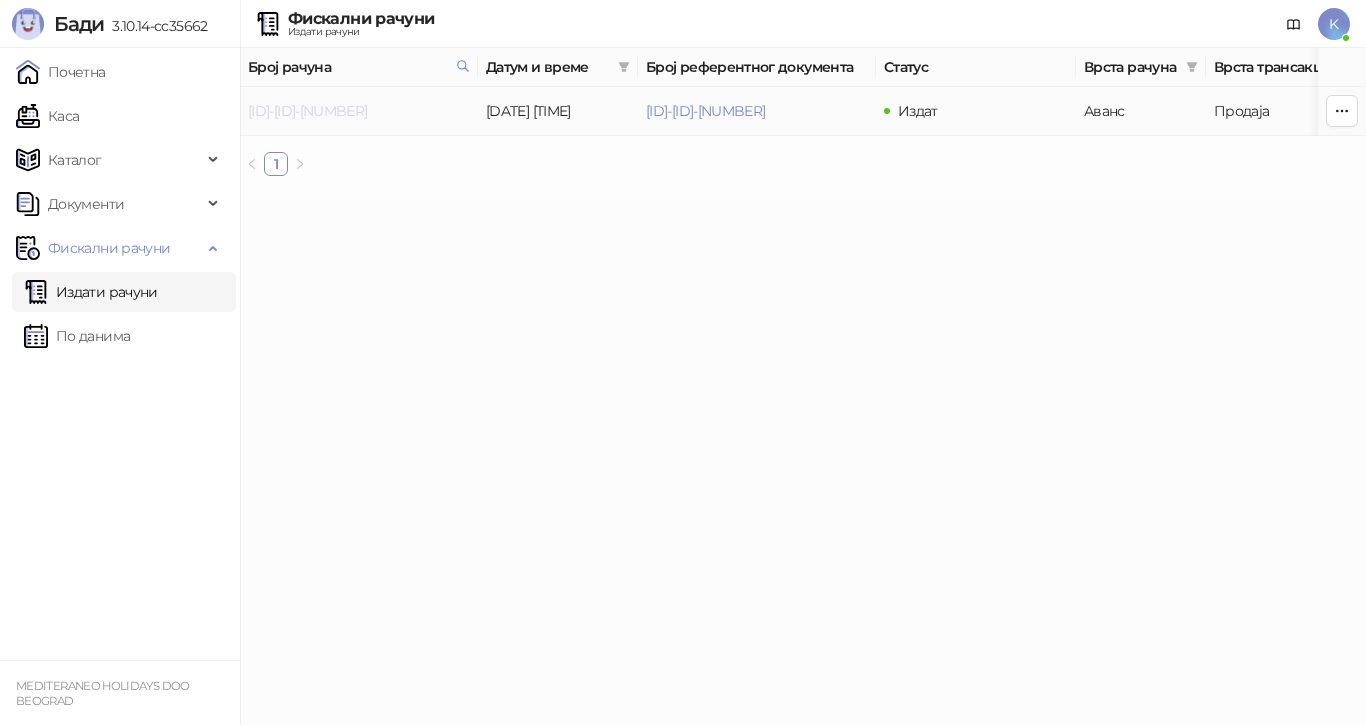 click on "[ID]-[ID]-[NUMBER]" at bounding box center [307, 111] 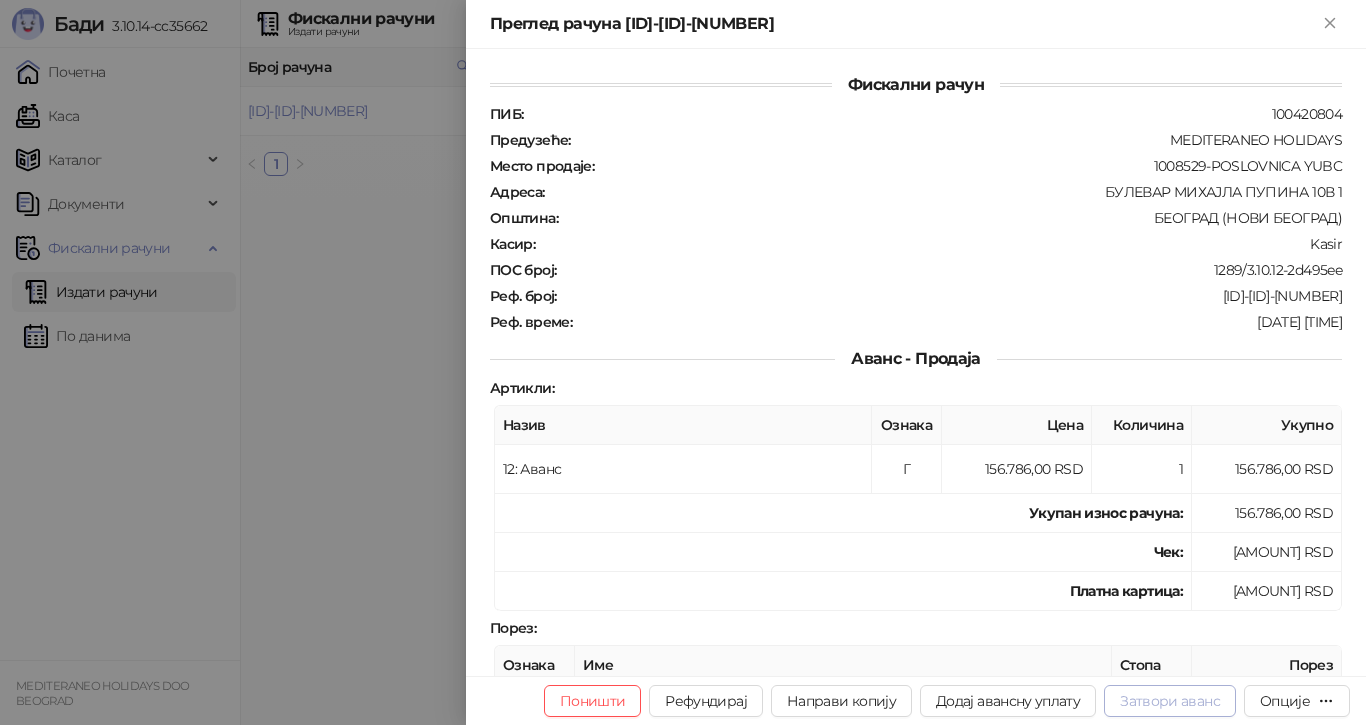 click on "Затвори аванс" at bounding box center [1170, 701] 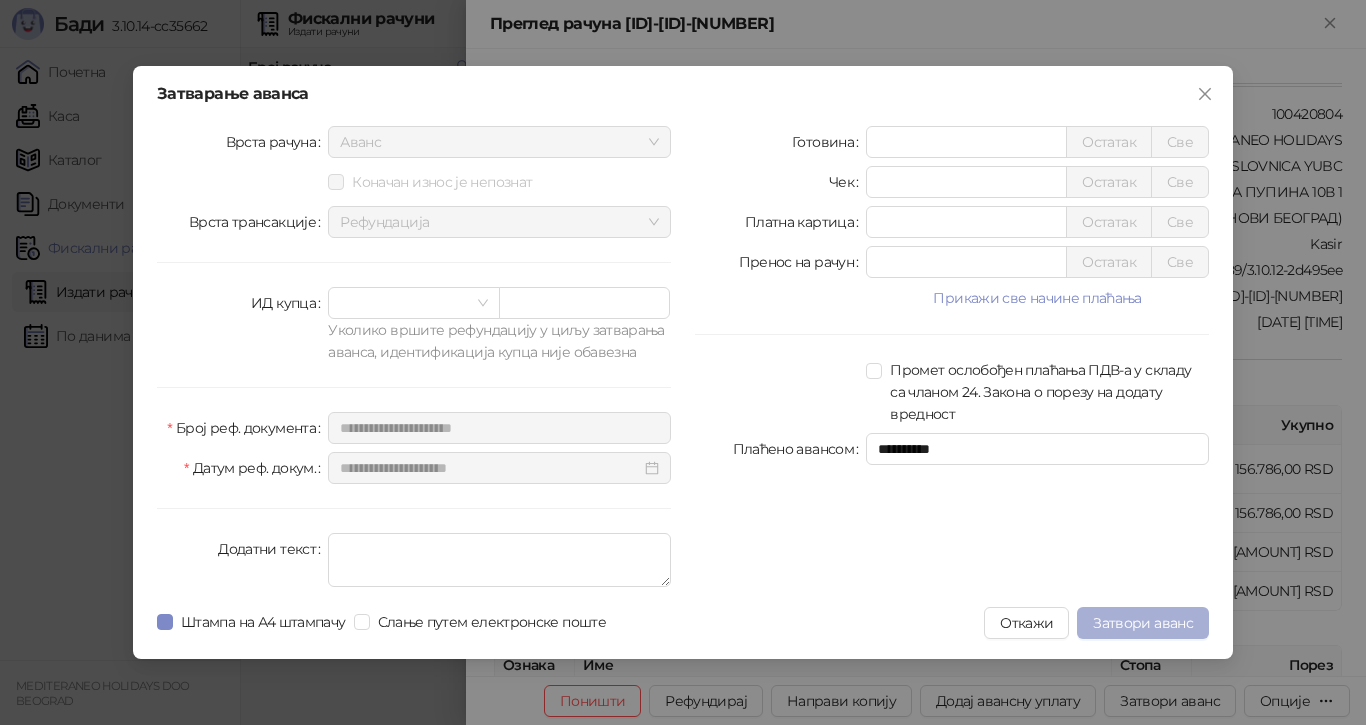 click on "Затвори аванс" at bounding box center (1143, 623) 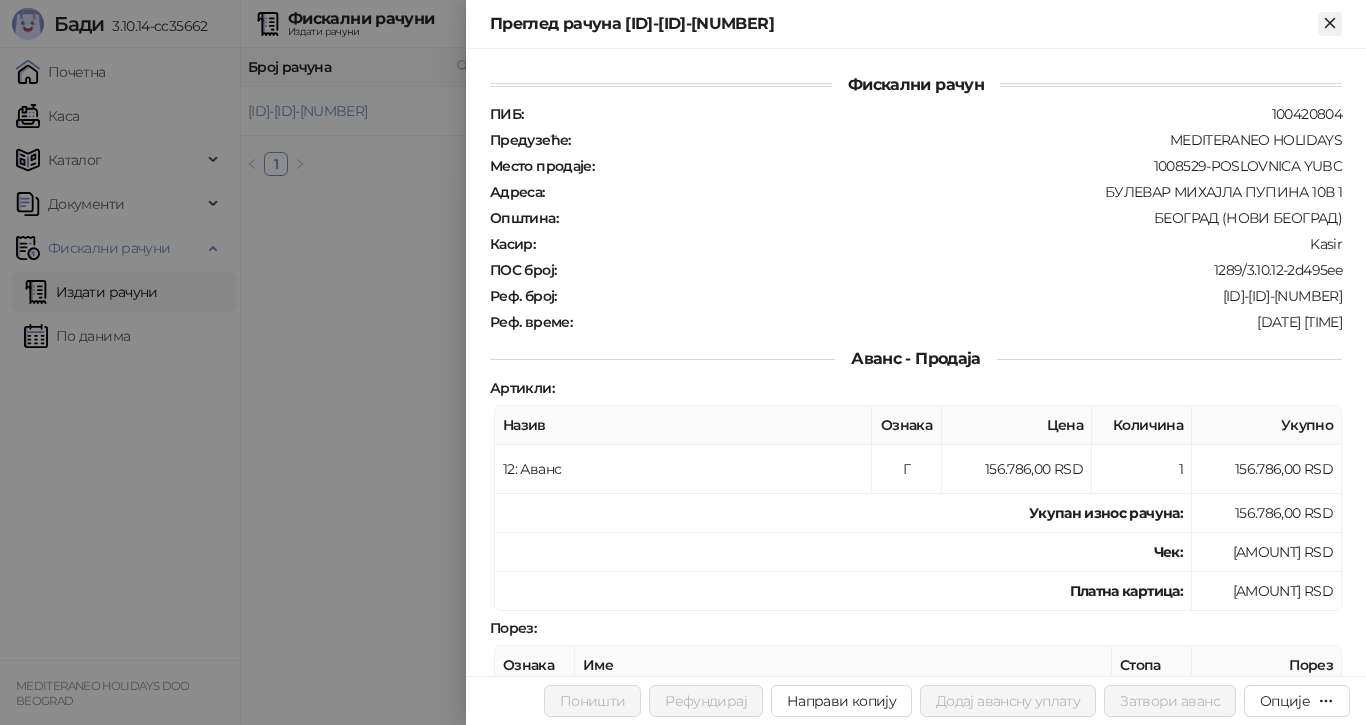 click 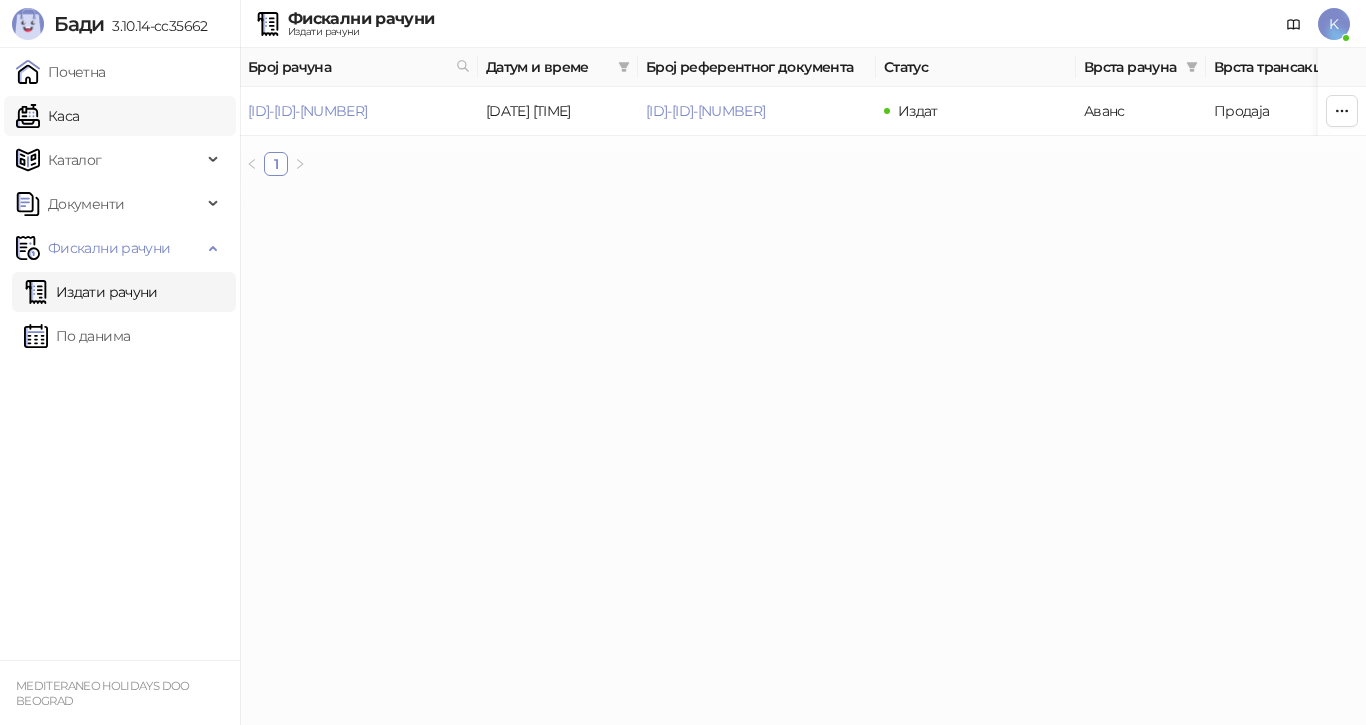 click on "Каса" at bounding box center [47, 116] 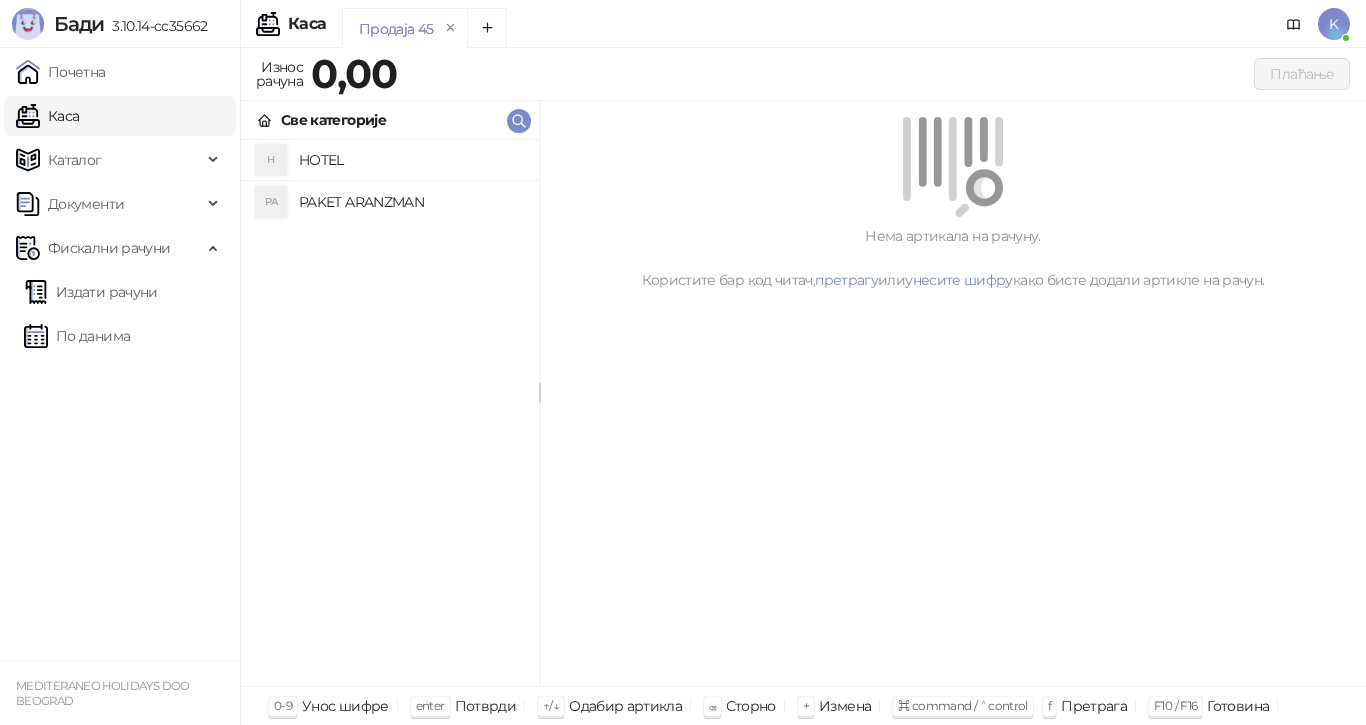 click on "PAKET ARANZMAN" at bounding box center (411, 202) 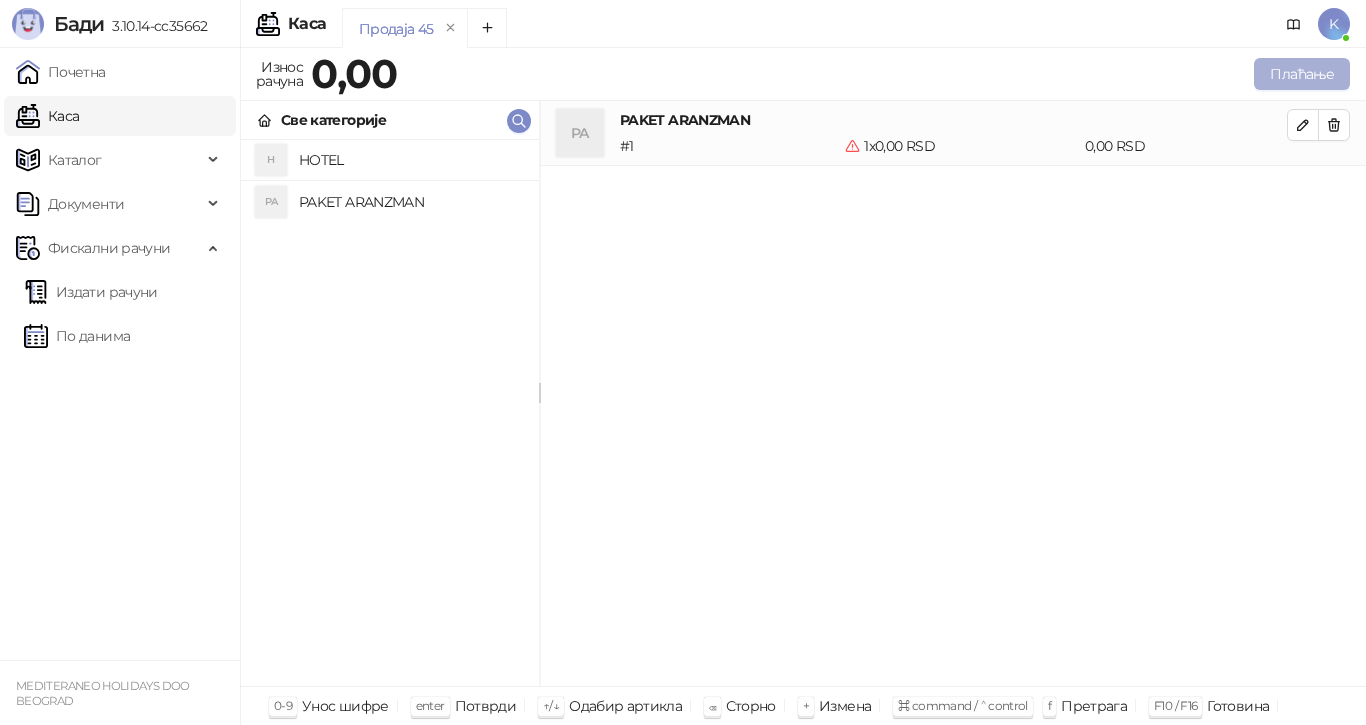 click on "Плаћање" at bounding box center [1302, 74] 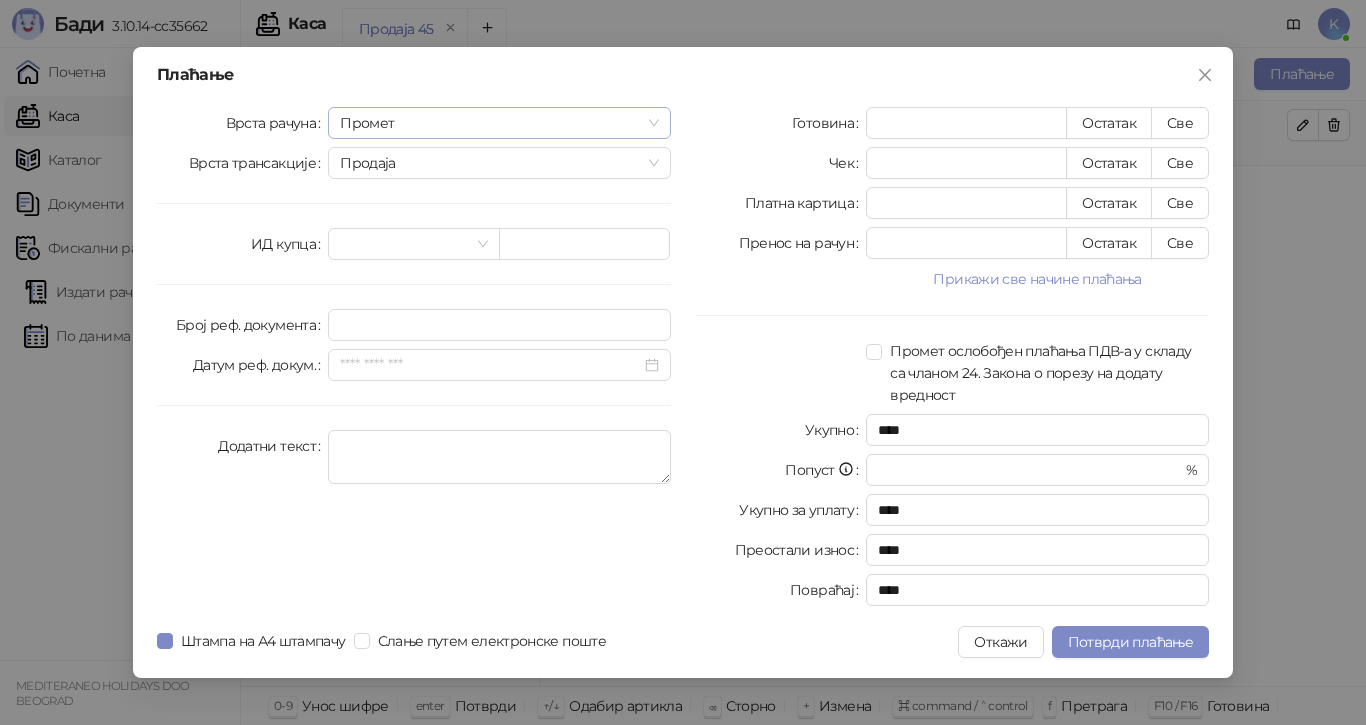 click on "Промет" at bounding box center (499, 123) 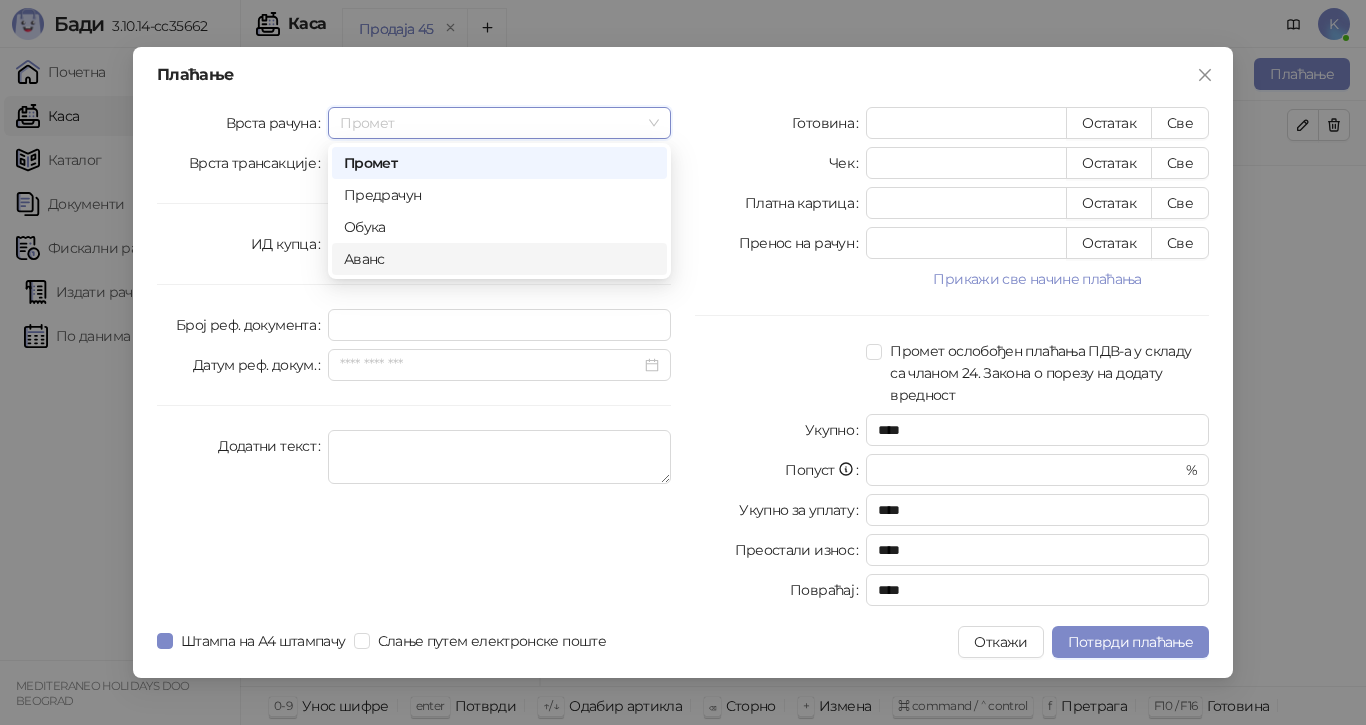 click on "Аванс" at bounding box center (499, 259) 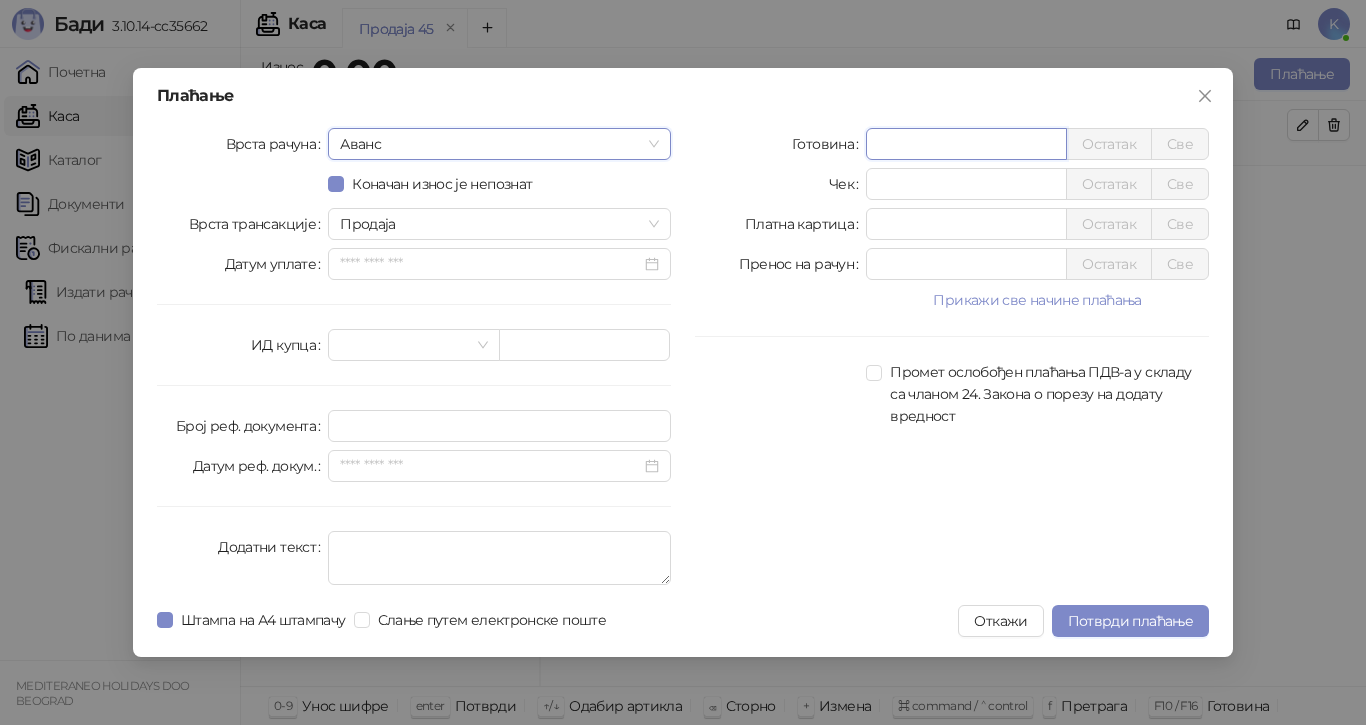 click on "*" at bounding box center (966, 144) 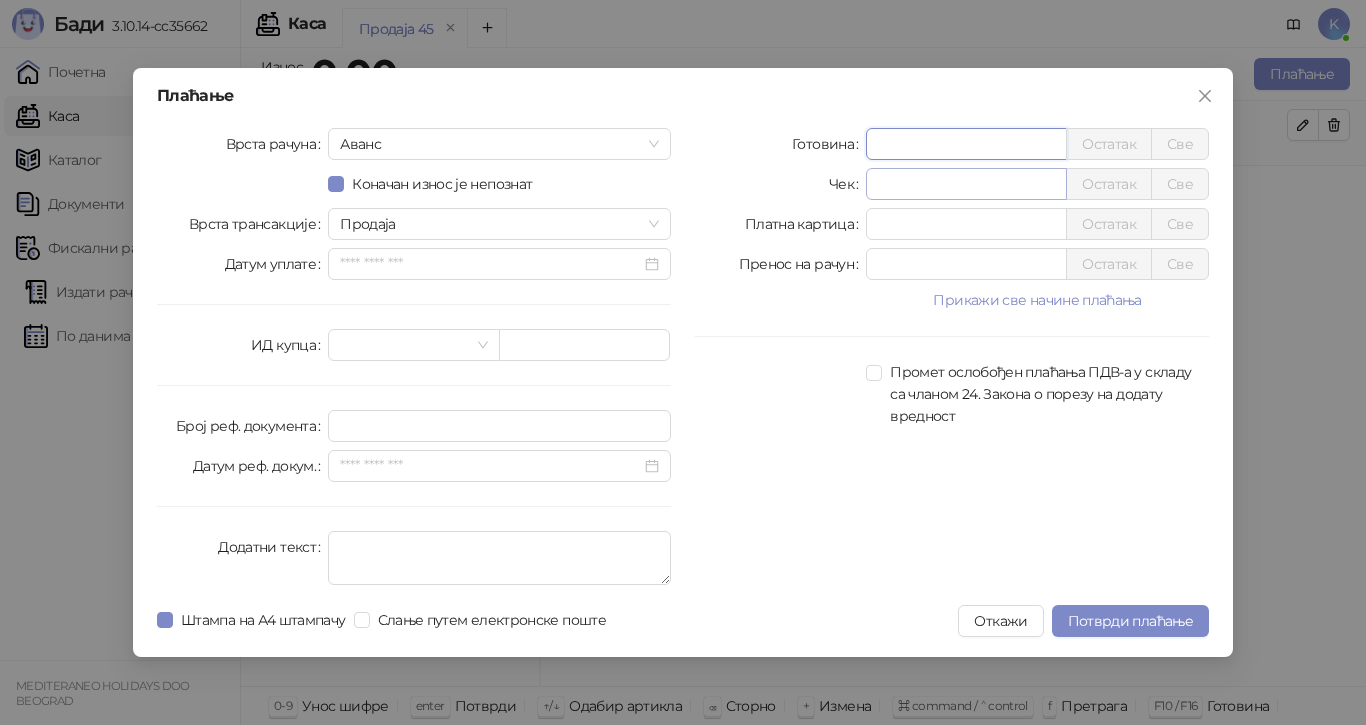 type on "*****" 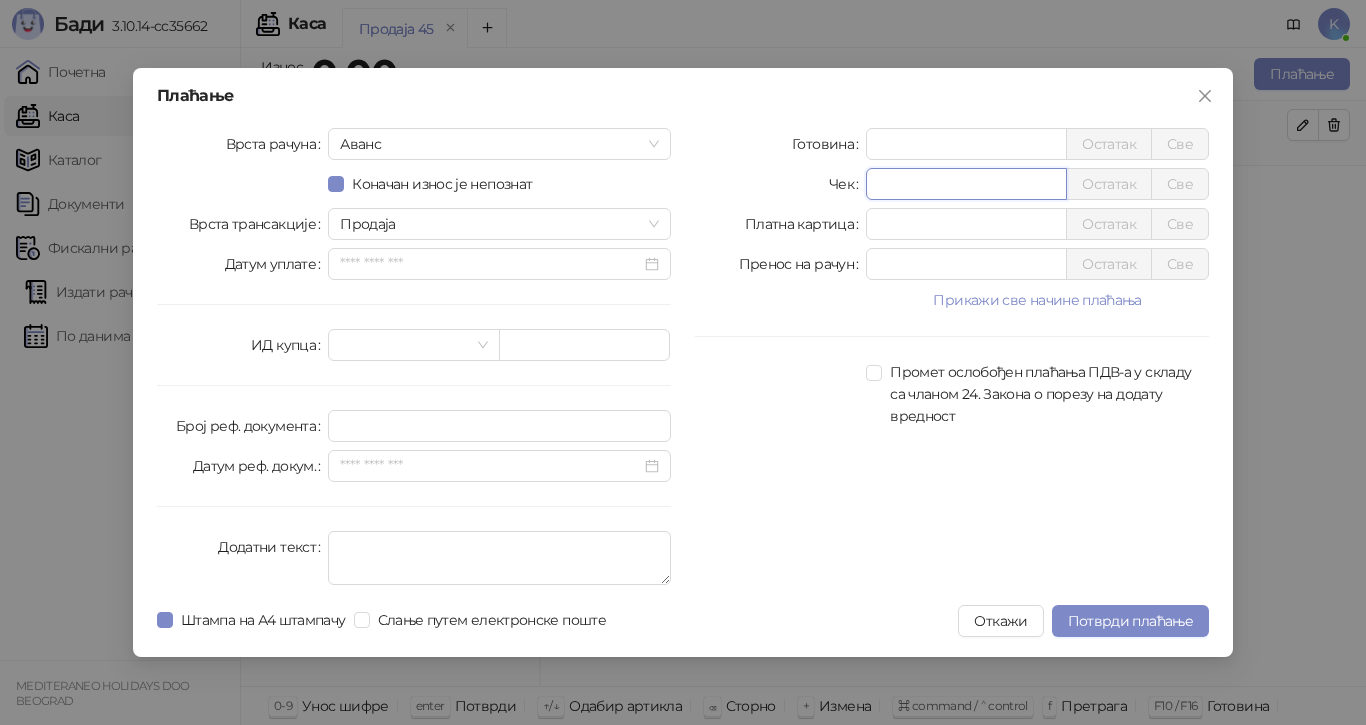 click on "*" at bounding box center (966, 184) 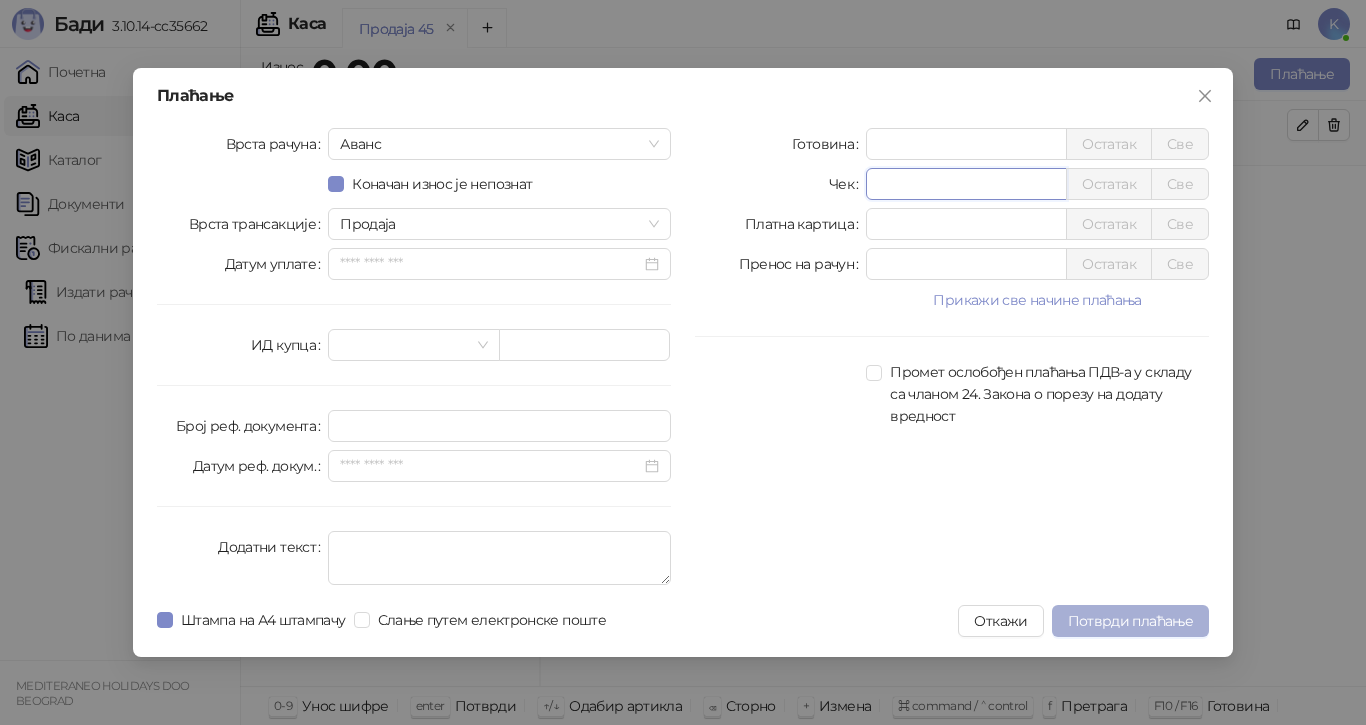 type on "*****" 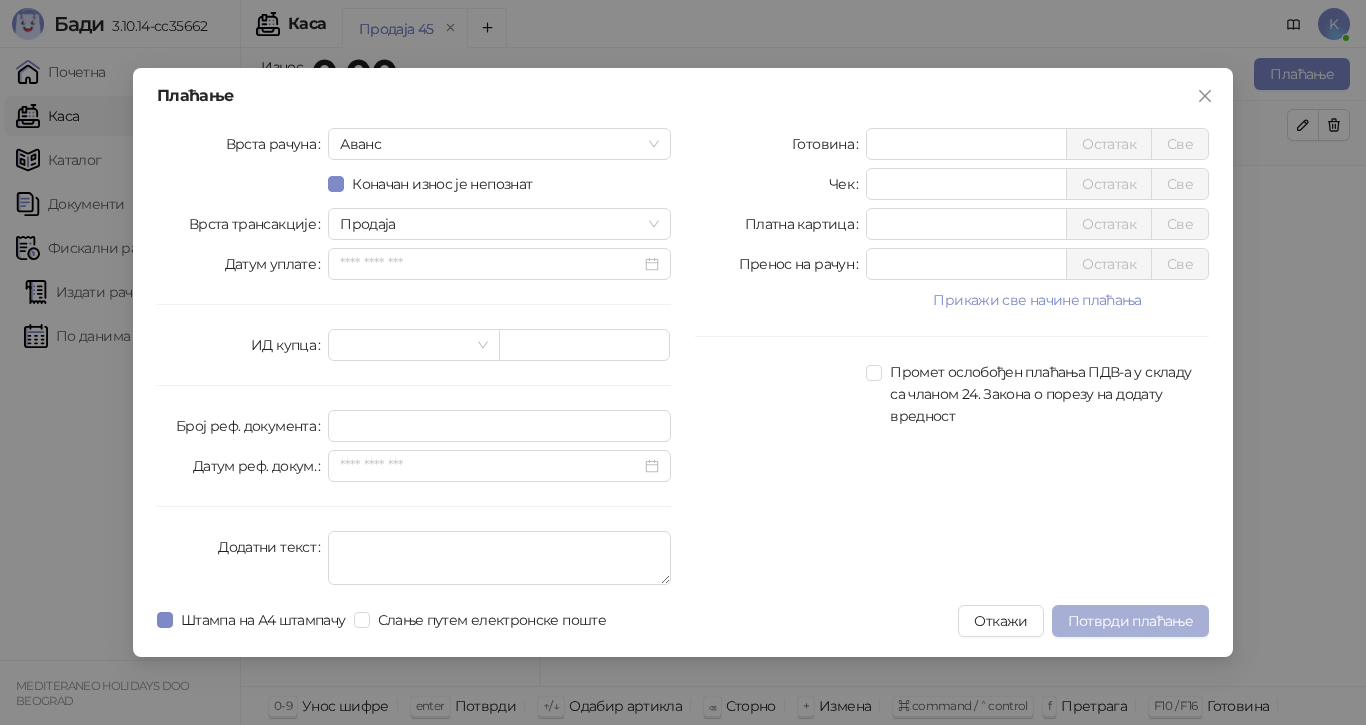 click on "Потврди плаћање" at bounding box center (1130, 621) 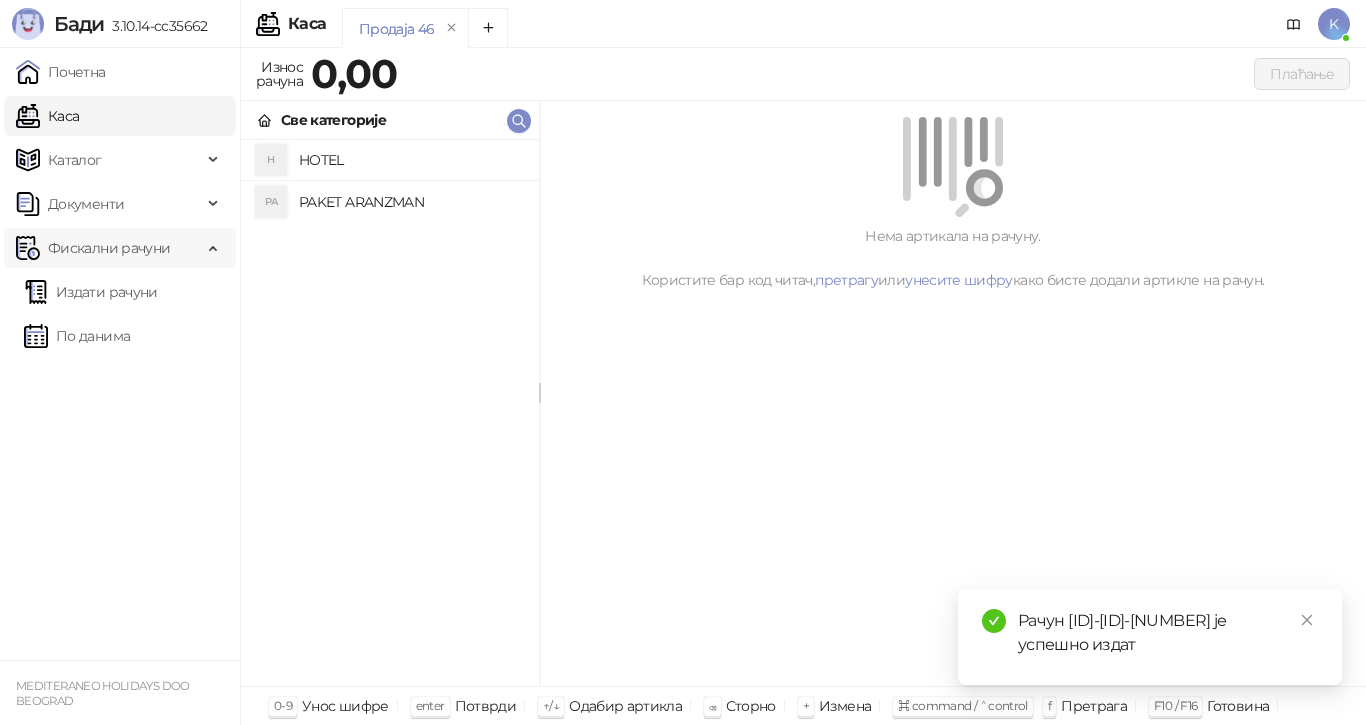 click on "Фискални рачуни" at bounding box center [109, 248] 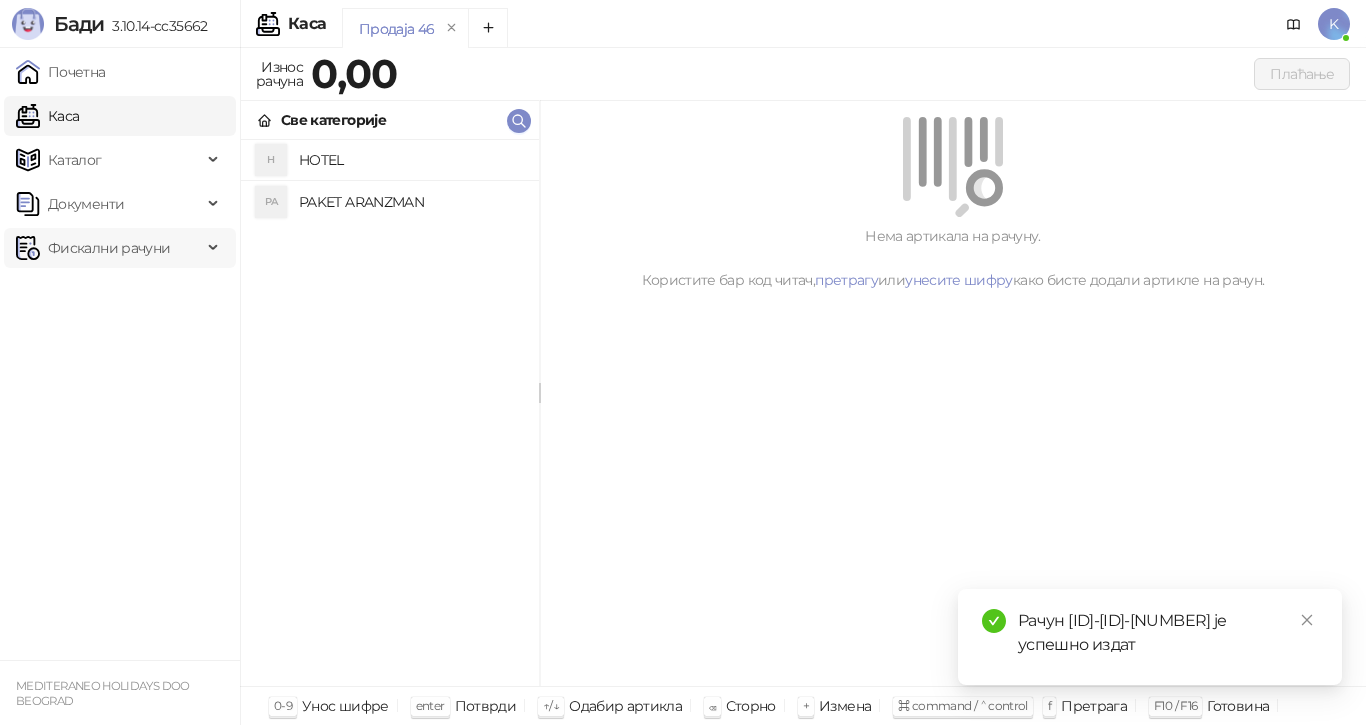 click on "Фискални рачуни" at bounding box center (109, 248) 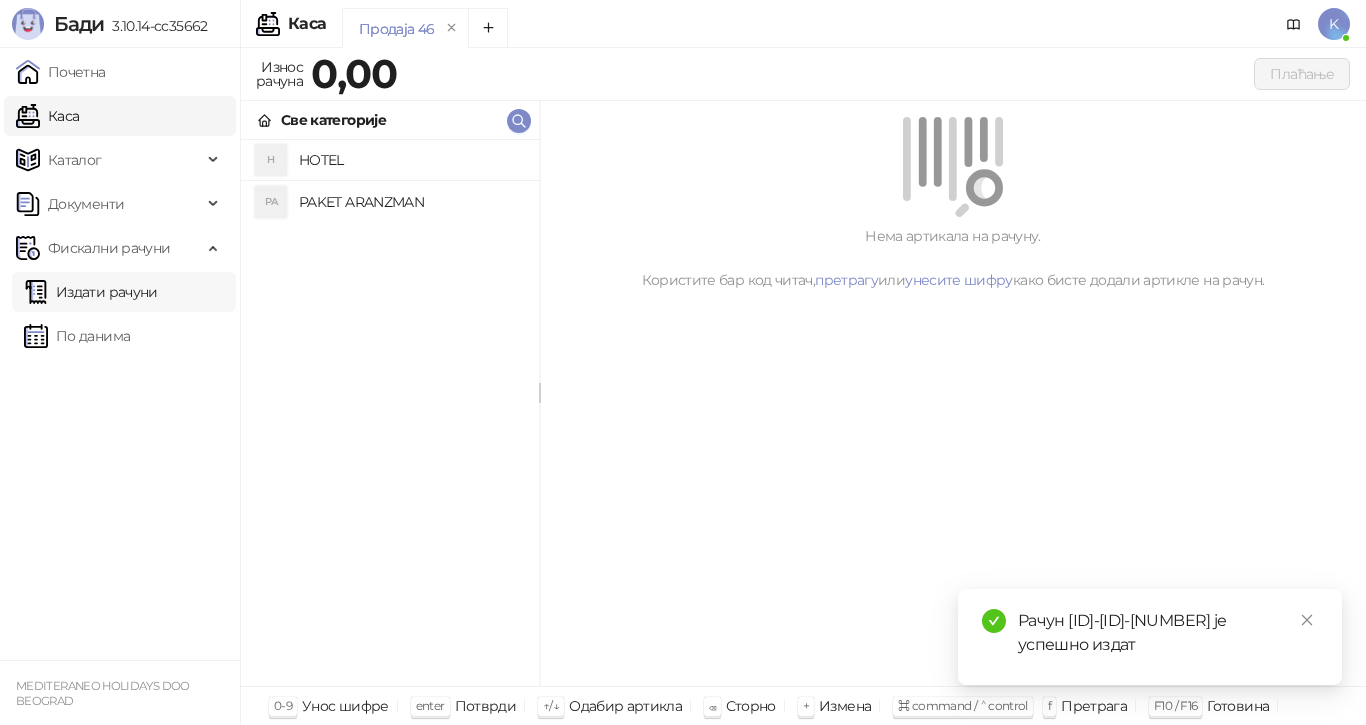 click on "Издати рачуни" at bounding box center [91, 292] 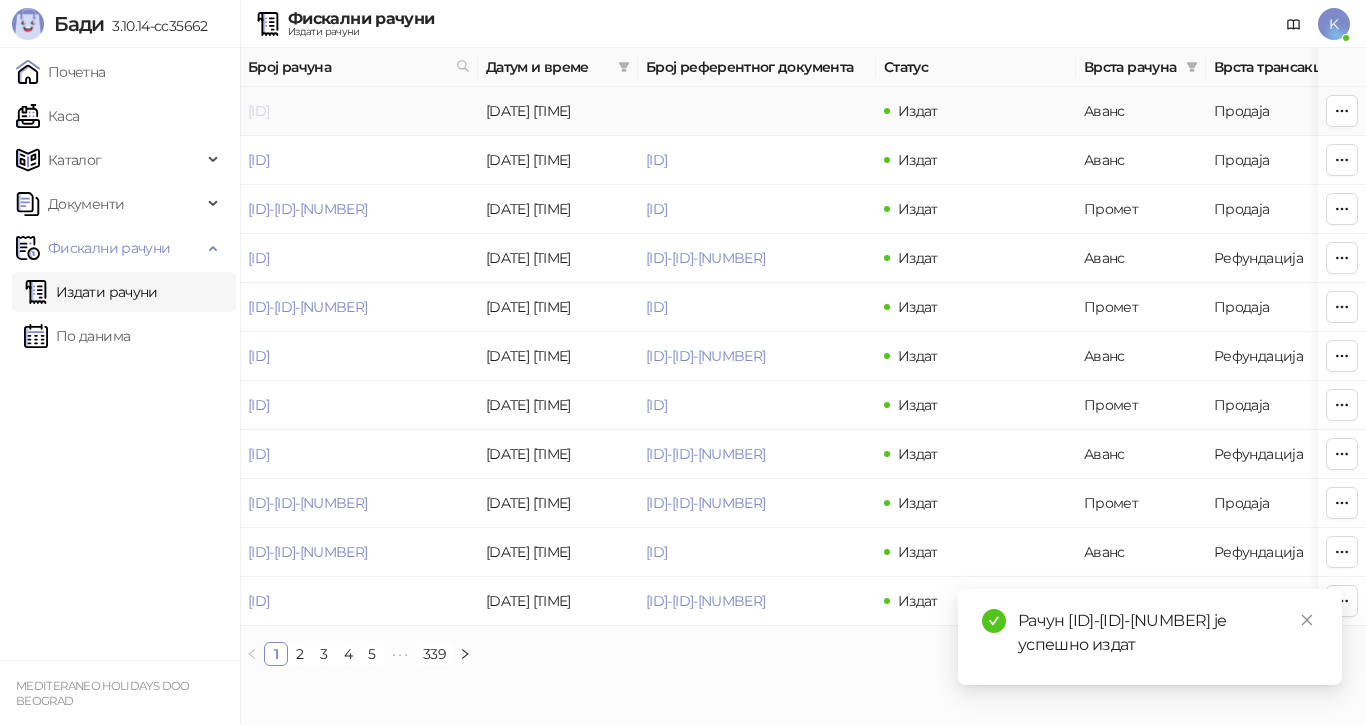 click on "[ID]" at bounding box center [258, 111] 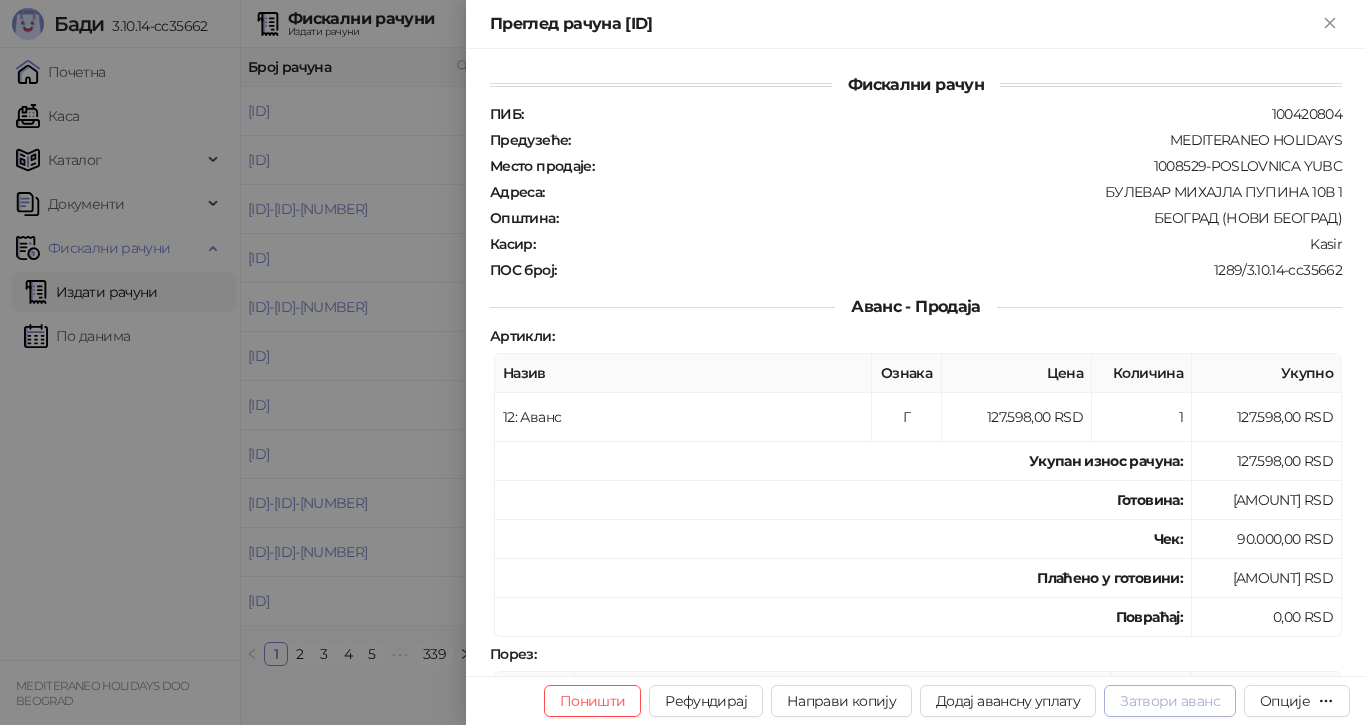 click on "Затвори аванс" at bounding box center (1170, 701) 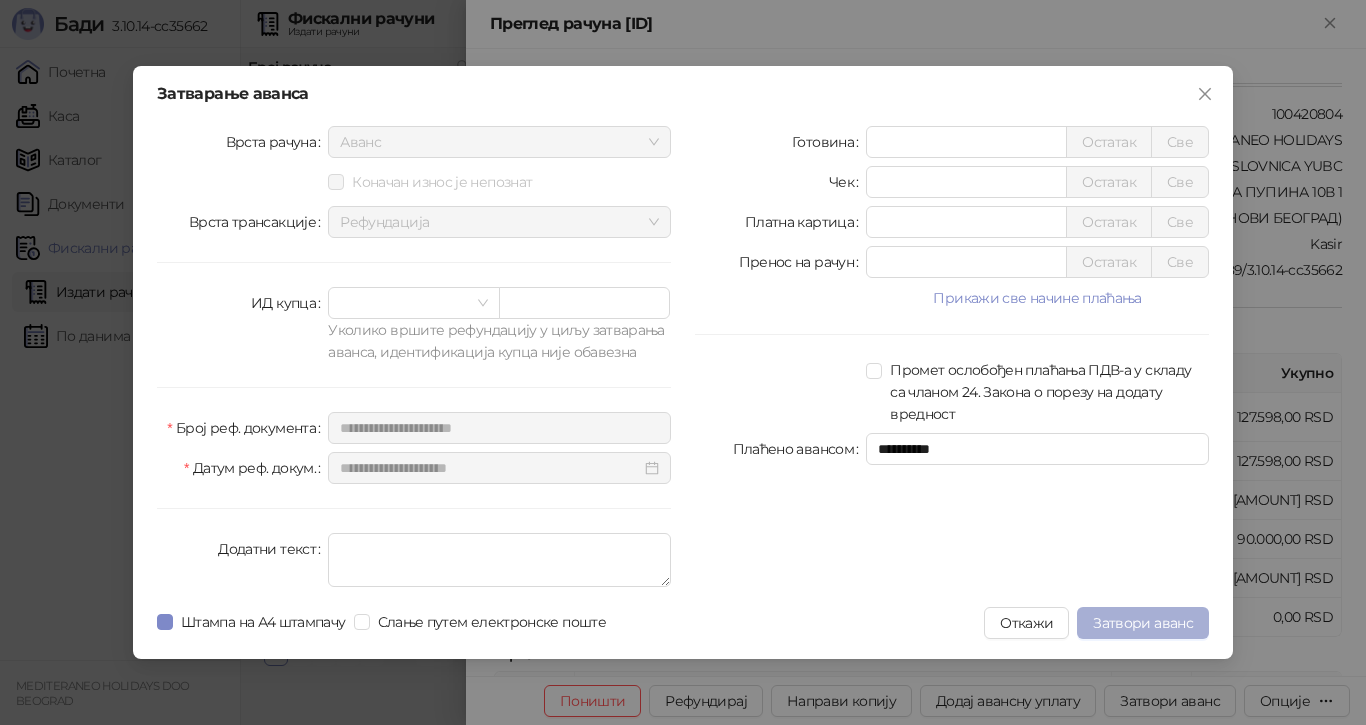 click on "Затвори аванс" at bounding box center (1143, 623) 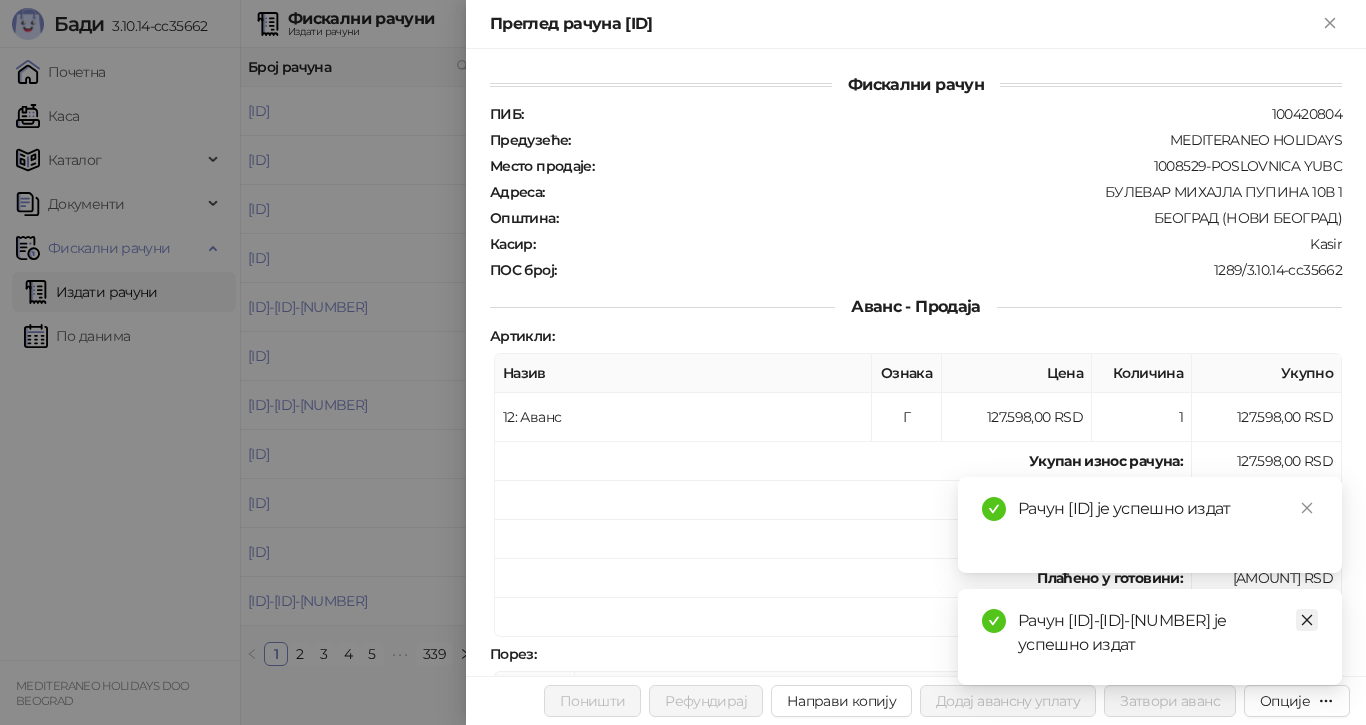 click 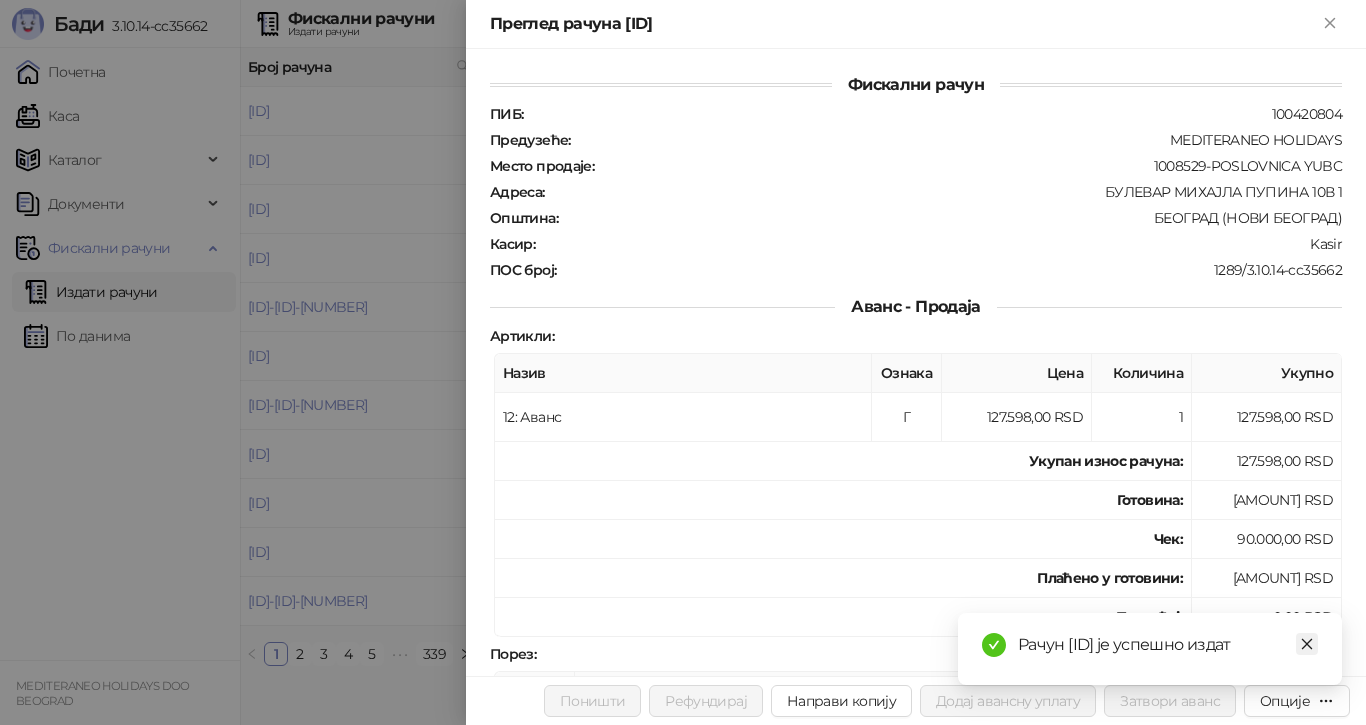 click 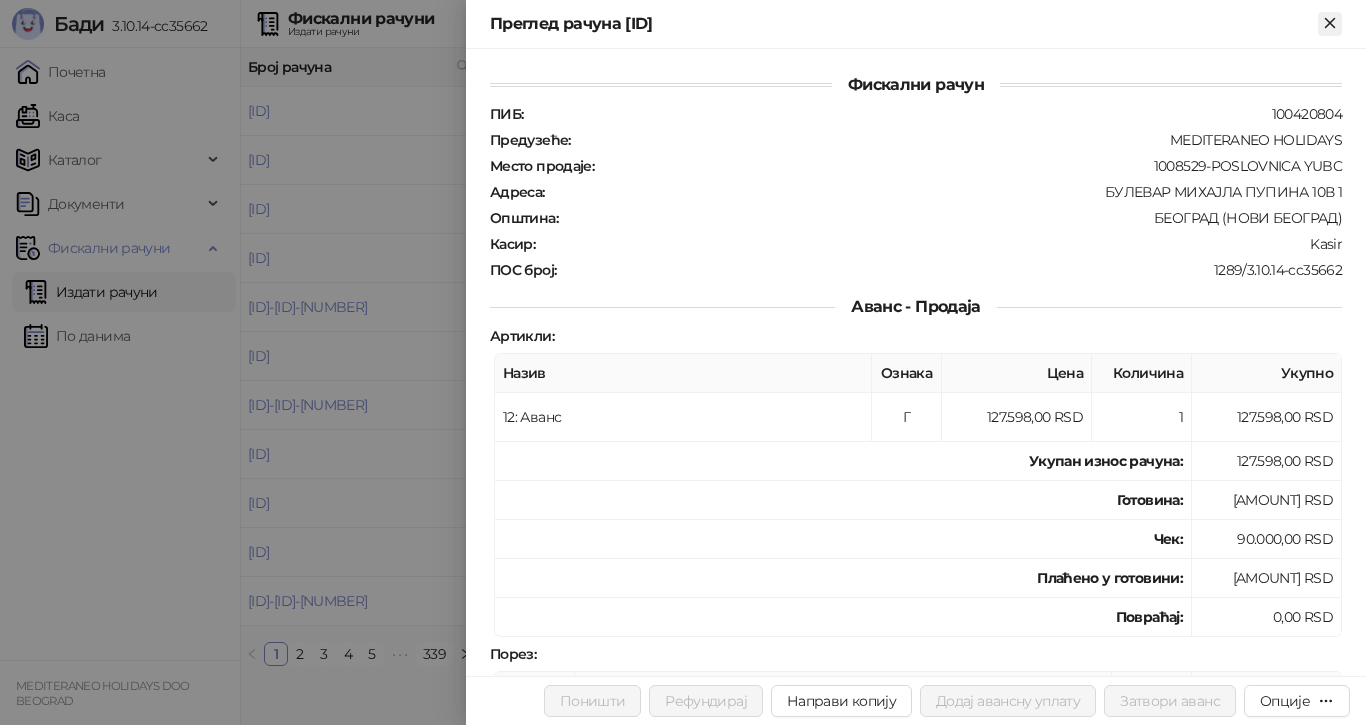 click 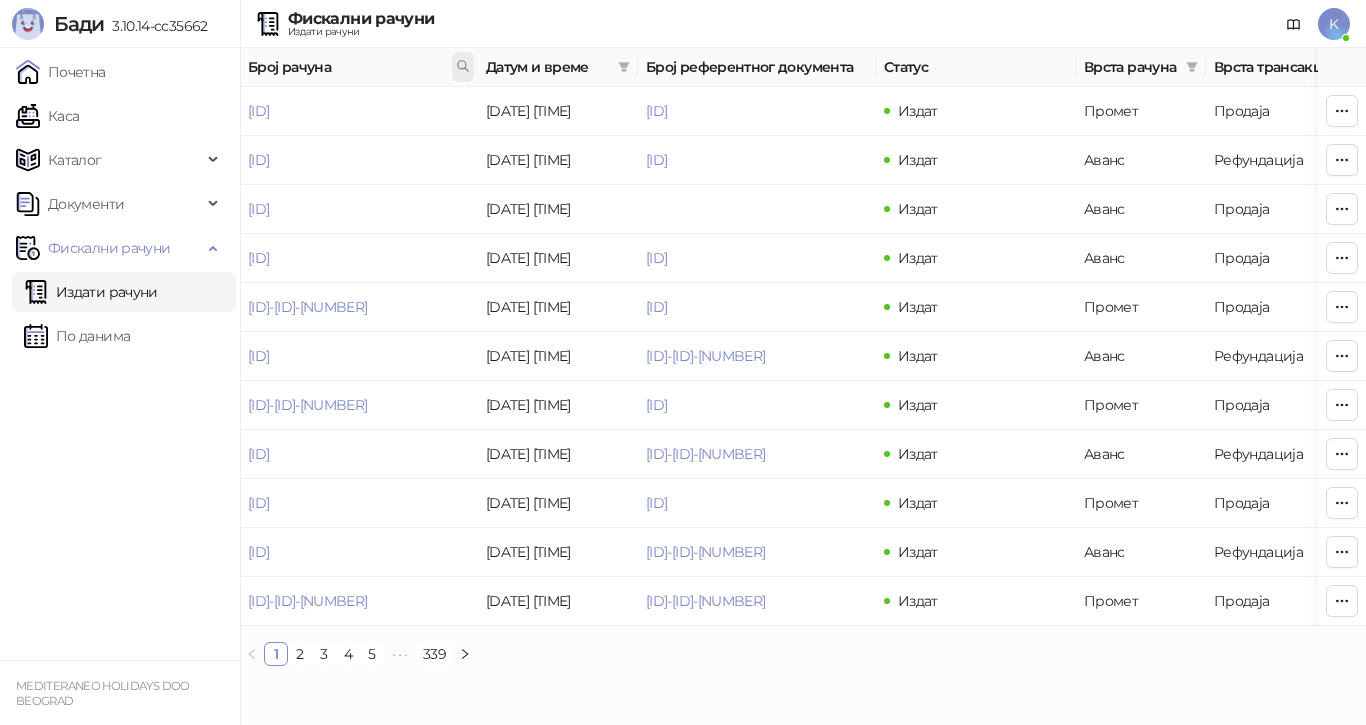 click 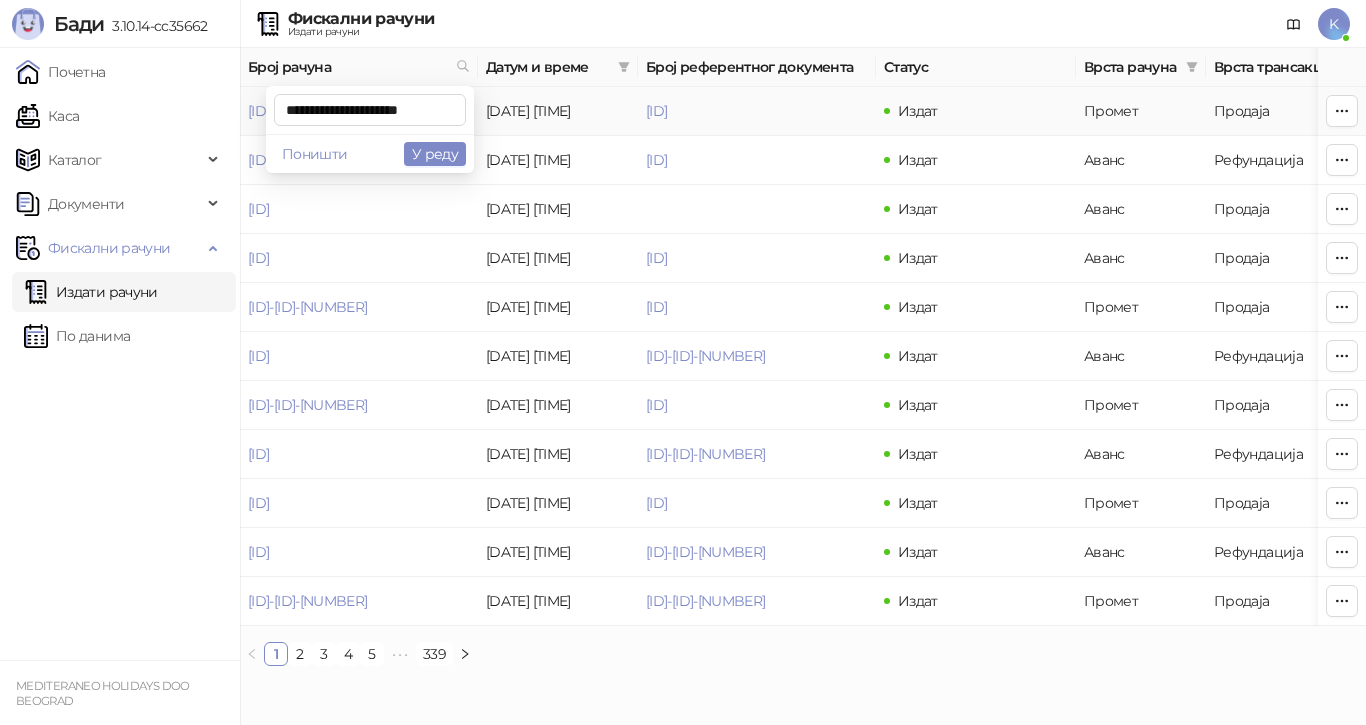 scroll, scrollTop: 0, scrollLeft: 8, axis: horizontal 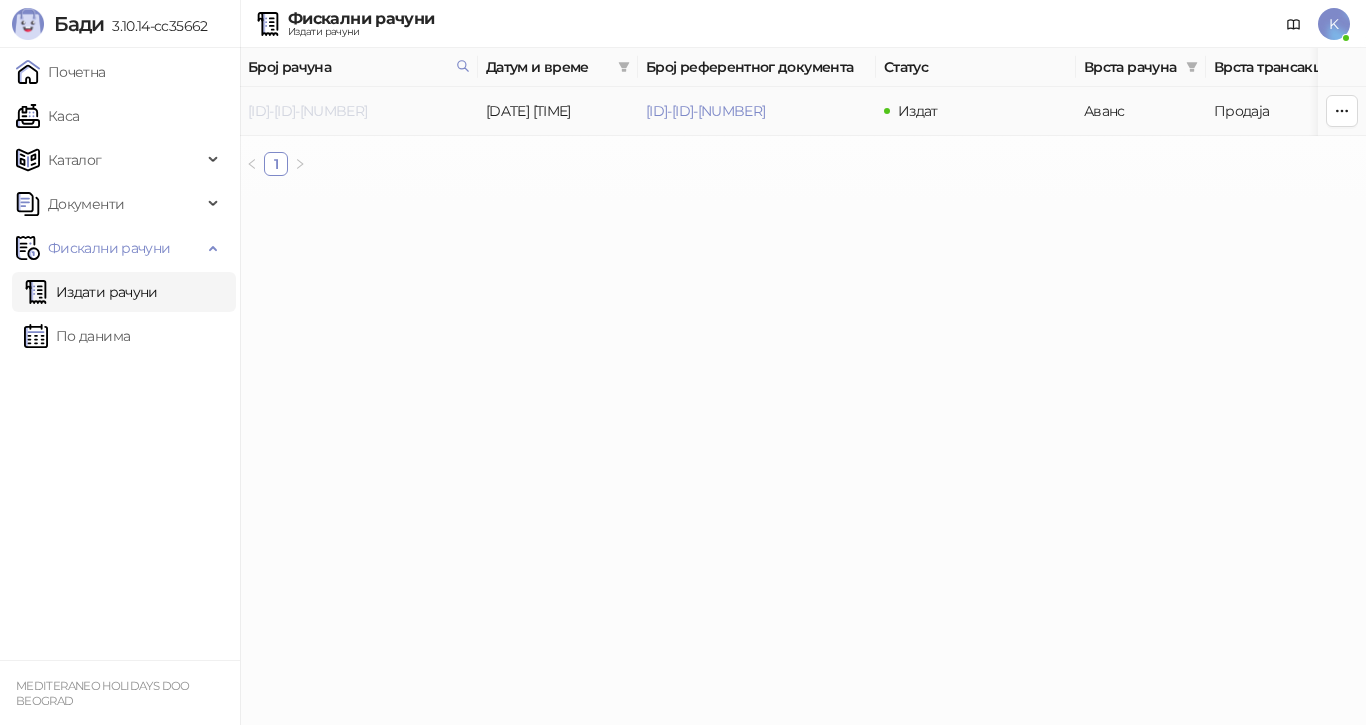 click on "[ID]-[ID]-[NUMBER]" at bounding box center (307, 111) 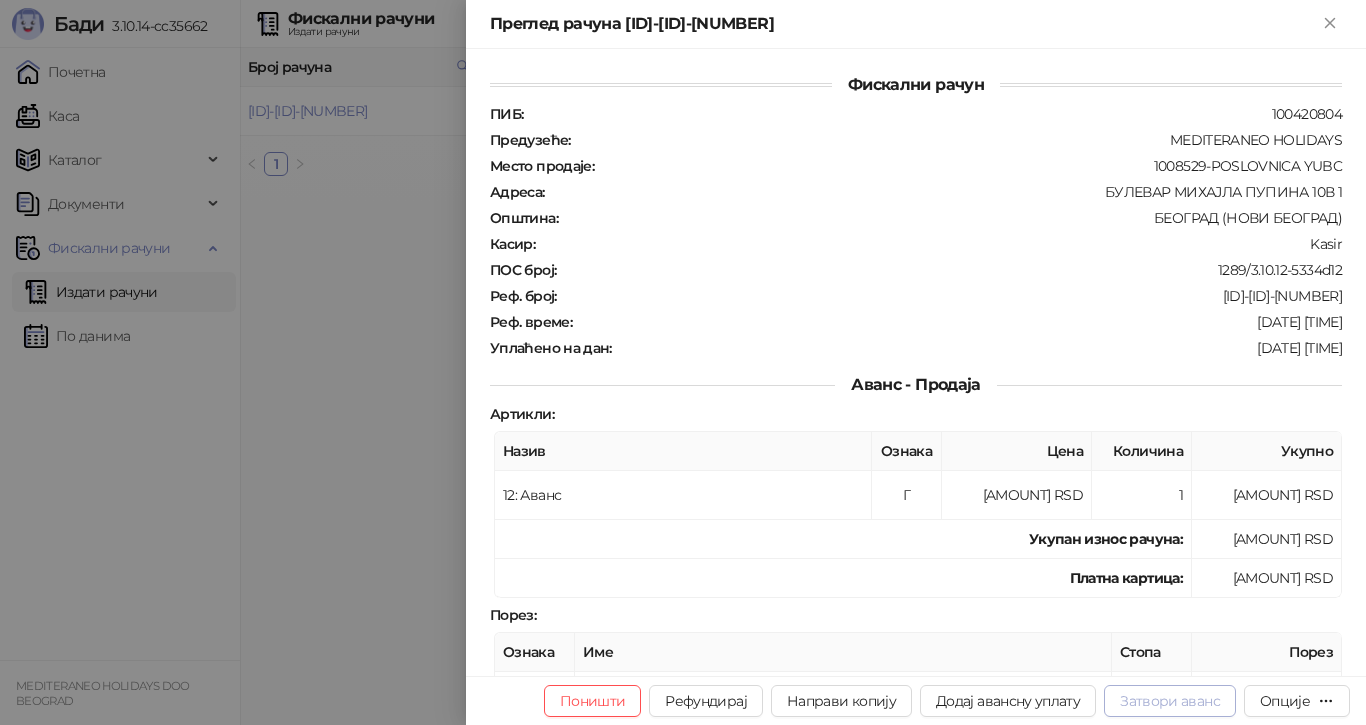 click on "Затвори аванс" at bounding box center [1170, 701] 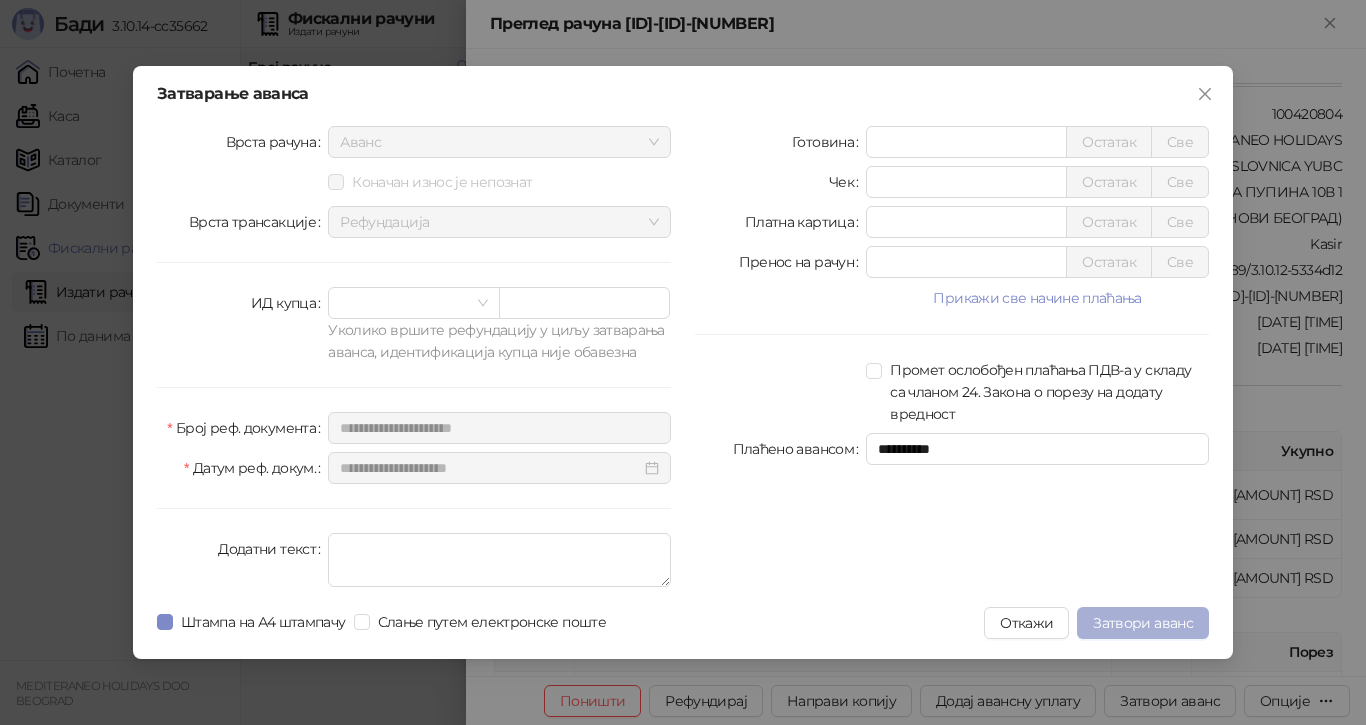 click on "Затвори аванс" at bounding box center (1143, 623) 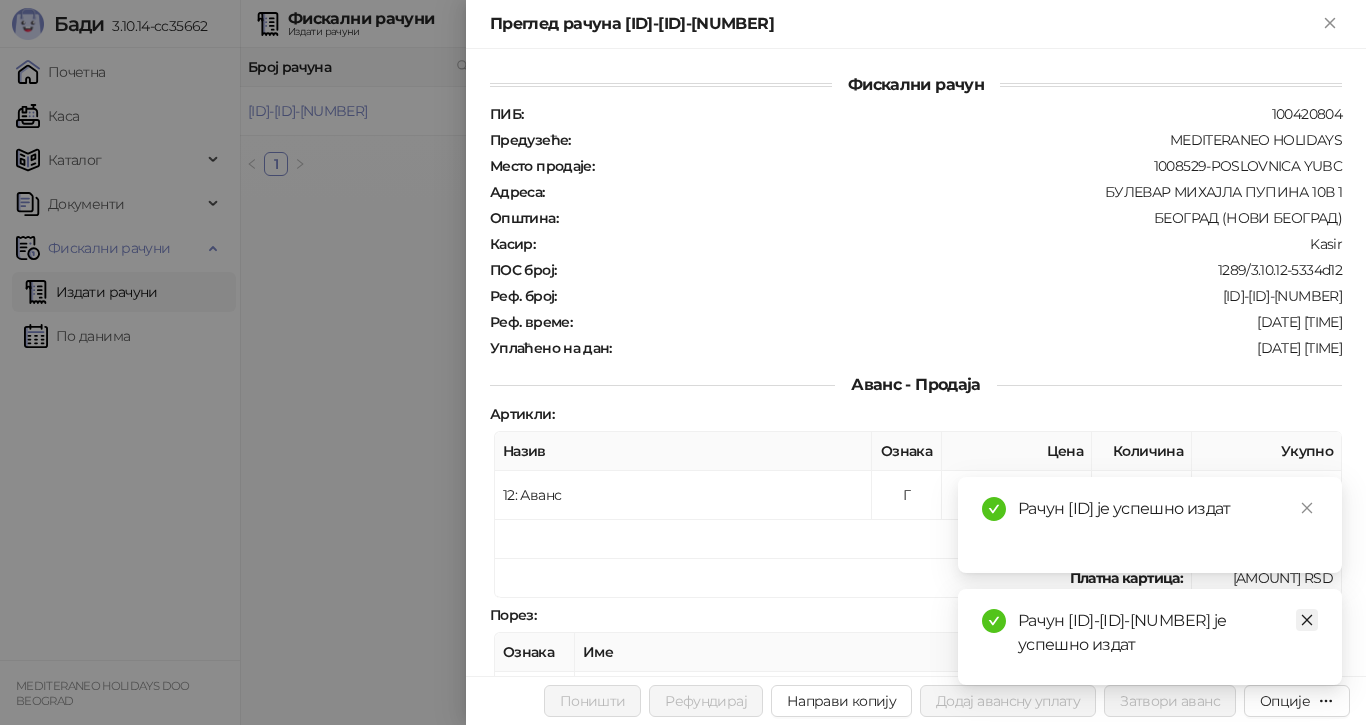 click 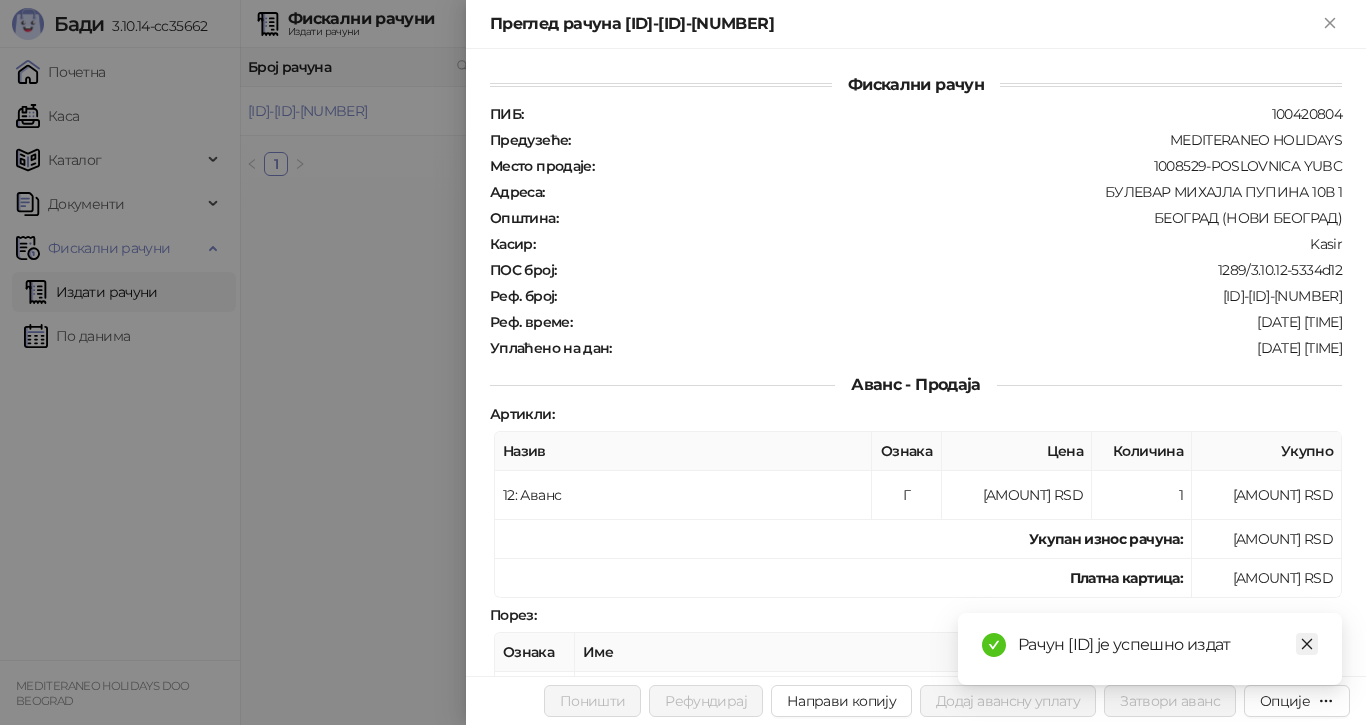 click 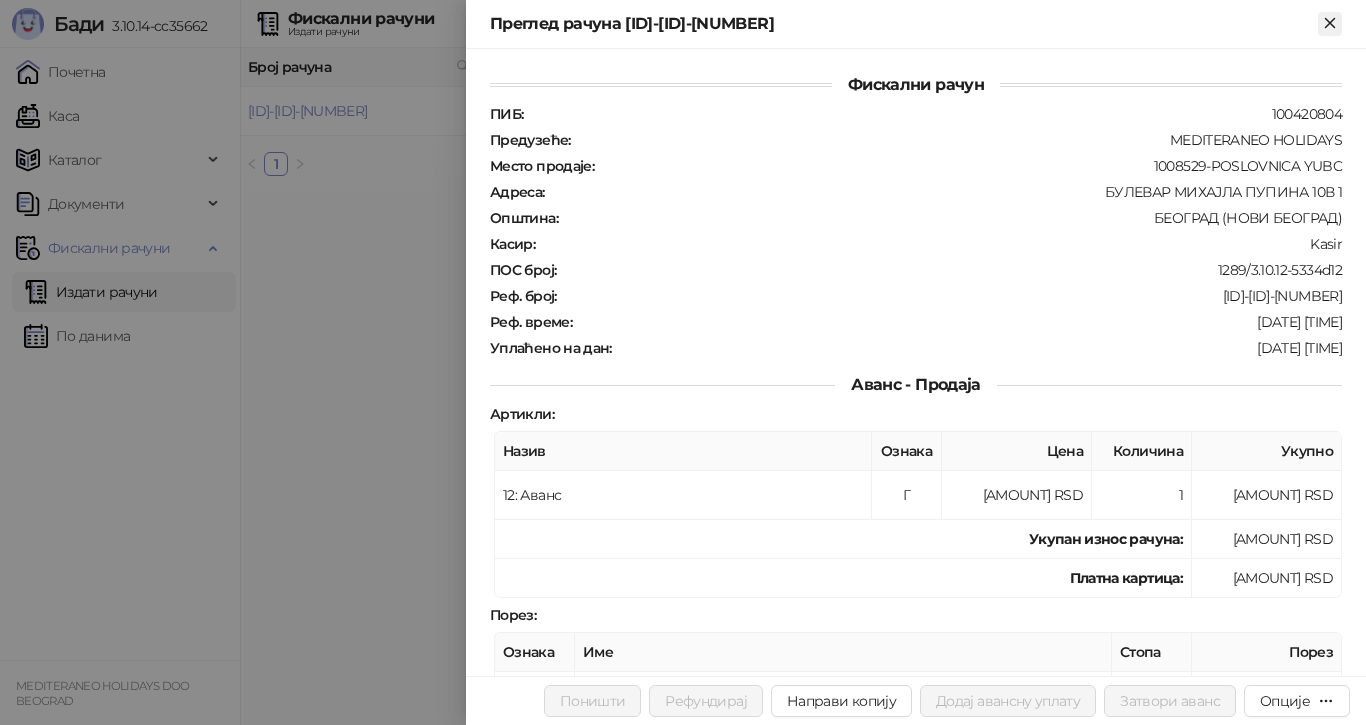 click 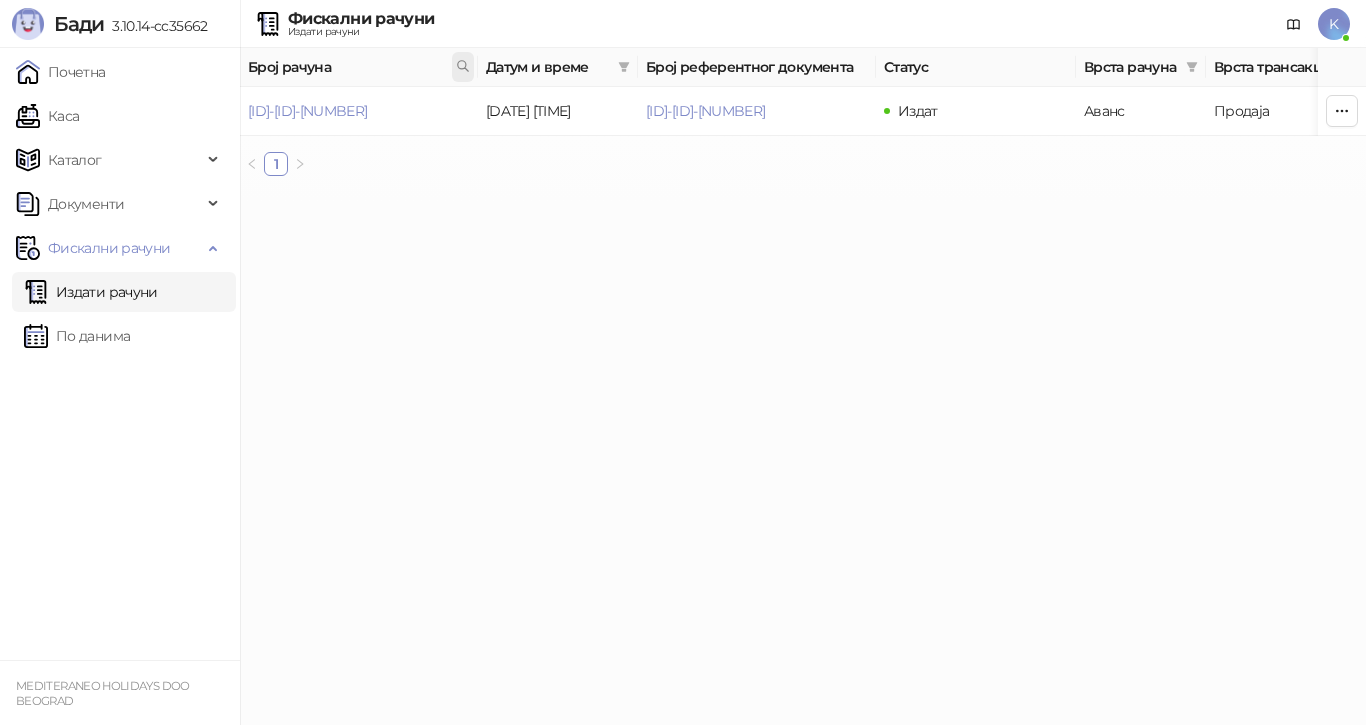 click at bounding box center (463, 67) 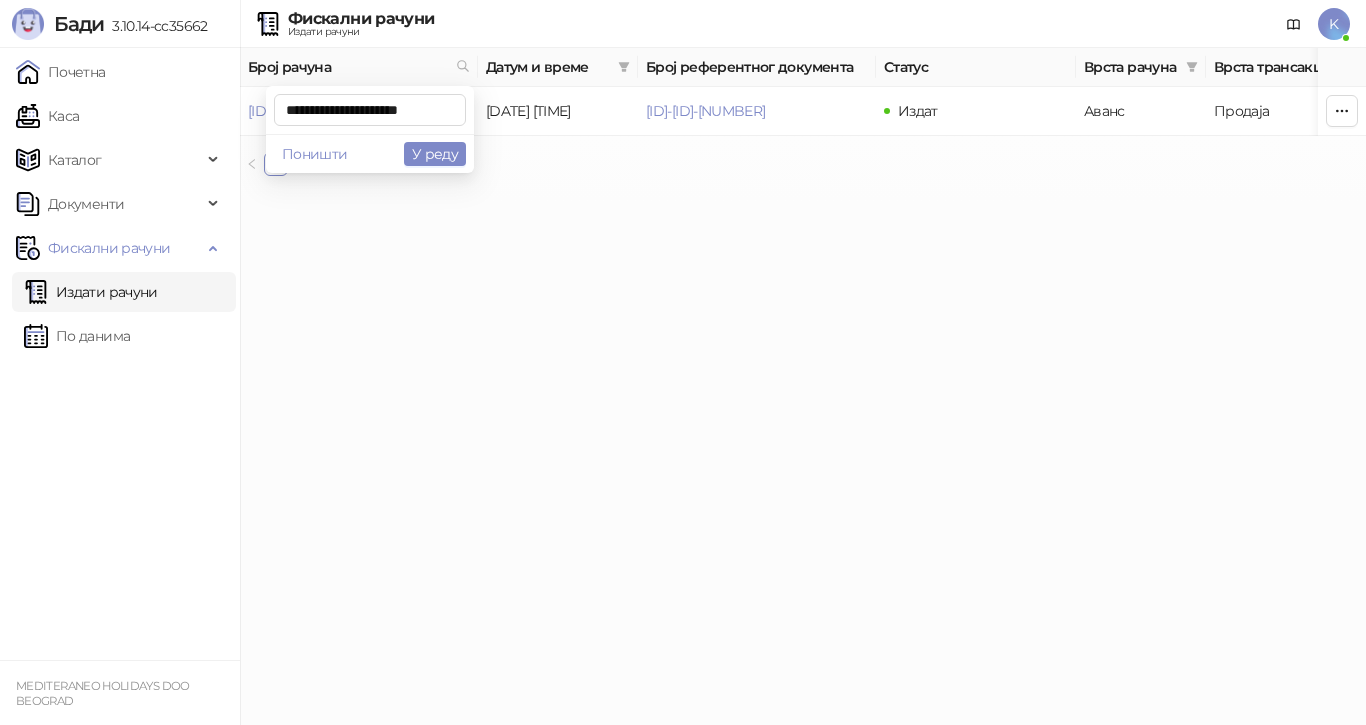 scroll, scrollTop: 0, scrollLeft: 10, axis: horizontal 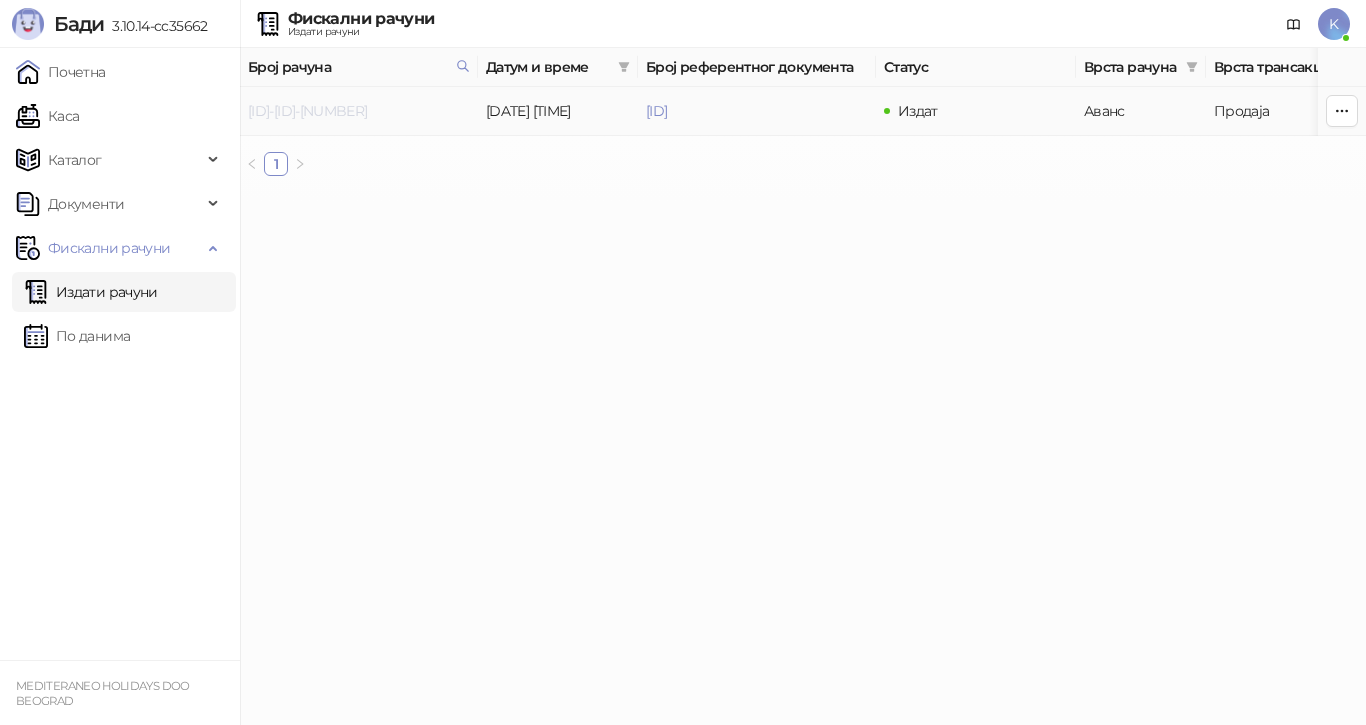 click on "[ID]-[ID]-[NUMBER]" at bounding box center [307, 111] 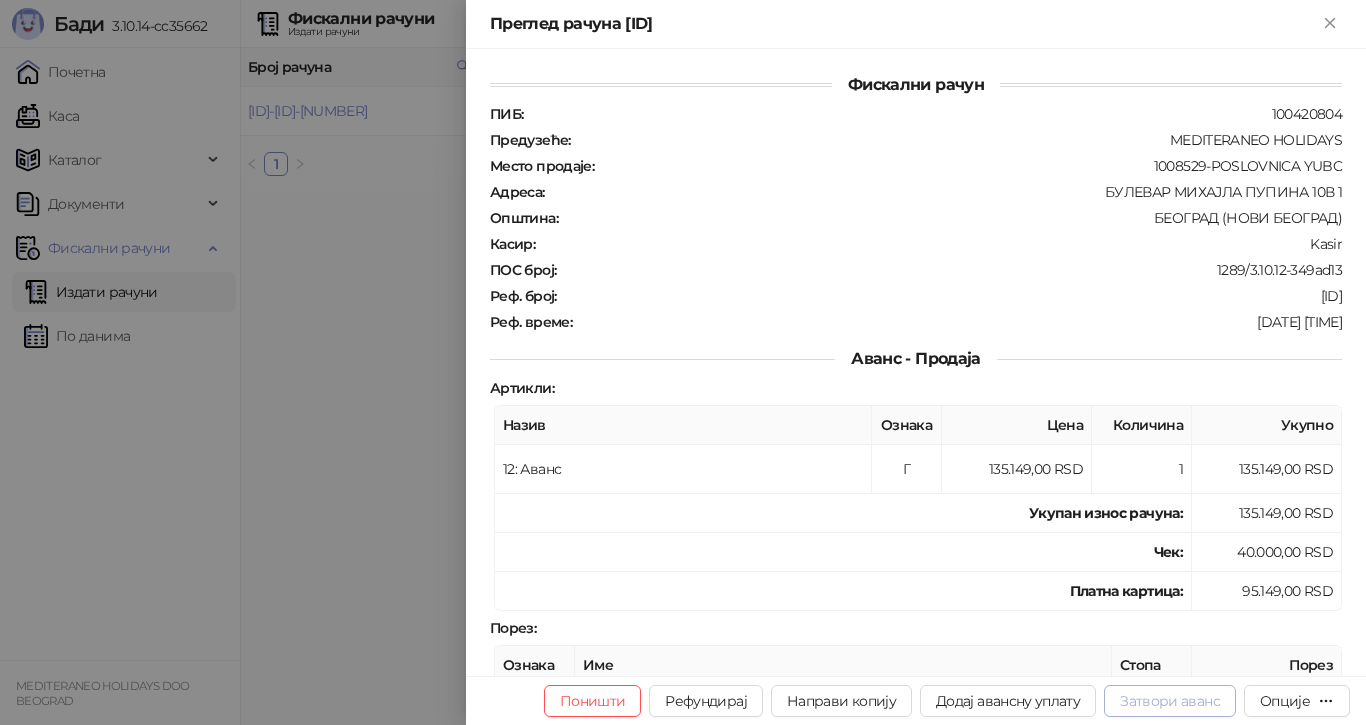 click on "Затвори аванс" at bounding box center [1170, 701] 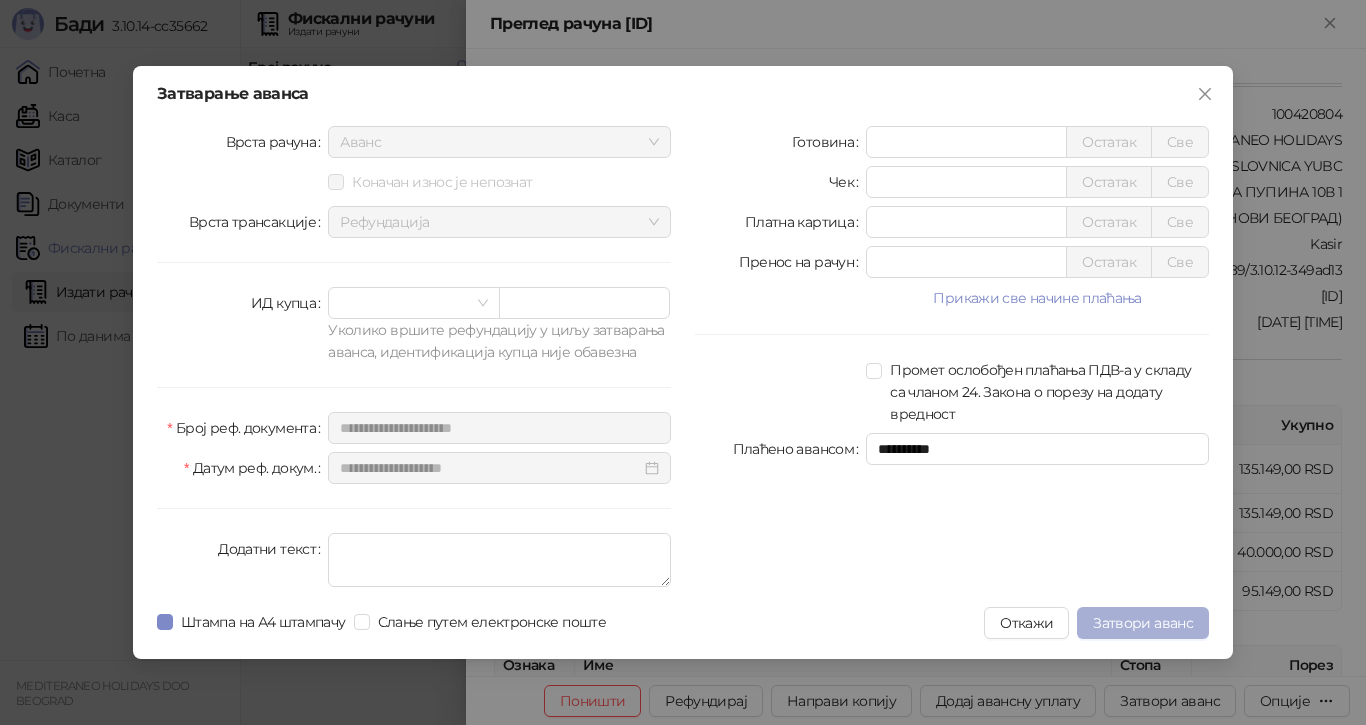 click on "Затвори аванс" at bounding box center (1143, 623) 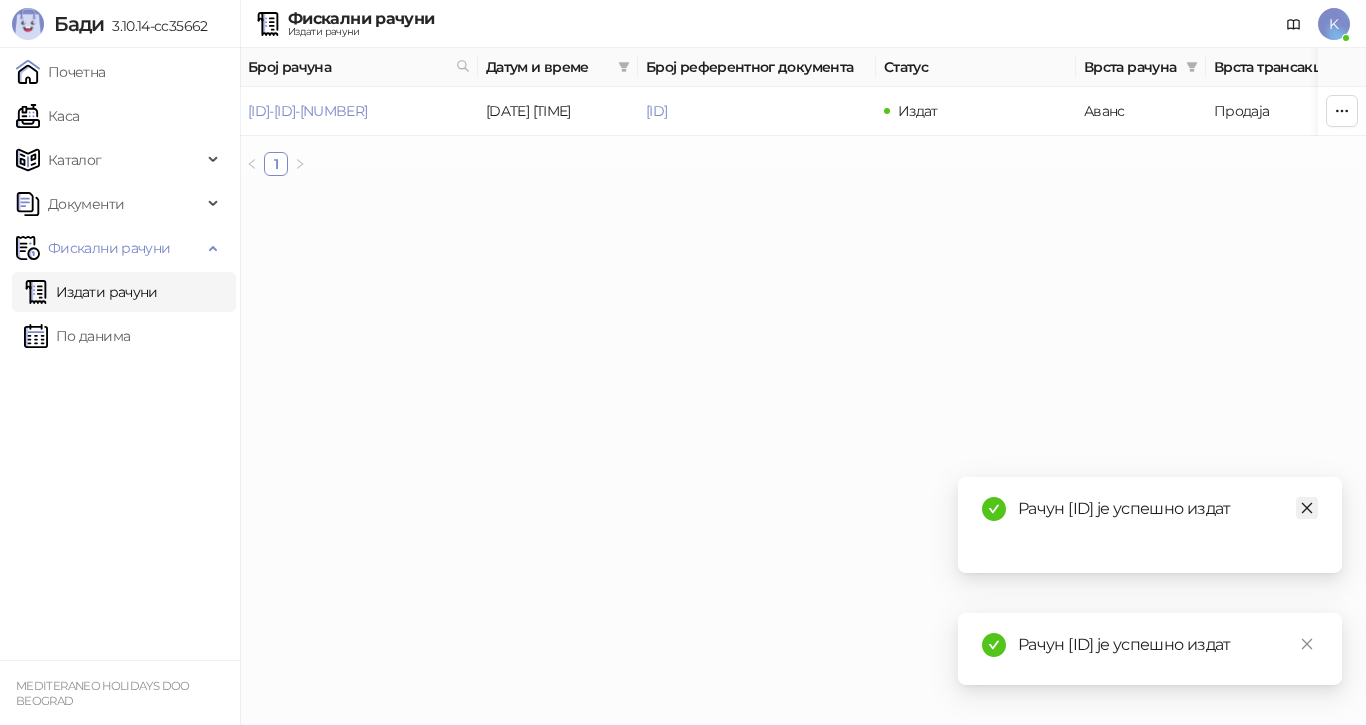 click 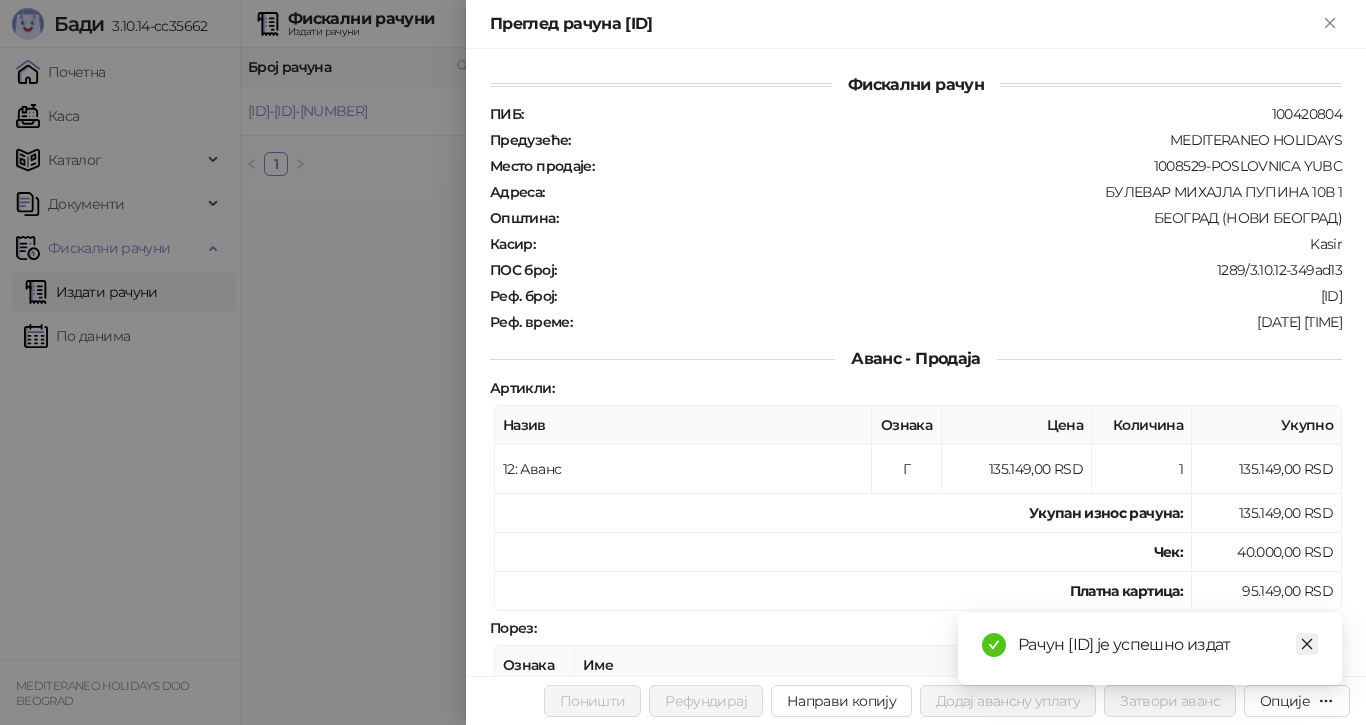 click 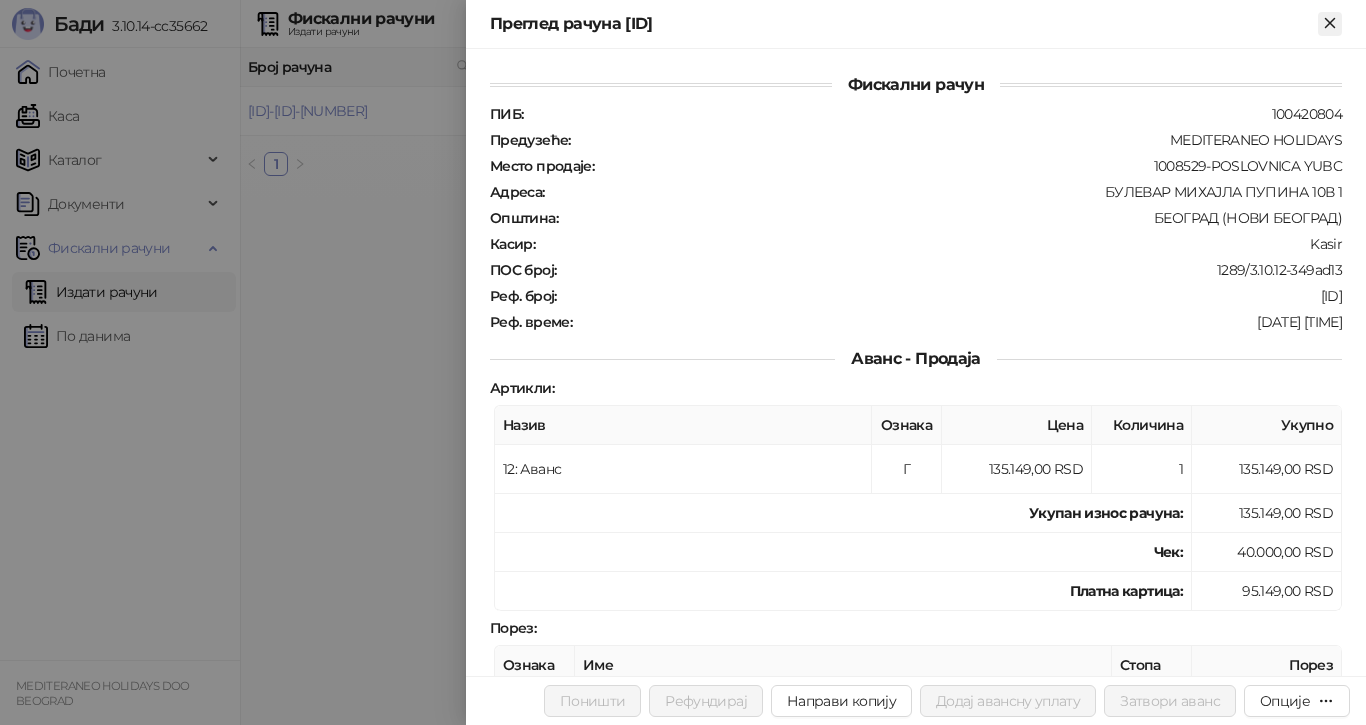 click 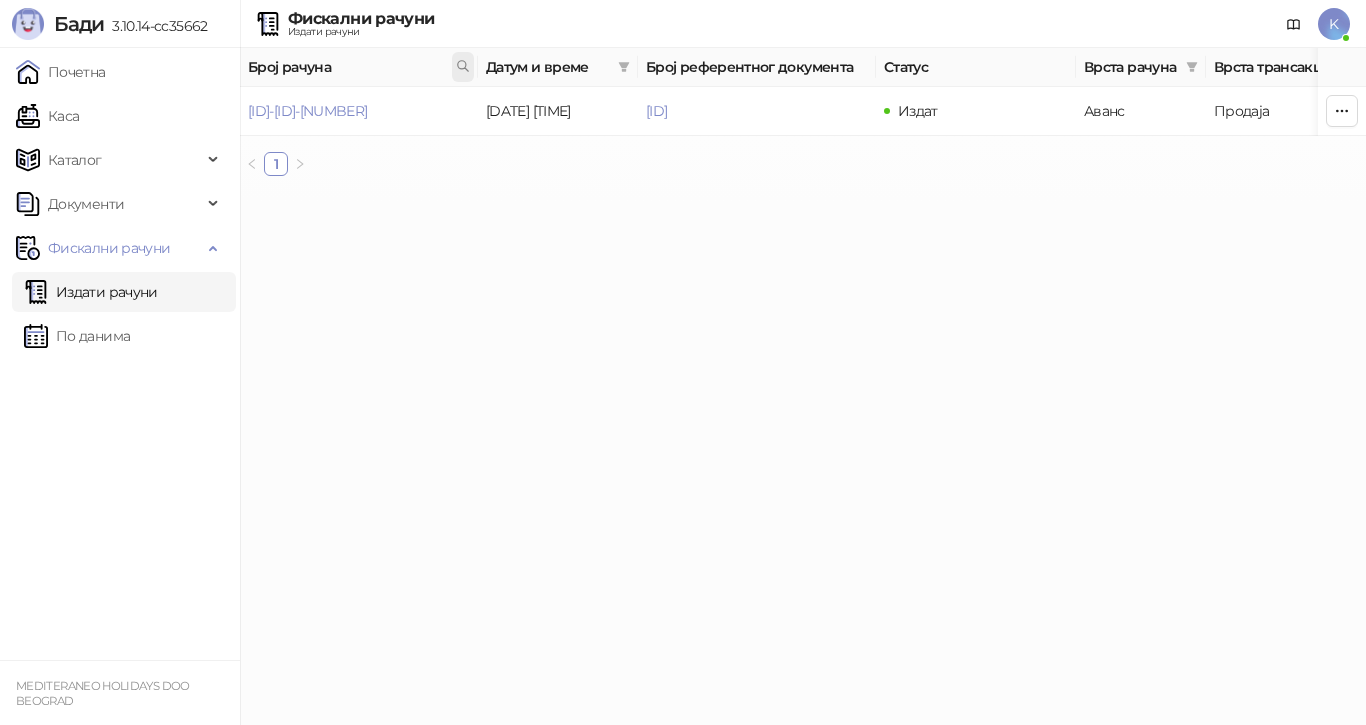 click 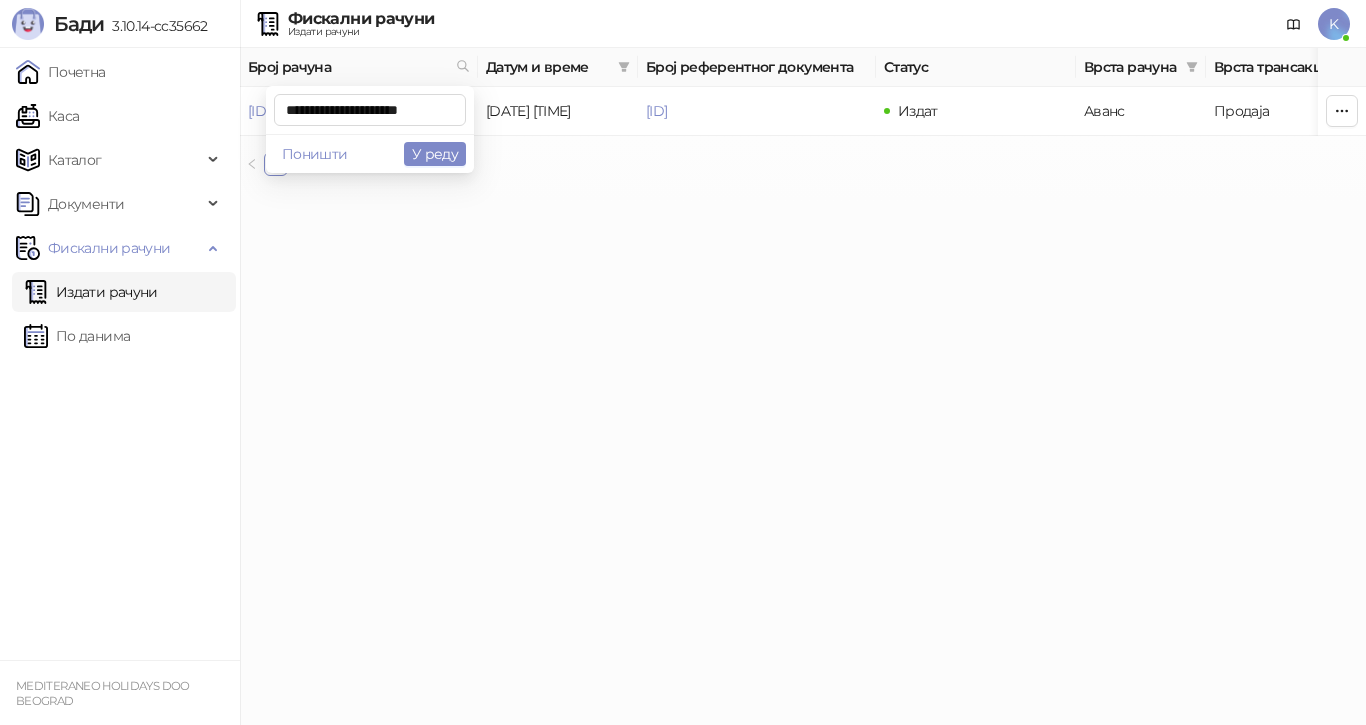 scroll, scrollTop: 0, scrollLeft: 9, axis: horizontal 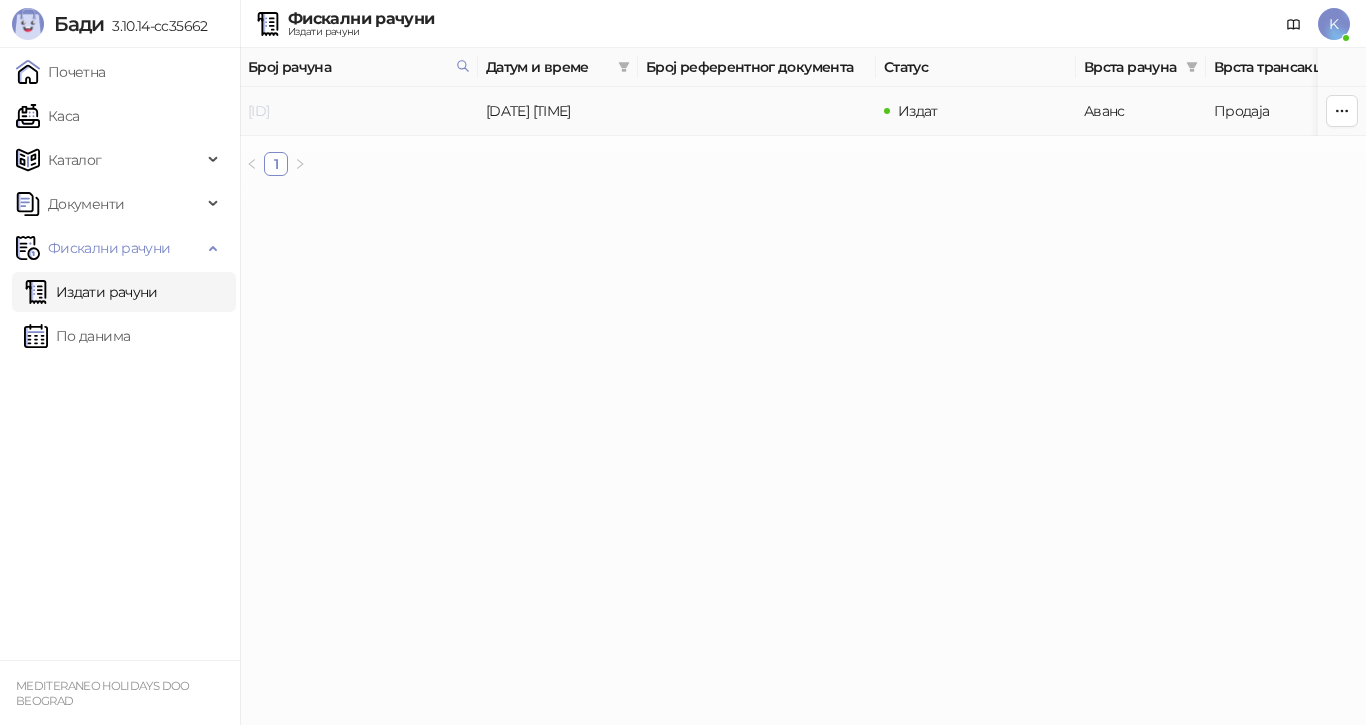 click on "[ID]" at bounding box center [258, 111] 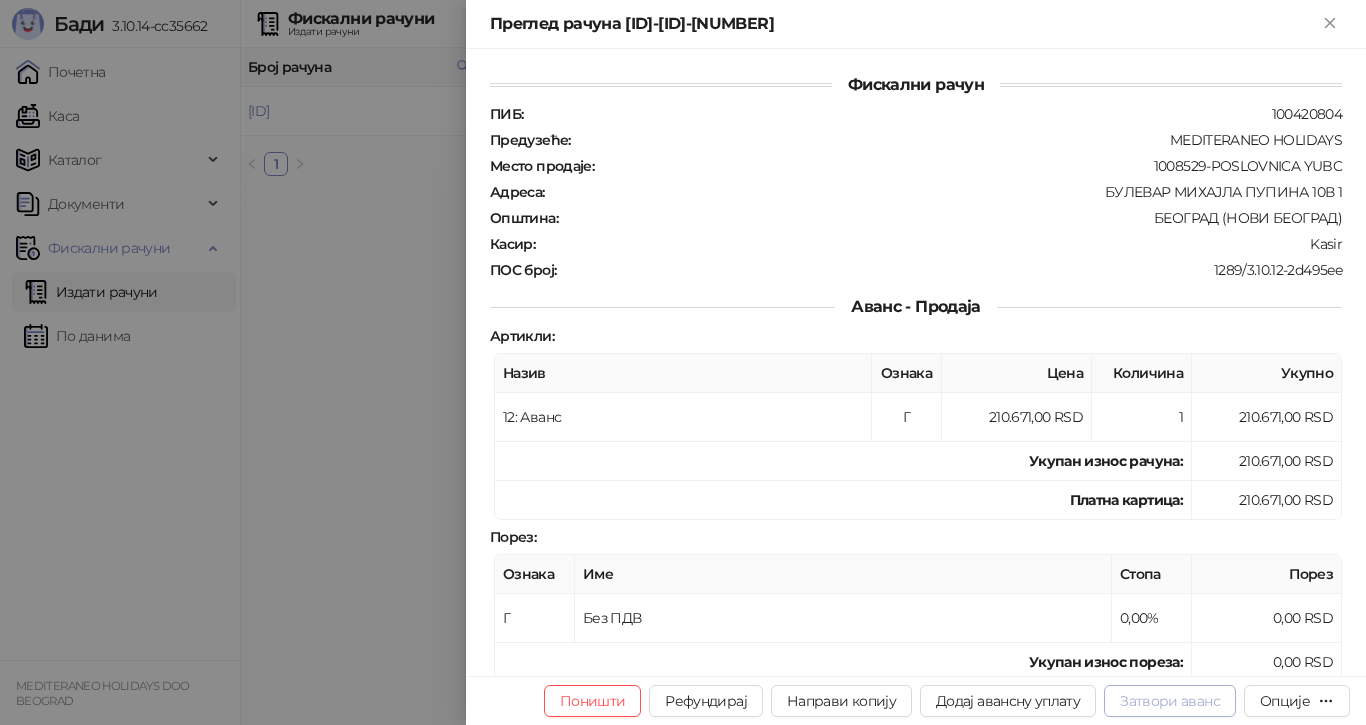click on "Затвори аванс" at bounding box center (1170, 701) 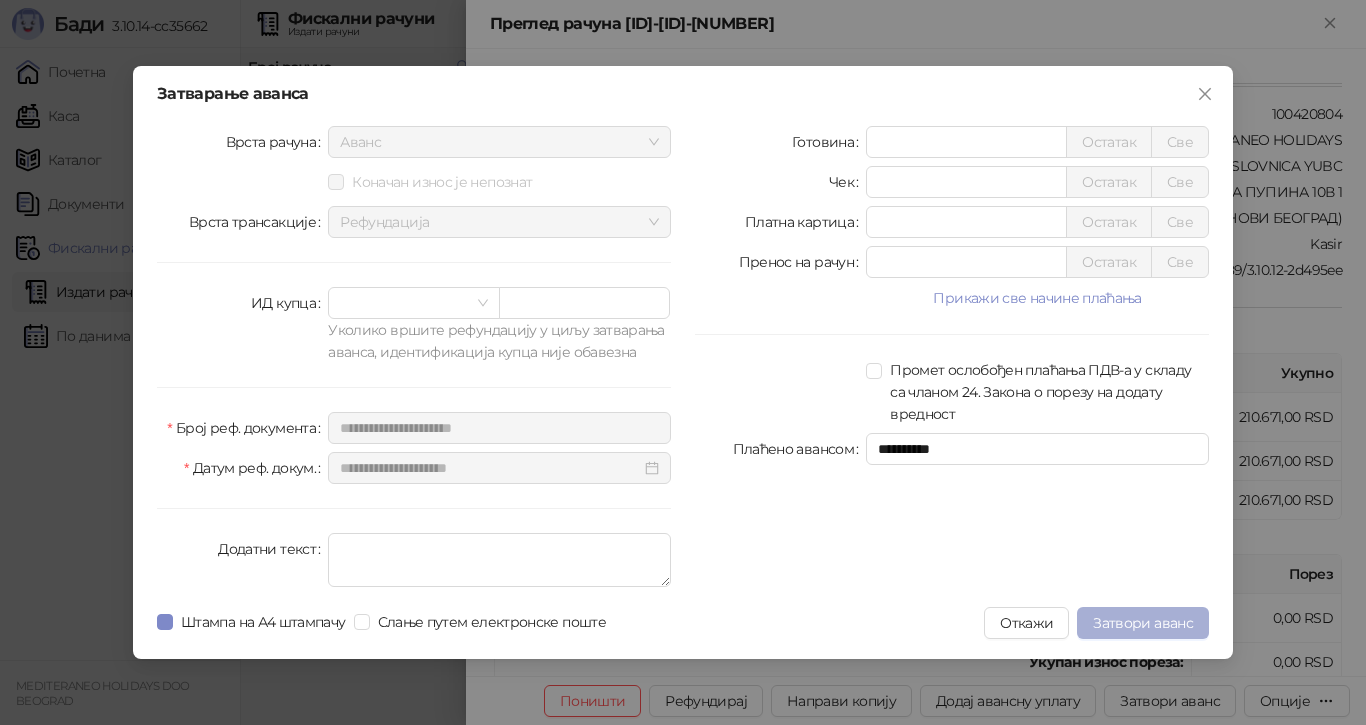 click on "Затвори аванс" at bounding box center (1143, 623) 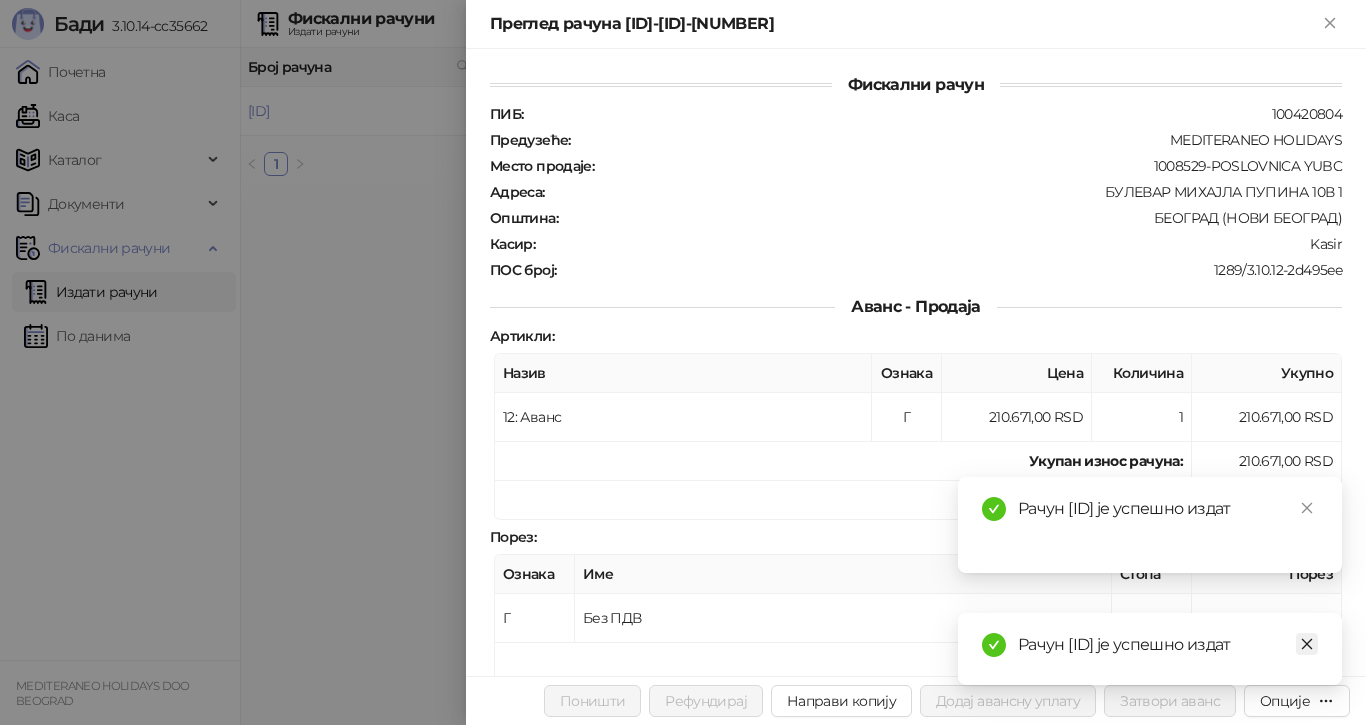 click 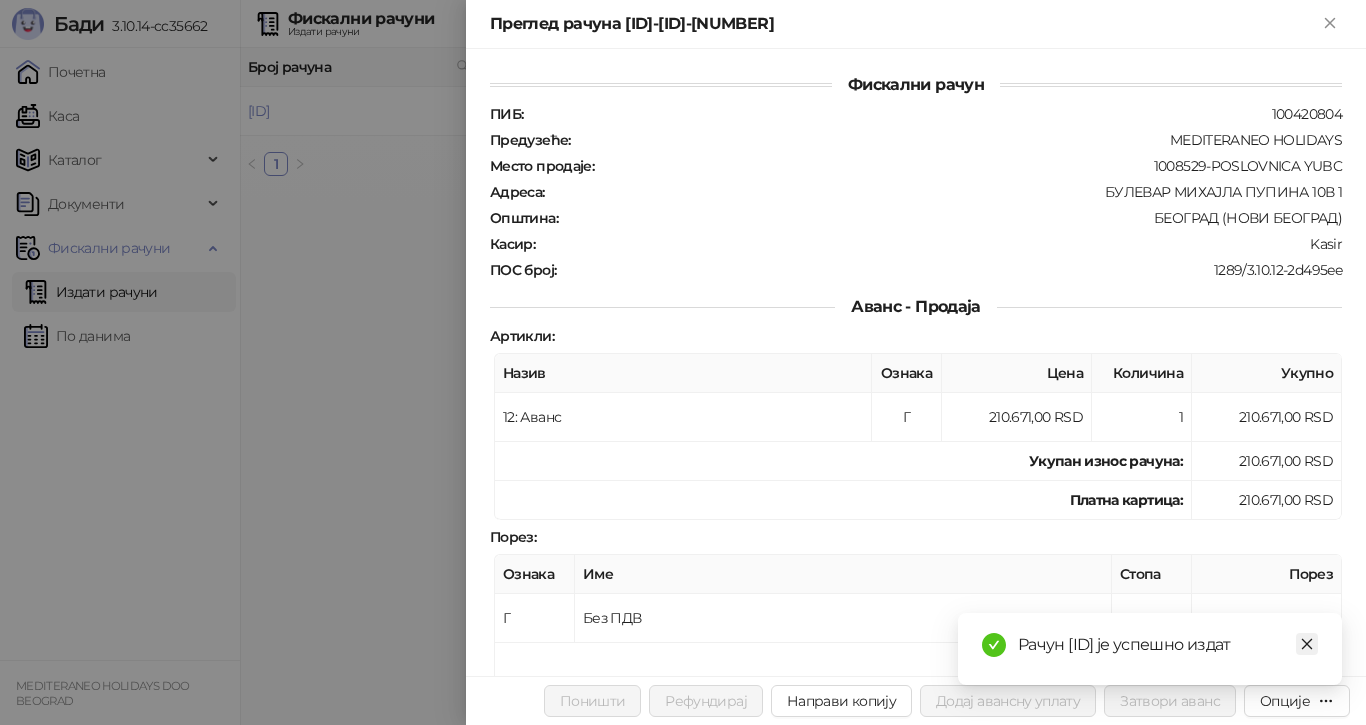 click 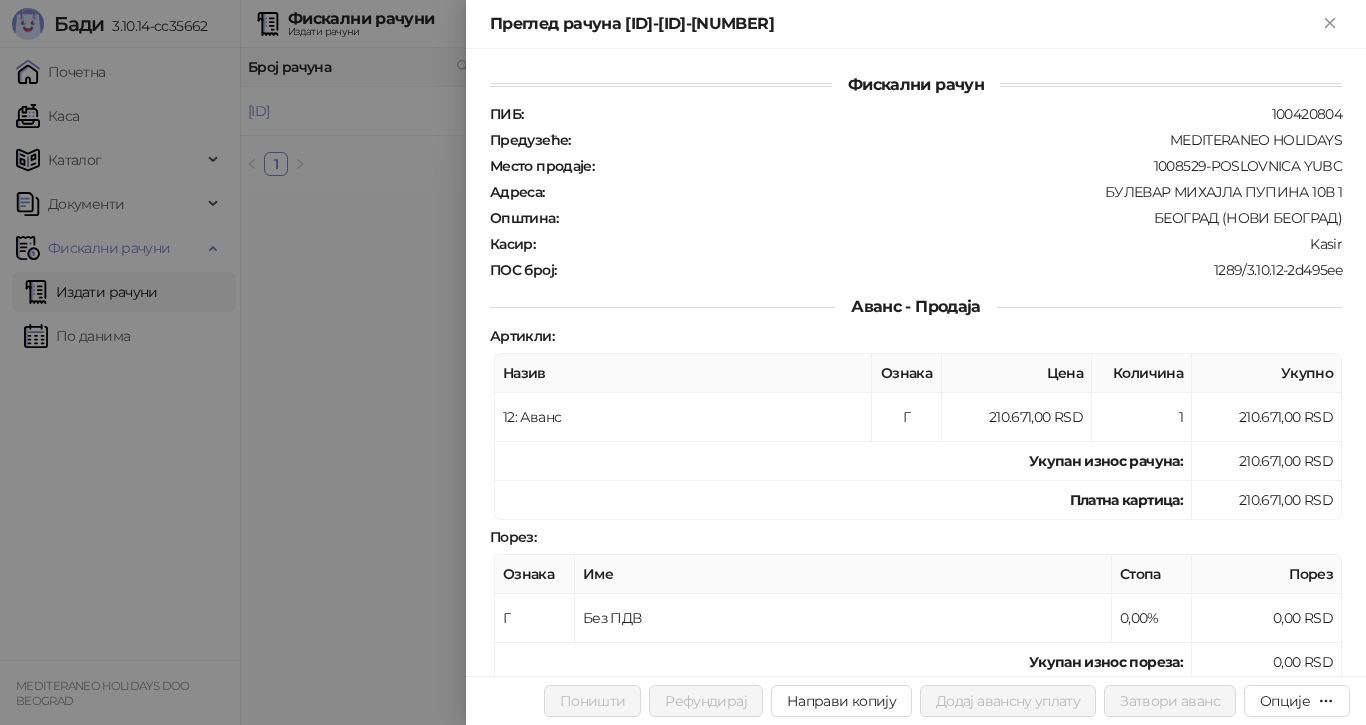 click at bounding box center [683, 362] 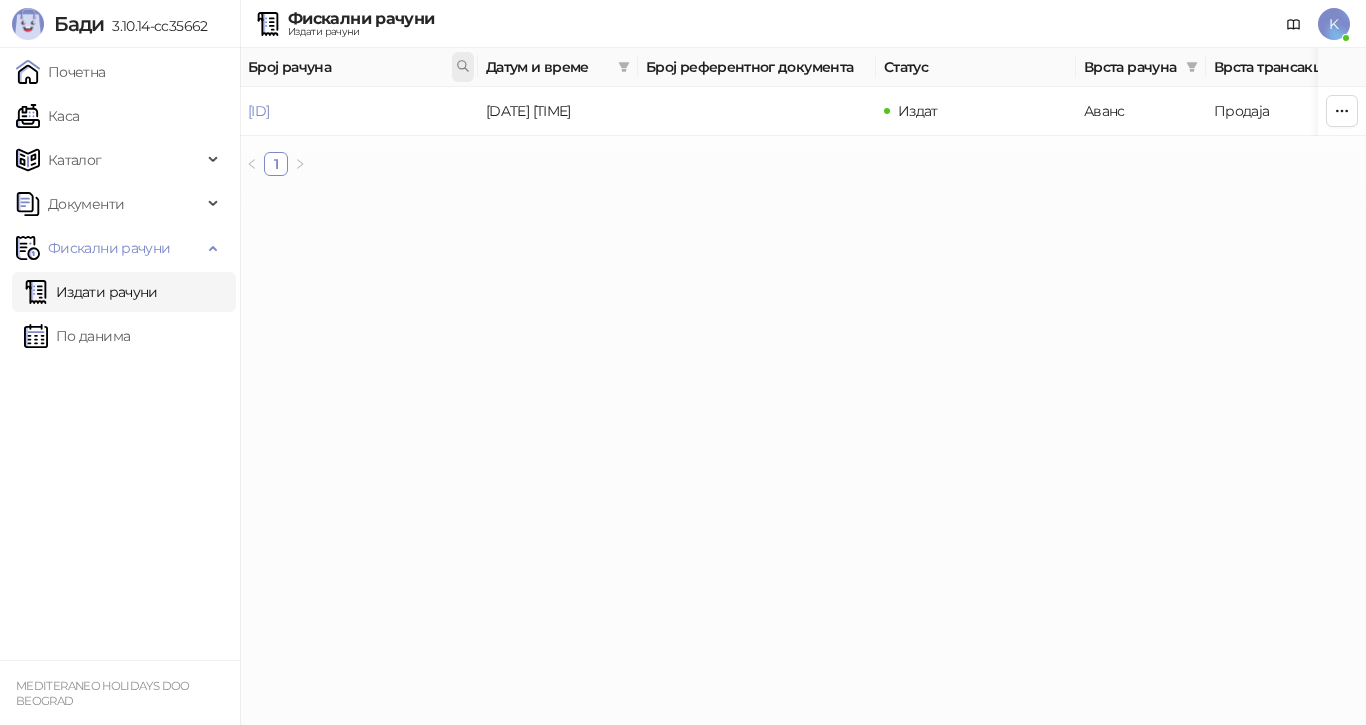 click 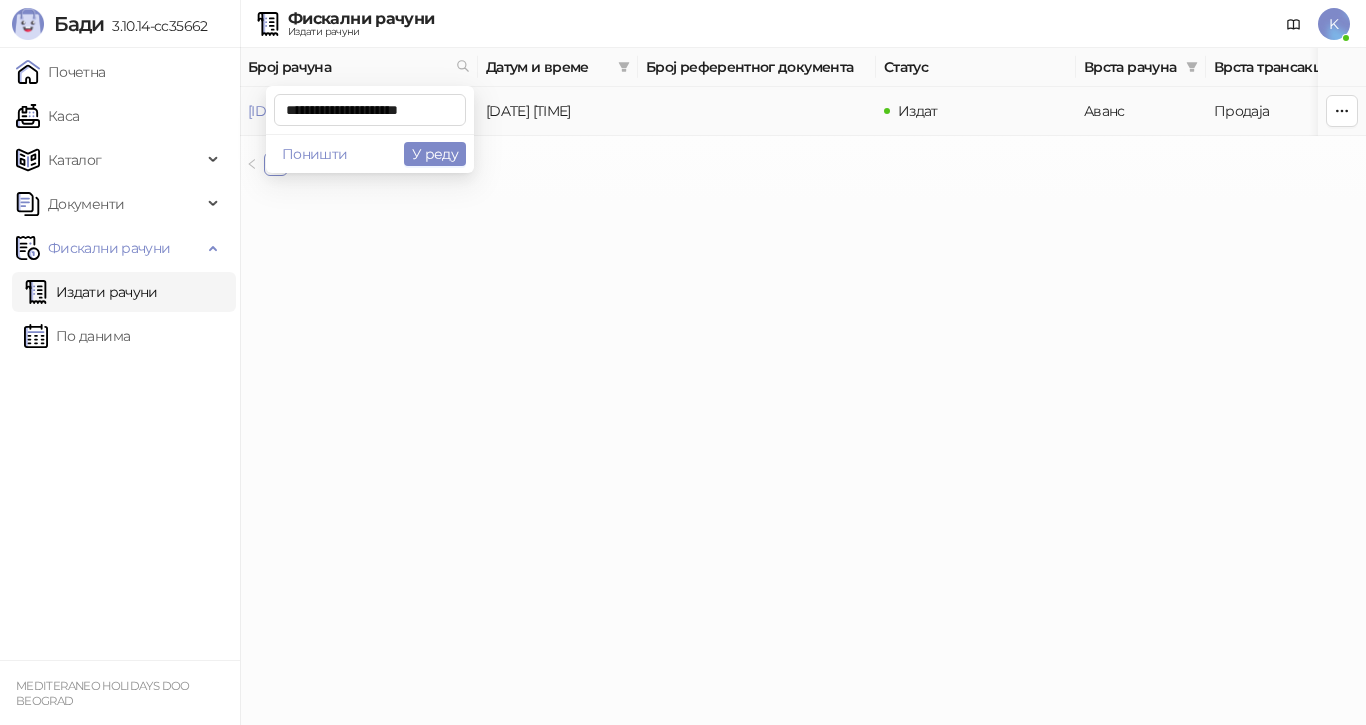 scroll, scrollTop: 0, scrollLeft: 6, axis: horizontal 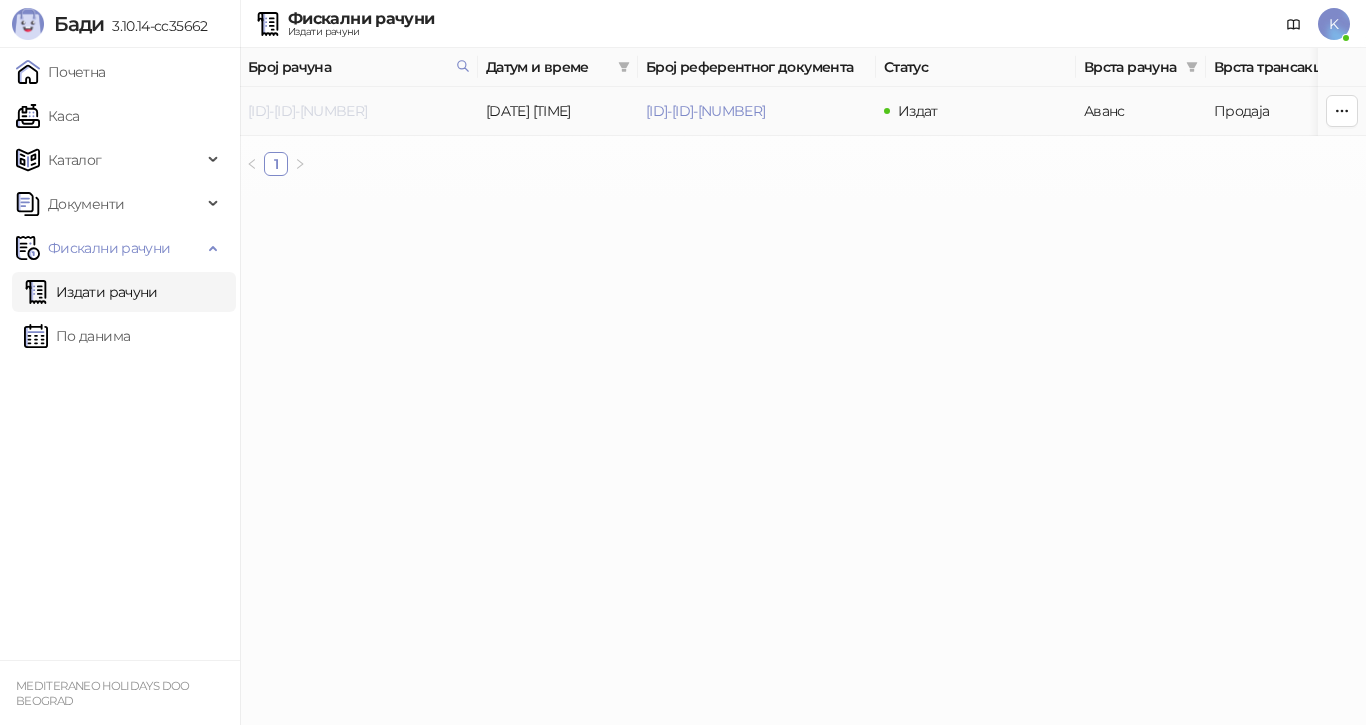 click on "[ID]-[ID]-[NUMBER]" at bounding box center [307, 111] 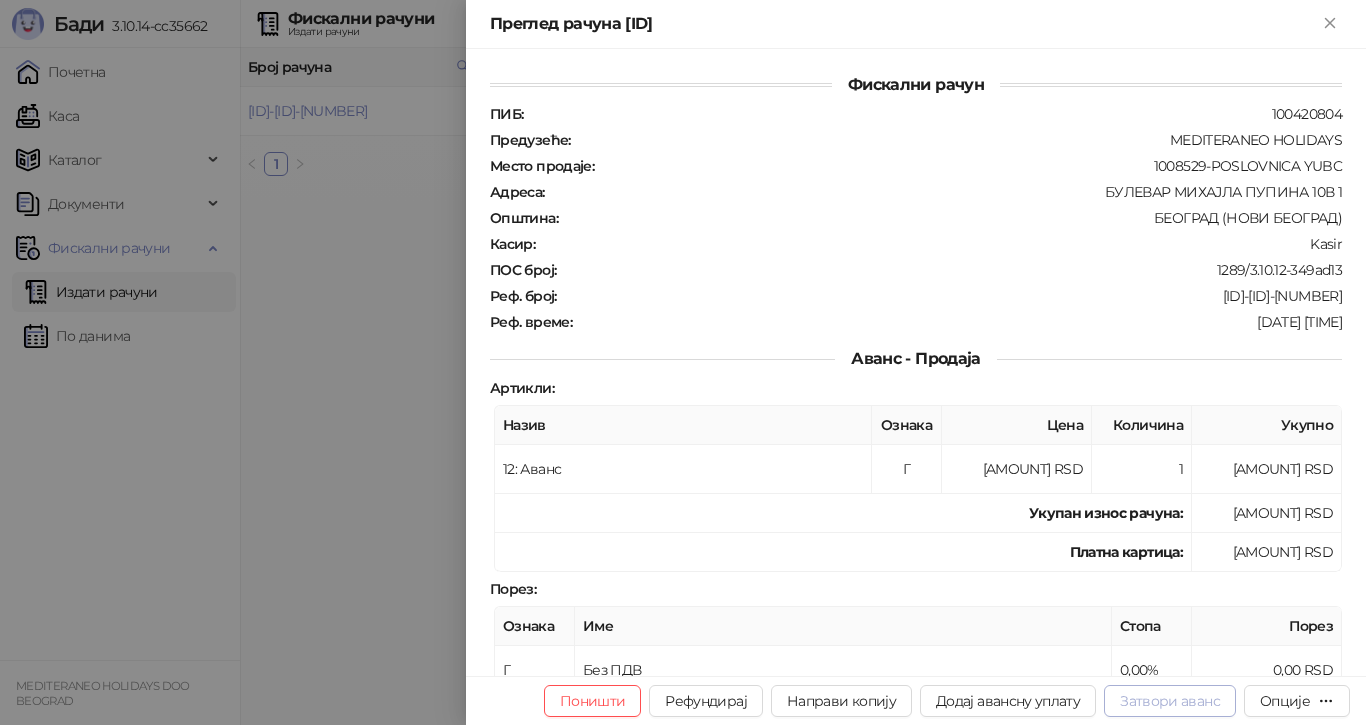 click on "Затвори аванс" at bounding box center (1170, 701) 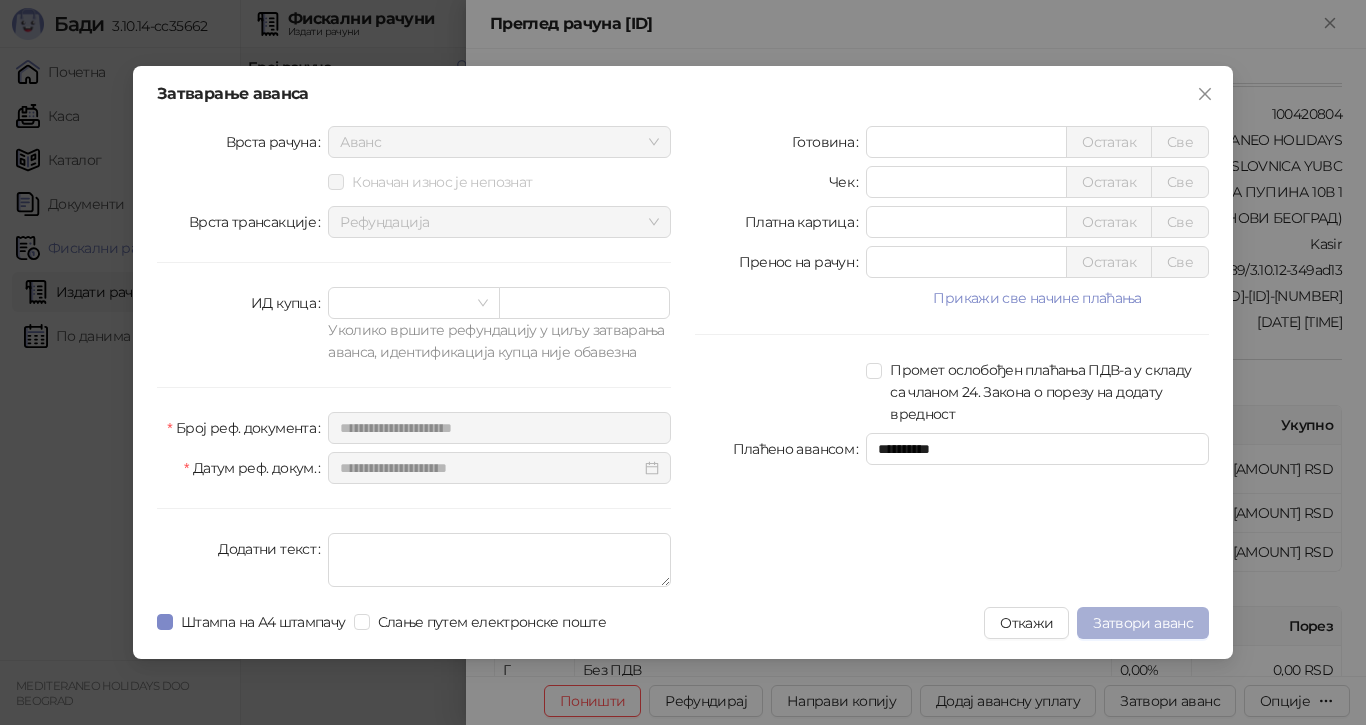 click on "Затвори аванс" at bounding box center [1143, 623] 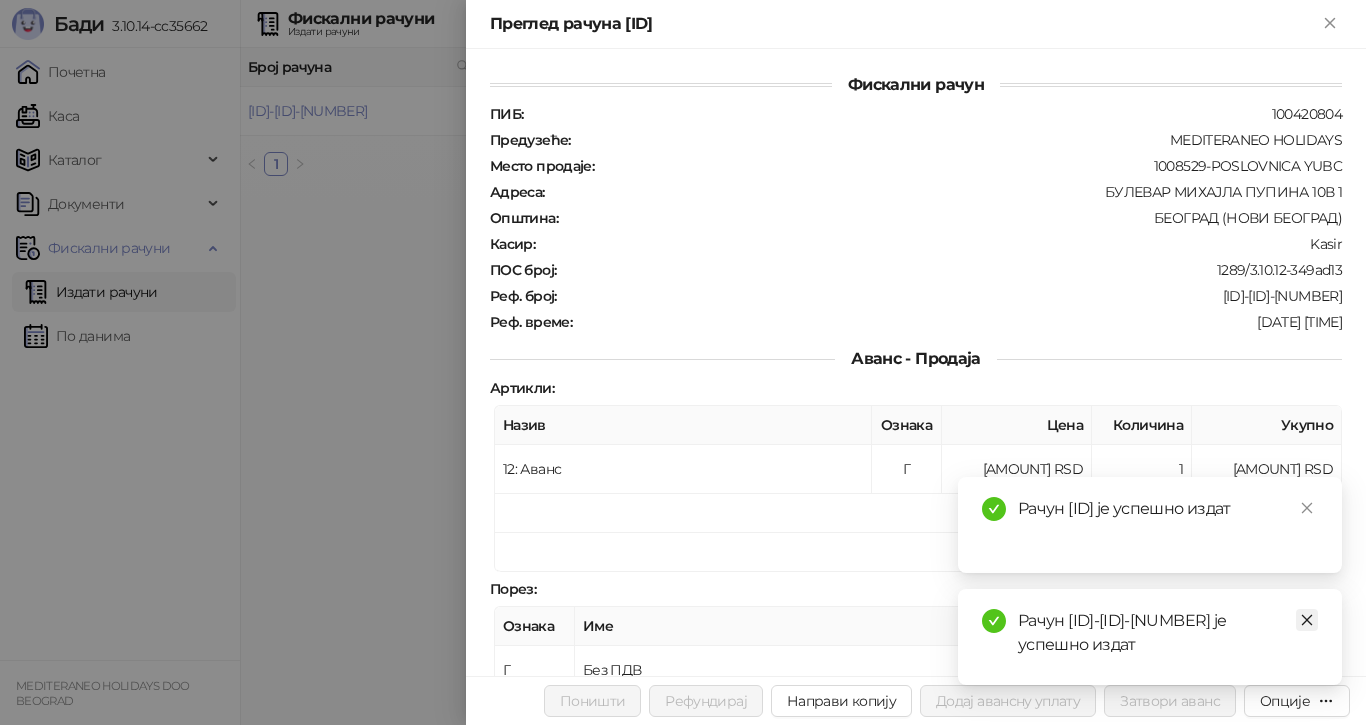 click at bounding box center [1307, 620] 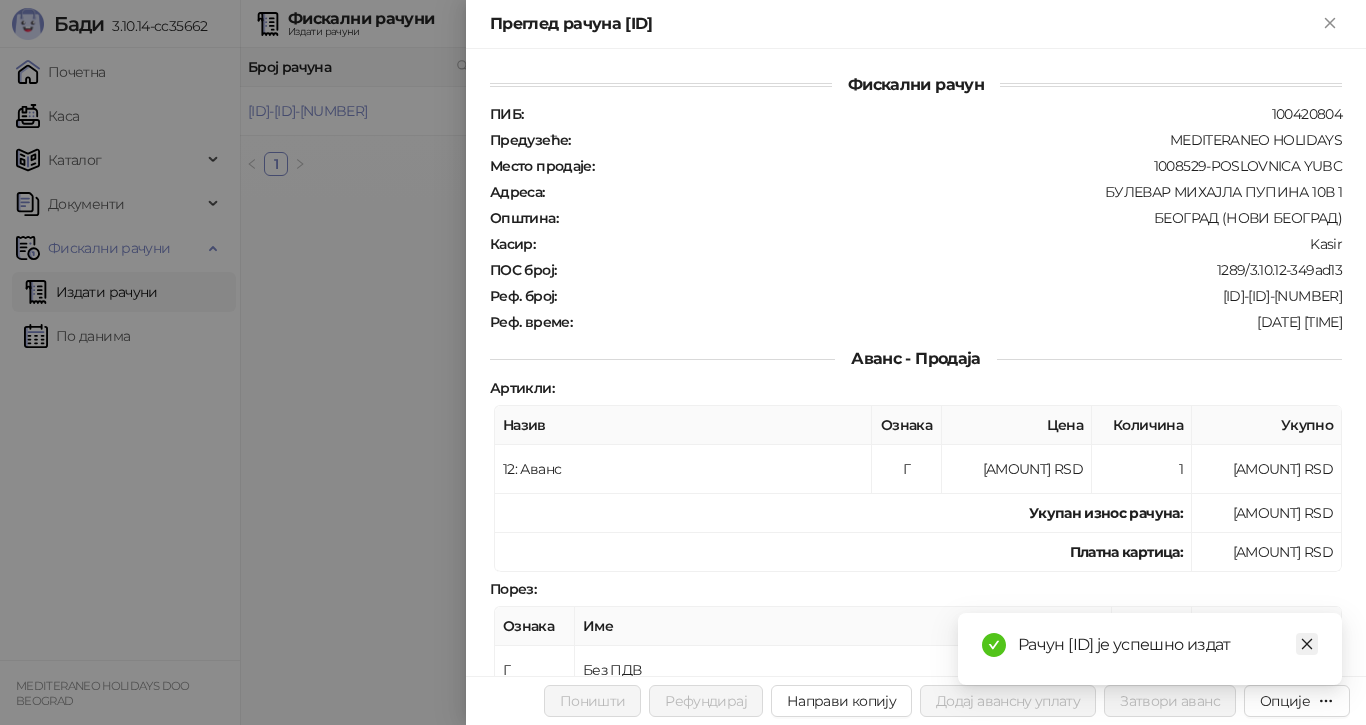 click 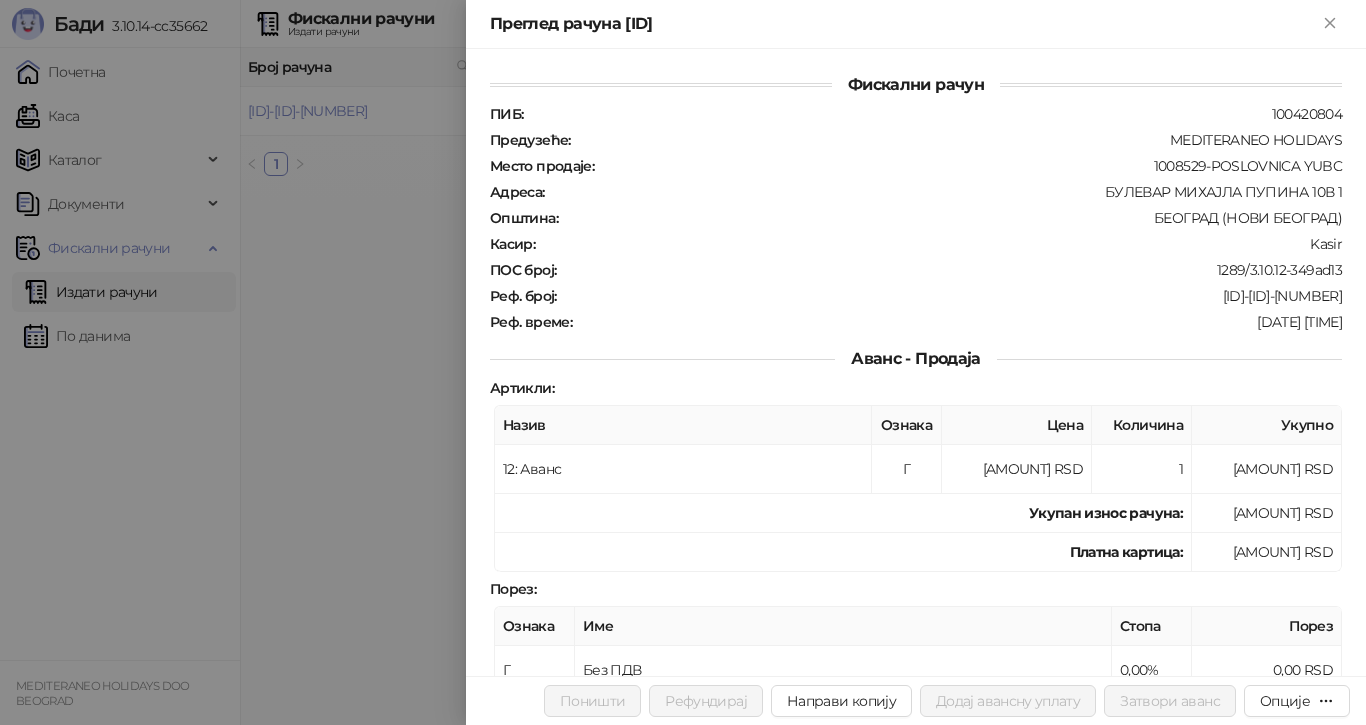 click at bounding box center [683, 362] 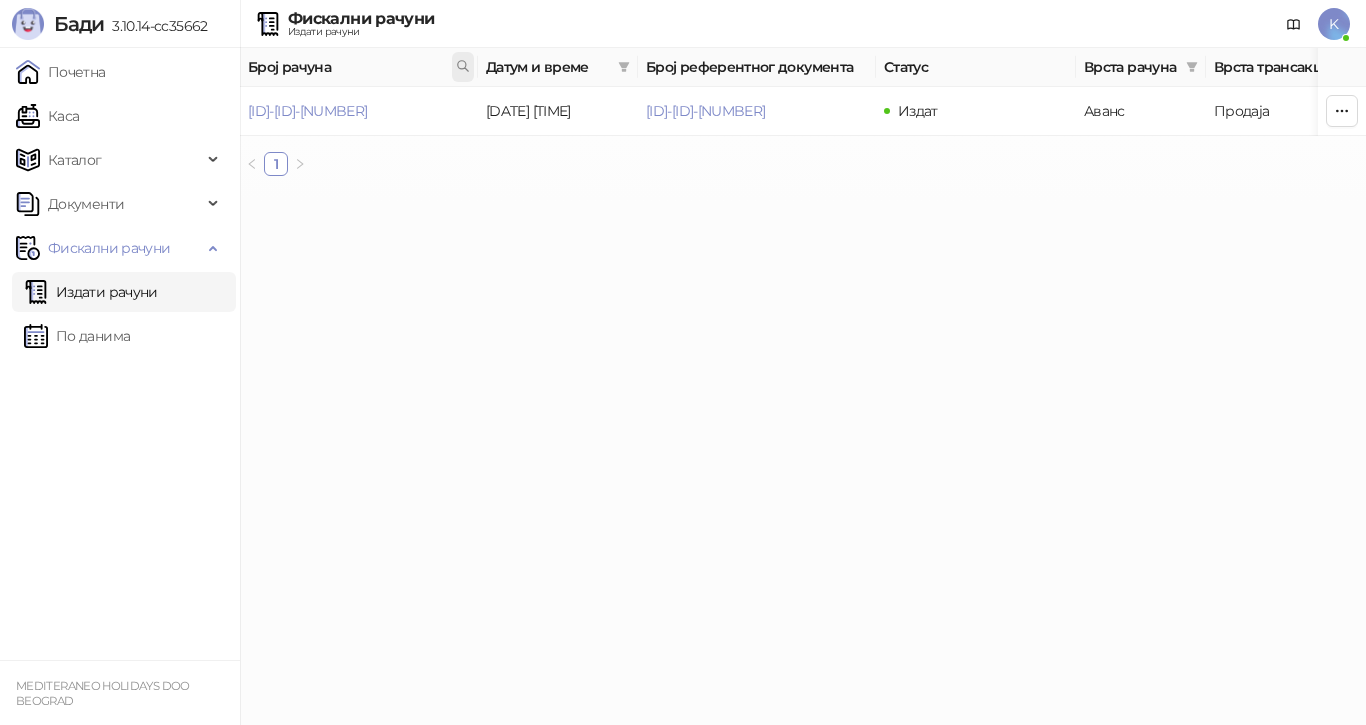 click 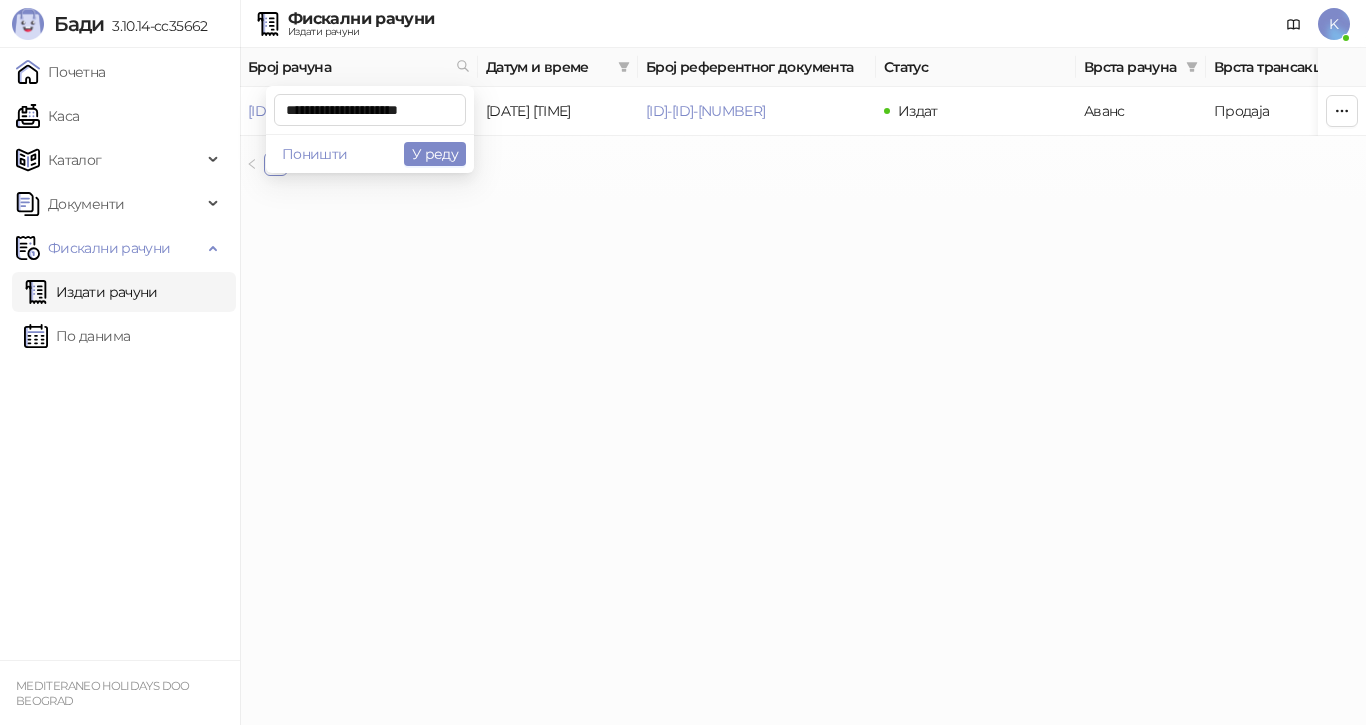 scroll, scrollTop: 0, scrollLeft: 10, axis: horizontal 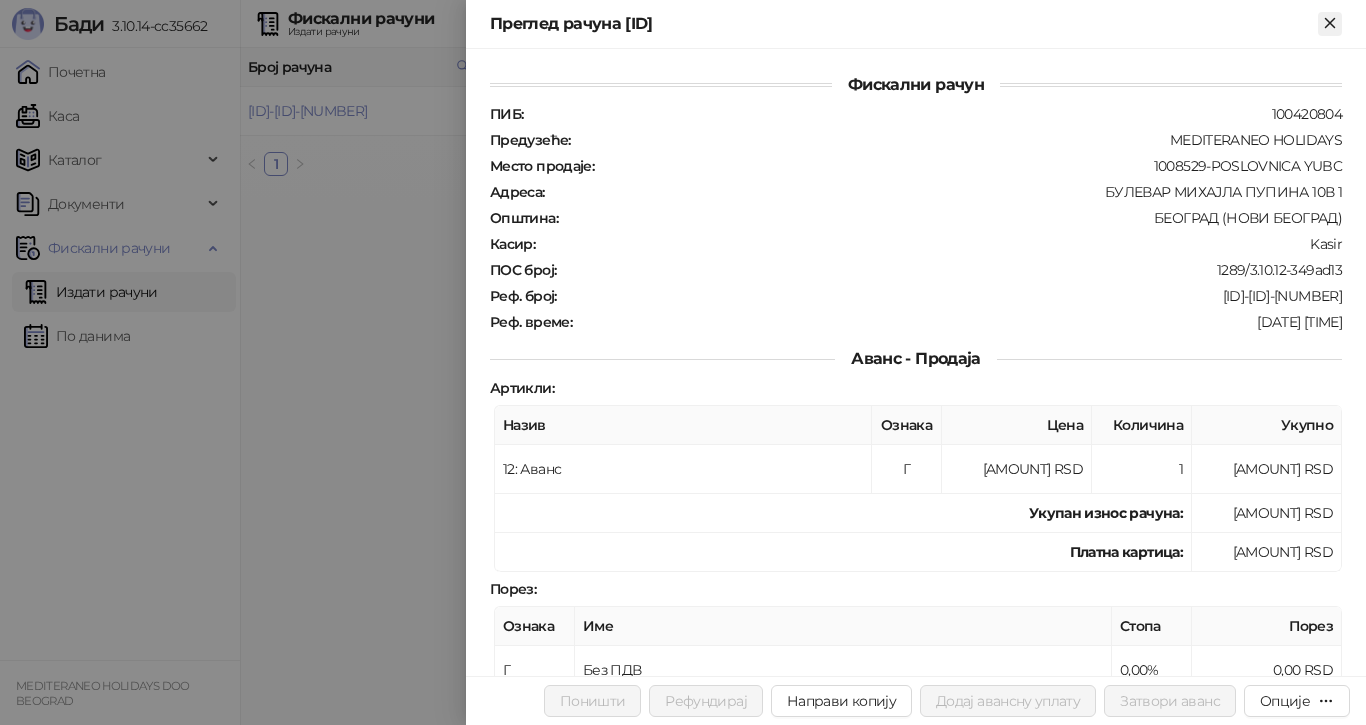 click 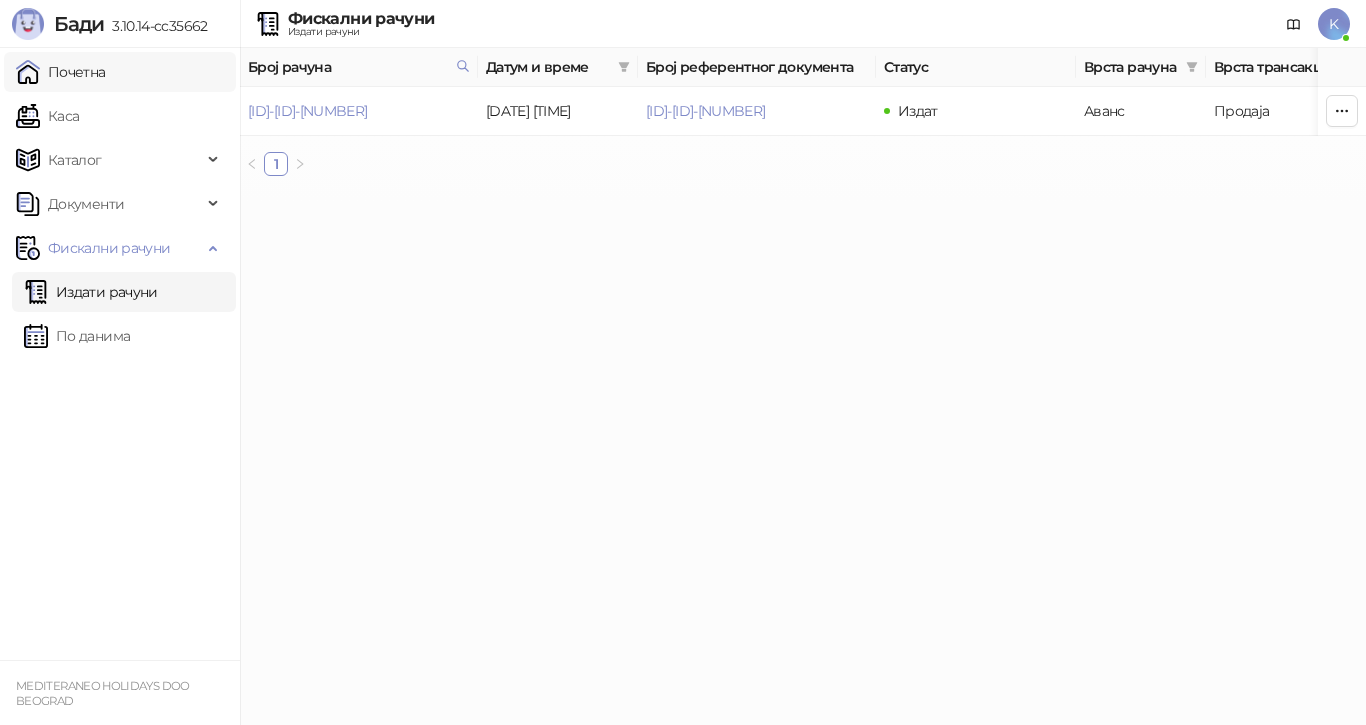 click on "Почетна" at bounding box center (61, 72) 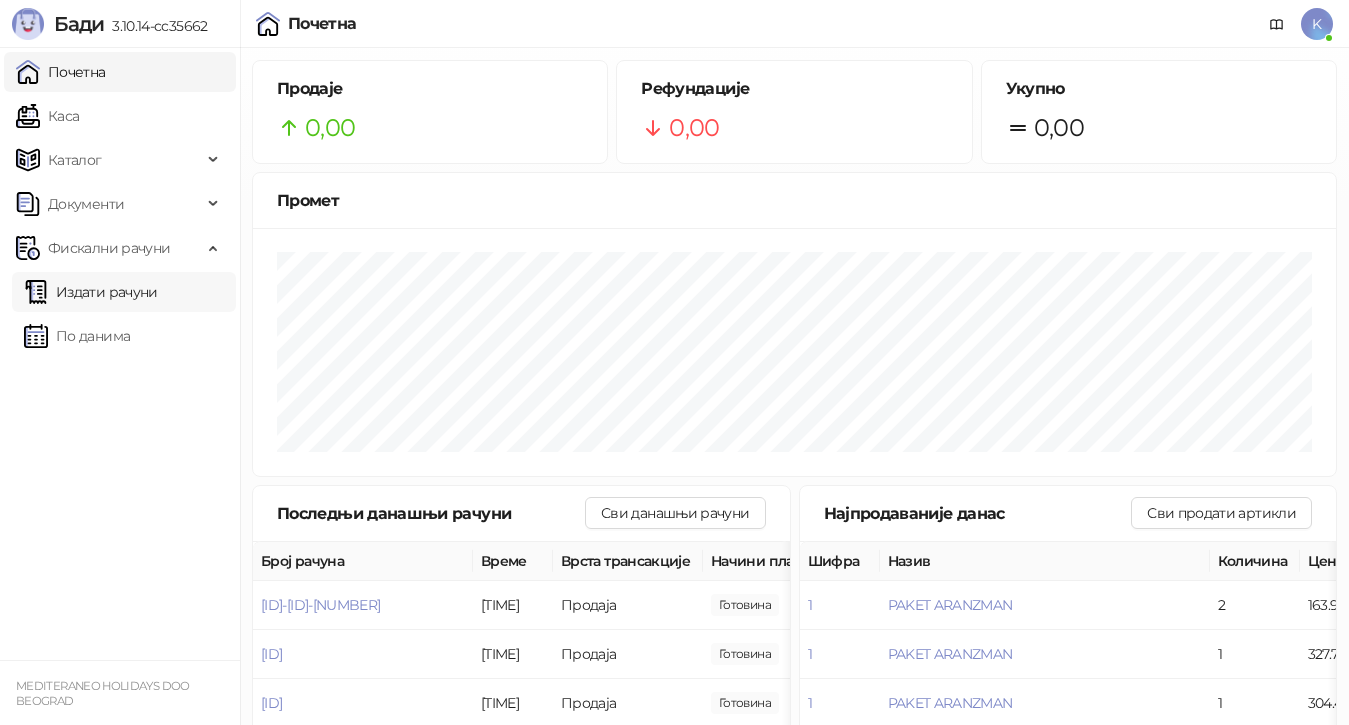 click on "Издати рачуни" at bounding box center (91, 292) 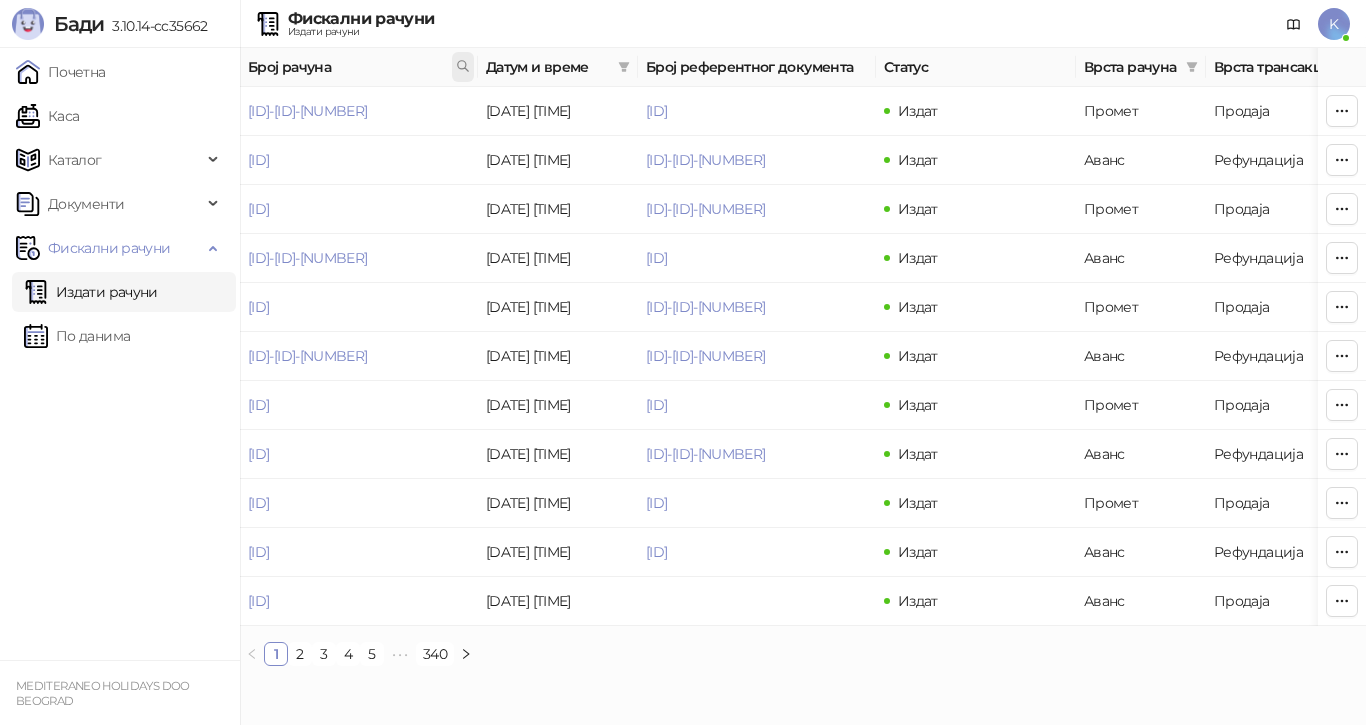 click 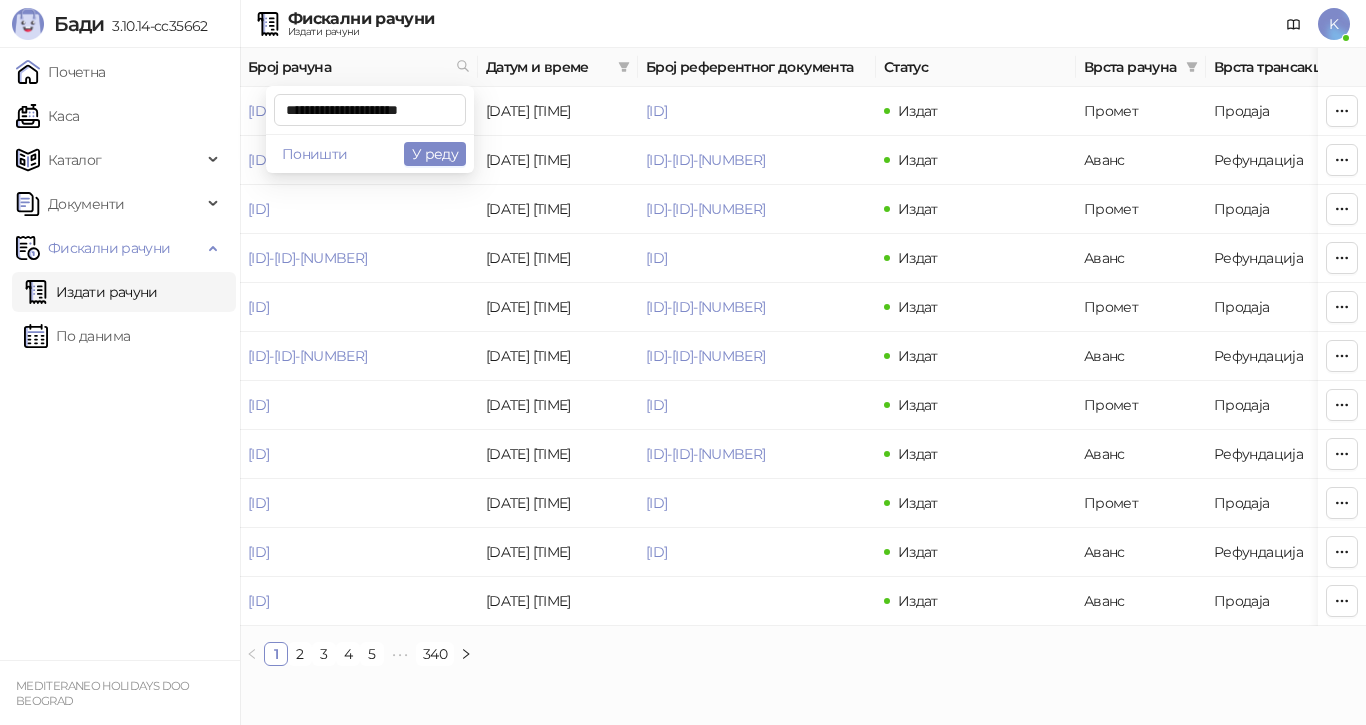 scroll, scrollTop: 0, scrollLeft: 10, axis: horizontal 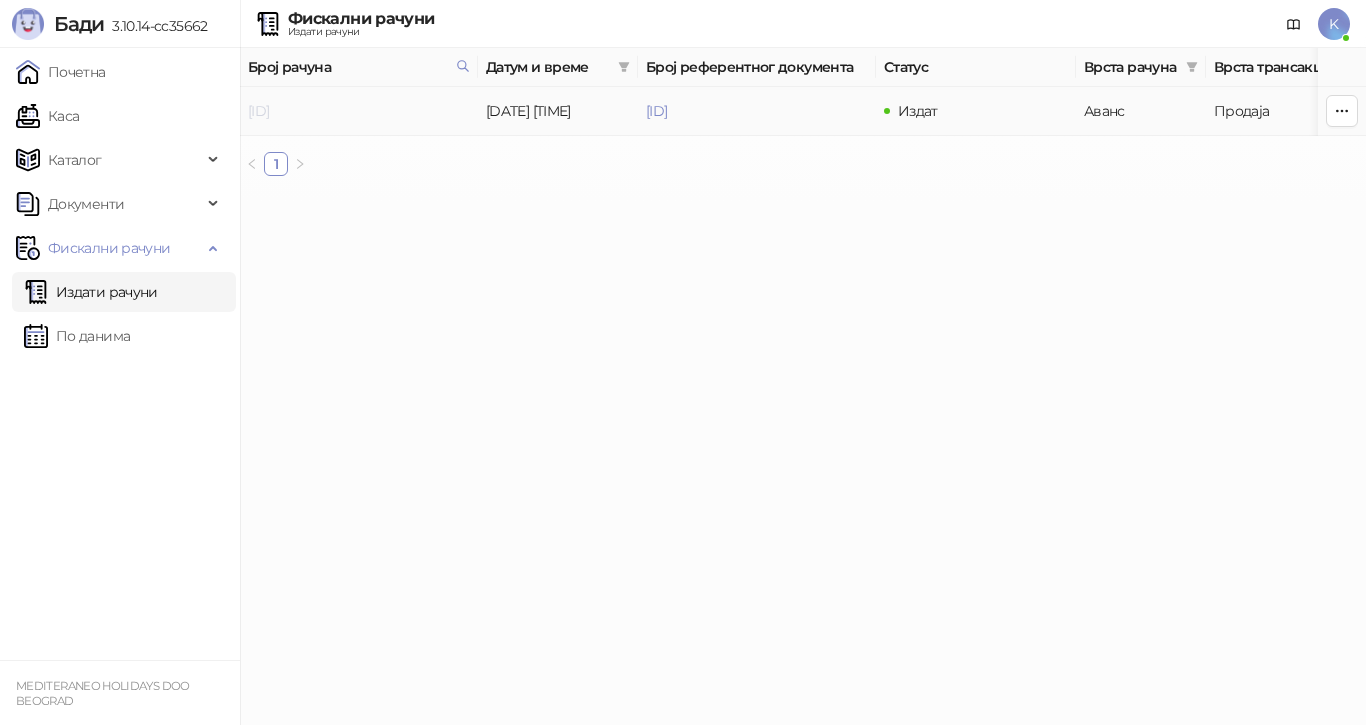click on "[ID]" at bounding box center (258, 111) 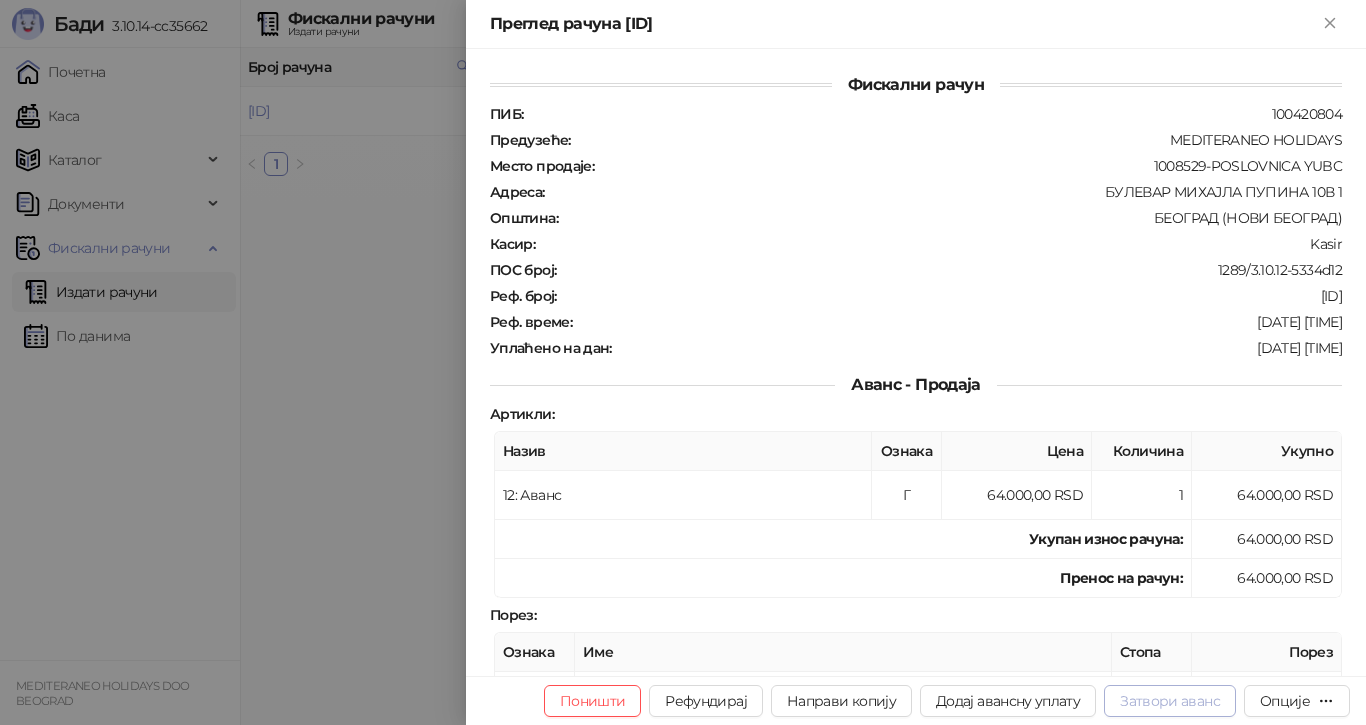 click on "Затвори аванс" at bounding box center [1170, 701] 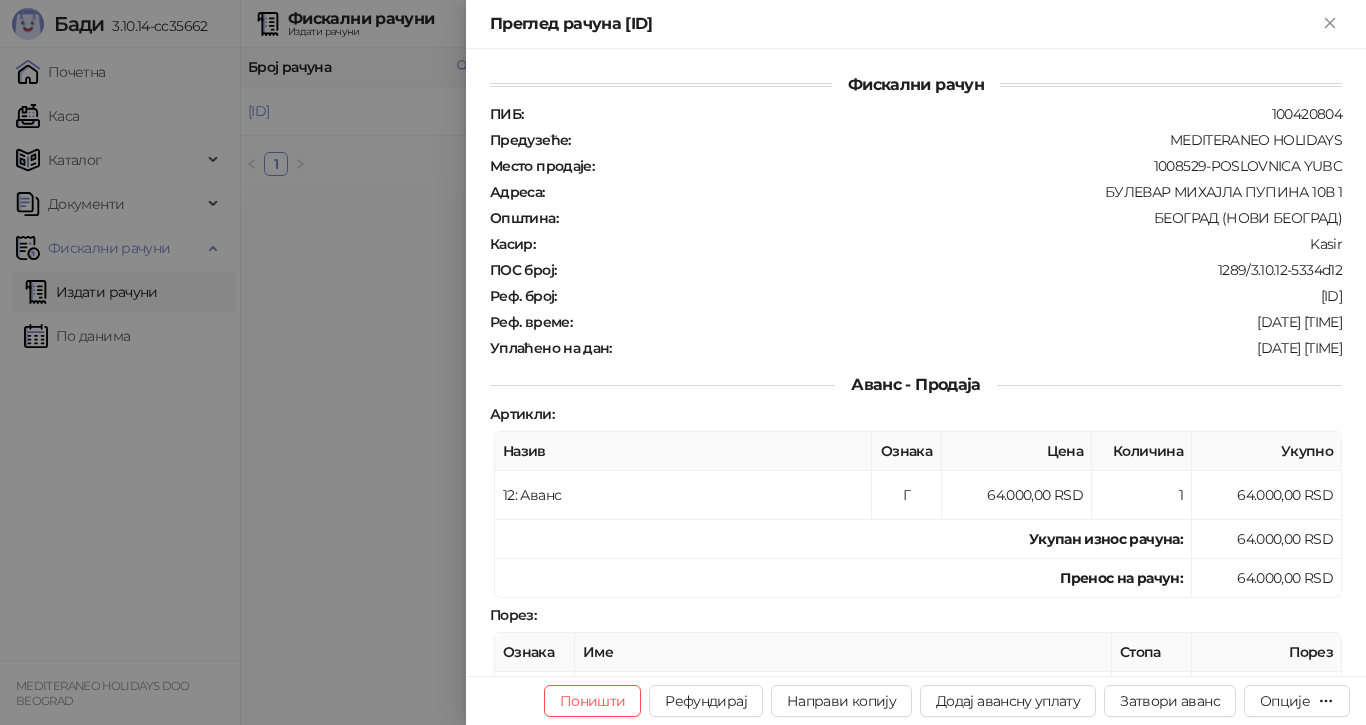 type on "**********" 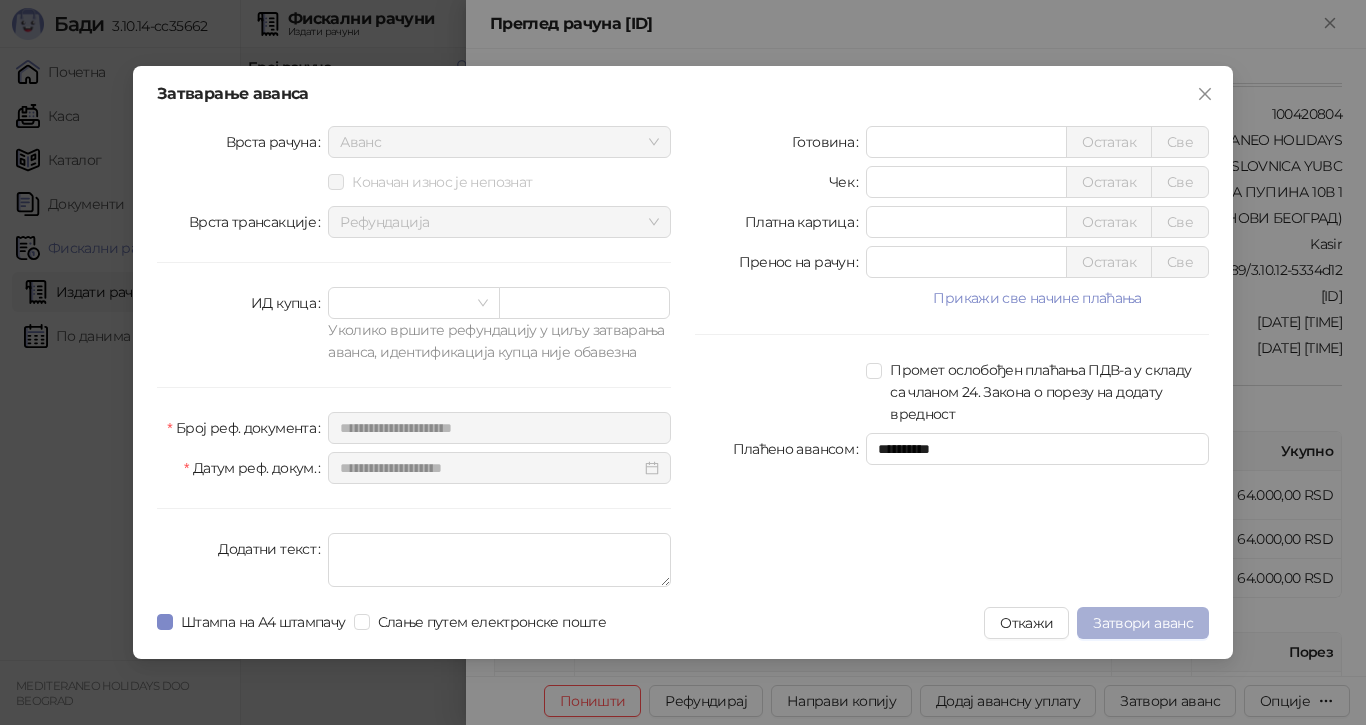 click on "Затвори аванс" at bounding box center [1143, 623] 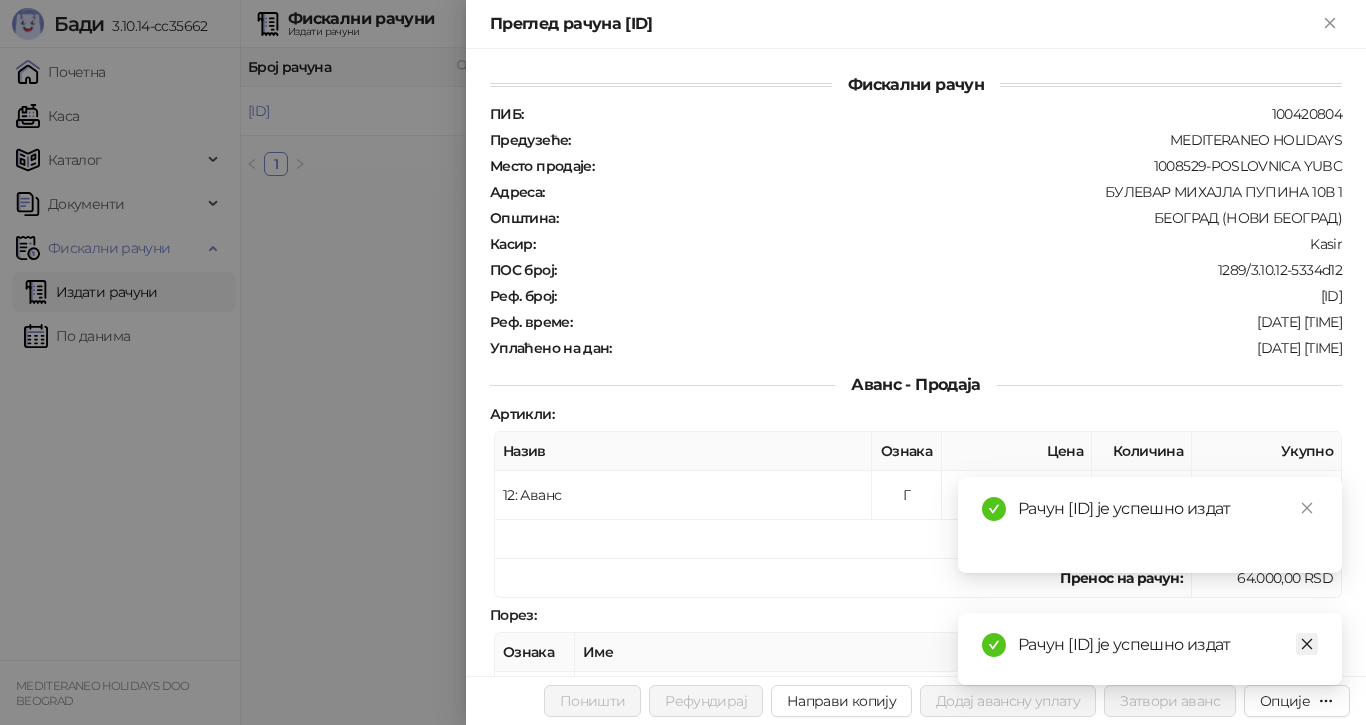 click 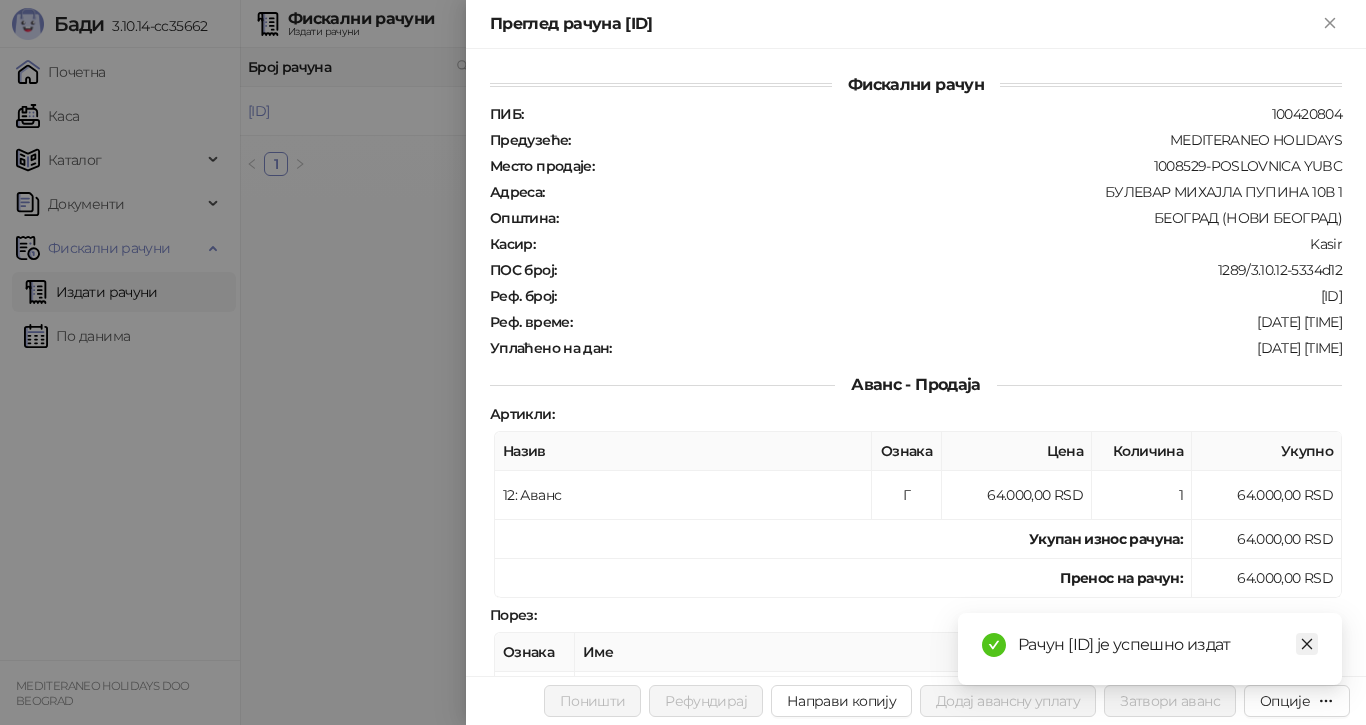 click 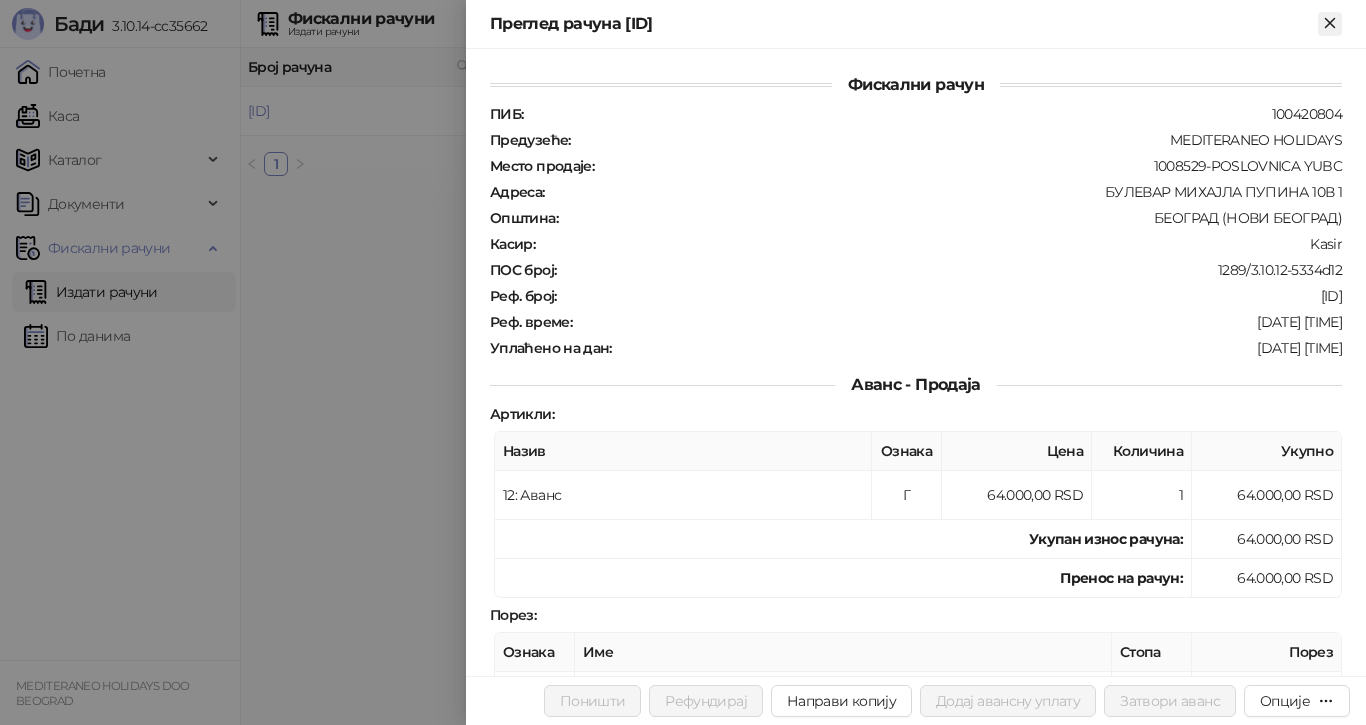 click 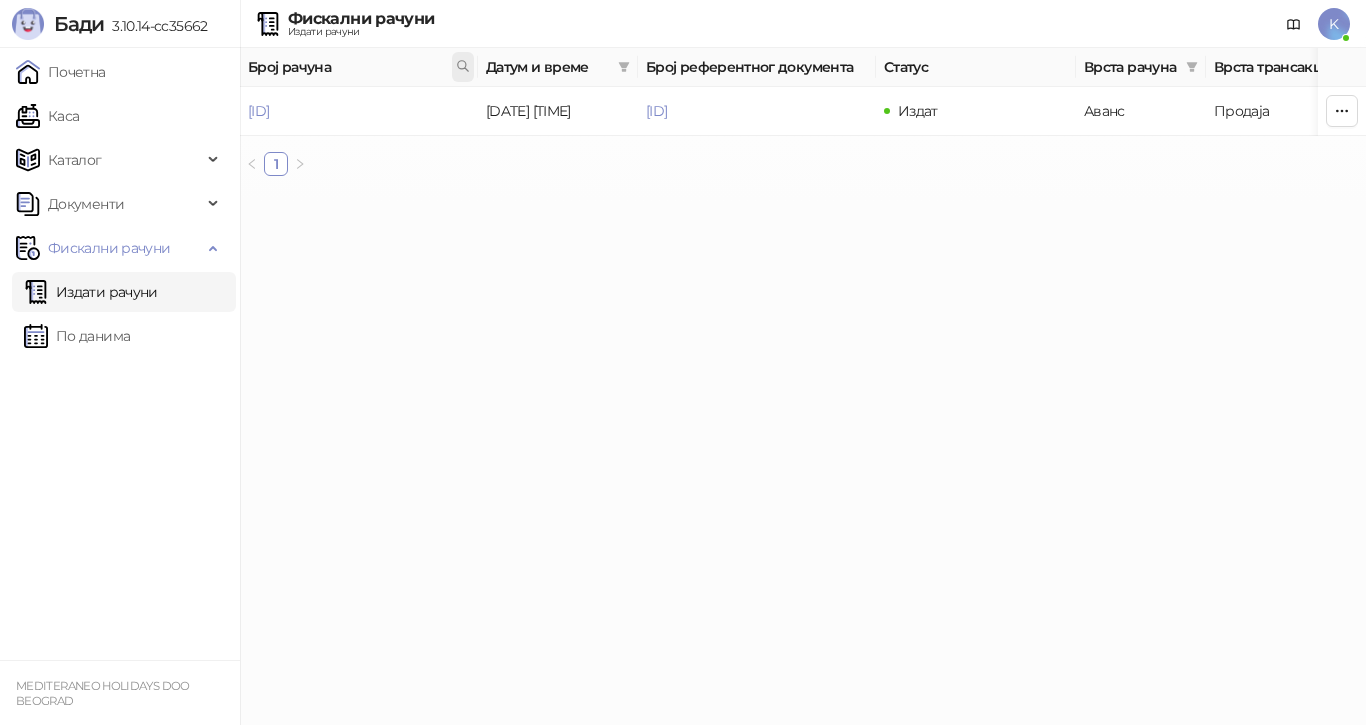 click 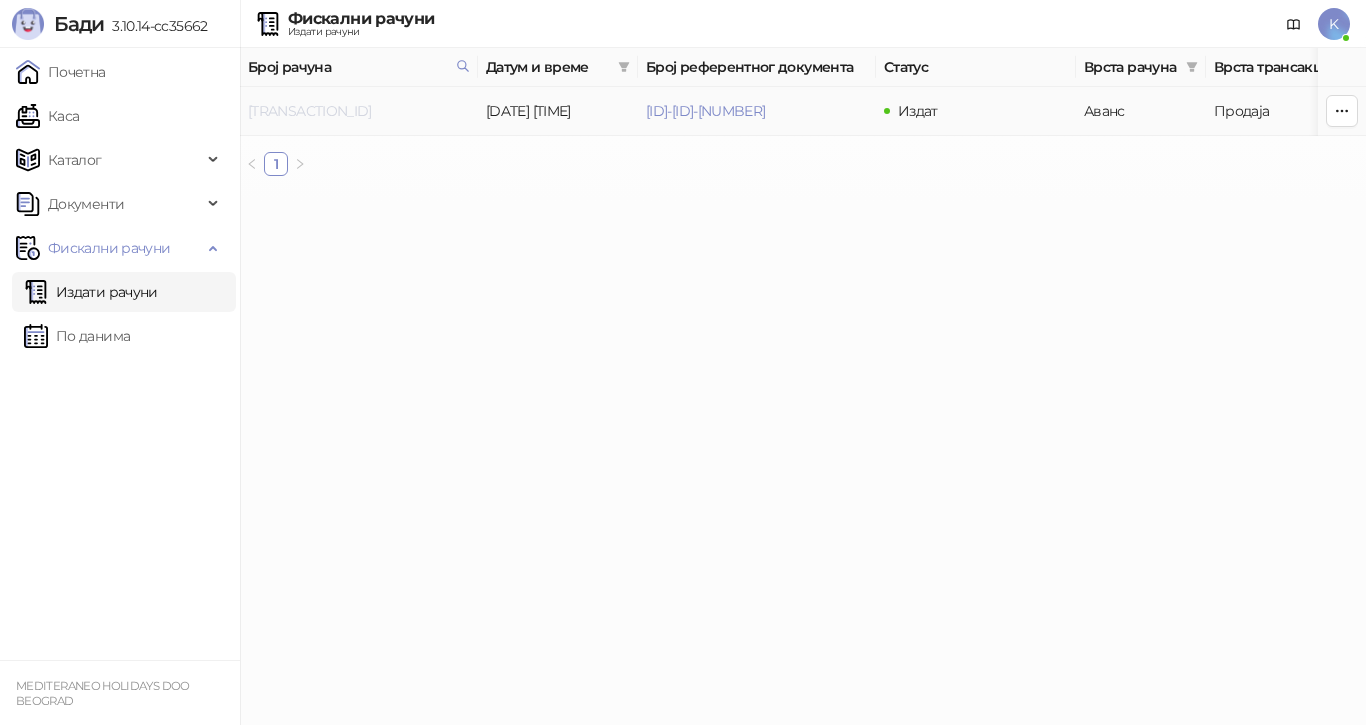 click on "[TRANSACTION_ID]" at bounding box center (310, 111) 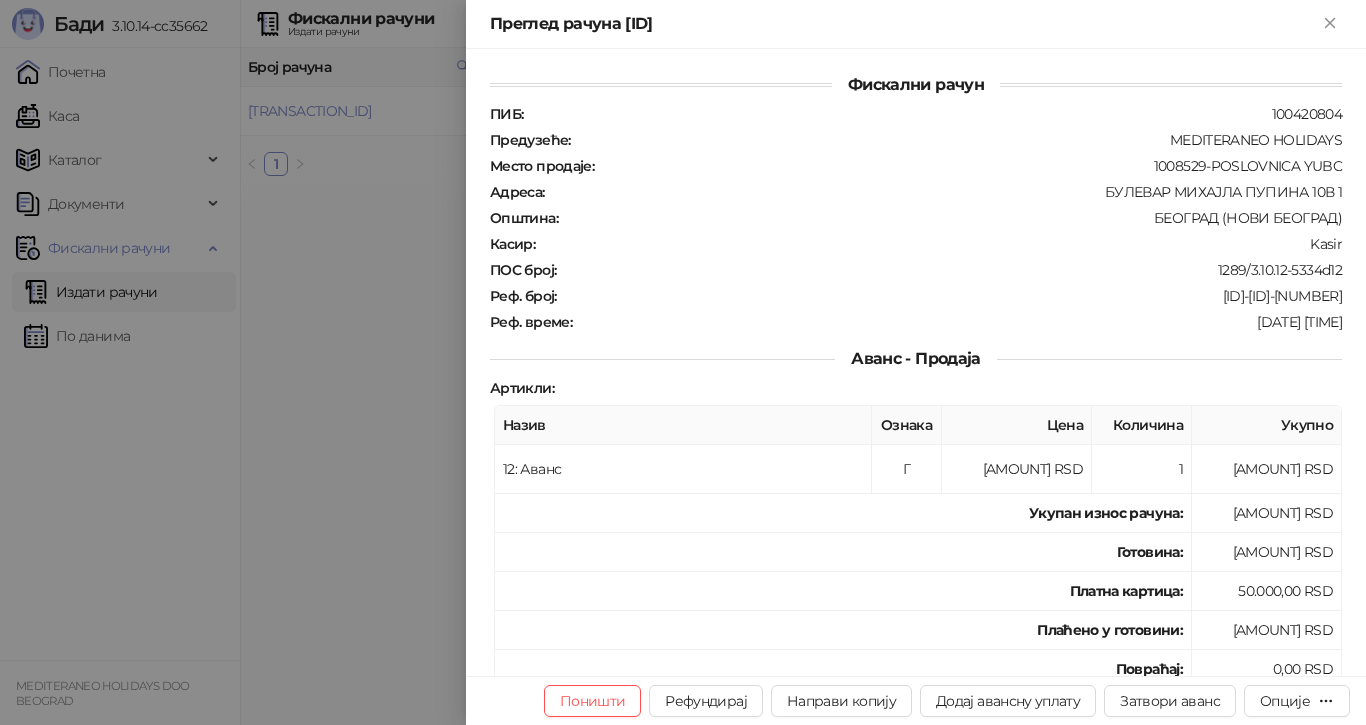click on "Готовина :" at bounding box center (843, 552) 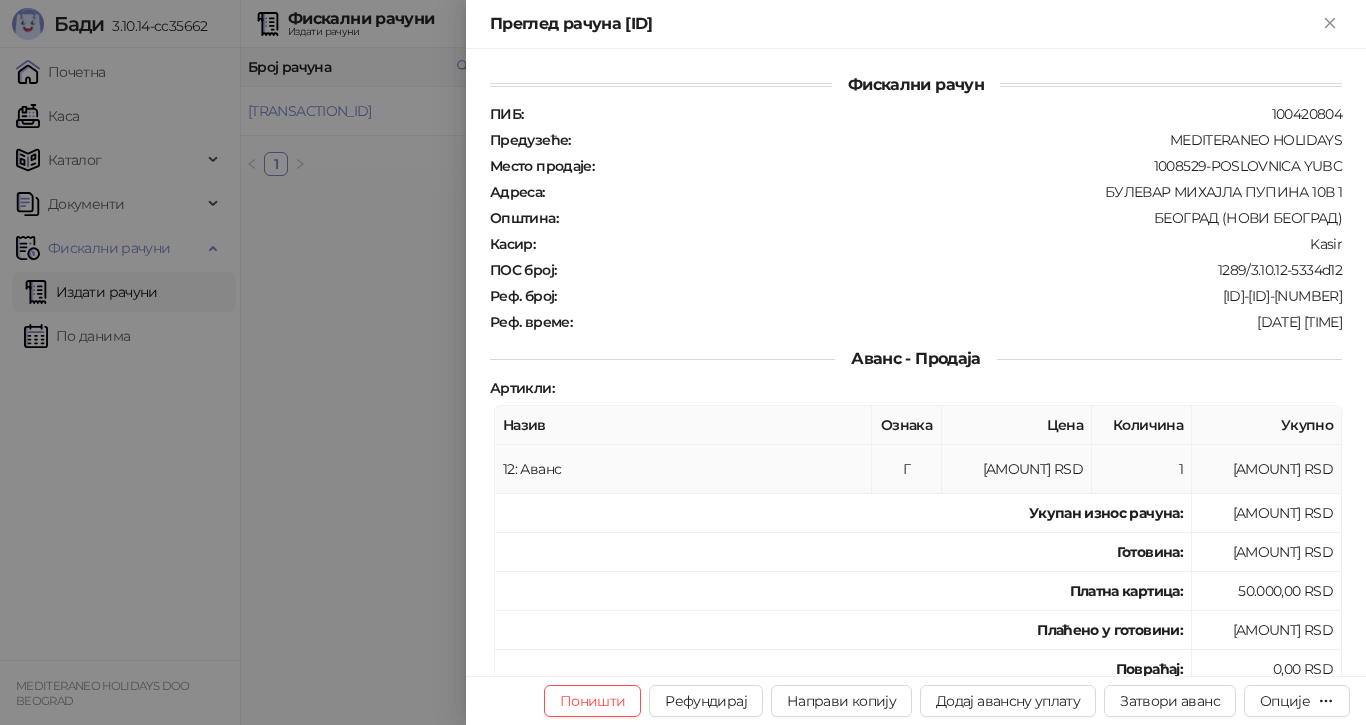 click on "Укупан износ рачуна :" at bounding box center (843, 513) 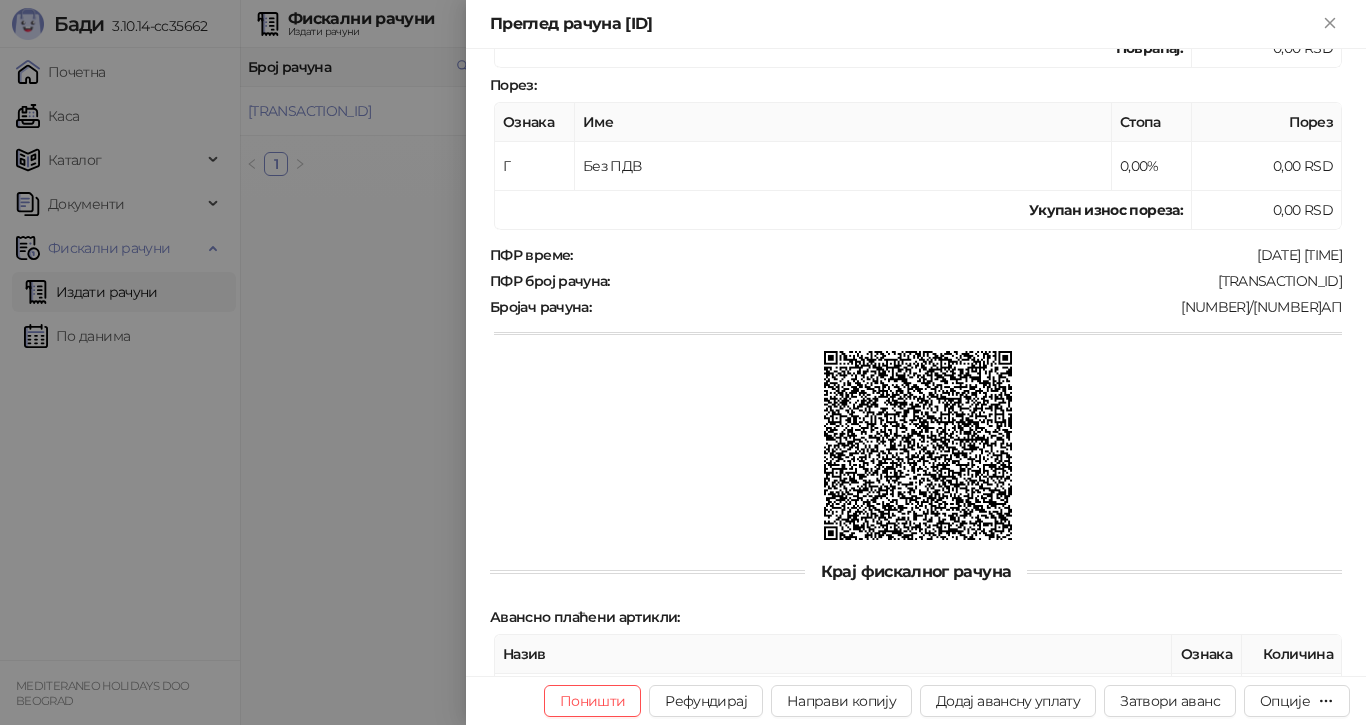scroll, scrollTop: 608, scrollLeft: 0, axis: vertical 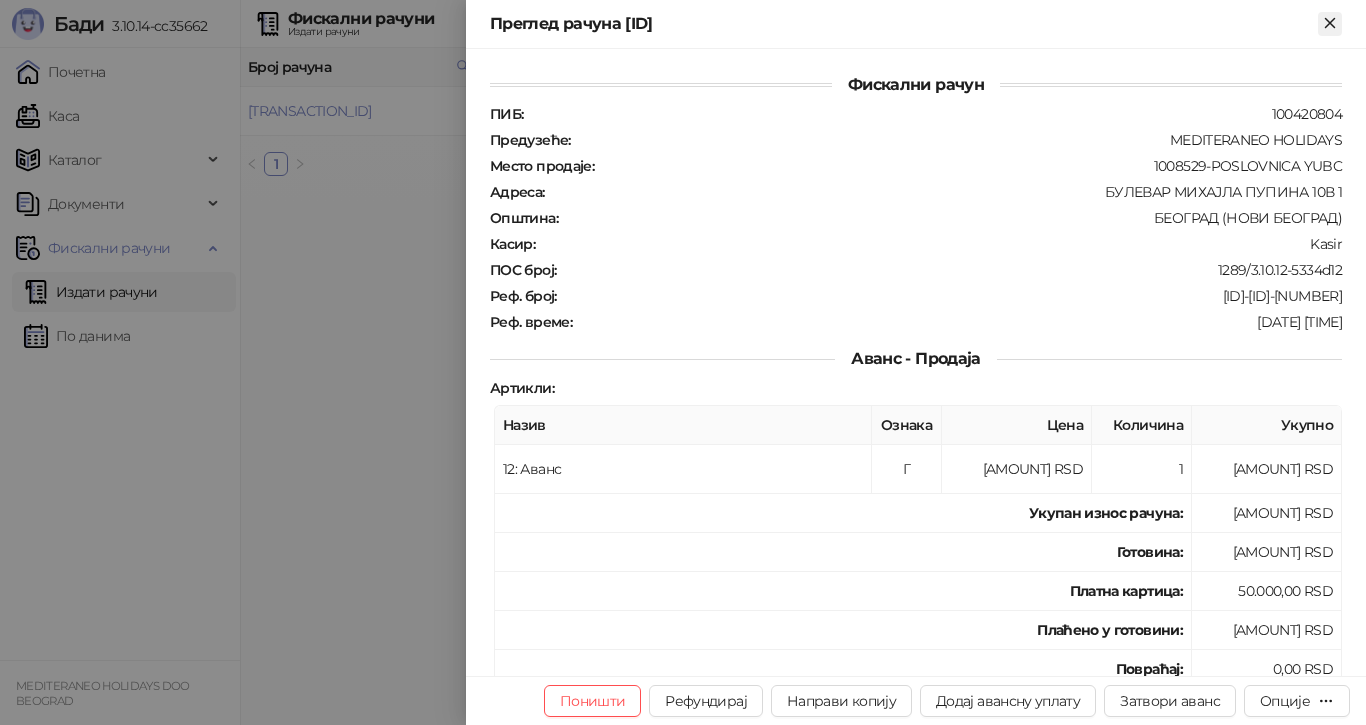 click 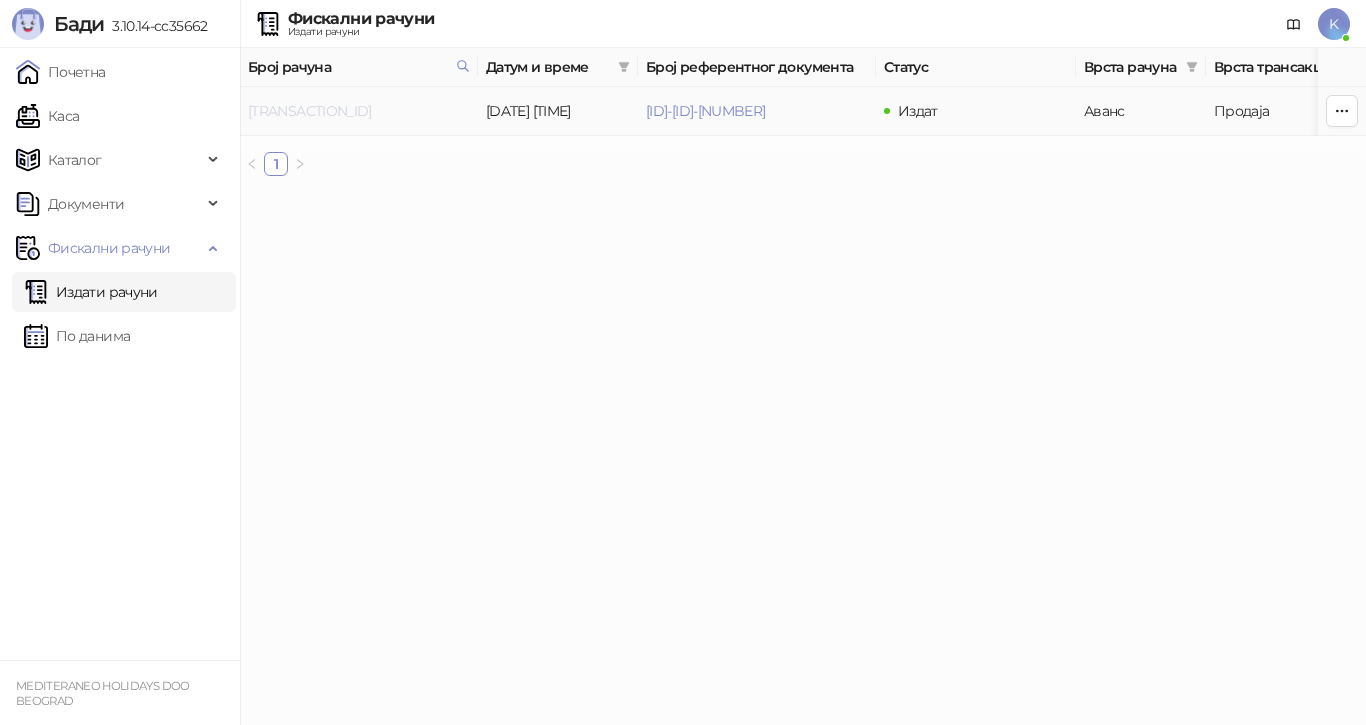click on "[TRANSACTION_ID]" at bounding box center (310, 111) 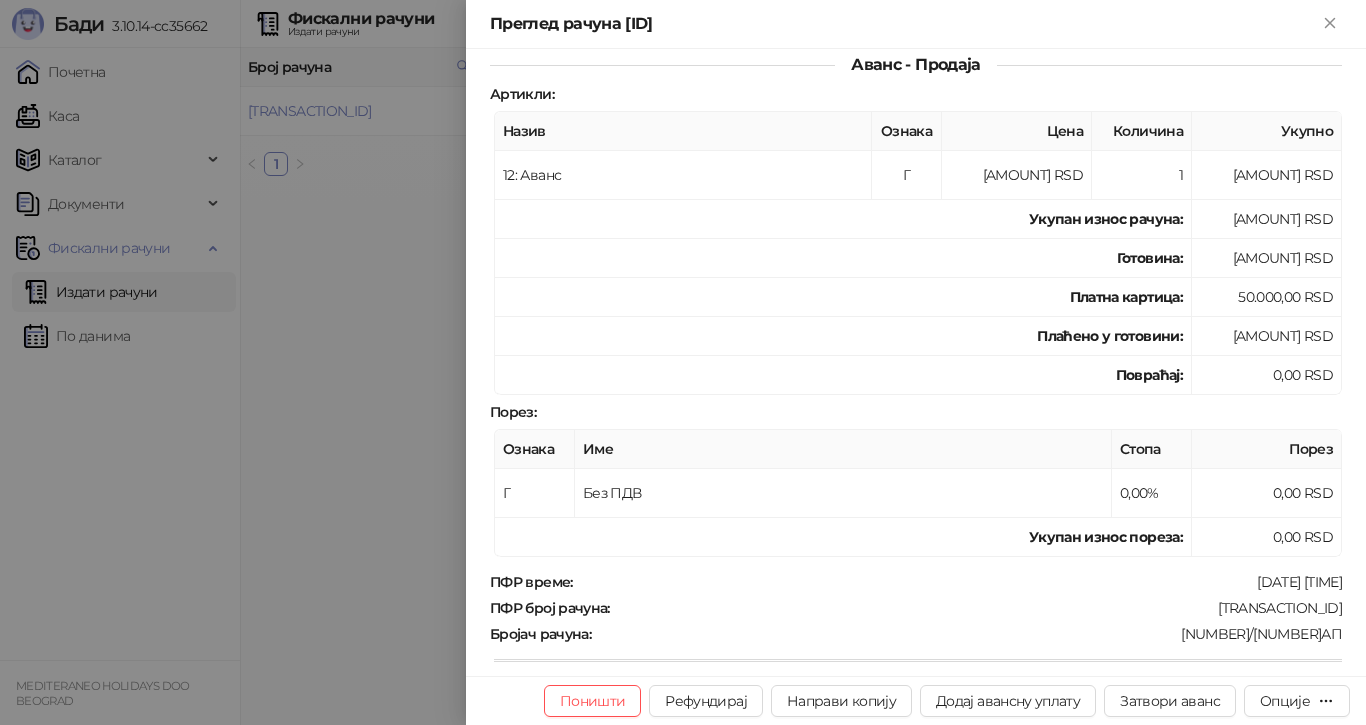 scroll, scrollTop: 300, scrollLeft: 0, axis: vertical 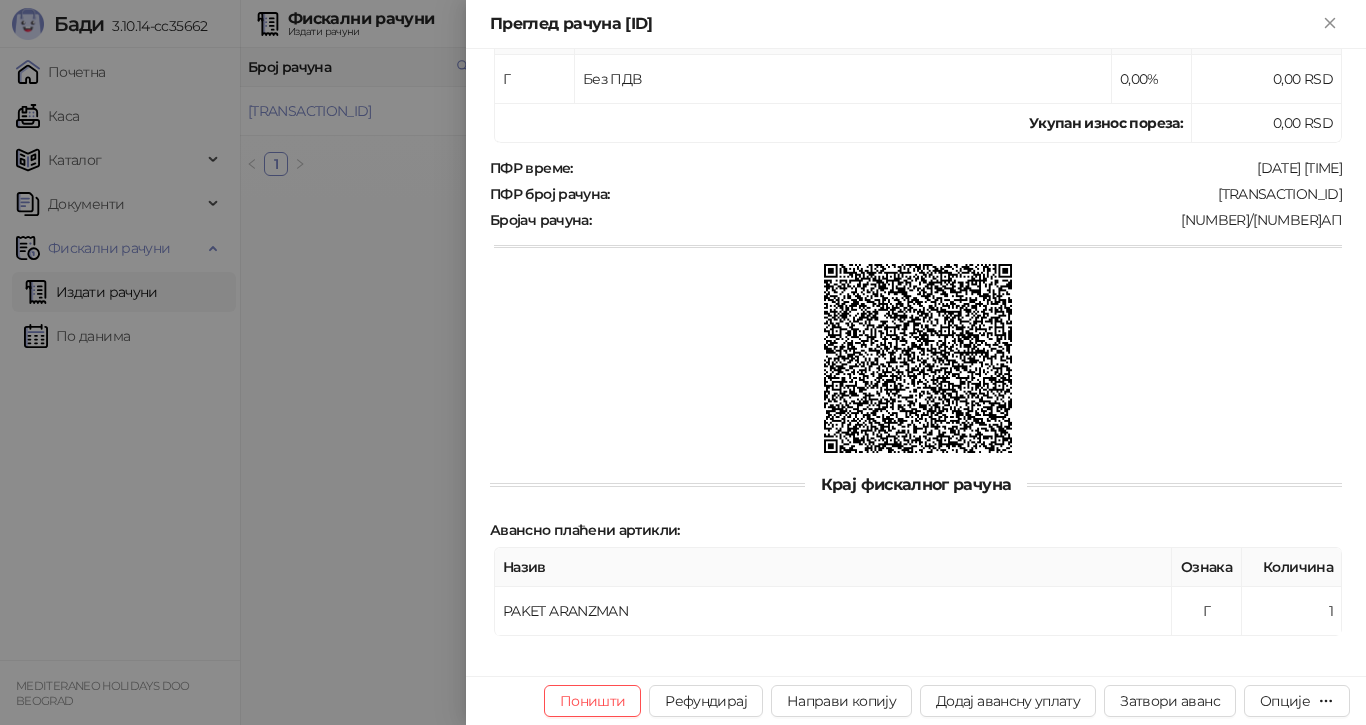 click at bounding box center [683, 362] 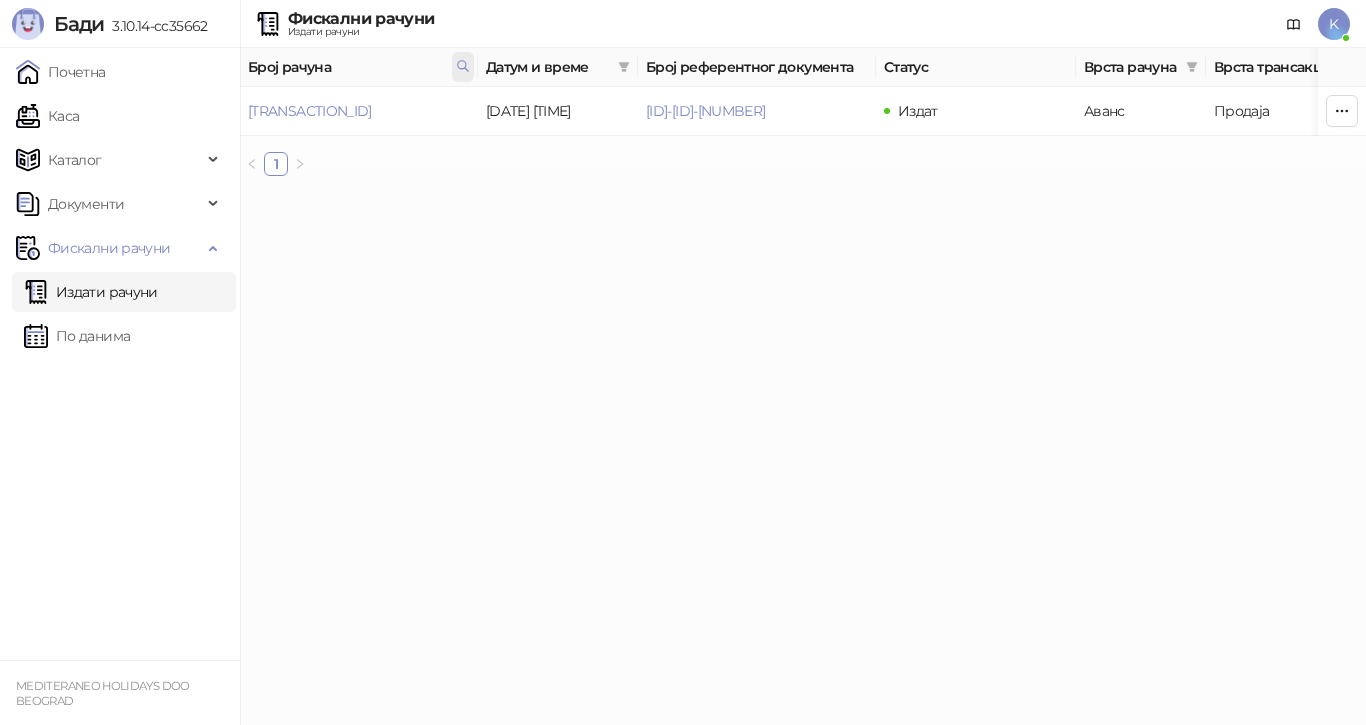 click 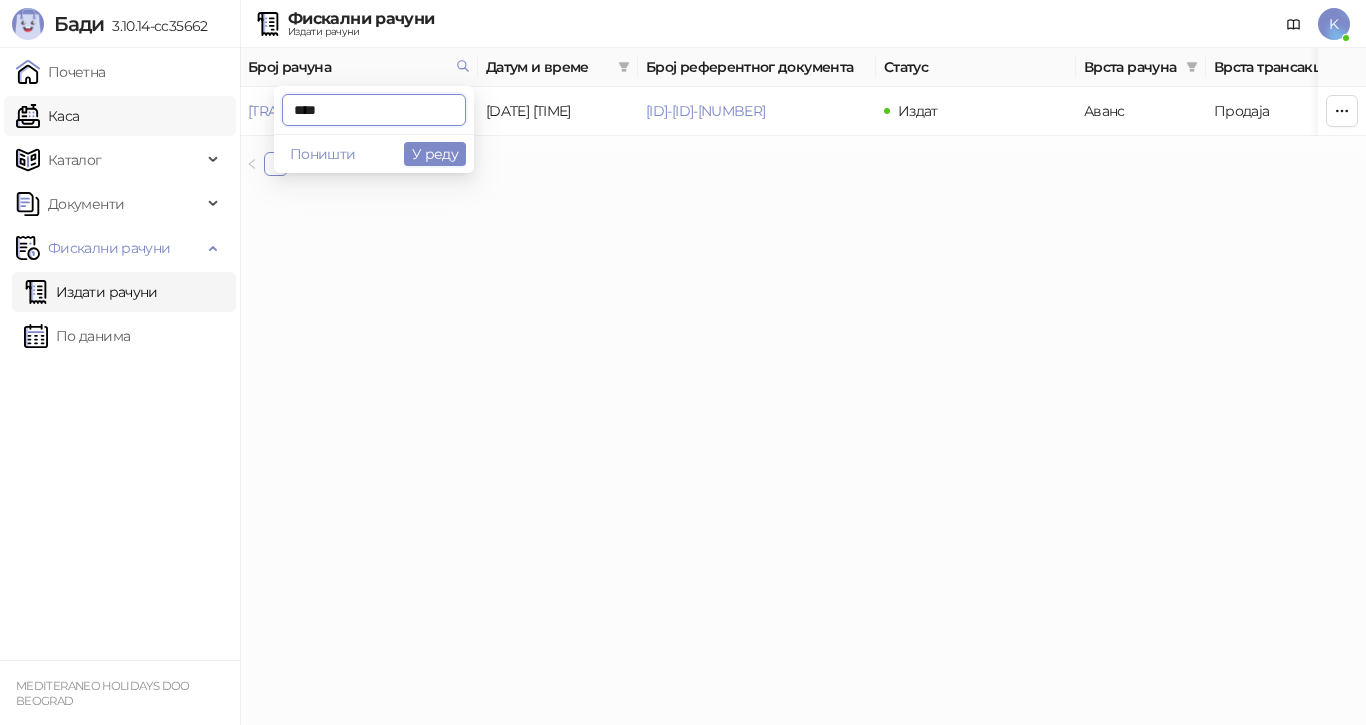 drag, startPoint x: 330, startPoint y: 119, endPoint x: 134, endPoint y: 114, distance: 196.06377 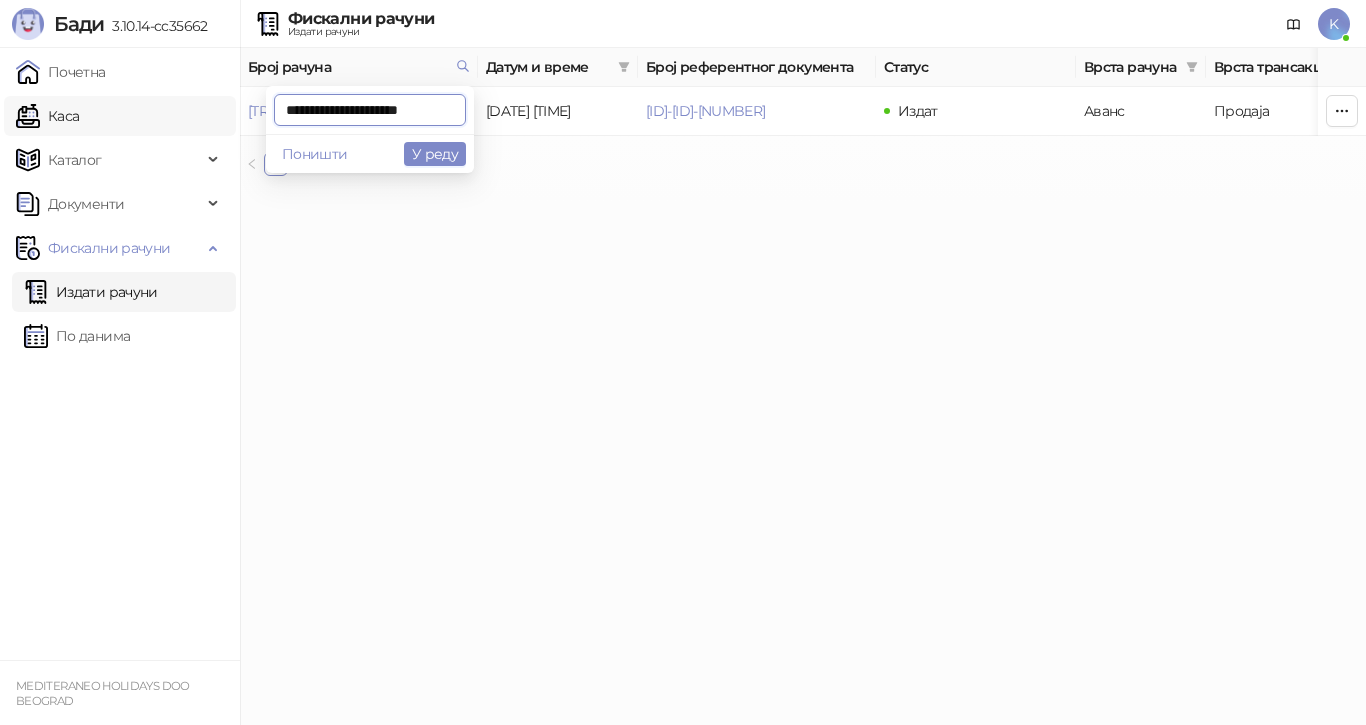 scroll, scrollTop: 0, scrollLeft: 10, axis: horizontal 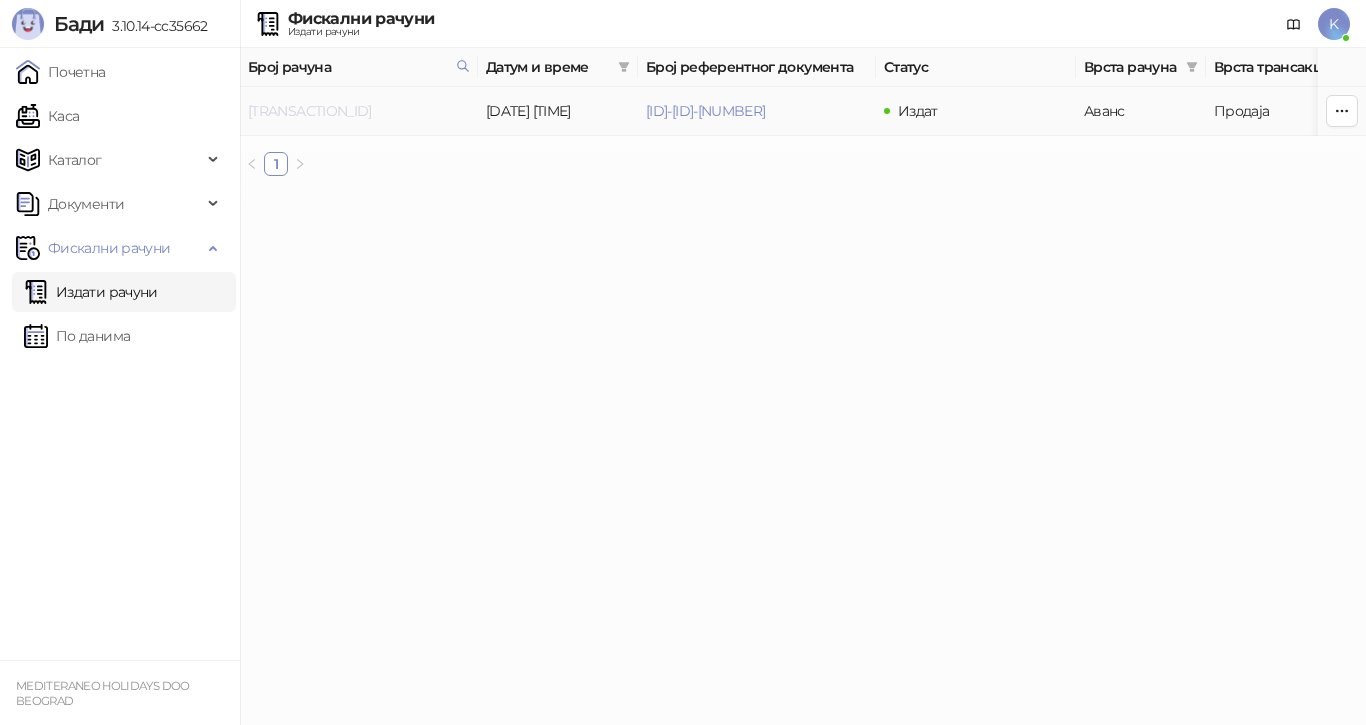 click on "[TRANSACTION_ID]" at bounding box center (310, 111) 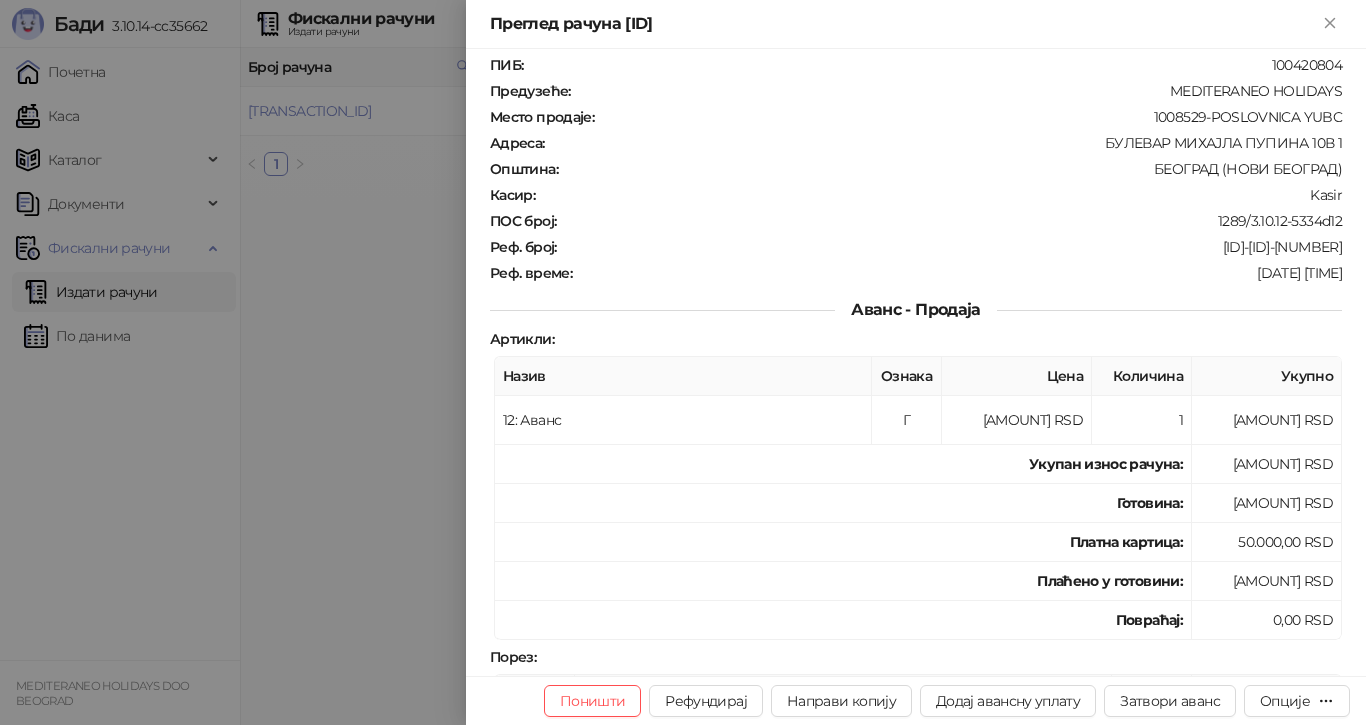 scroll, scrollTop: 0, scrollLeft: 0, axis: both 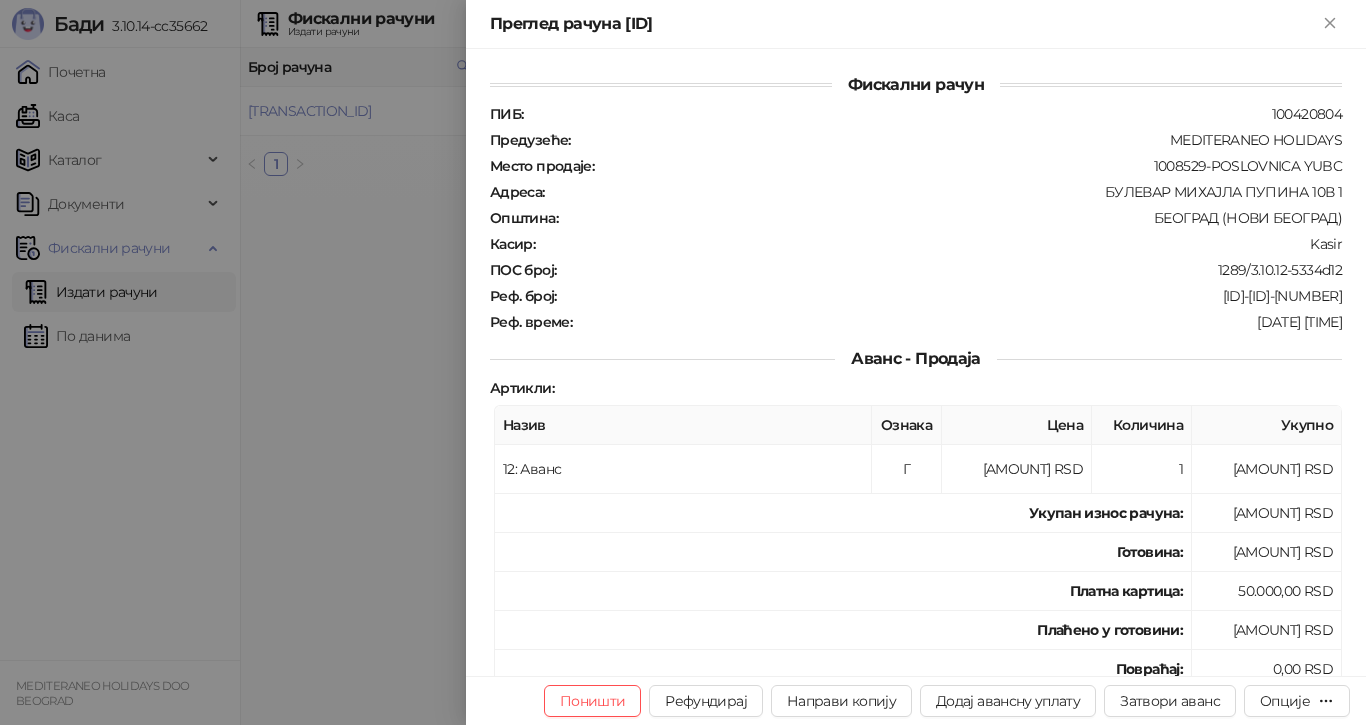 click at bounding box center [683, 362] 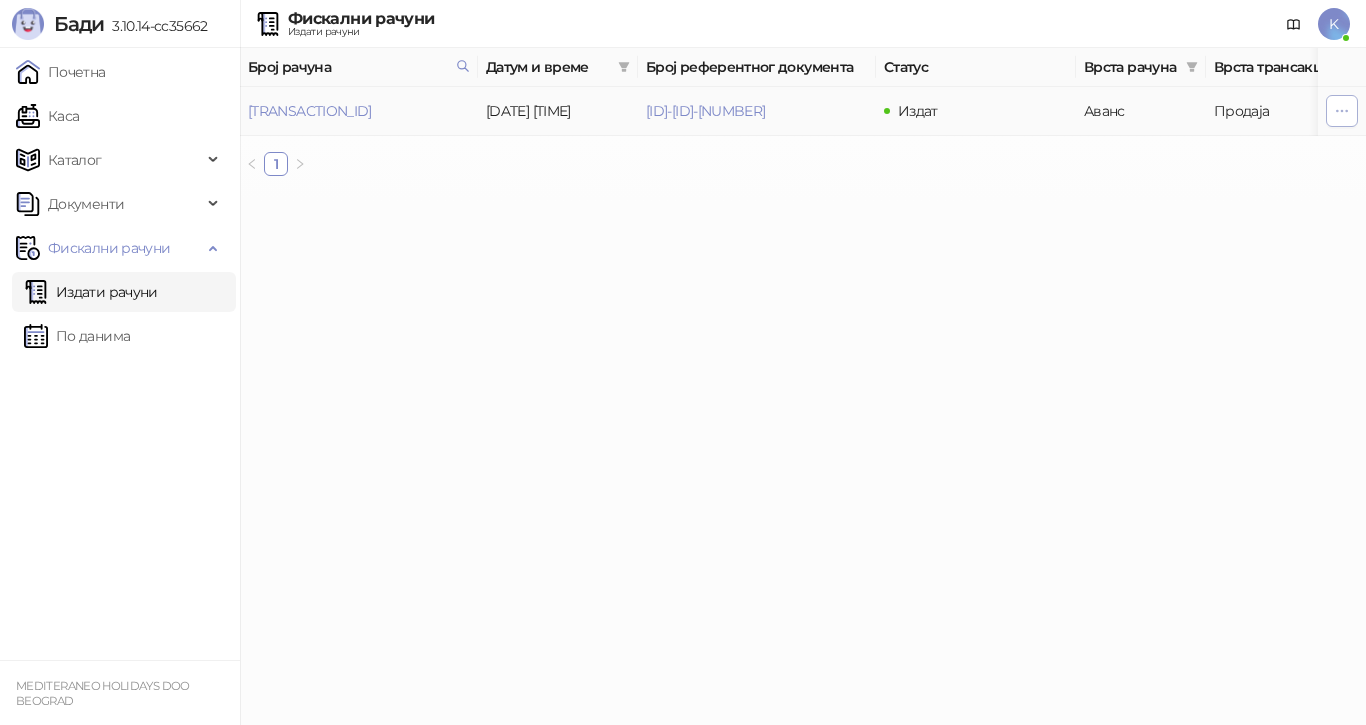 click 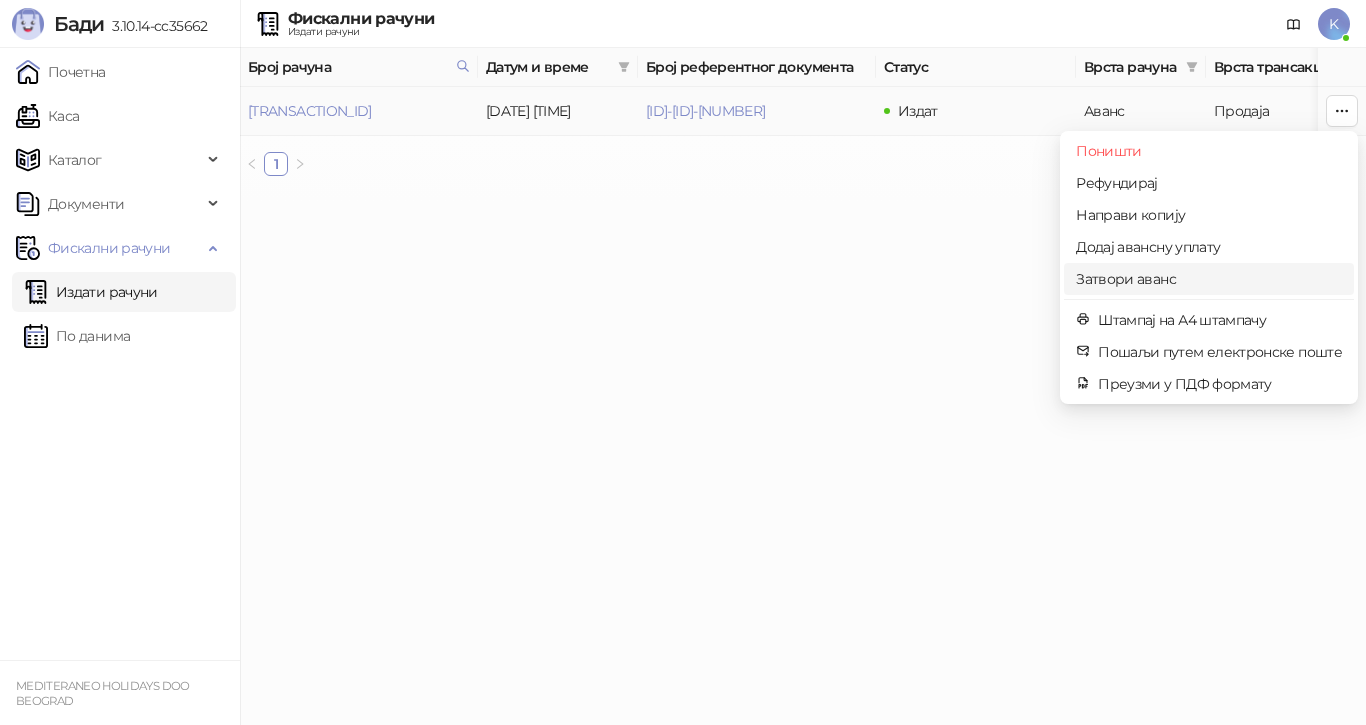 click on "Затвори аванс" at bounding box center (1209, 279) 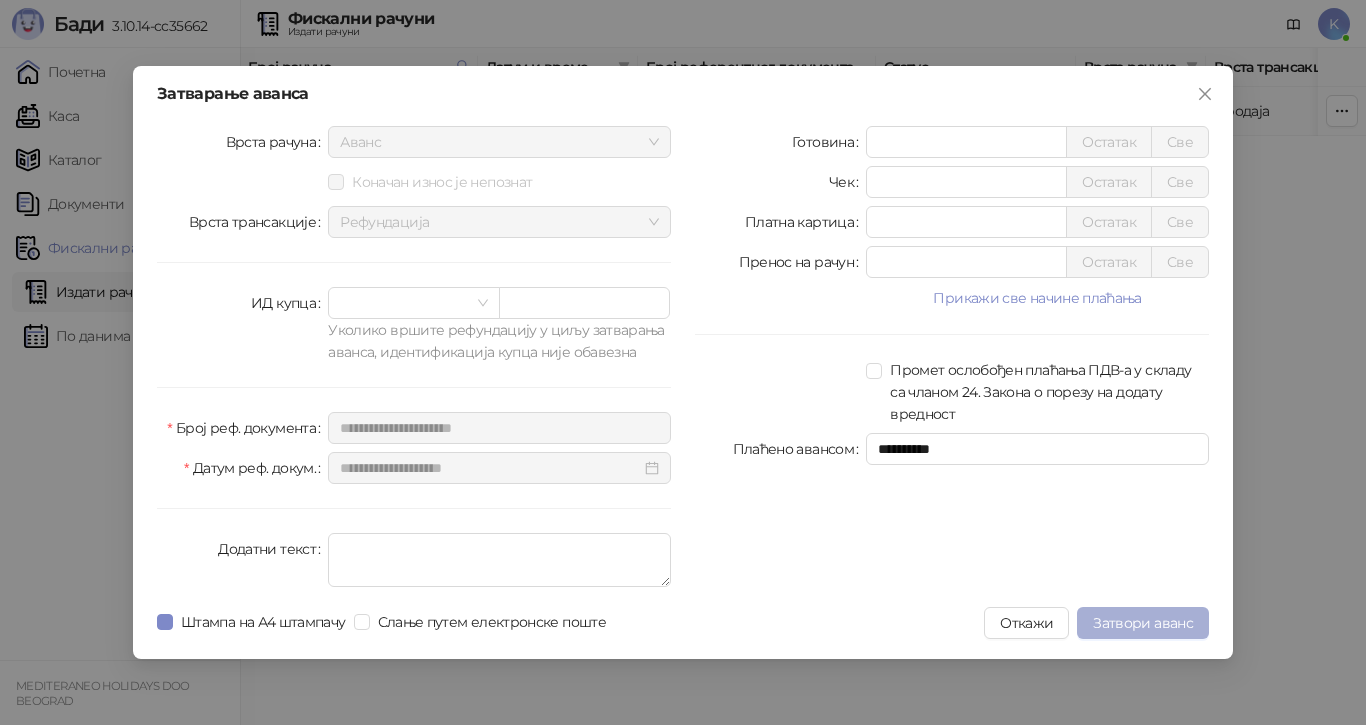 click on "Затвори аванс" at bounding box center [1143, 623] 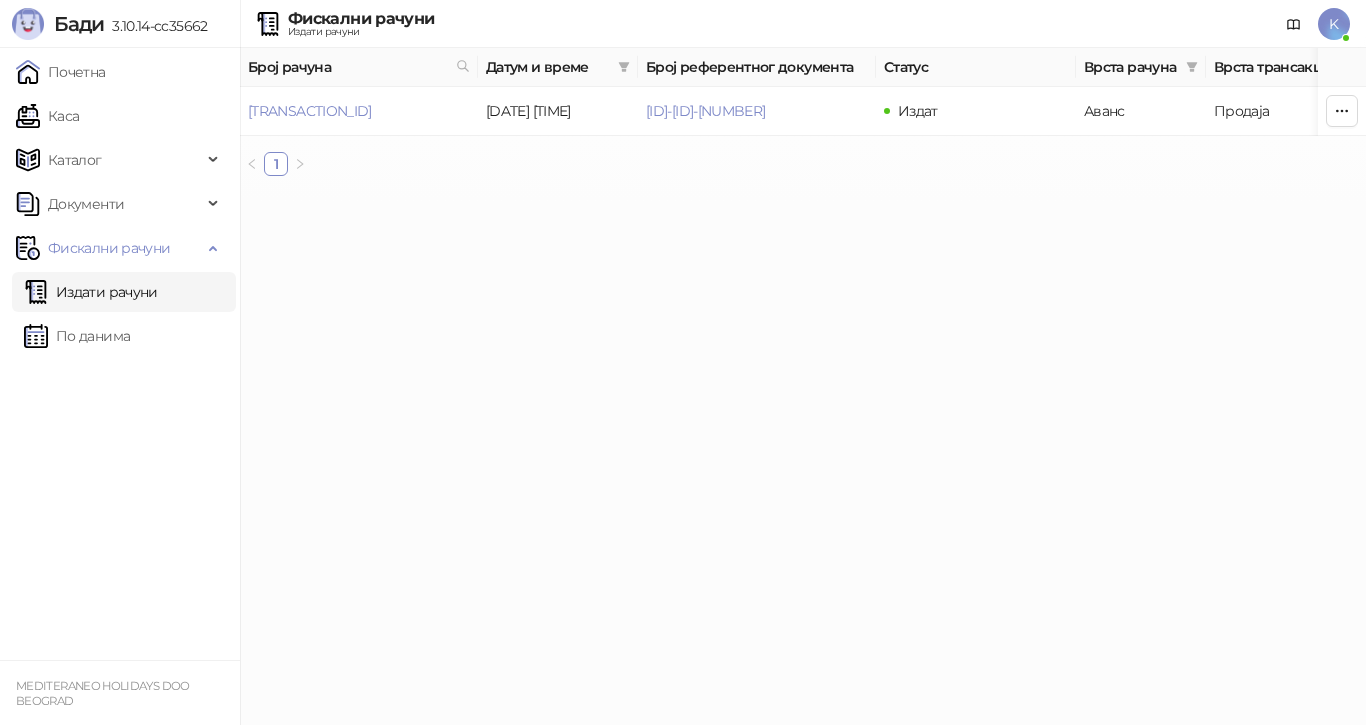 drag, startPoint x: 464, startPoint y: 64, endPoint x: 467, endPoint y: 85, distance: 21.213203 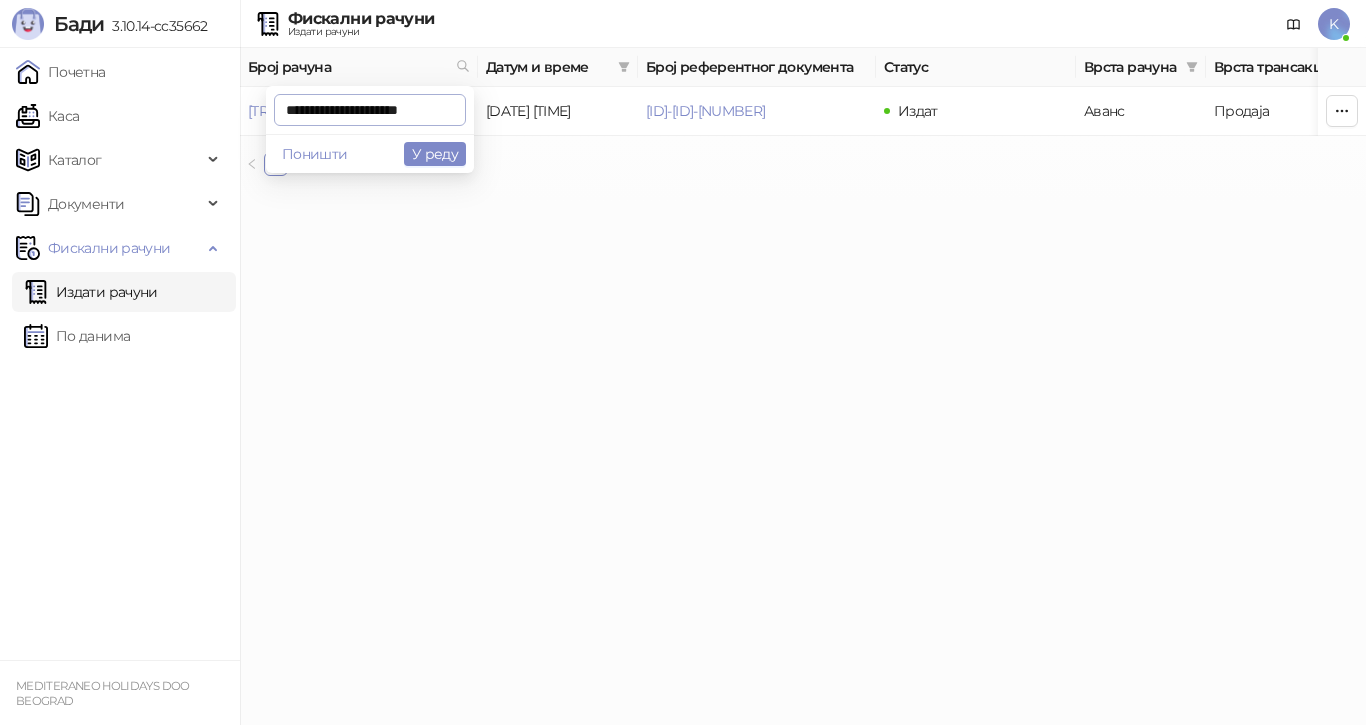 scroll, scrollTop: 0, scrollLeft: 6, axis: horizontal 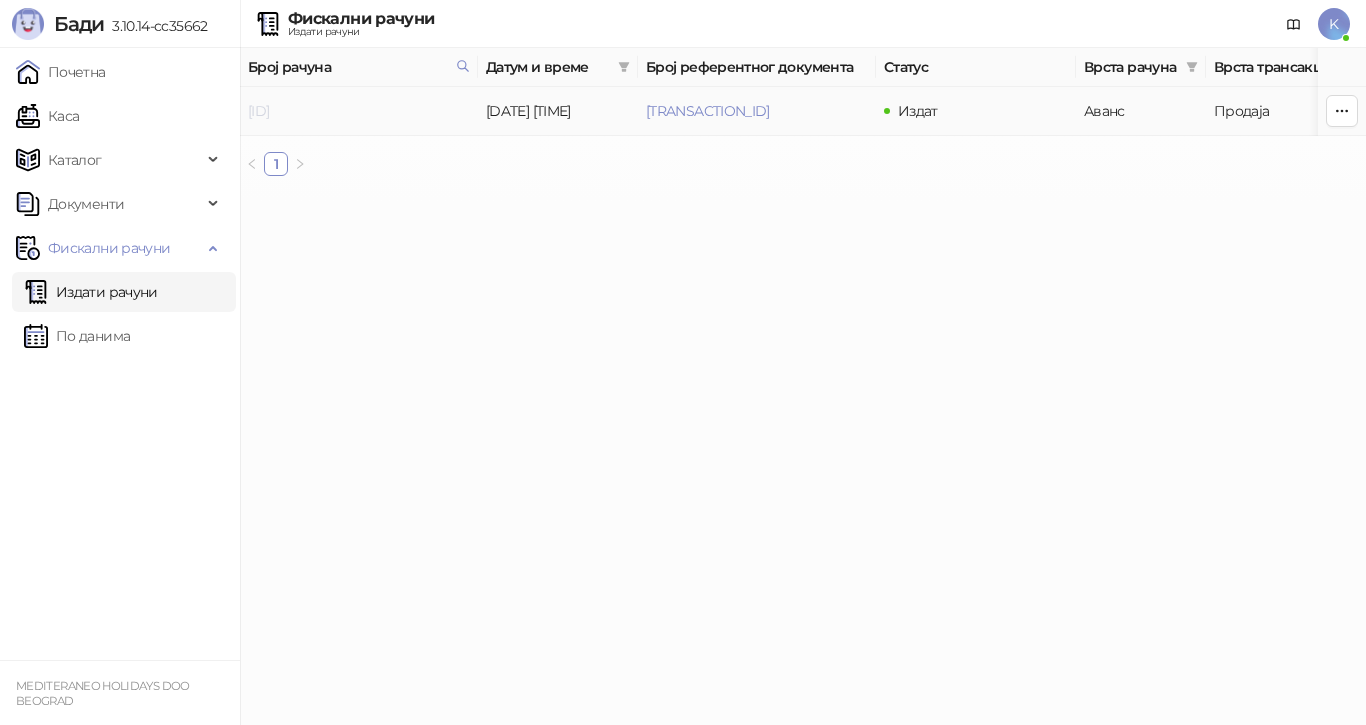 click on "[ID]" at bounding box center (258, 111) 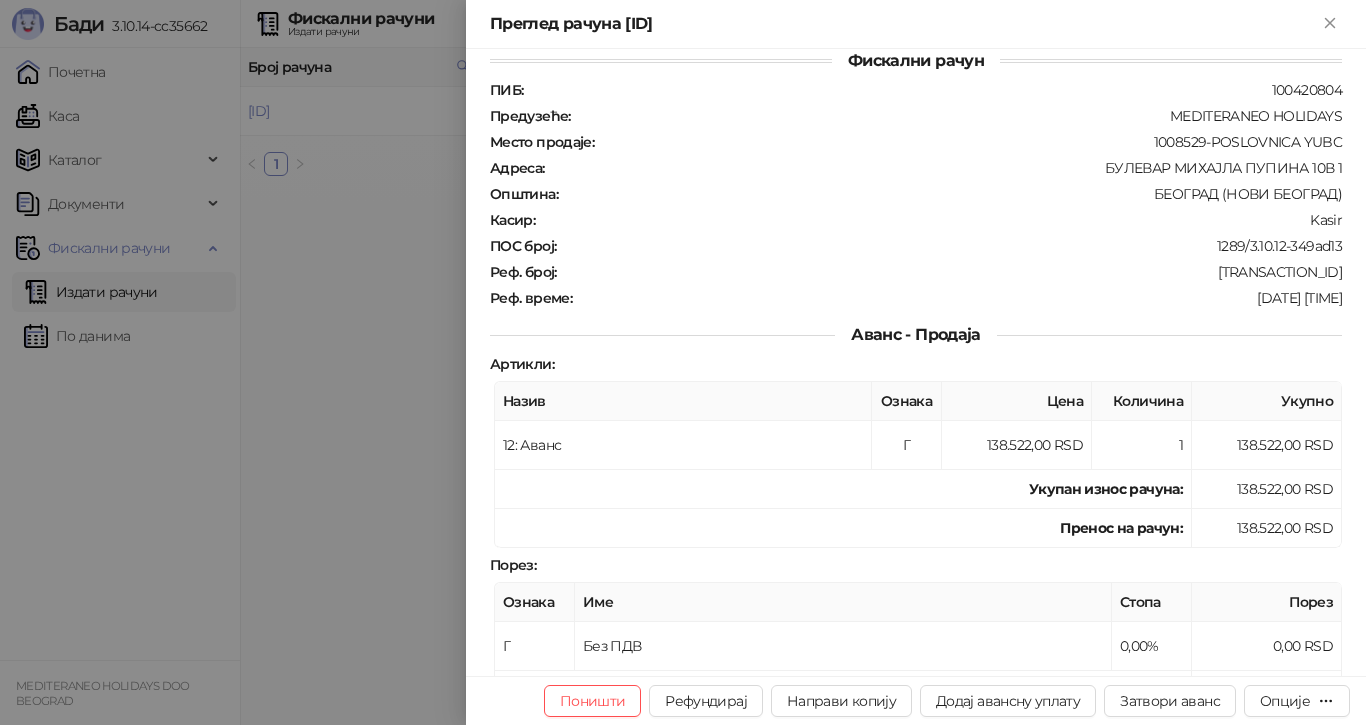 scroll, scrollTop: 0, scrollLeft: 0, axis: both 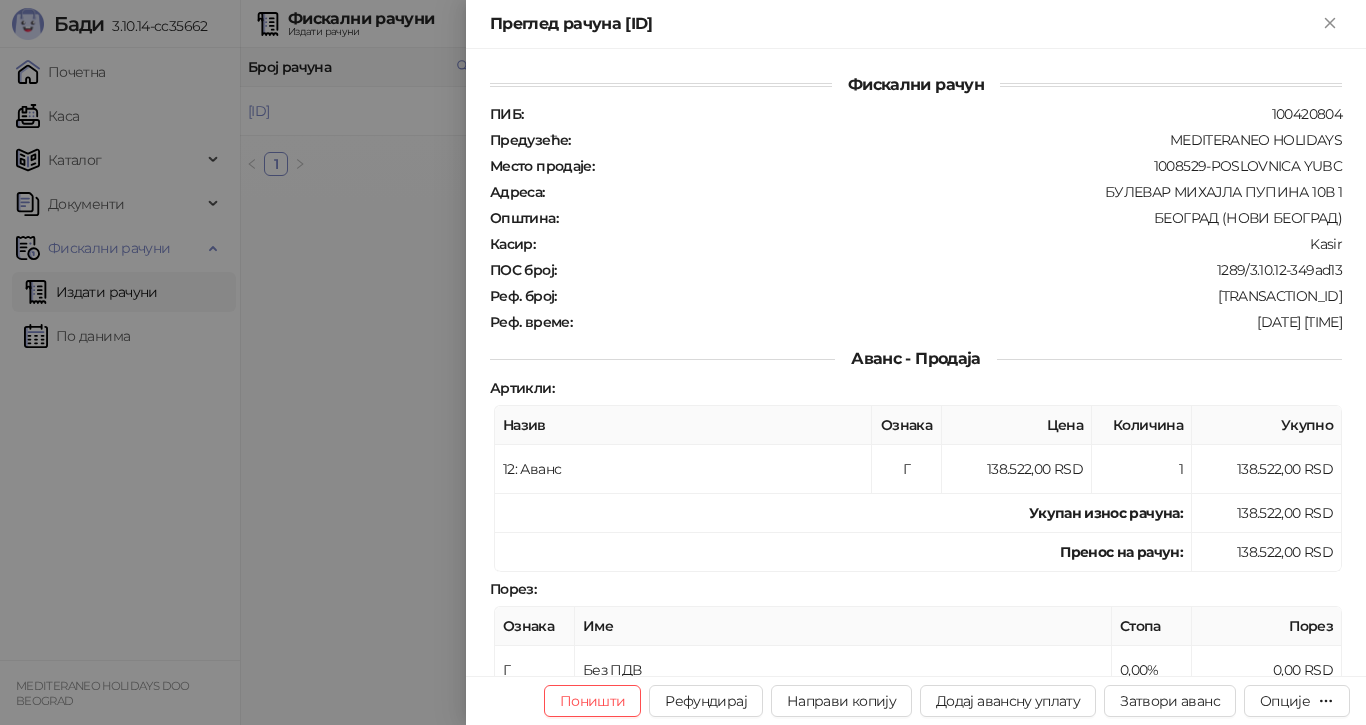 click at bounding box center [683, 362] 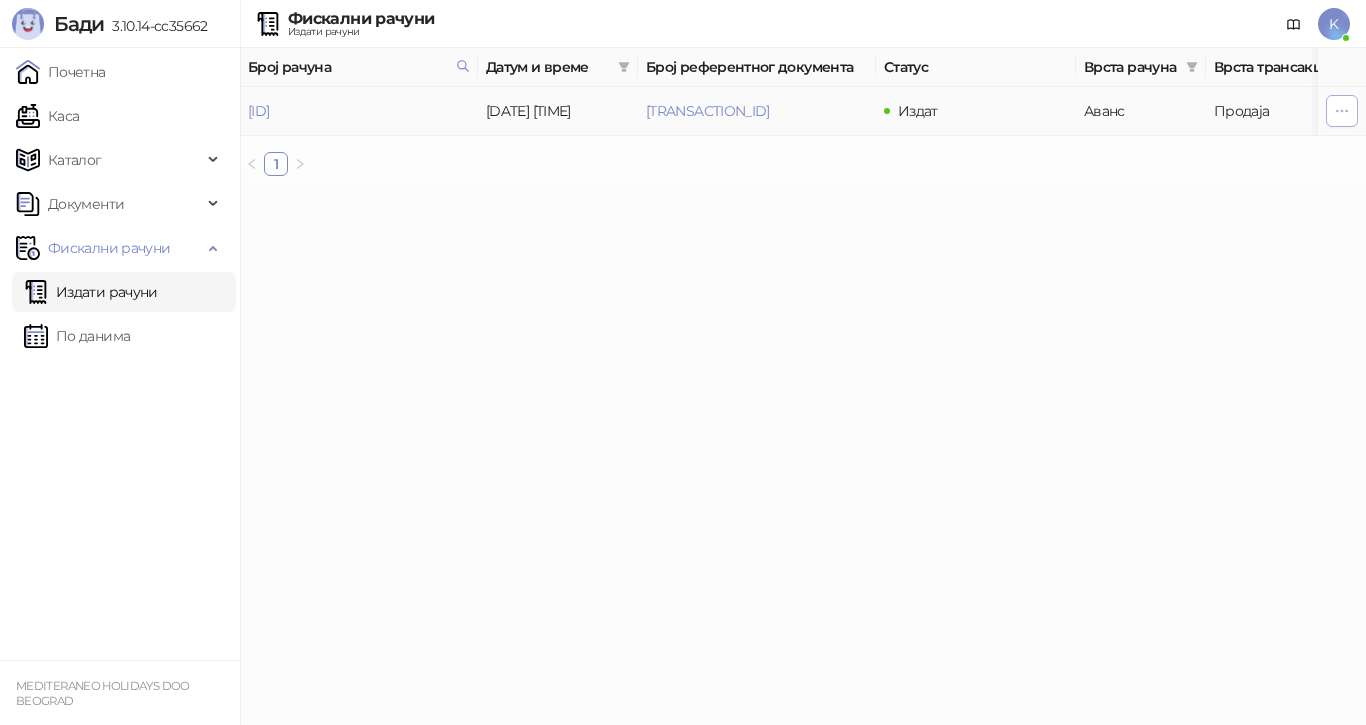 click 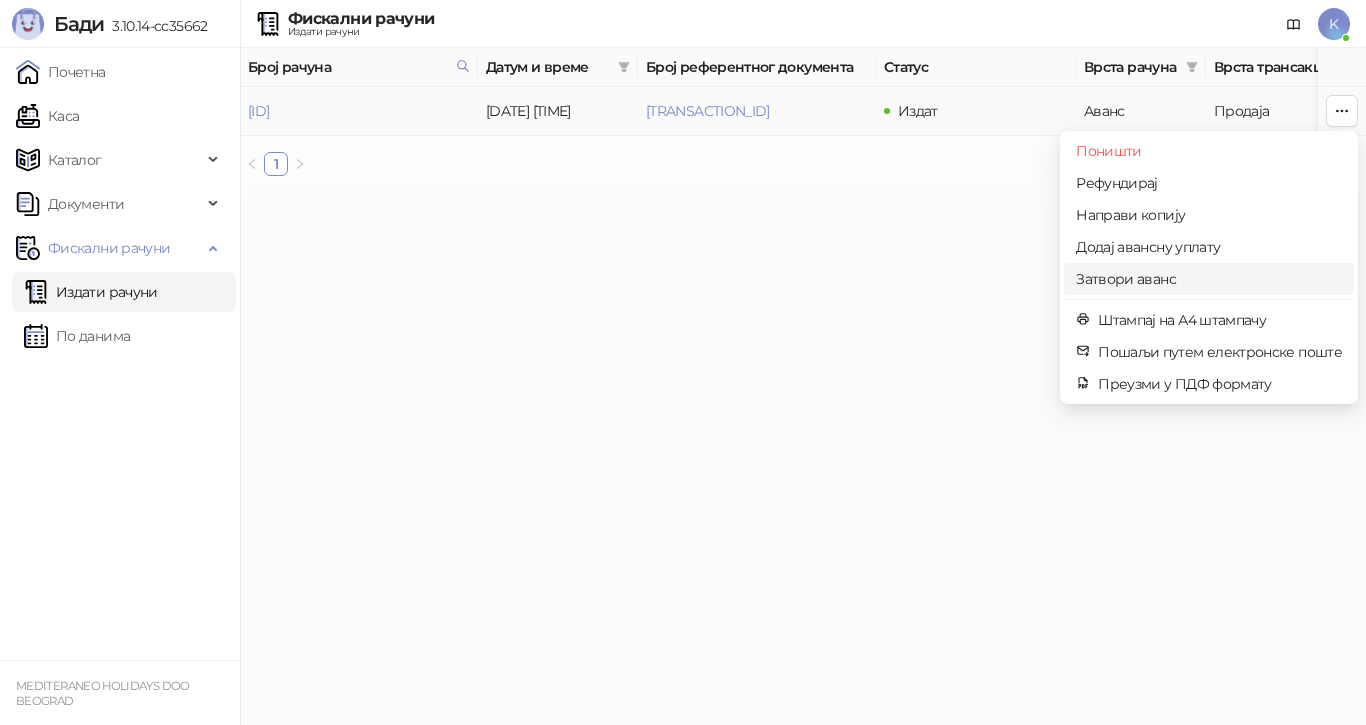 click on "Затвори аванс" at bounding box center [1209, 279] 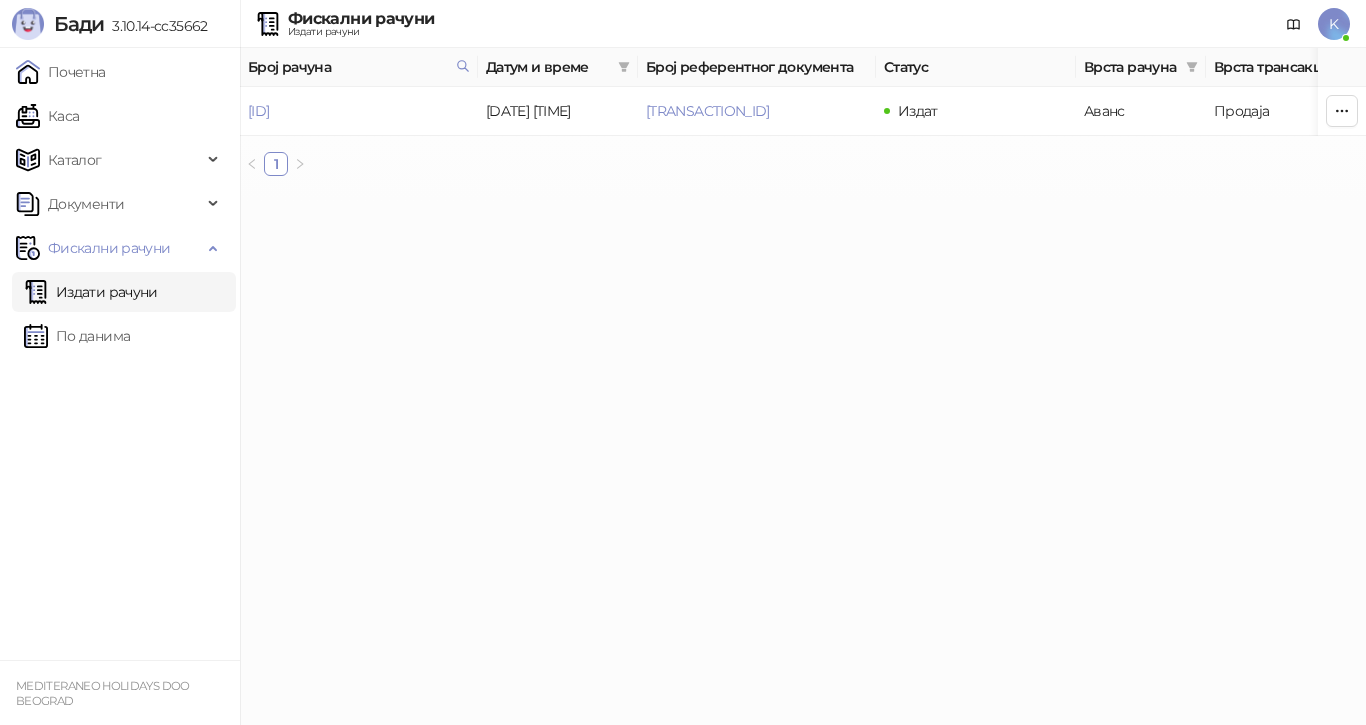 type on "**********" 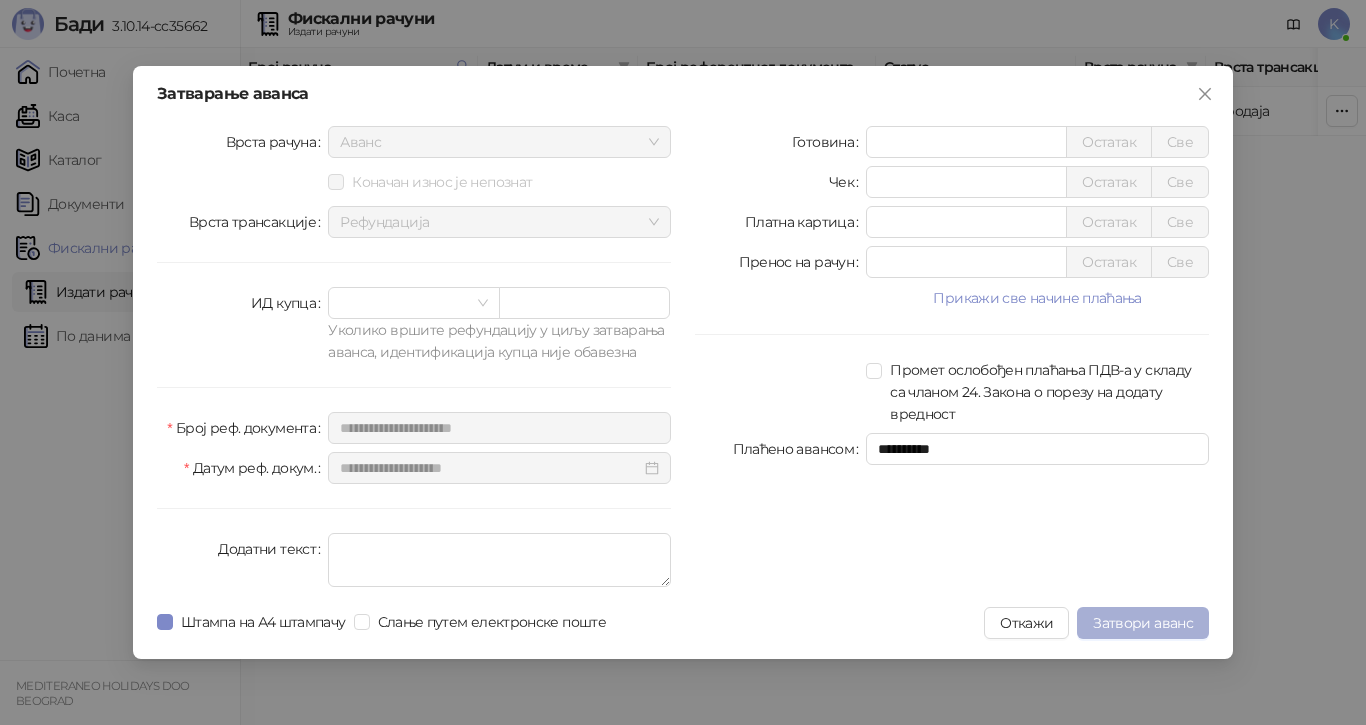click on "Затвори аванс" at bounding box center (1143, 623) 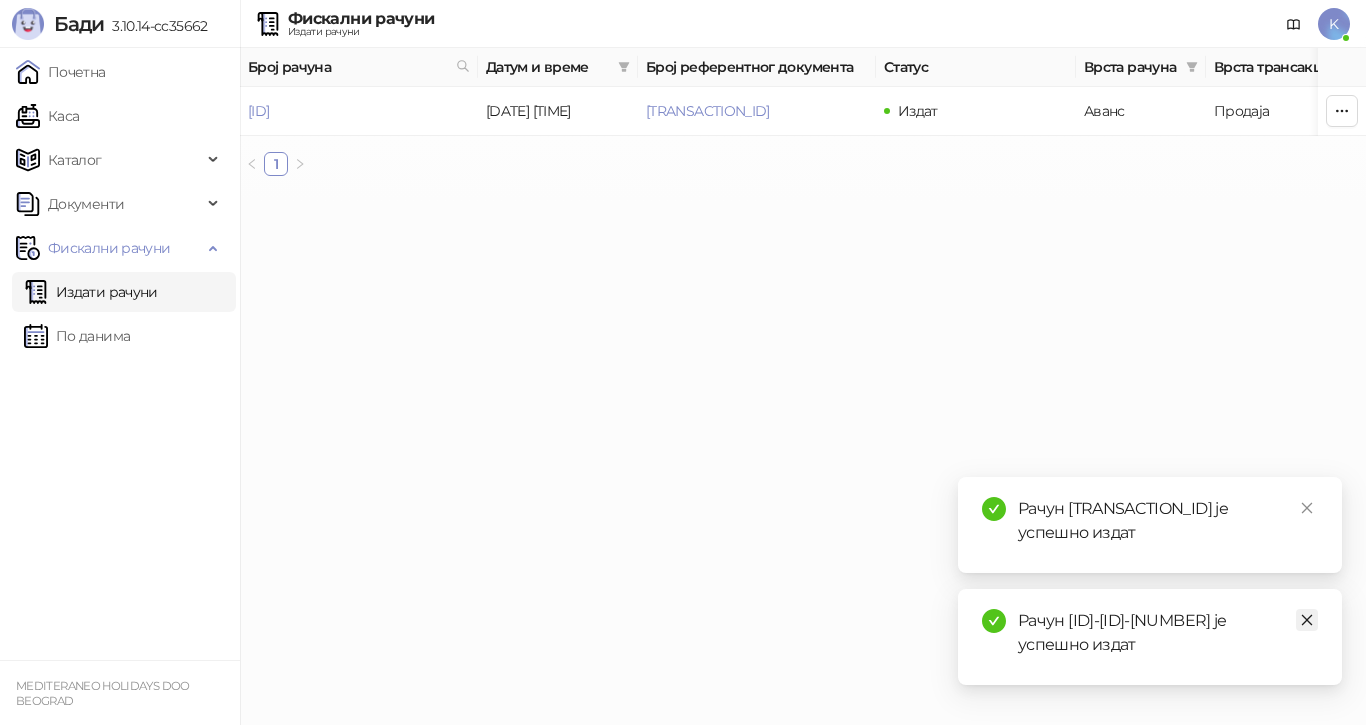 click 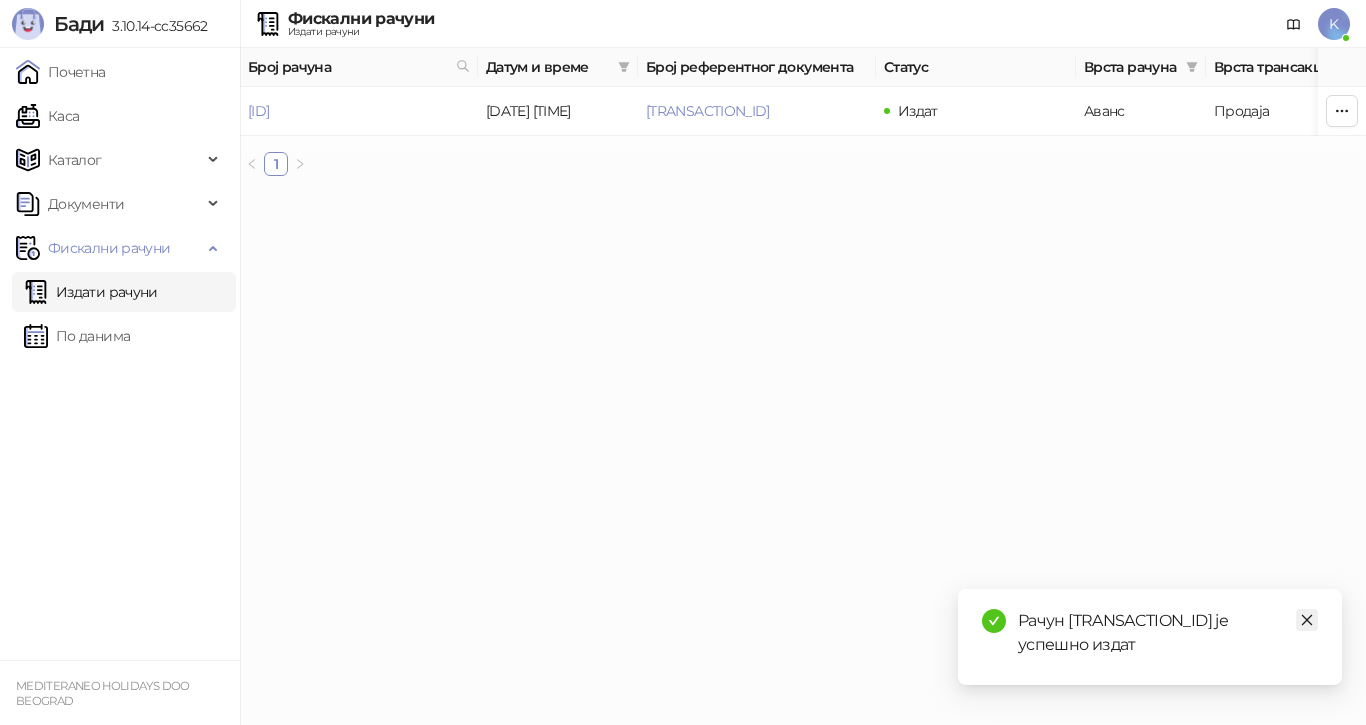 click 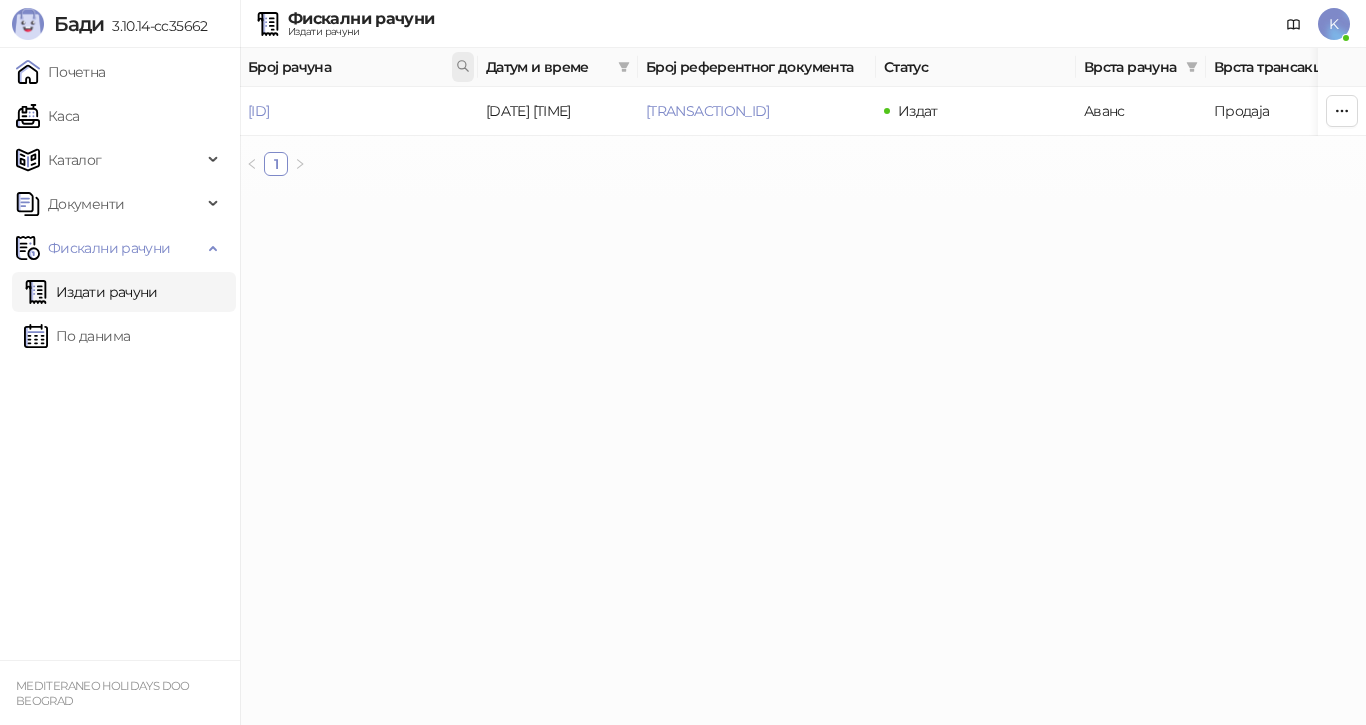 click 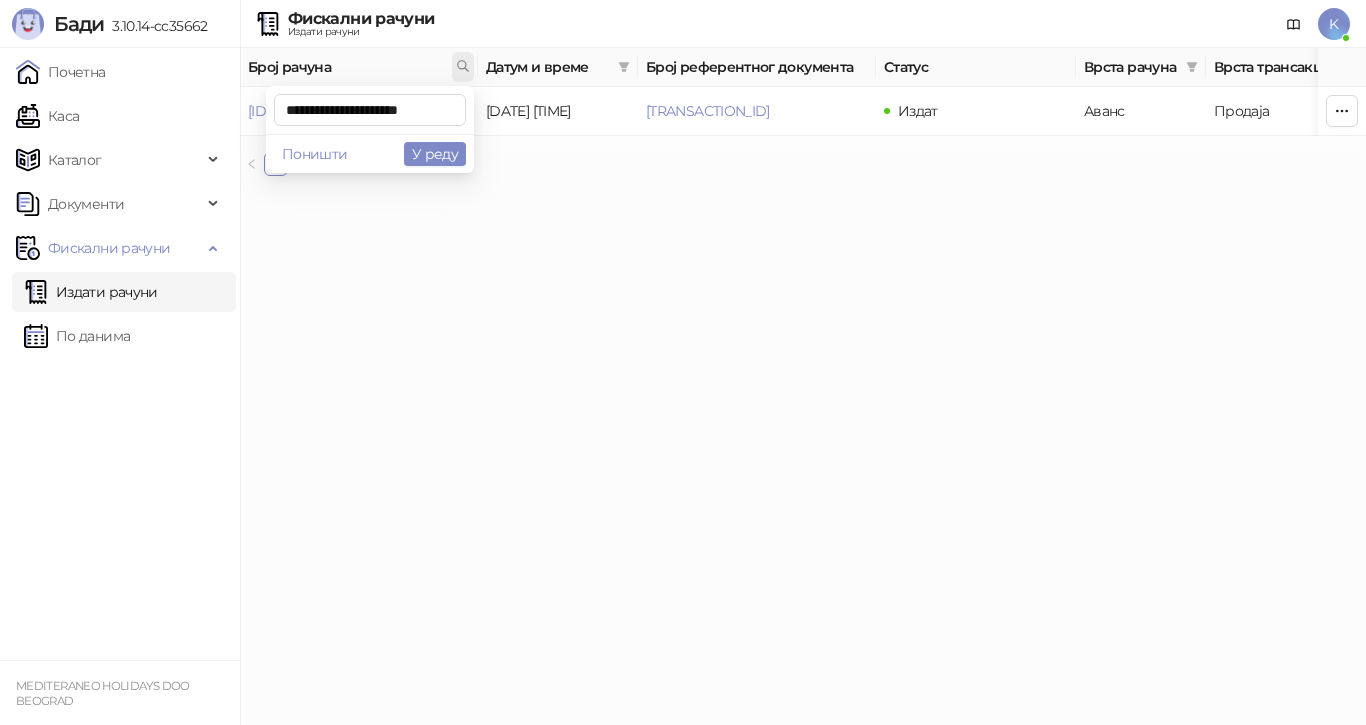 scroll, scrollTop: 0, scrollLeft: 9, axis: horizontal 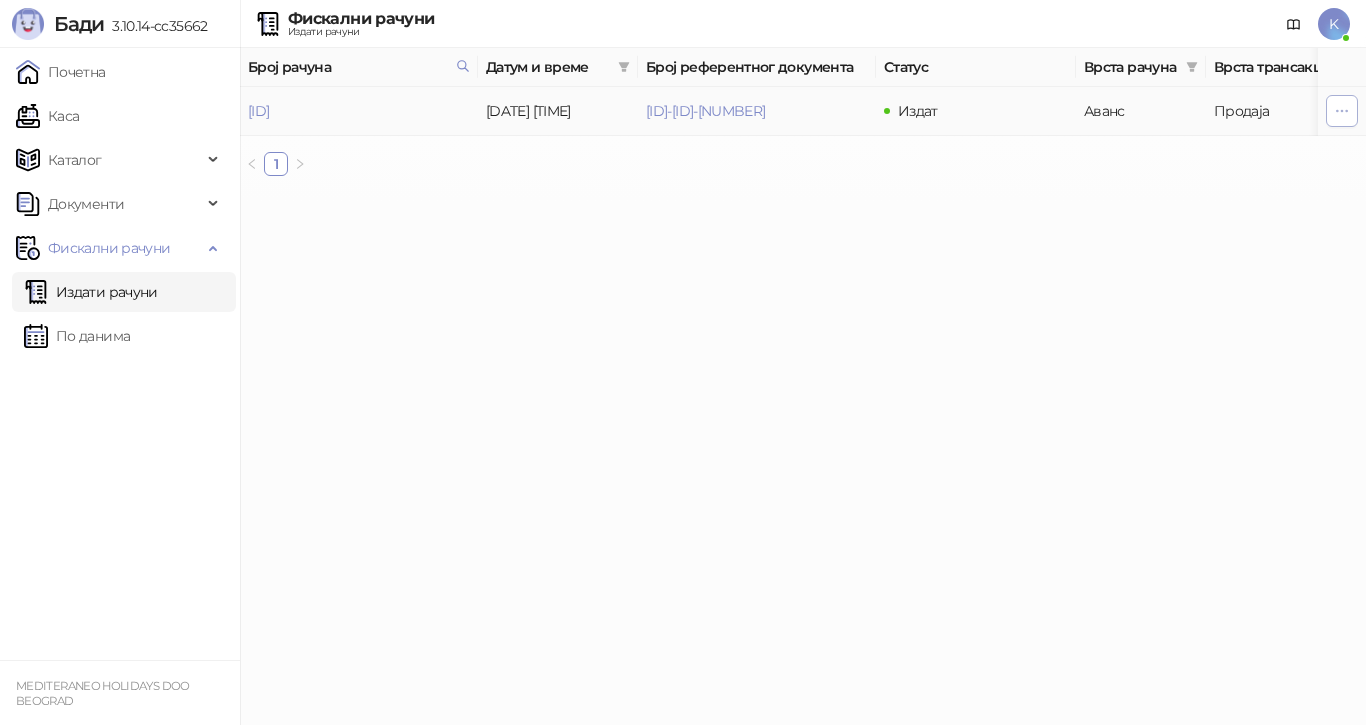 click 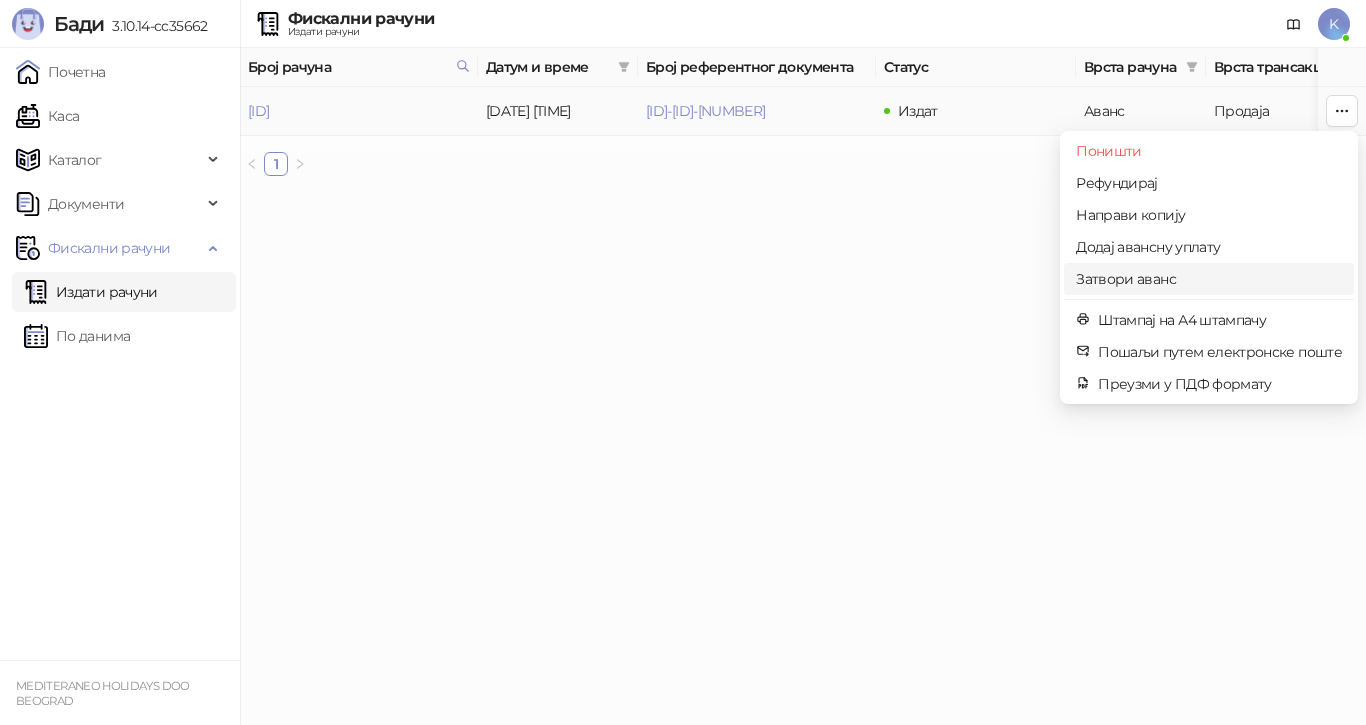 click on "Затвори аванс" at bounding box center (1209, 279) 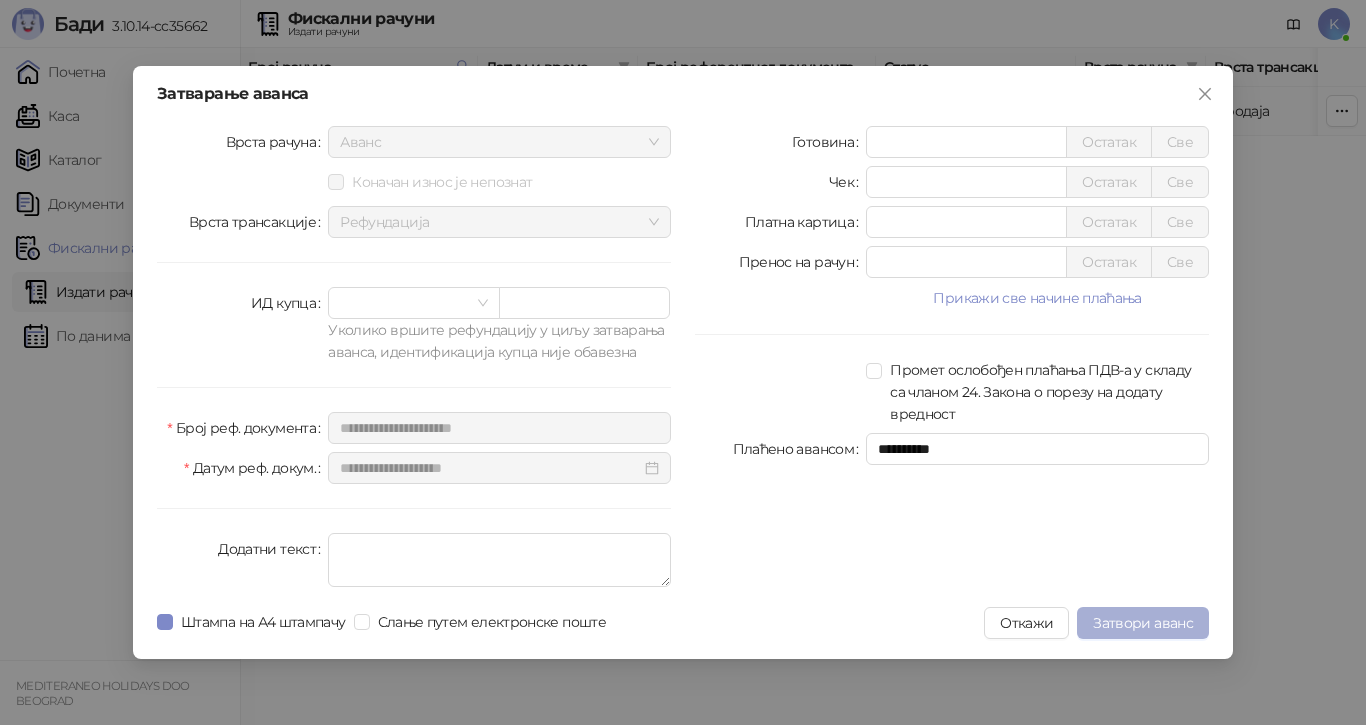 click on "Затвори аванс" at bounding box center [1143, 623] 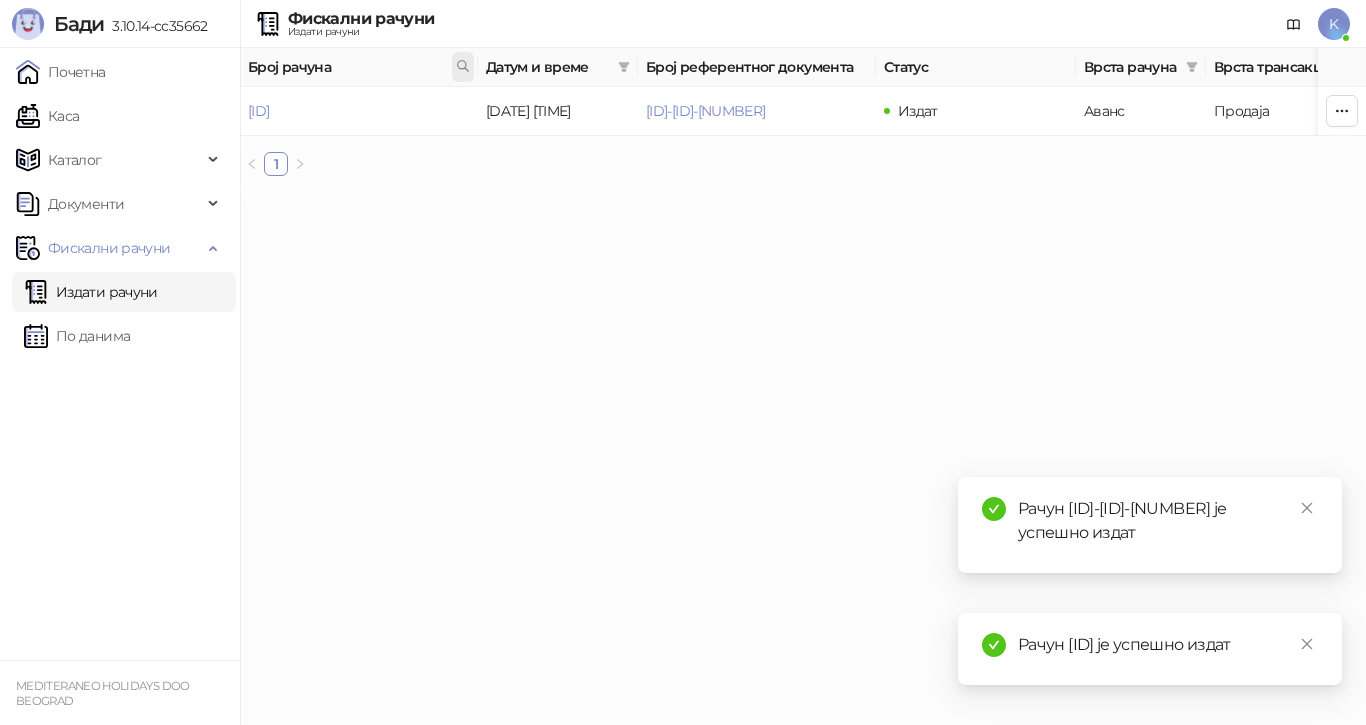 click 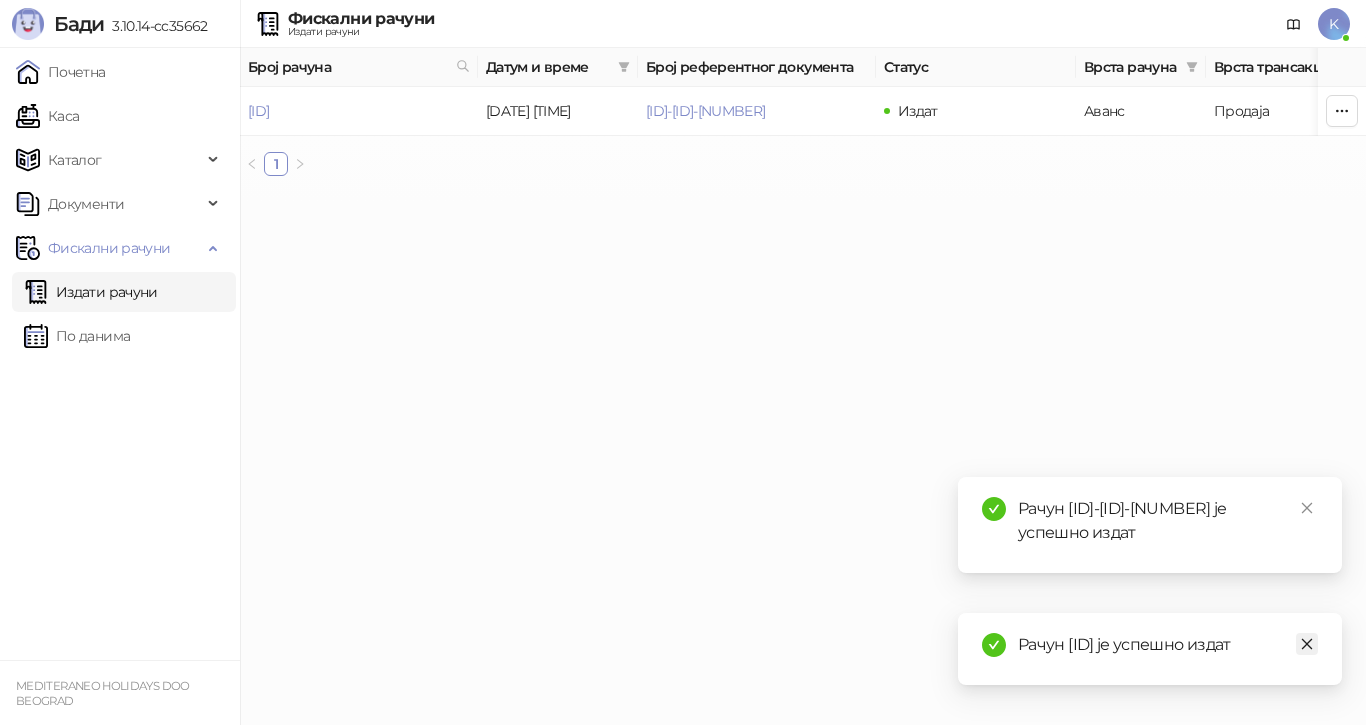 click 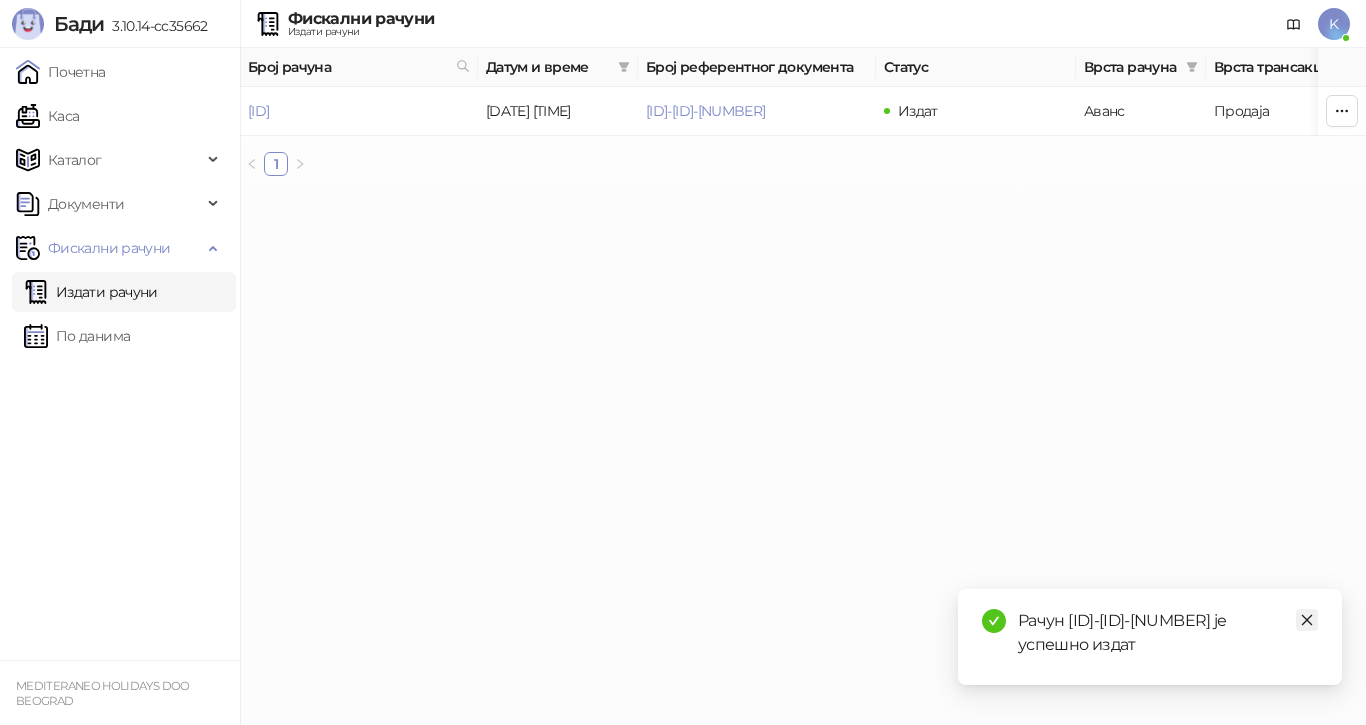 click 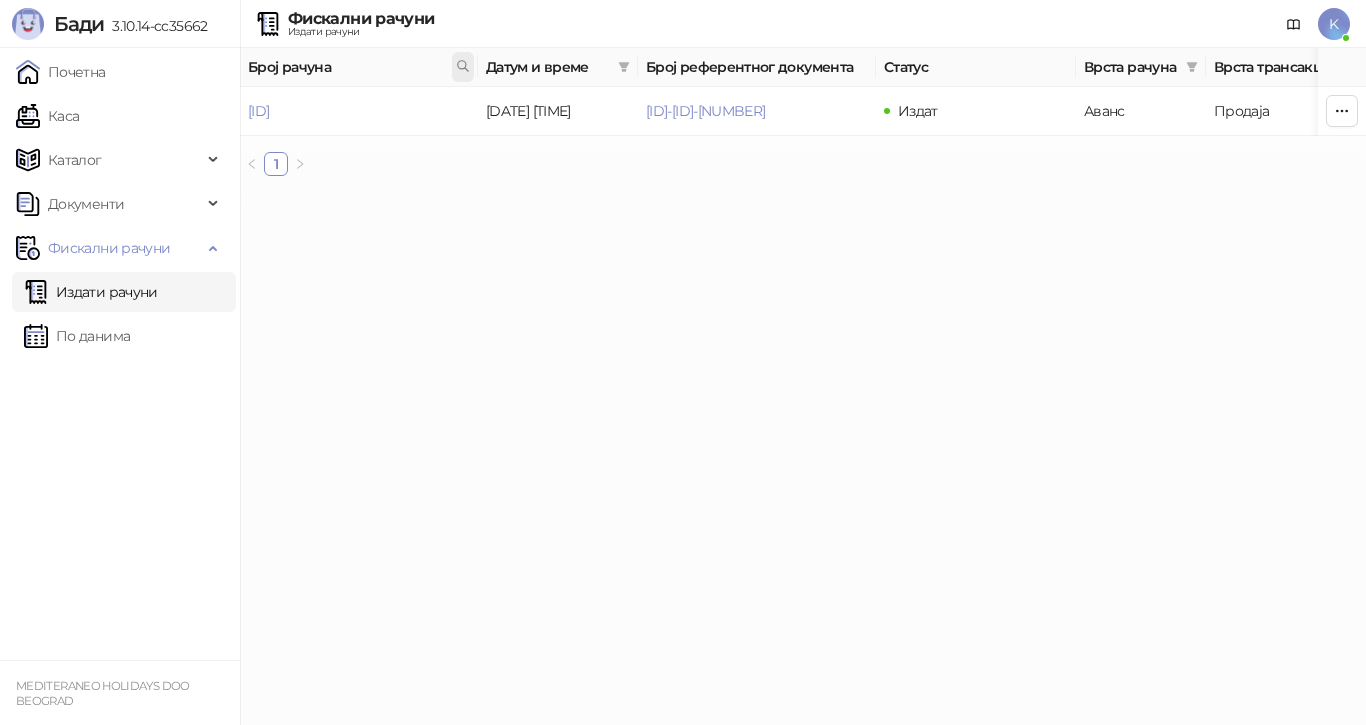click 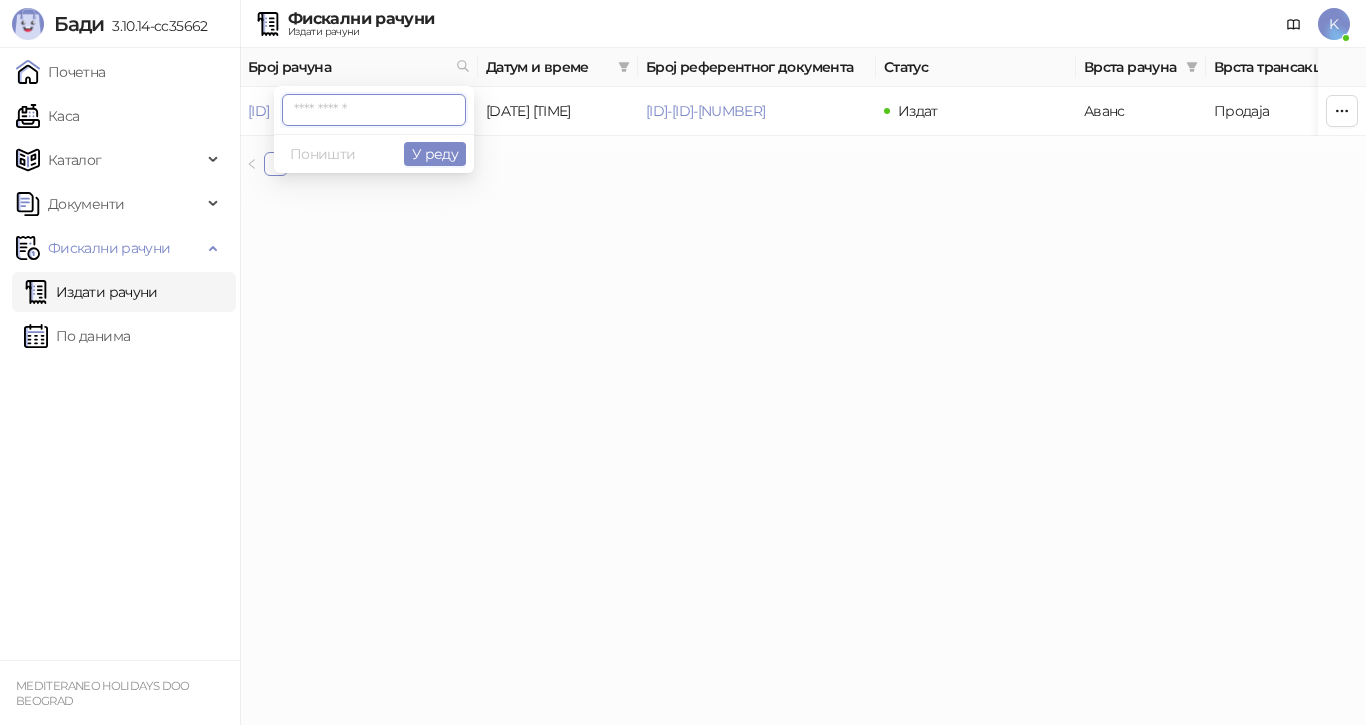 paste on "**********" 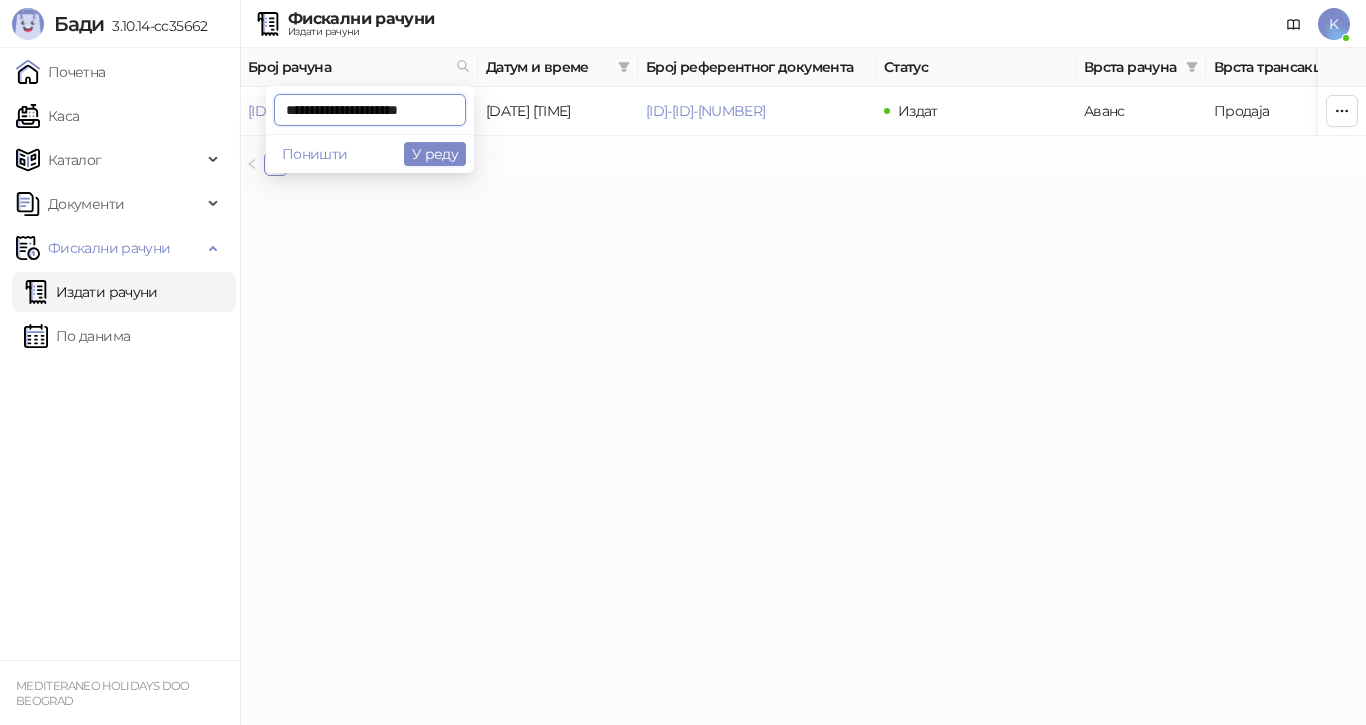 scroll, scrollTop: 0, scrollLeft: 10, axis: horizontal 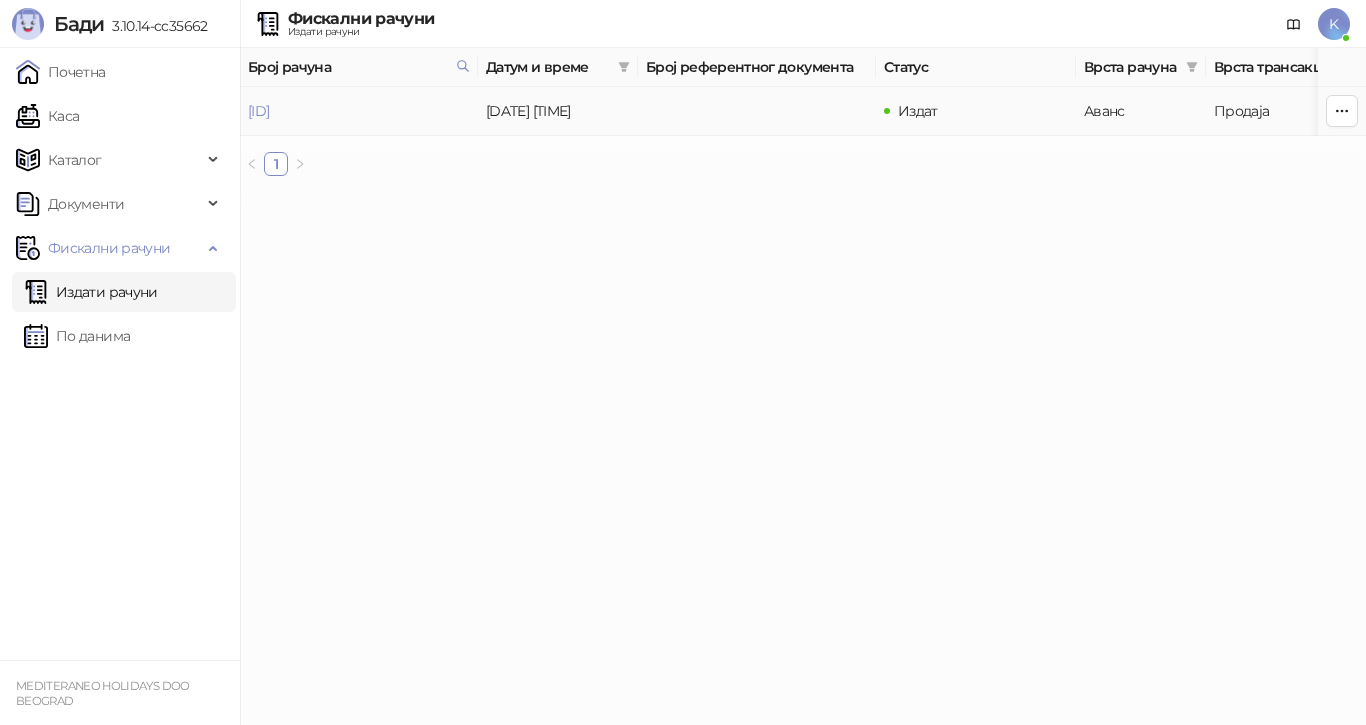 click on "[ID]" at bounding box center (359, 111) 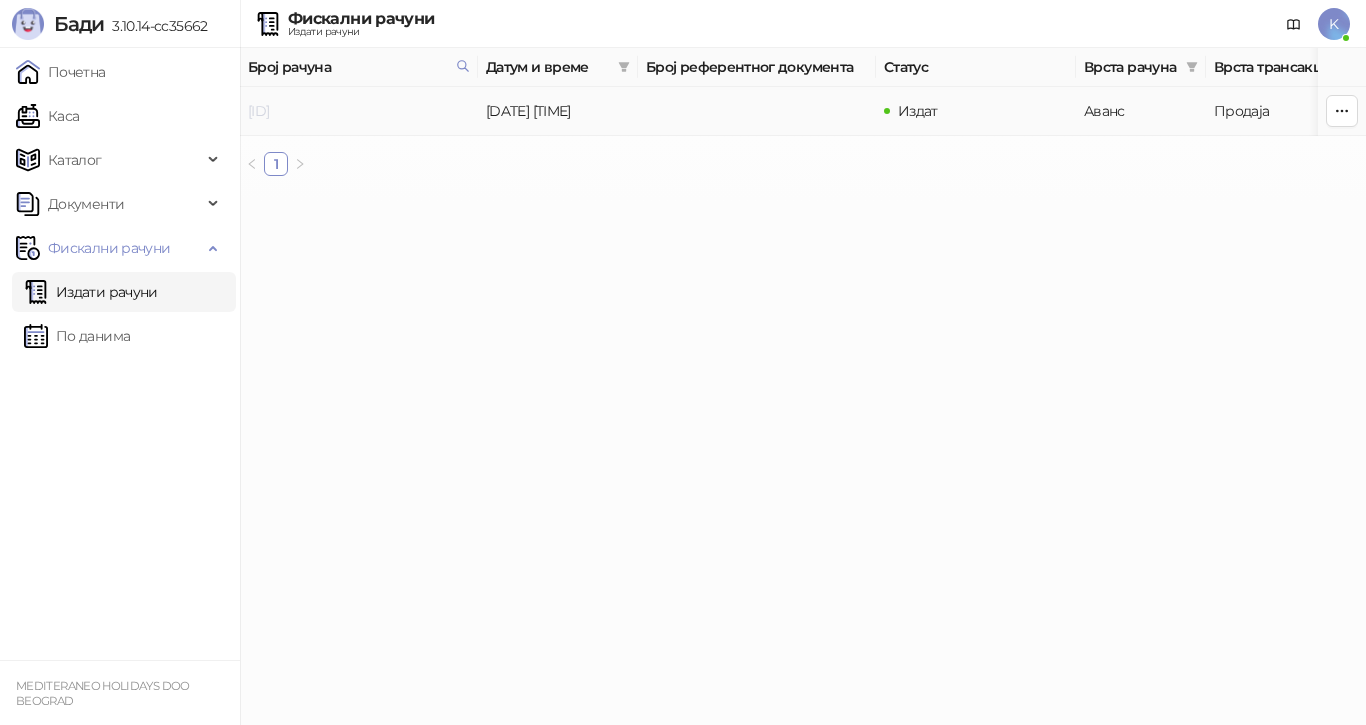 click on "[ID]" at bounding box center [258, 111] 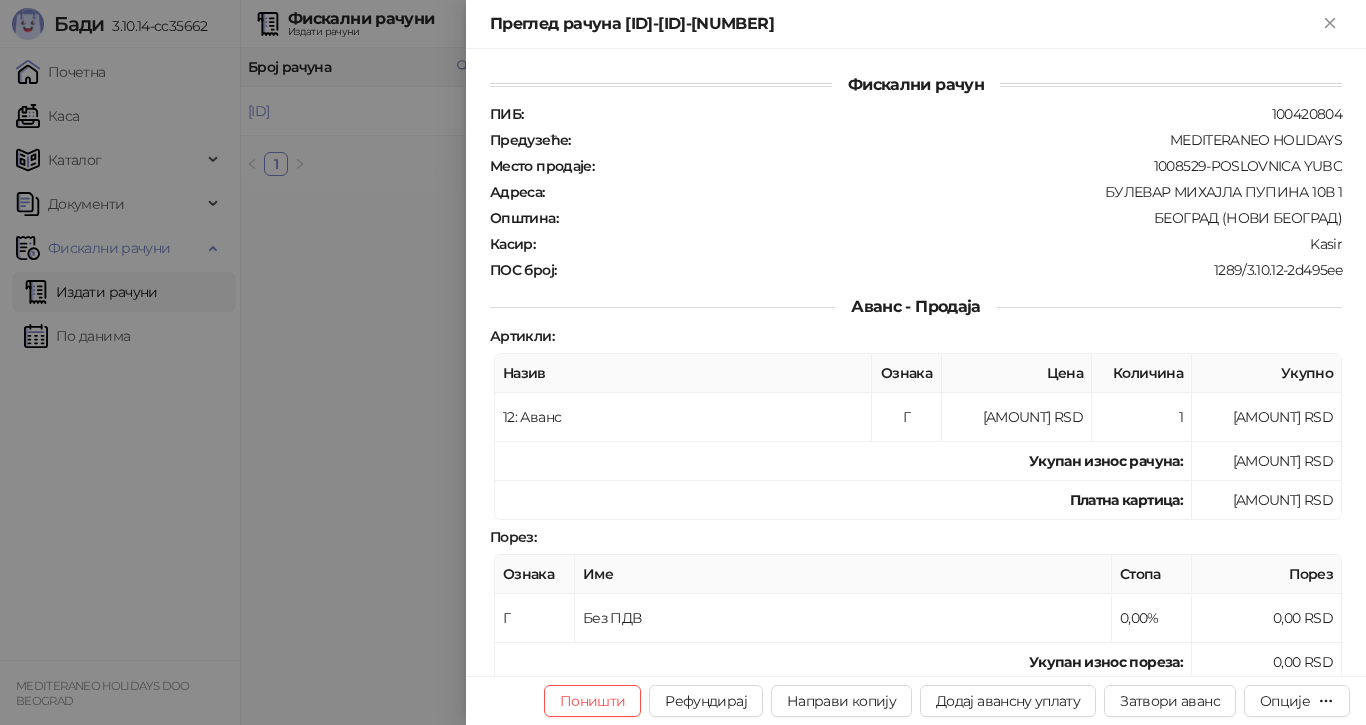 click at bounding box center (683, 362) 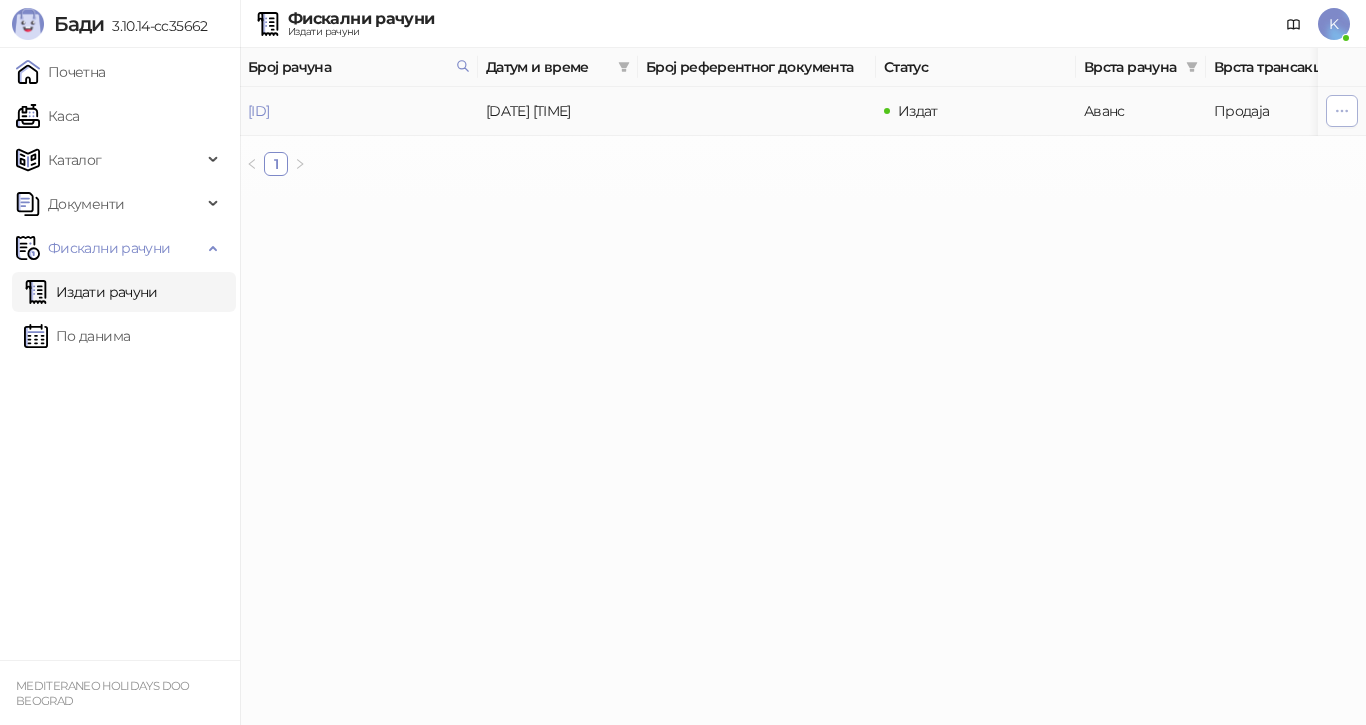 click 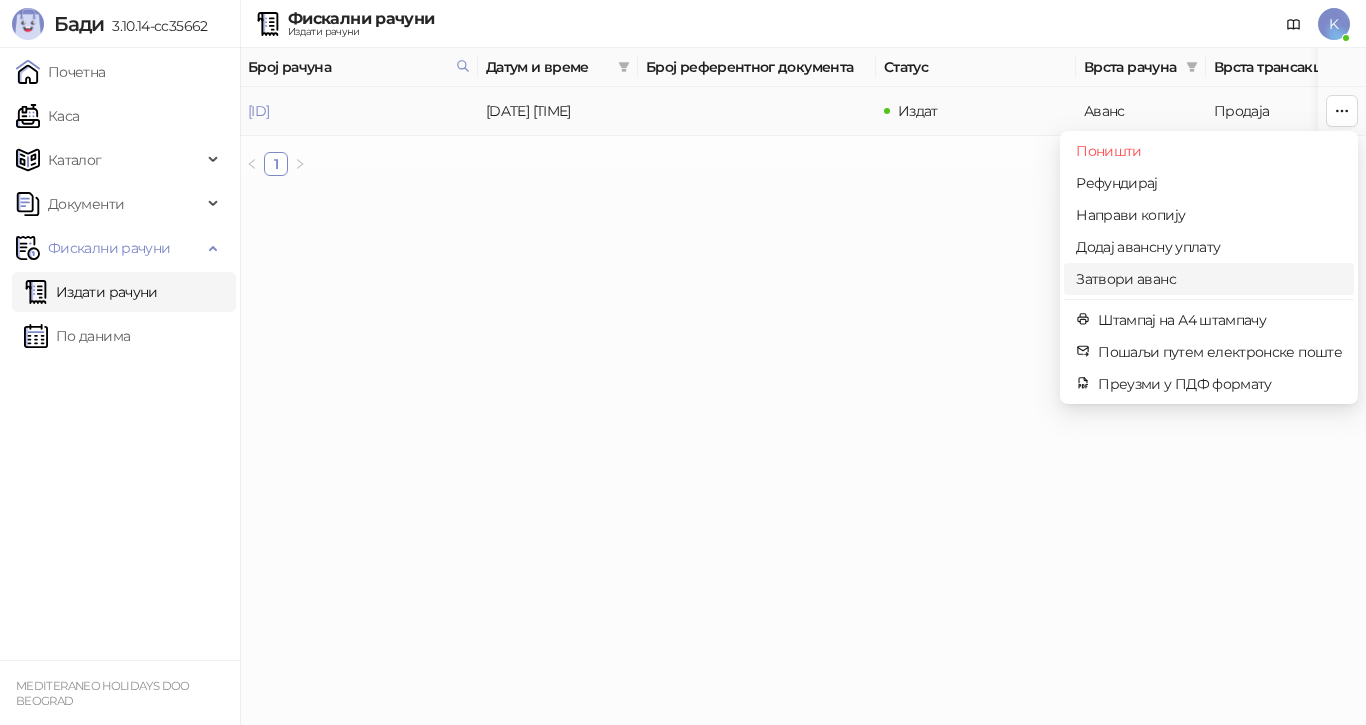 click on "Затвори аванс" at bounding box center (1209, 279) 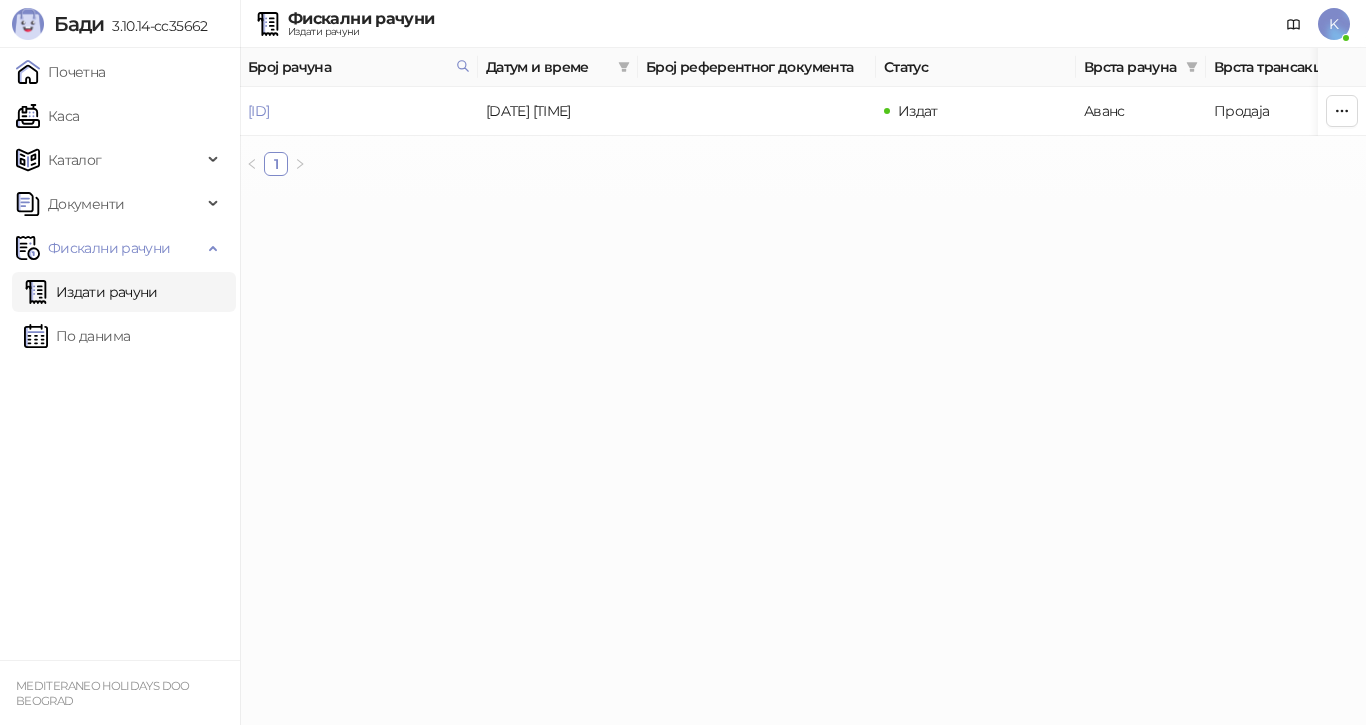 type on "**********" 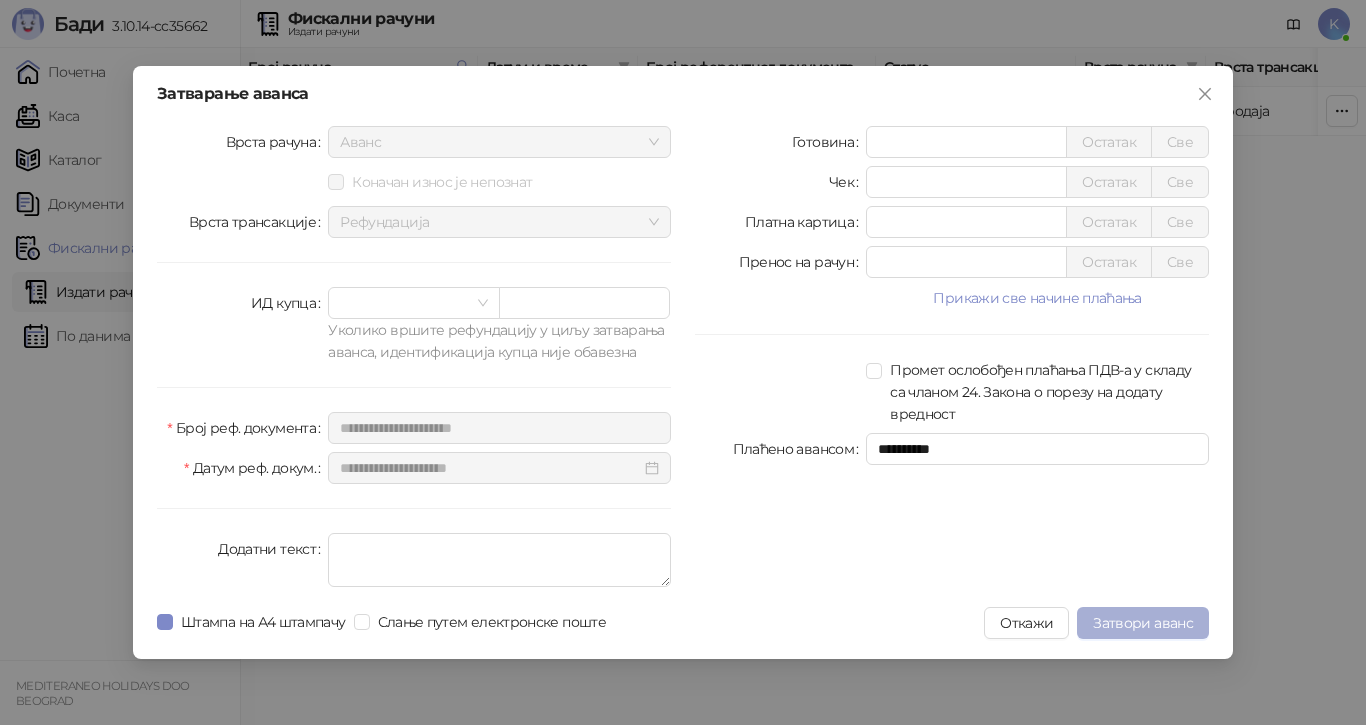 click on "Затвори аванс" at bounding box center [1143, 623] 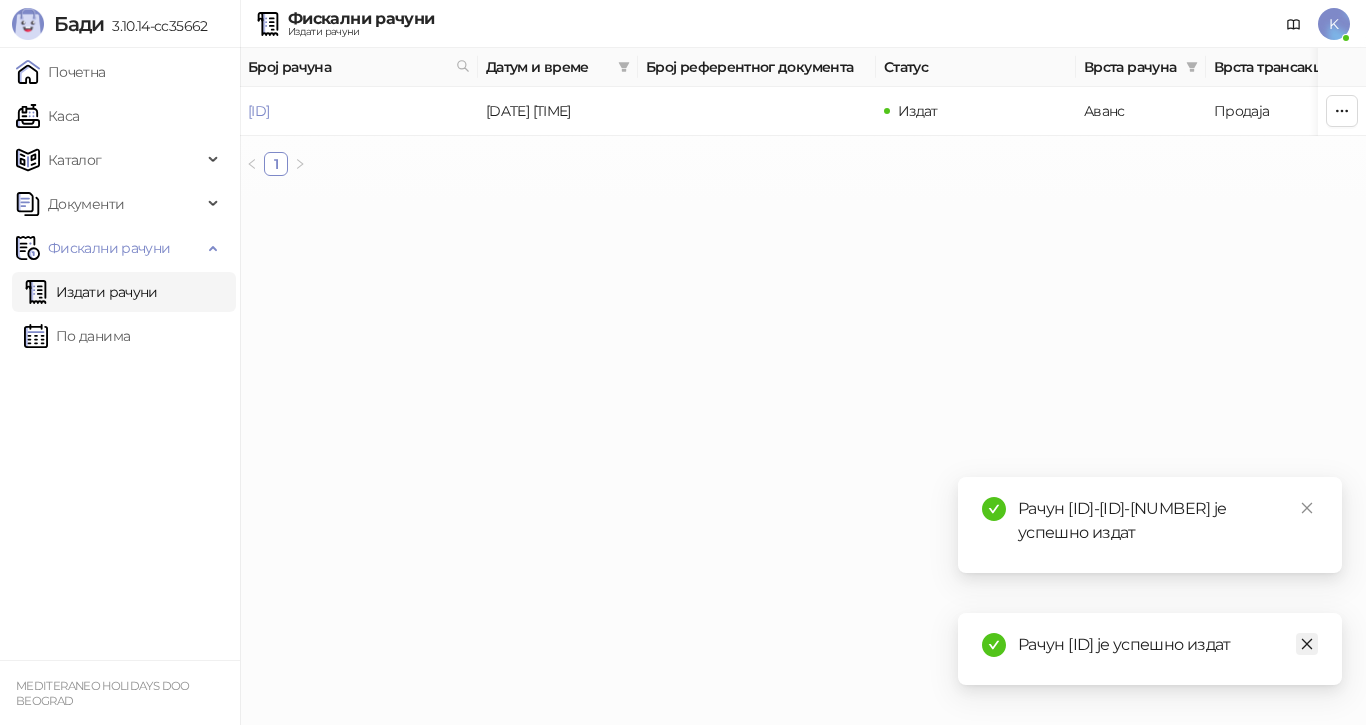 click 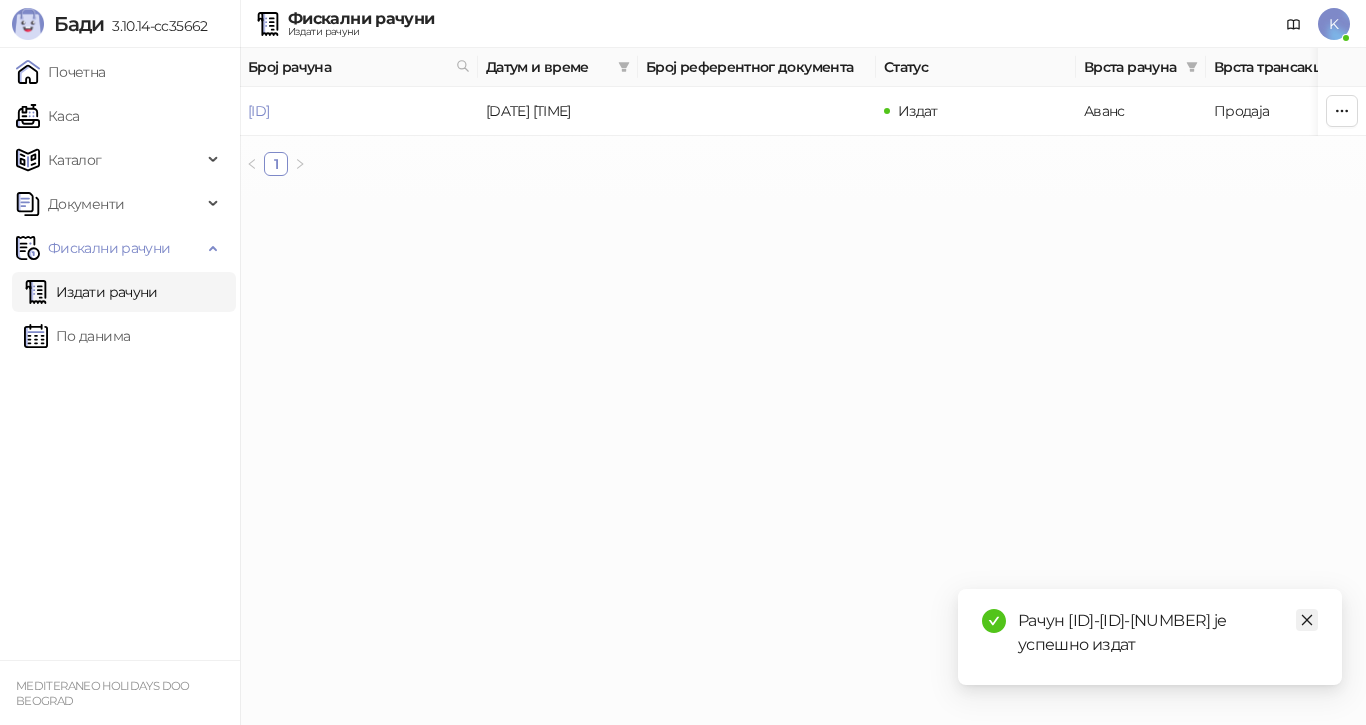 click 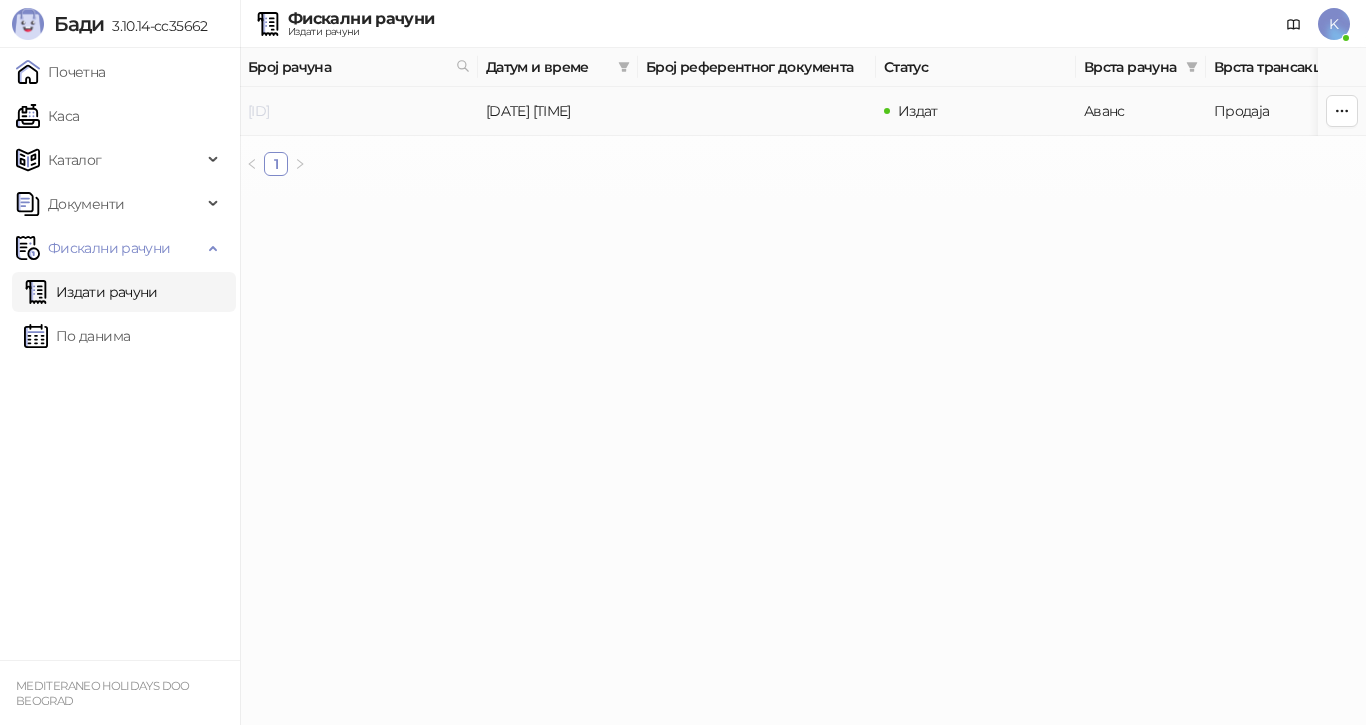 click on "[ID]" at bounding box center [258, 111] 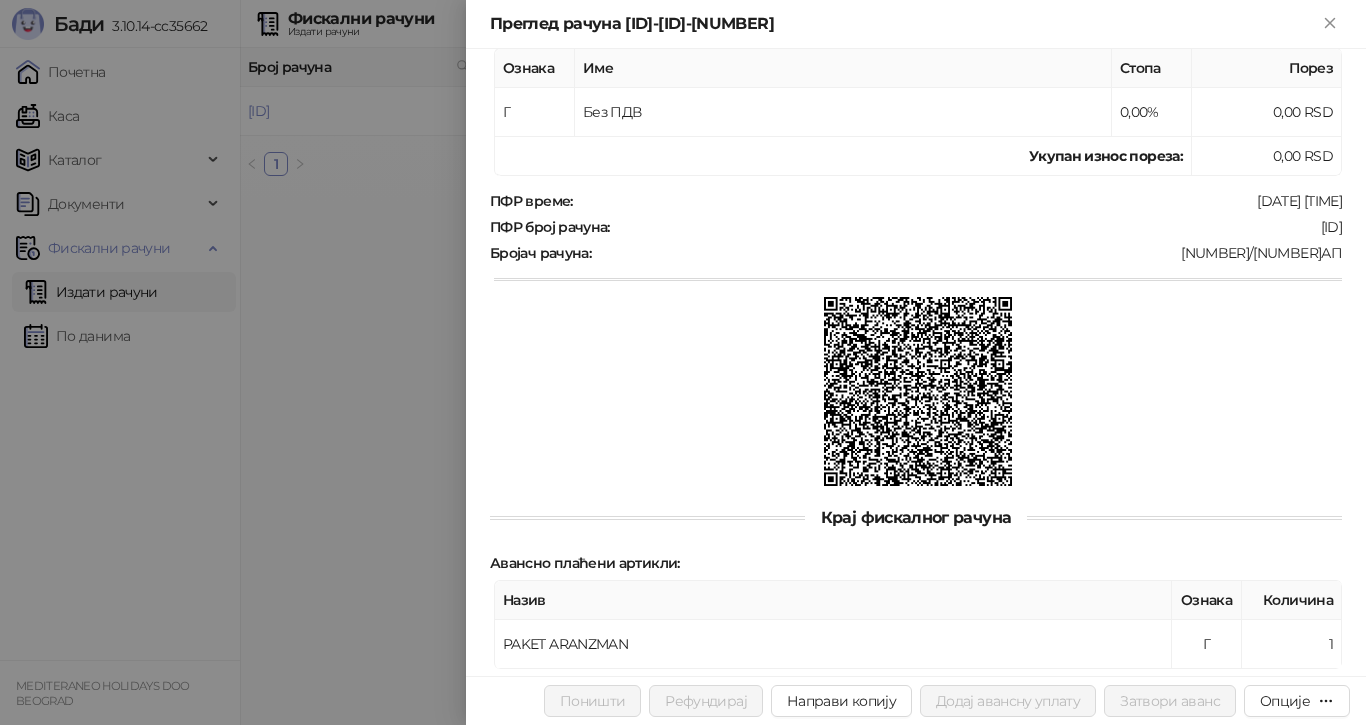 scroll, scrollTop: 539, scrollLeft: 0, axis: vertical 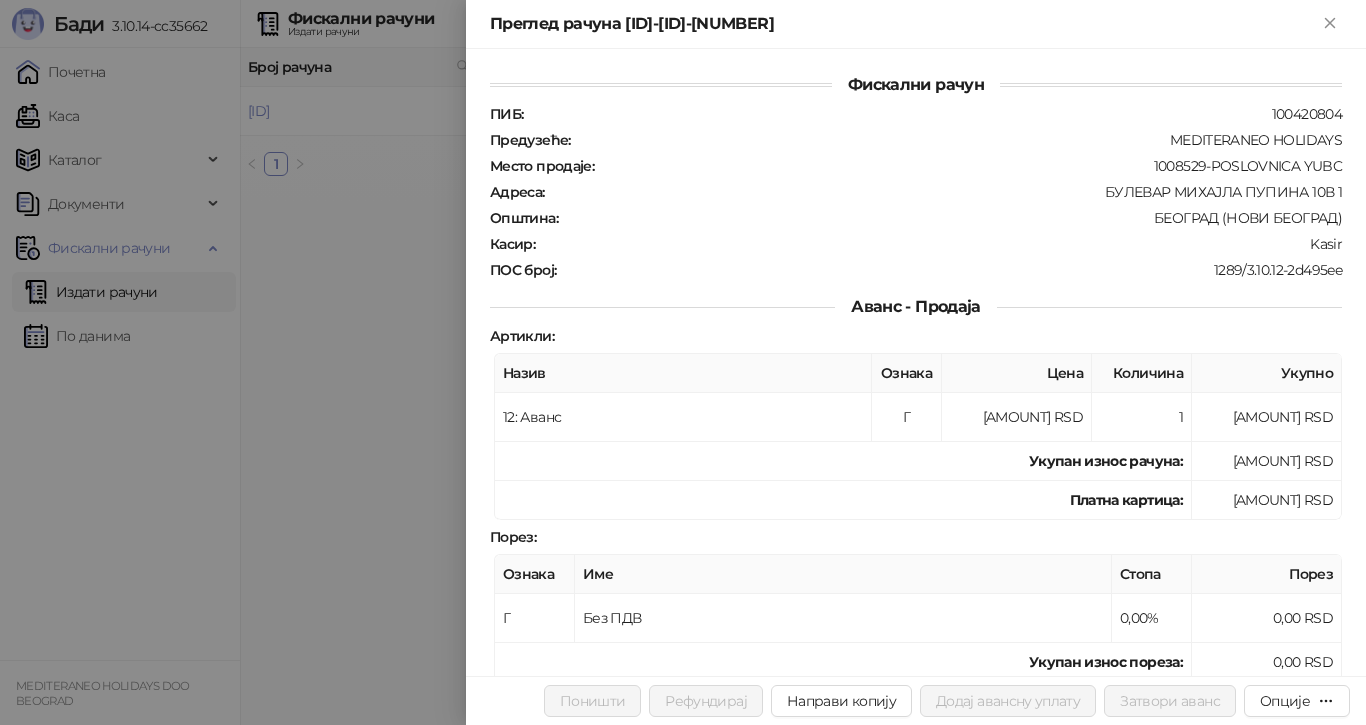 click at bounding box center [683, 362] 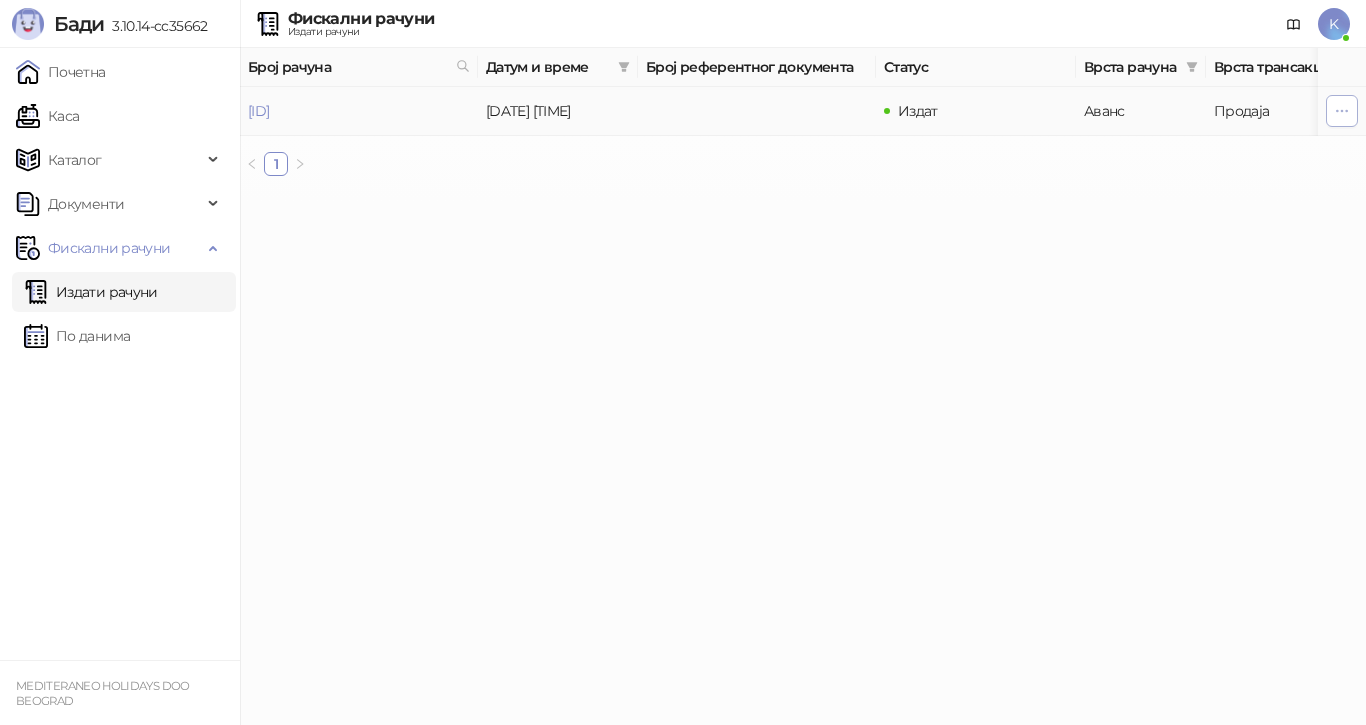 click 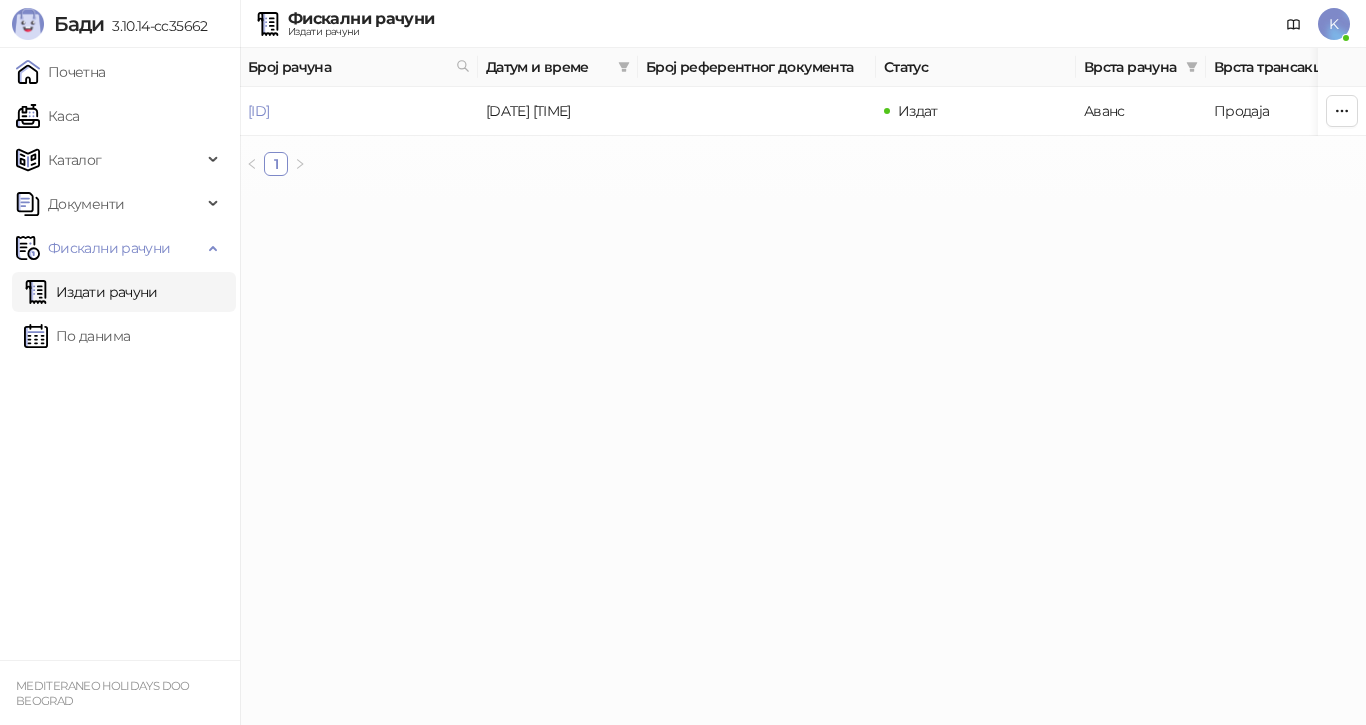 drag, startPoint x: 578, startPoint y: 339, endPoint x: 552, endPoint y: 338, distance: 26.019224 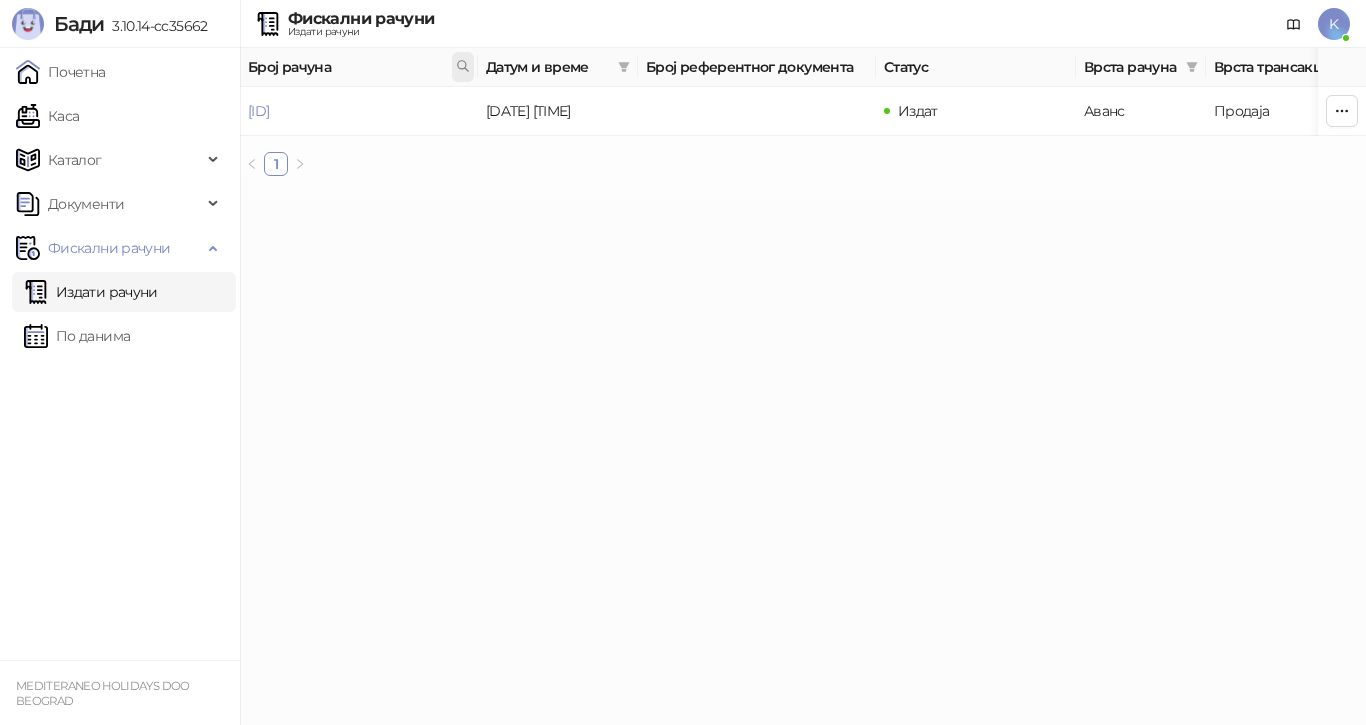 click 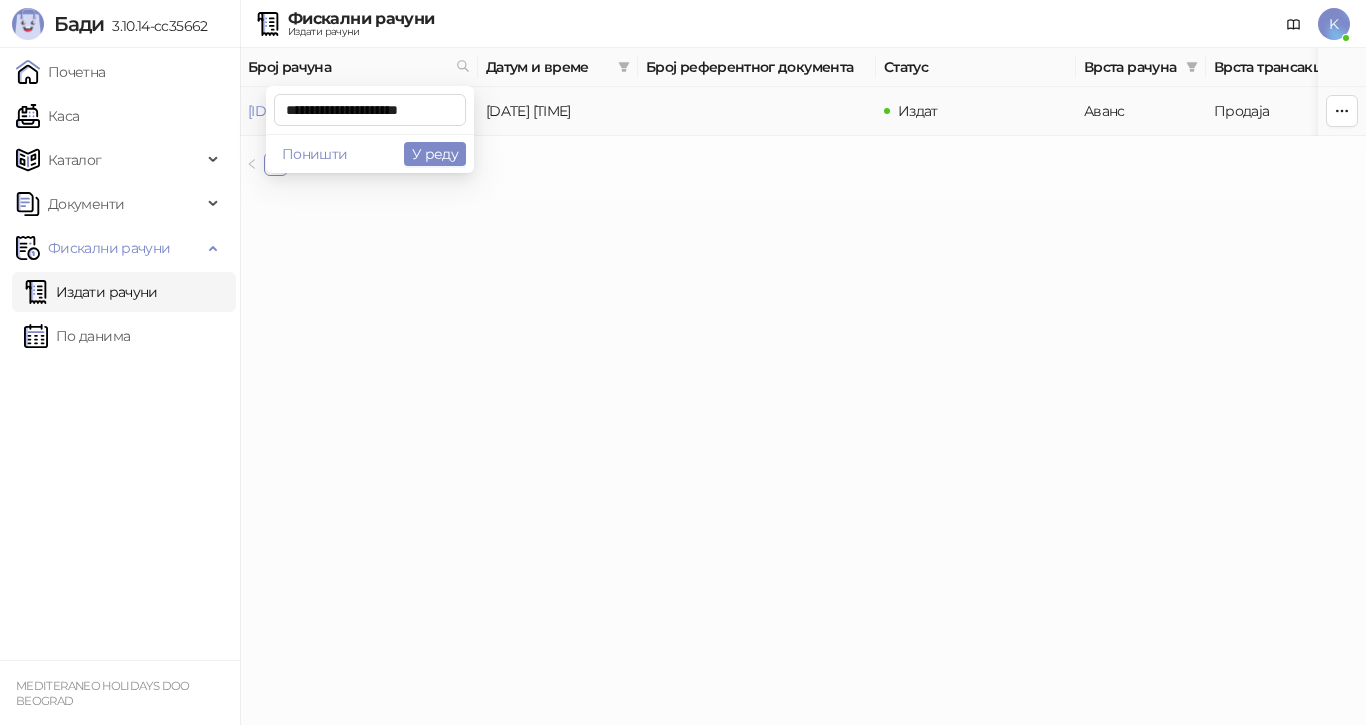 scroll, scrollTop: 0, scrollLeft: 11, axis: horizontal 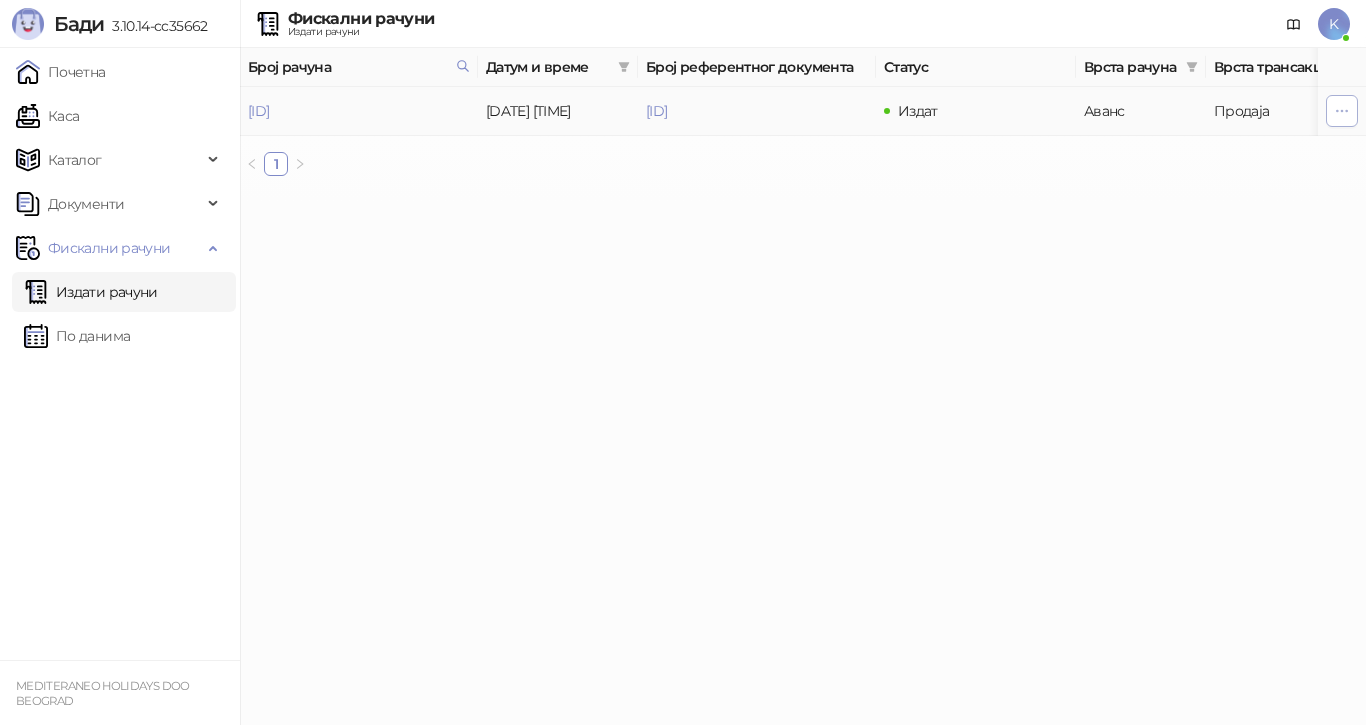 click 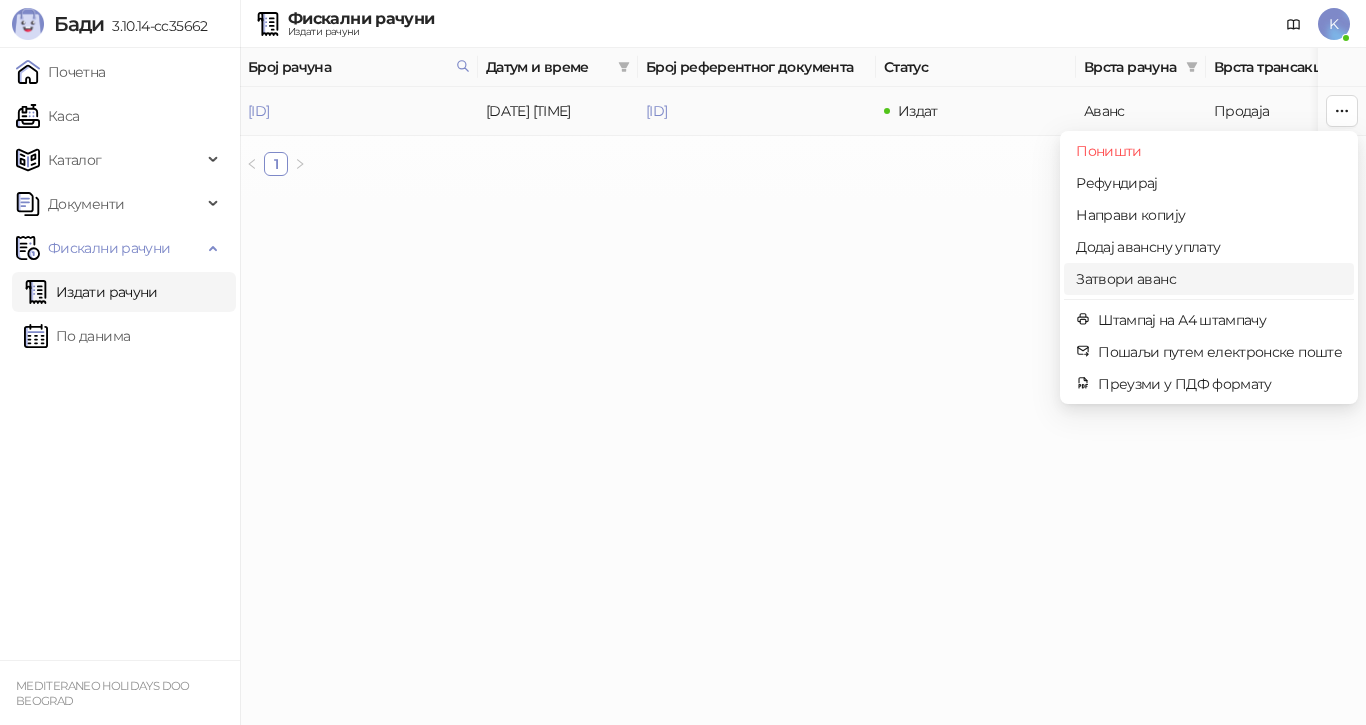 click on "Затвори аванс" at bounding box center [1209, 279] 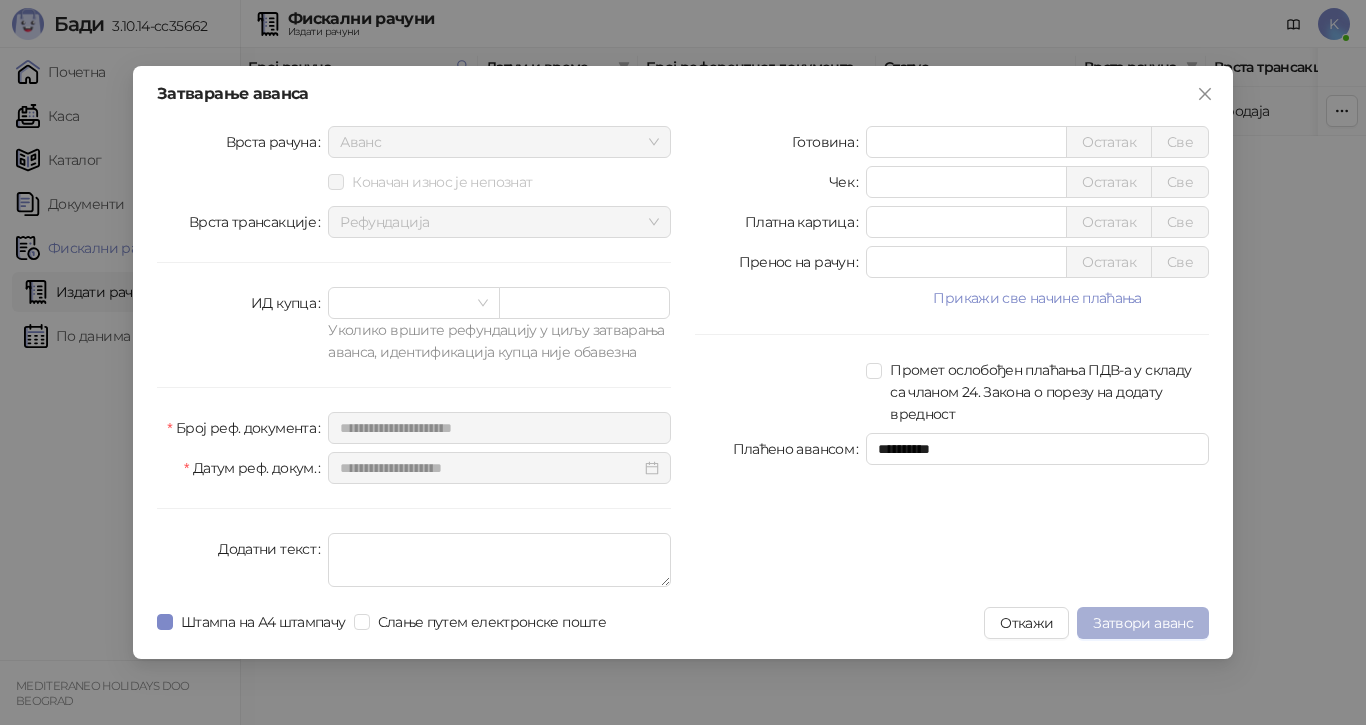 click on "Затвори аванс" at bounding box center [1143, 623] 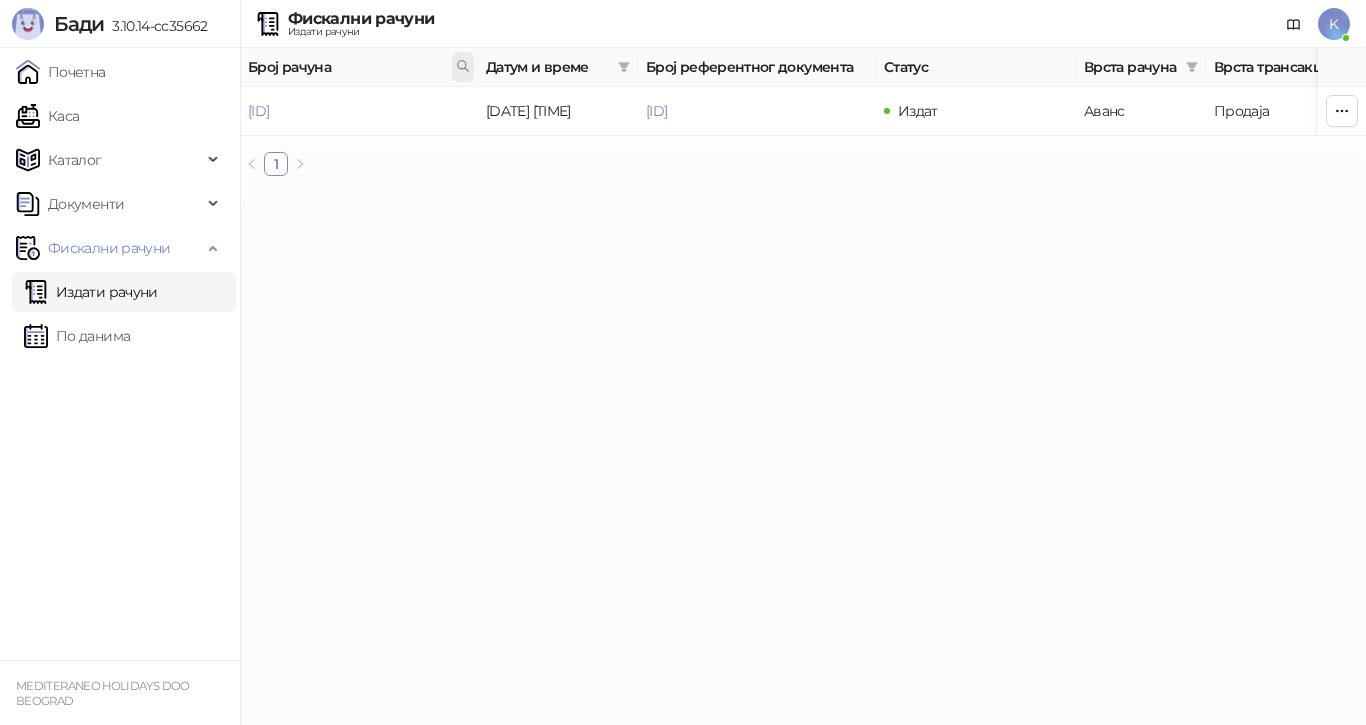 click 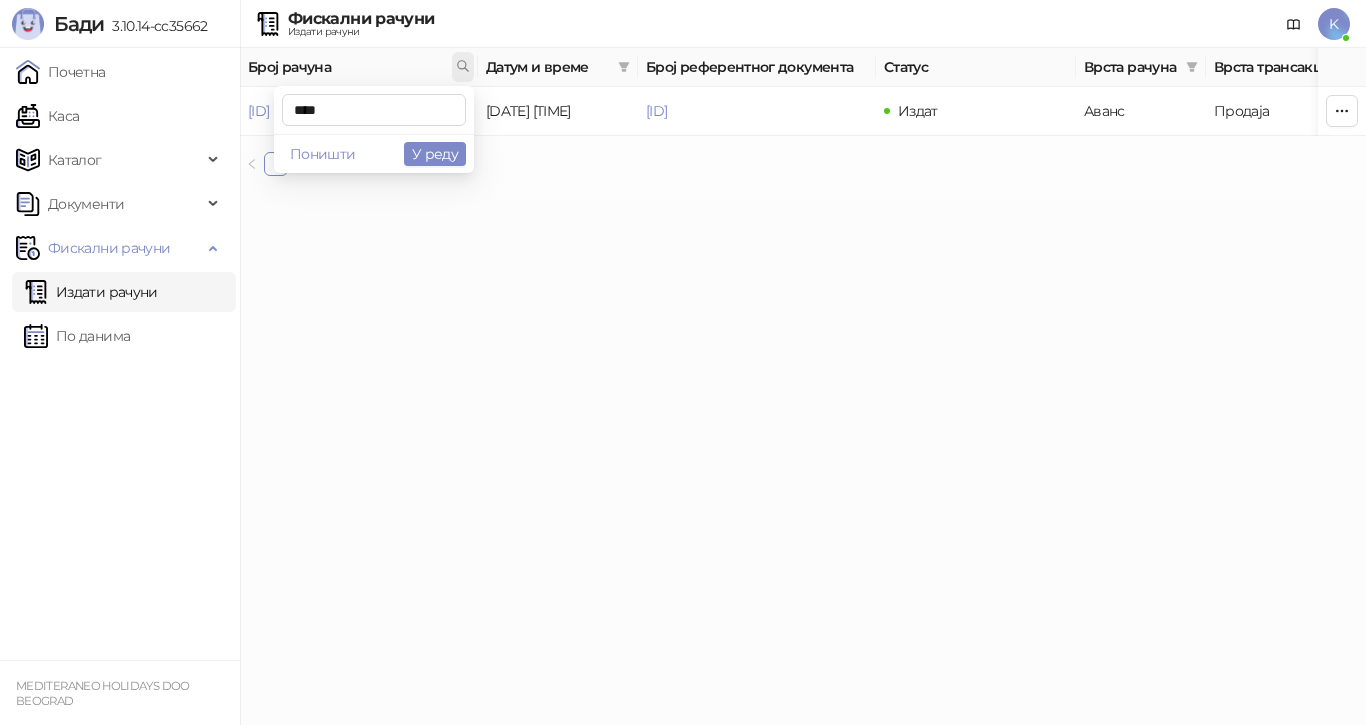 type on "****" 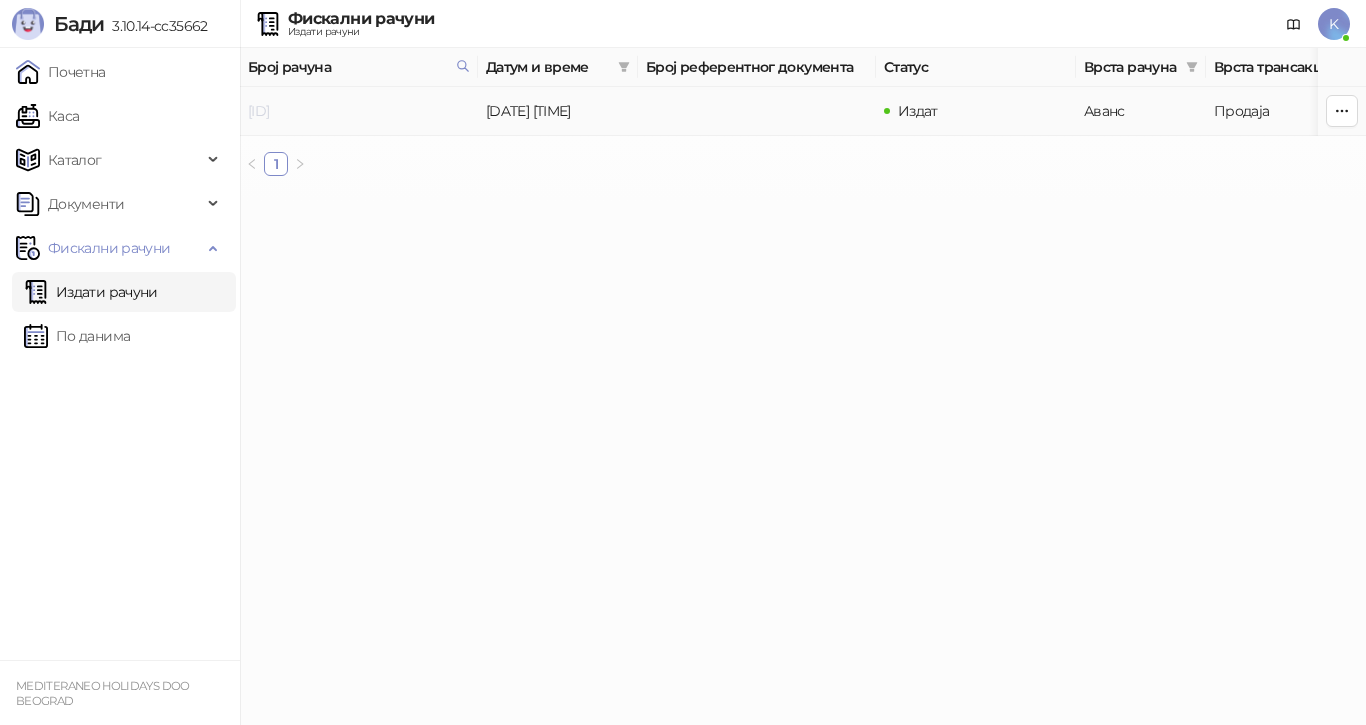 click on "[ID]" at bounding box center (258, 111) 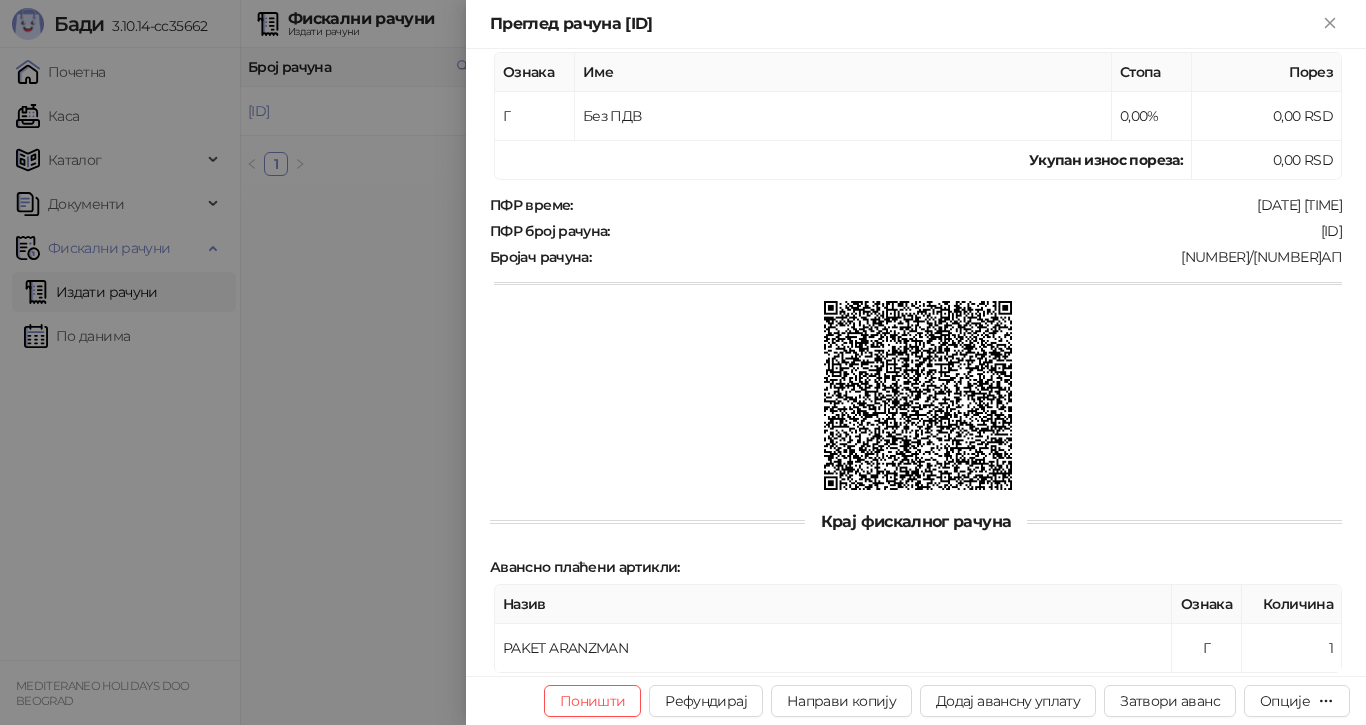 scroll, scrollTop: 439, scrollLeft: 0, axis: vertical 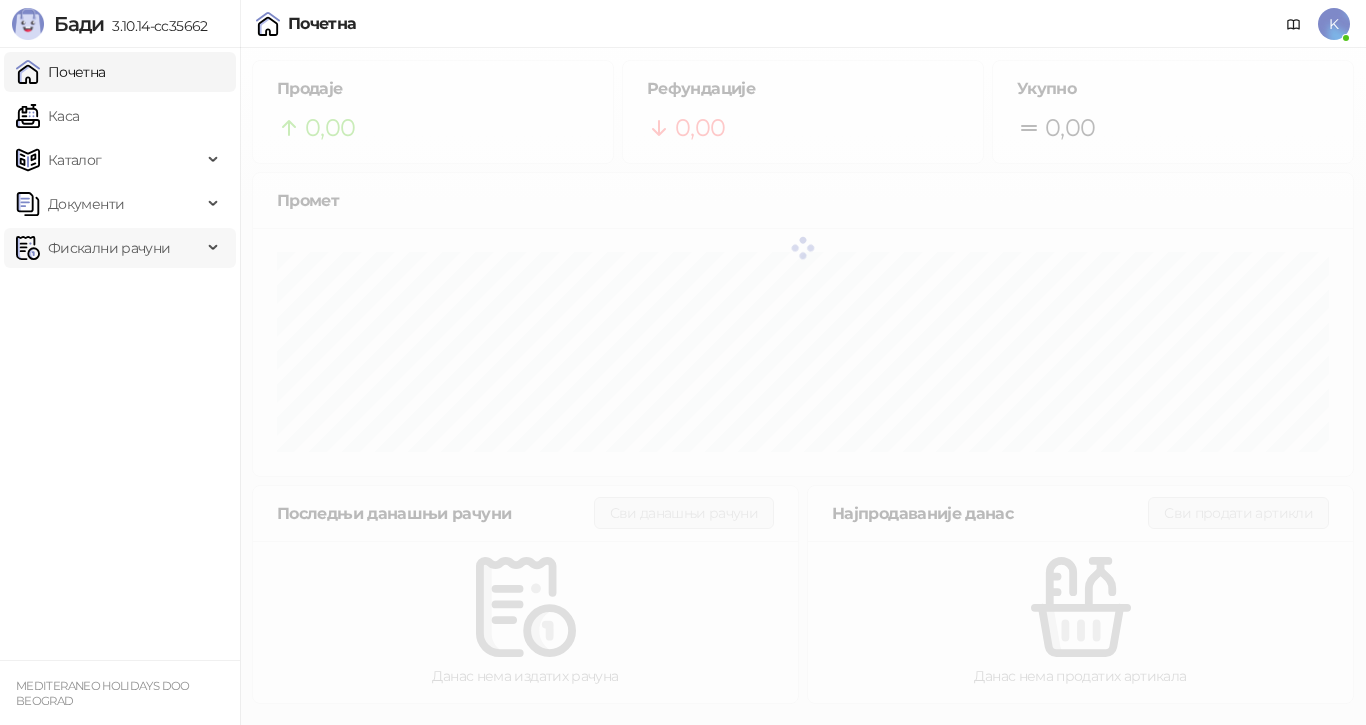 click on "Фискални рачуни" at bounding box center [109, 248] 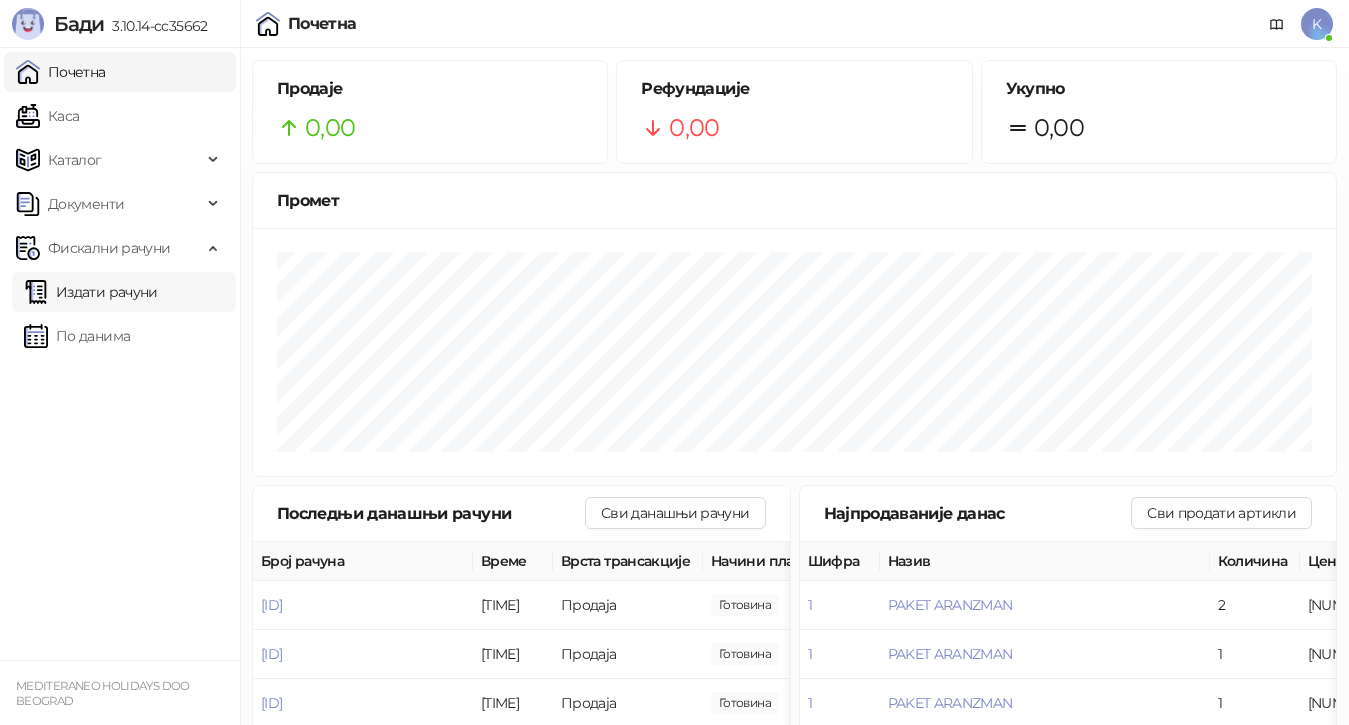 click on "Издати рачуни" at bounding box center [91, 292] 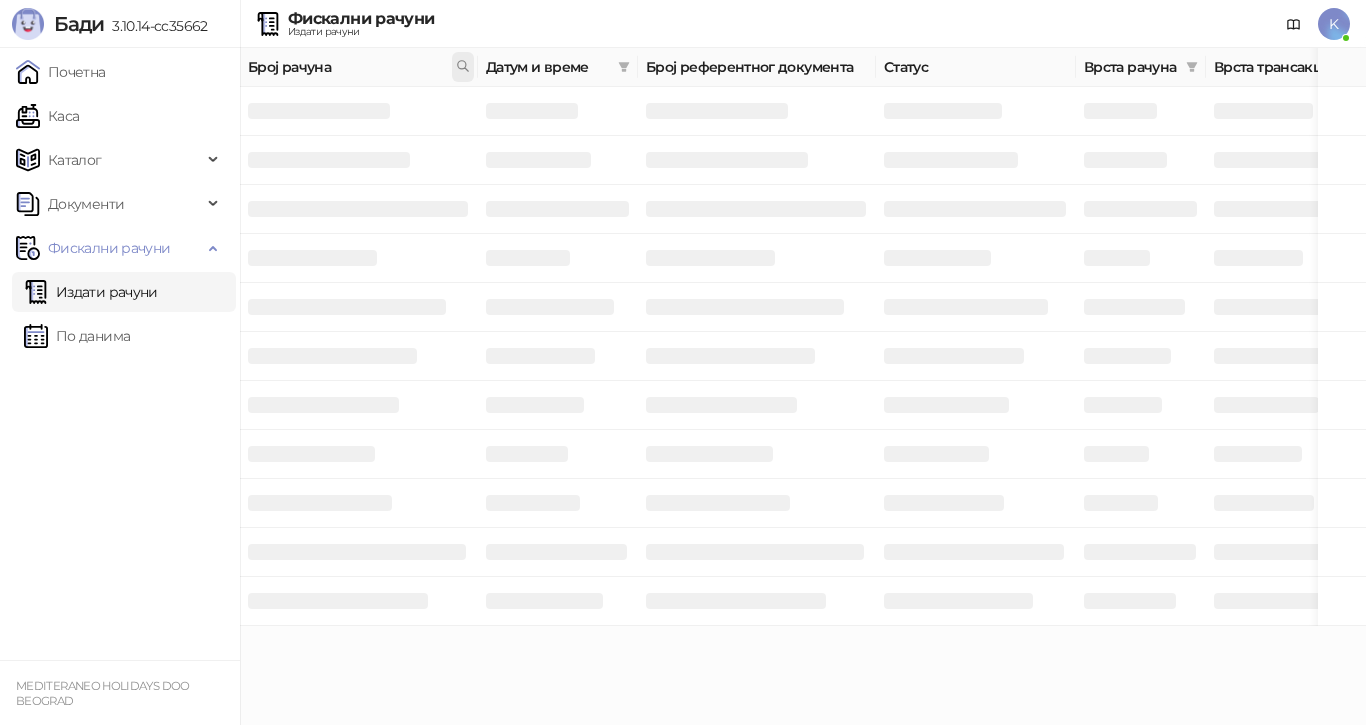 click at bounding box center [463, 67] 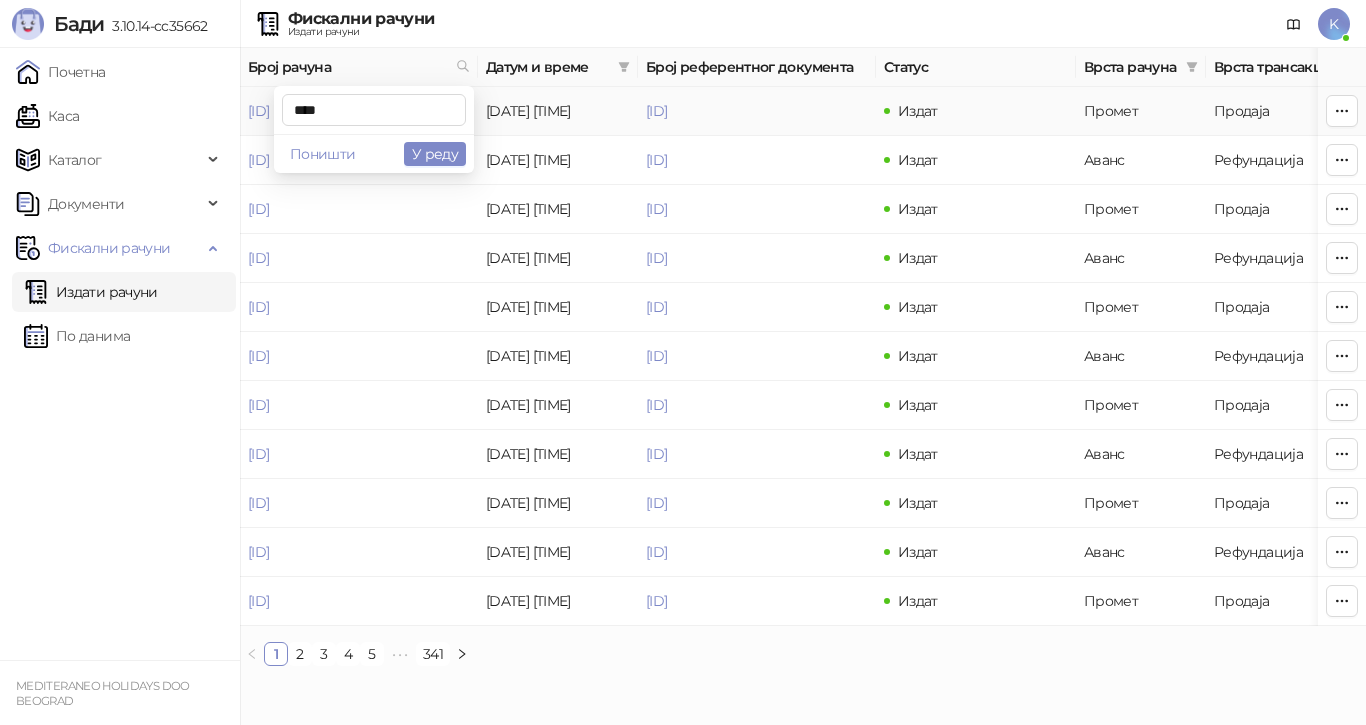 type on "****" 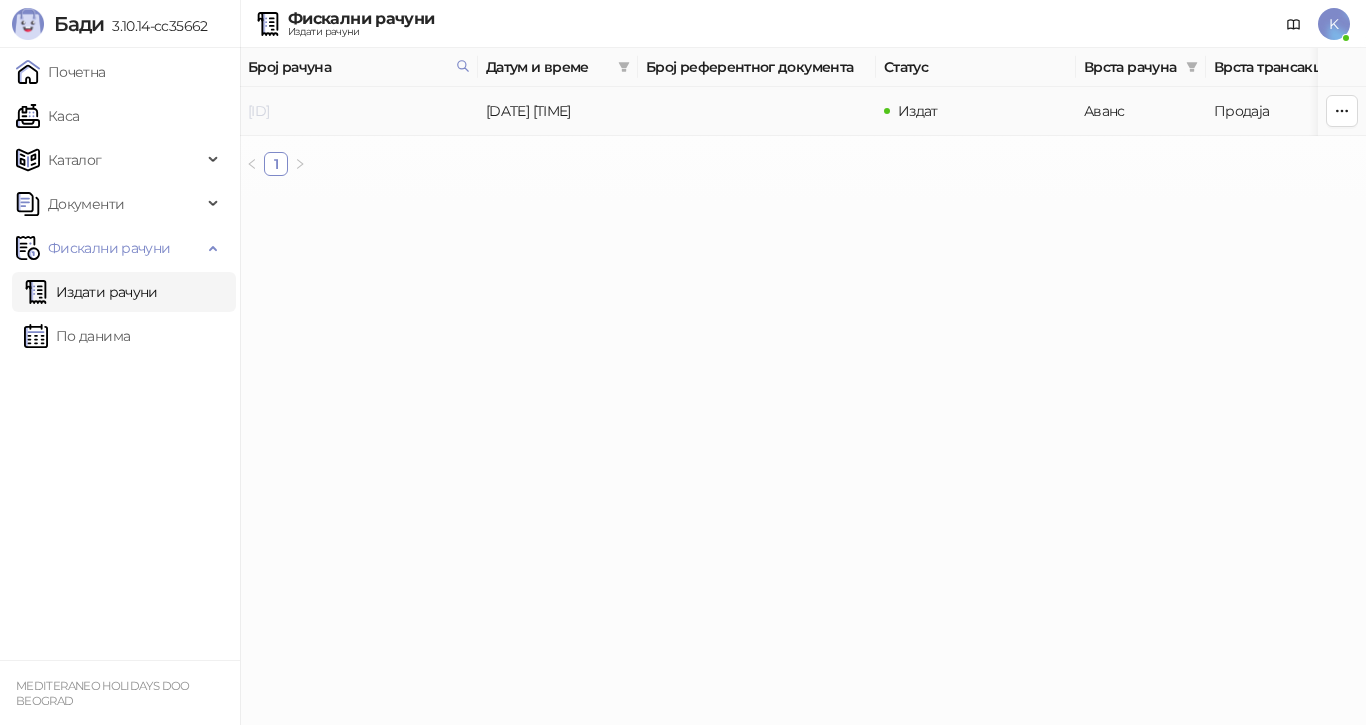 click on "[ID]" at bounding box center (258, 111) 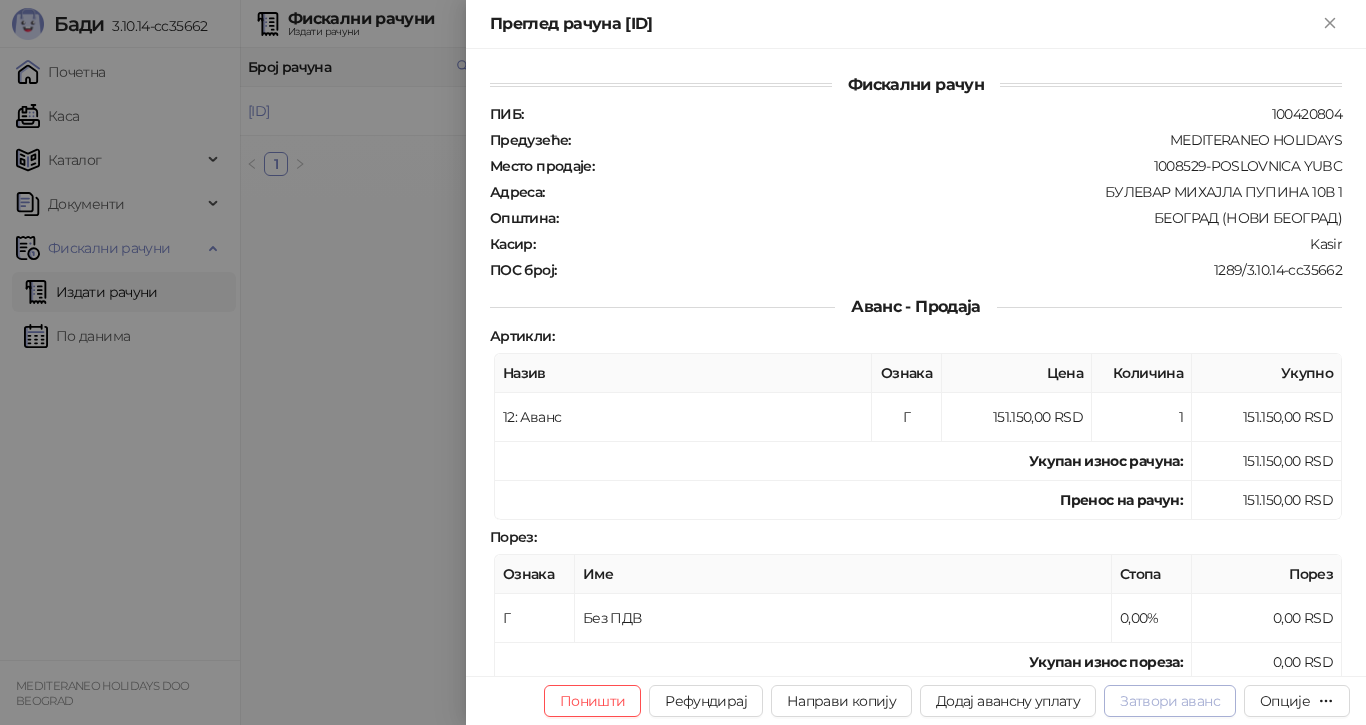 click on "Затвори аванс" at bounding box center (1170, 701) 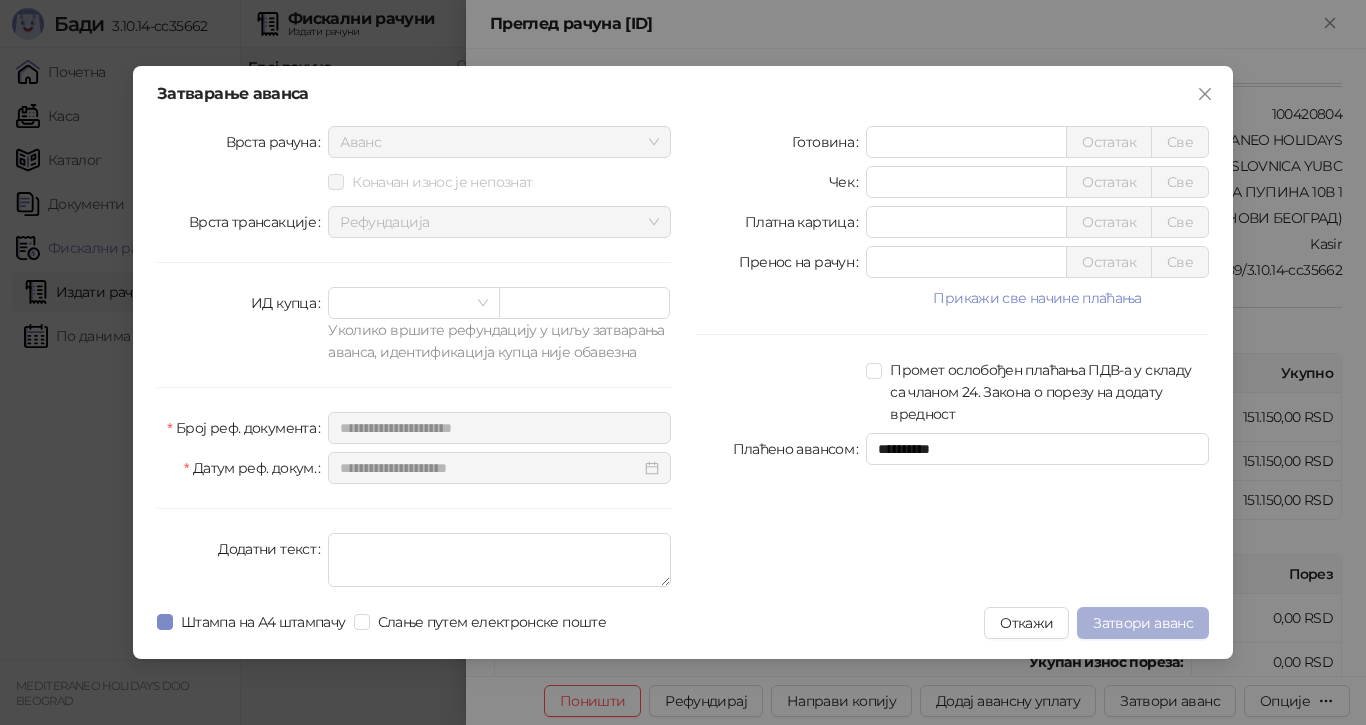 click on "Затвори аванс" at bounding box center (1143, 623) 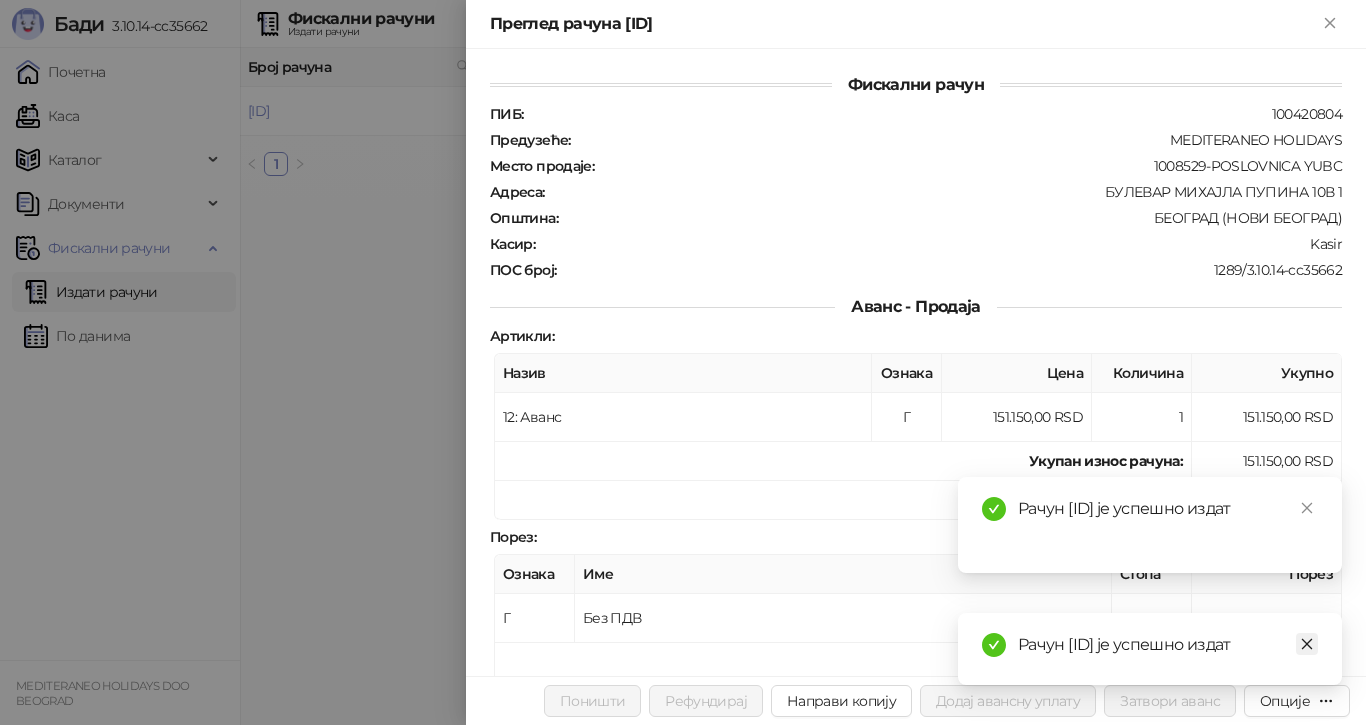 click 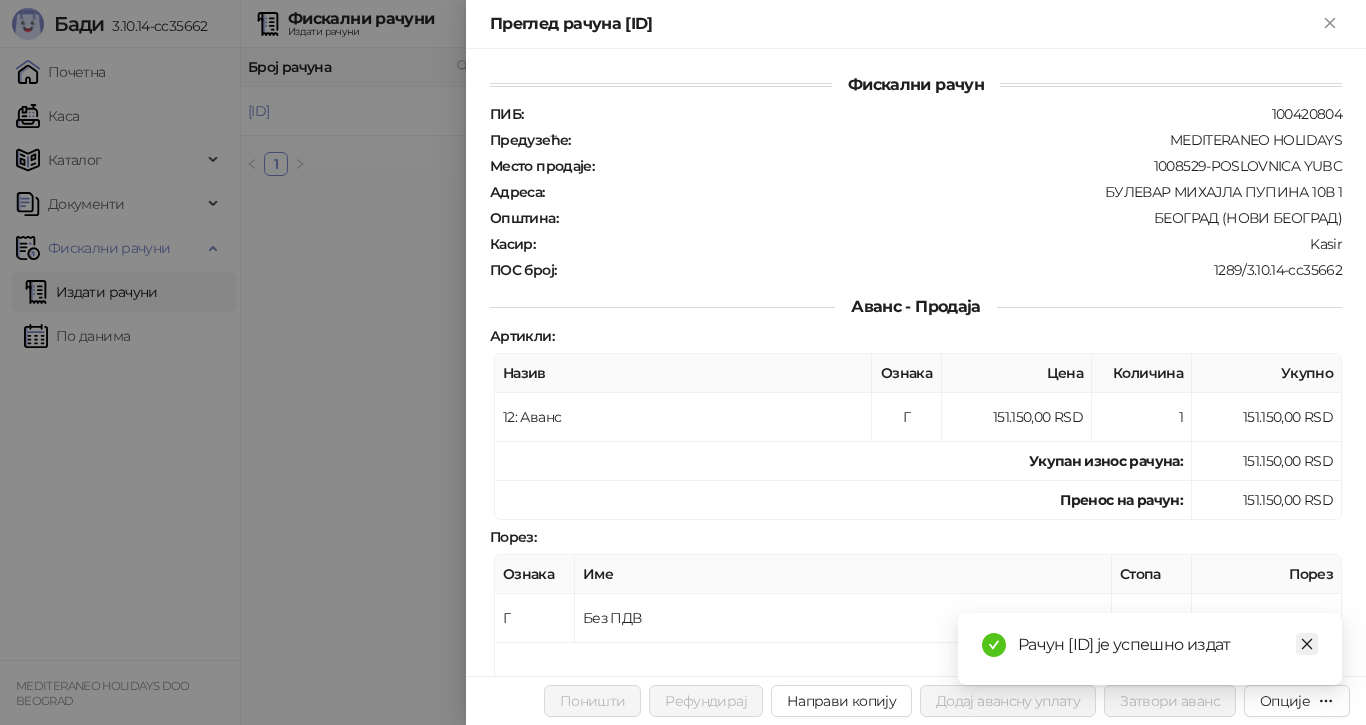 click 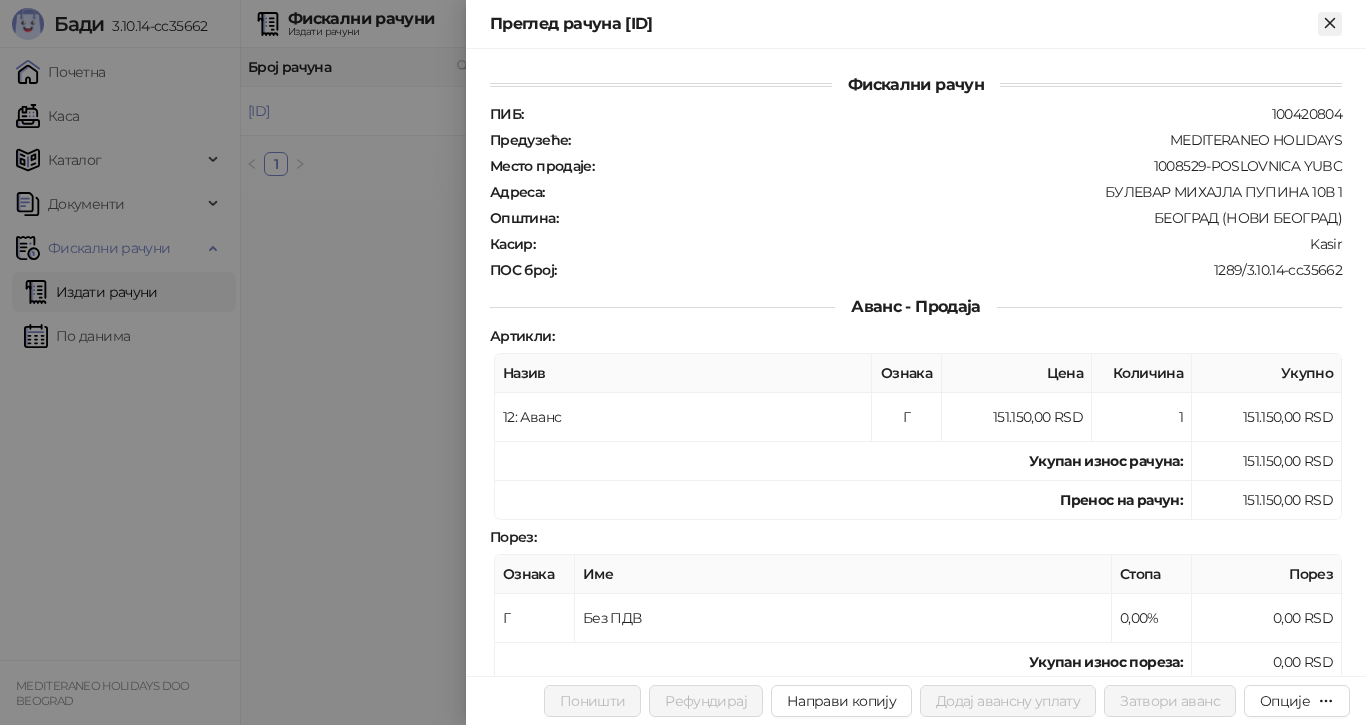 click 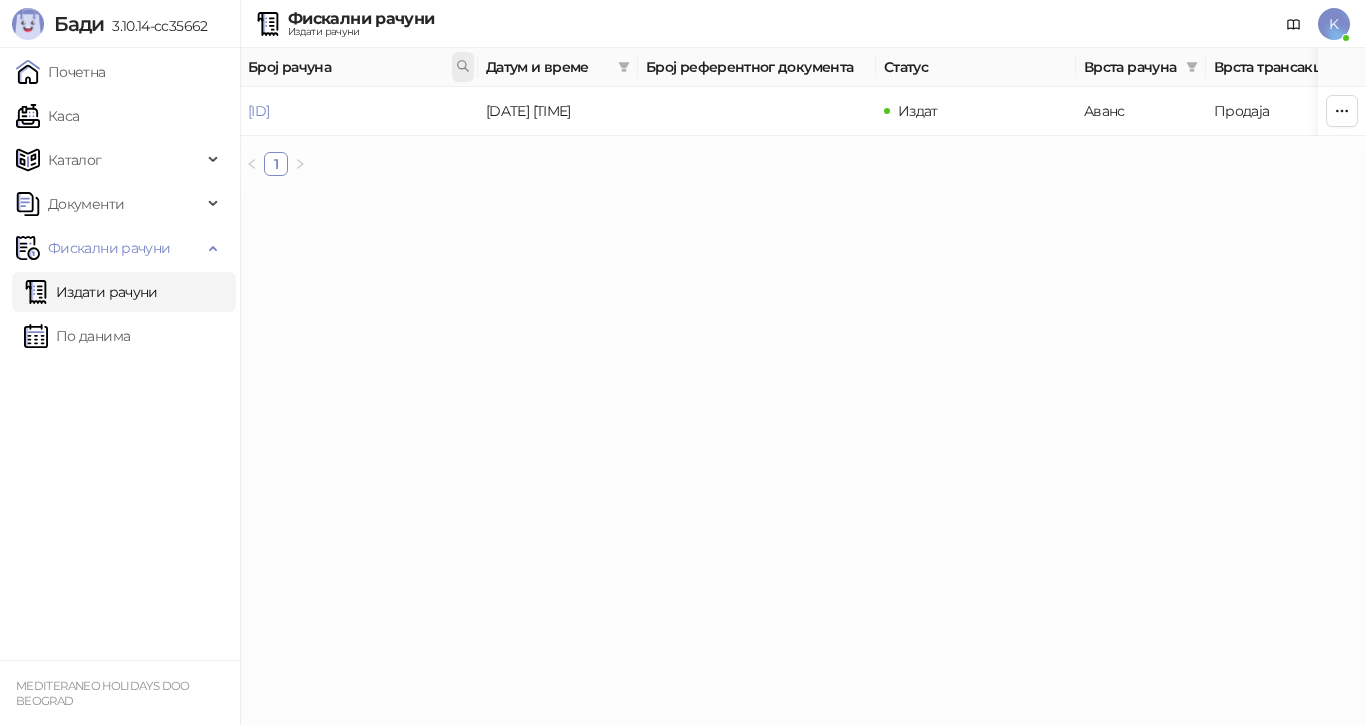 click 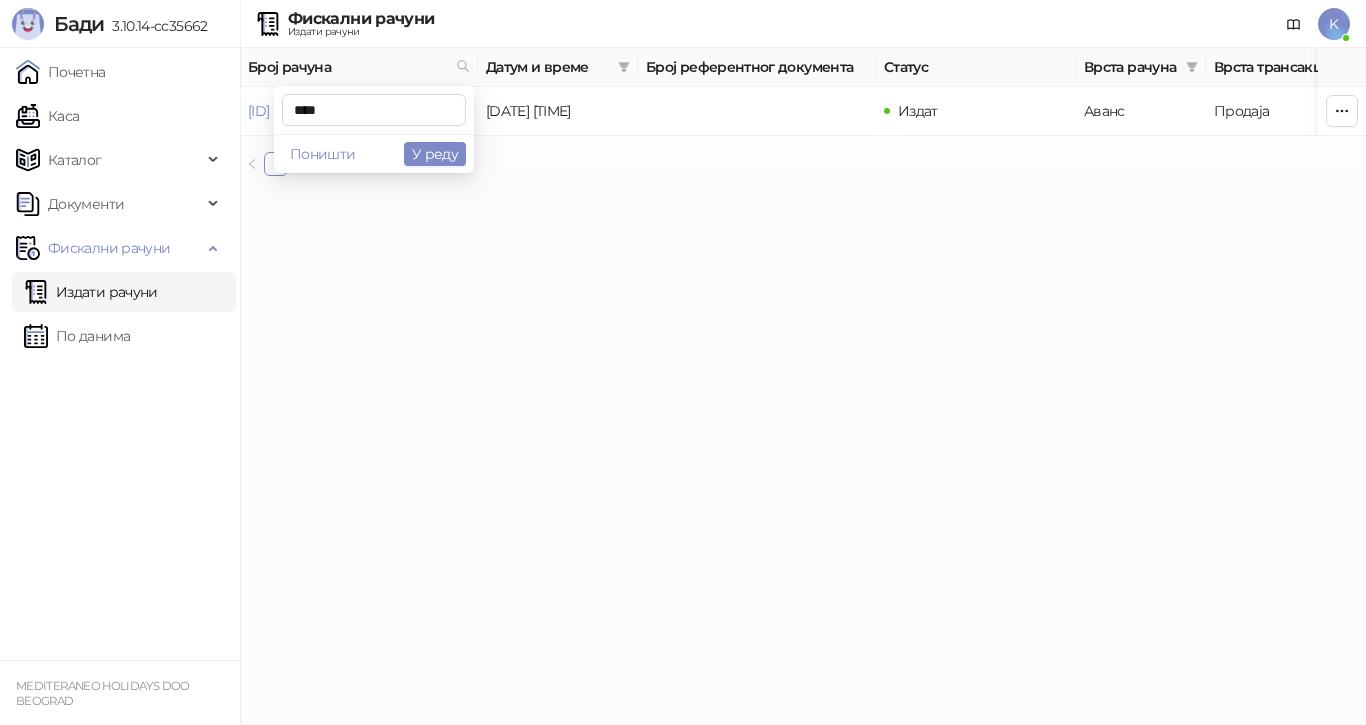 type on "****" 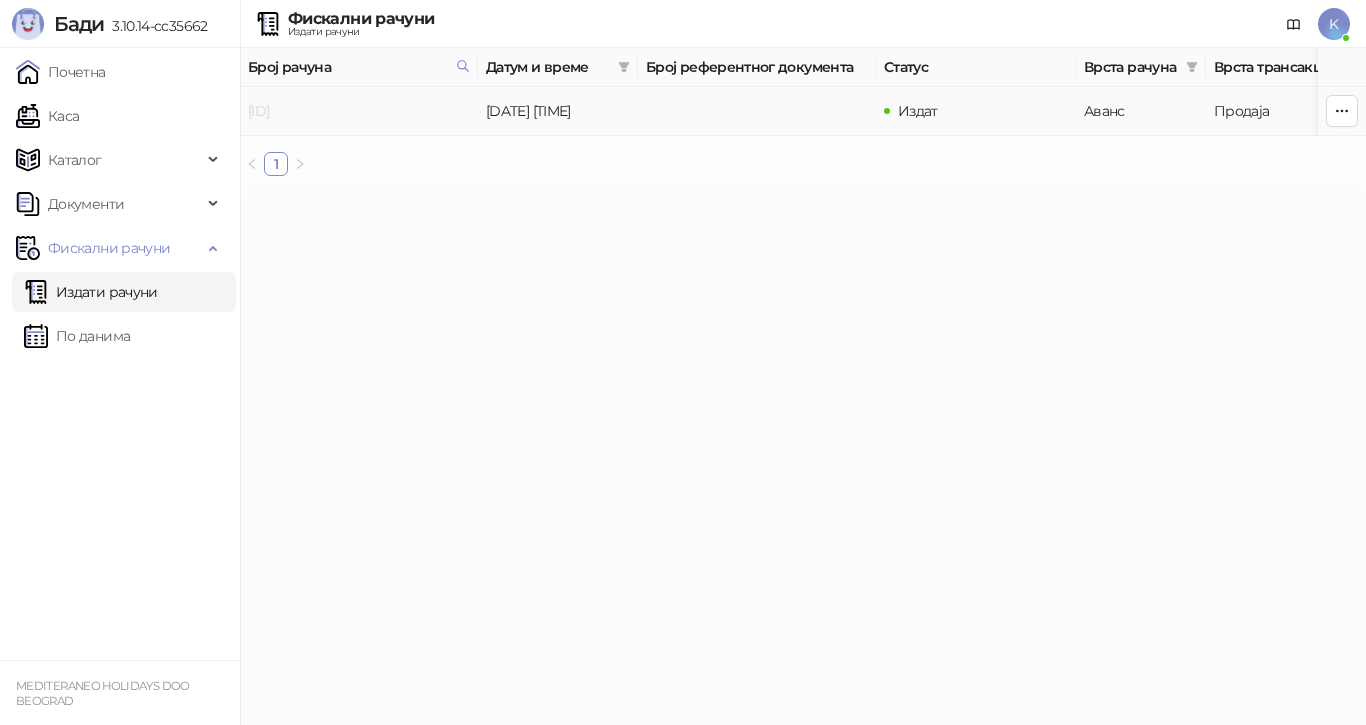 click on "7G5STW5T-7G5STW5T-3495" at bounding box center [258, 111] 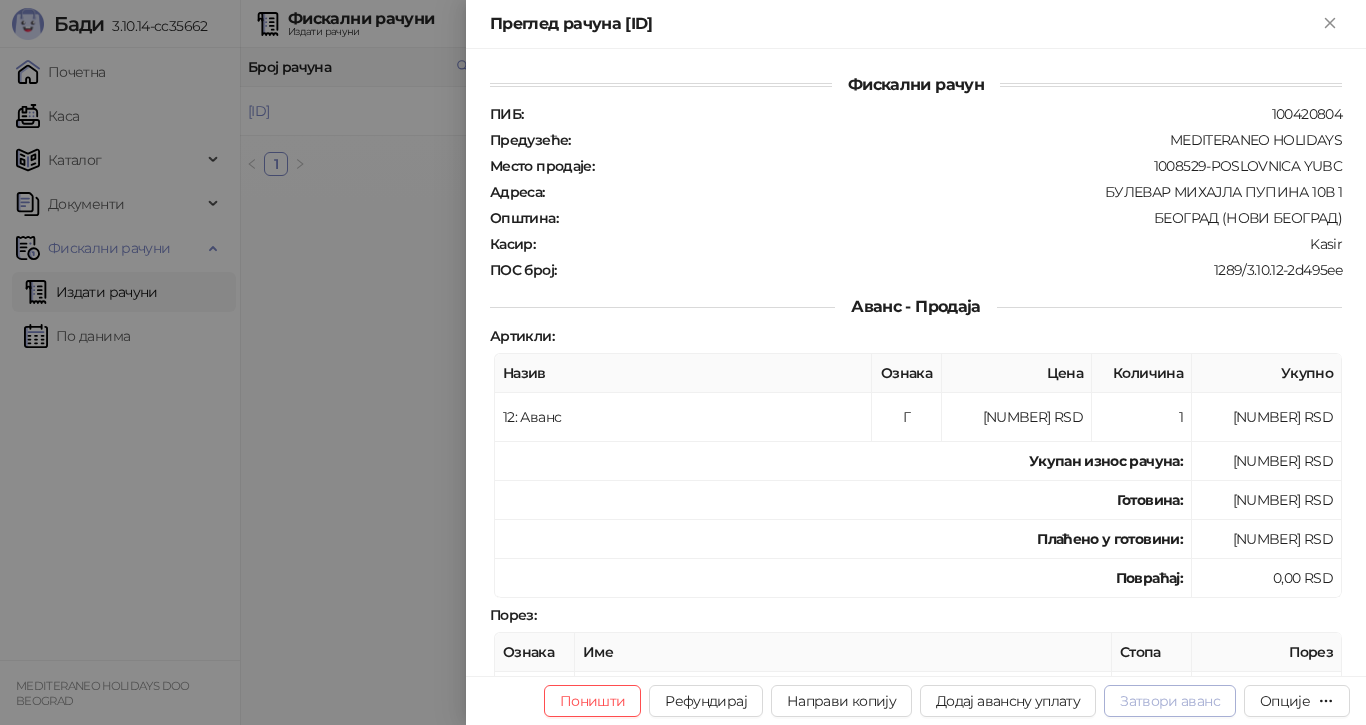 click on "Затвори аванс" at bounding box center [1170, 701] 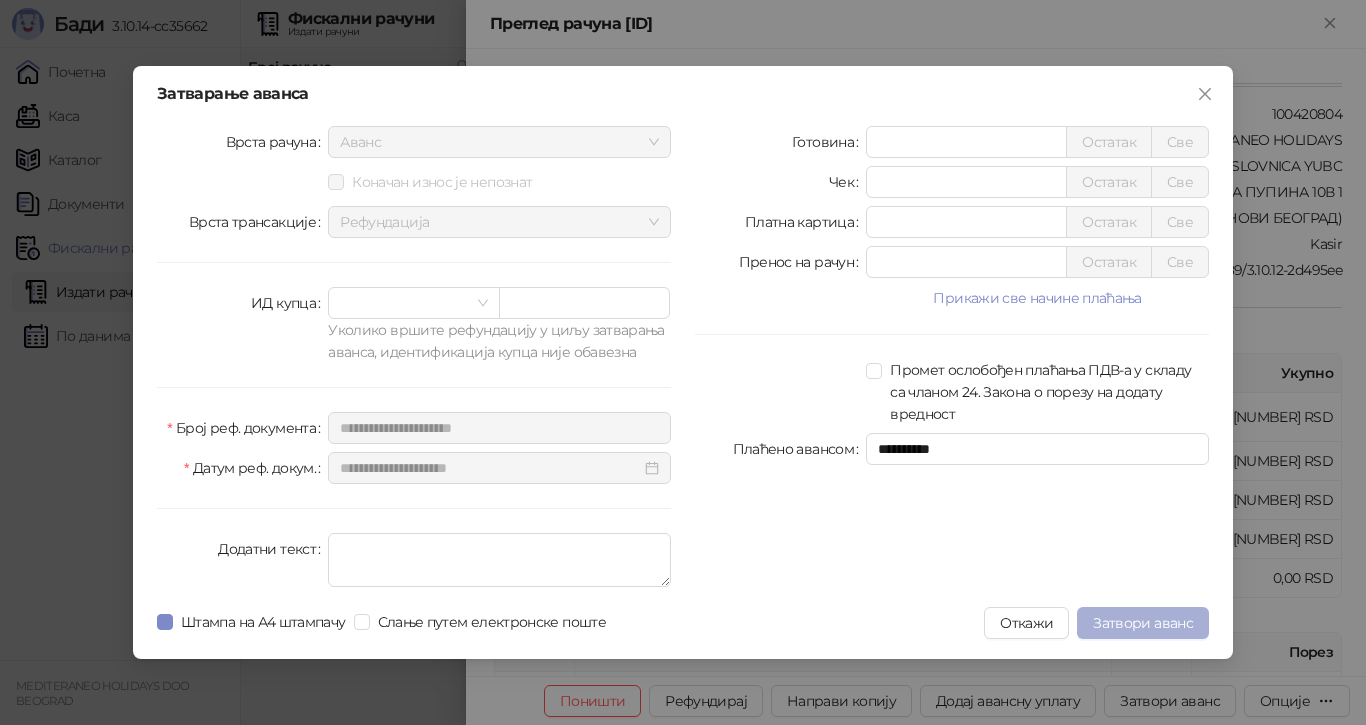 click on "Затвори аванс" at bounding box center [1143, 623] 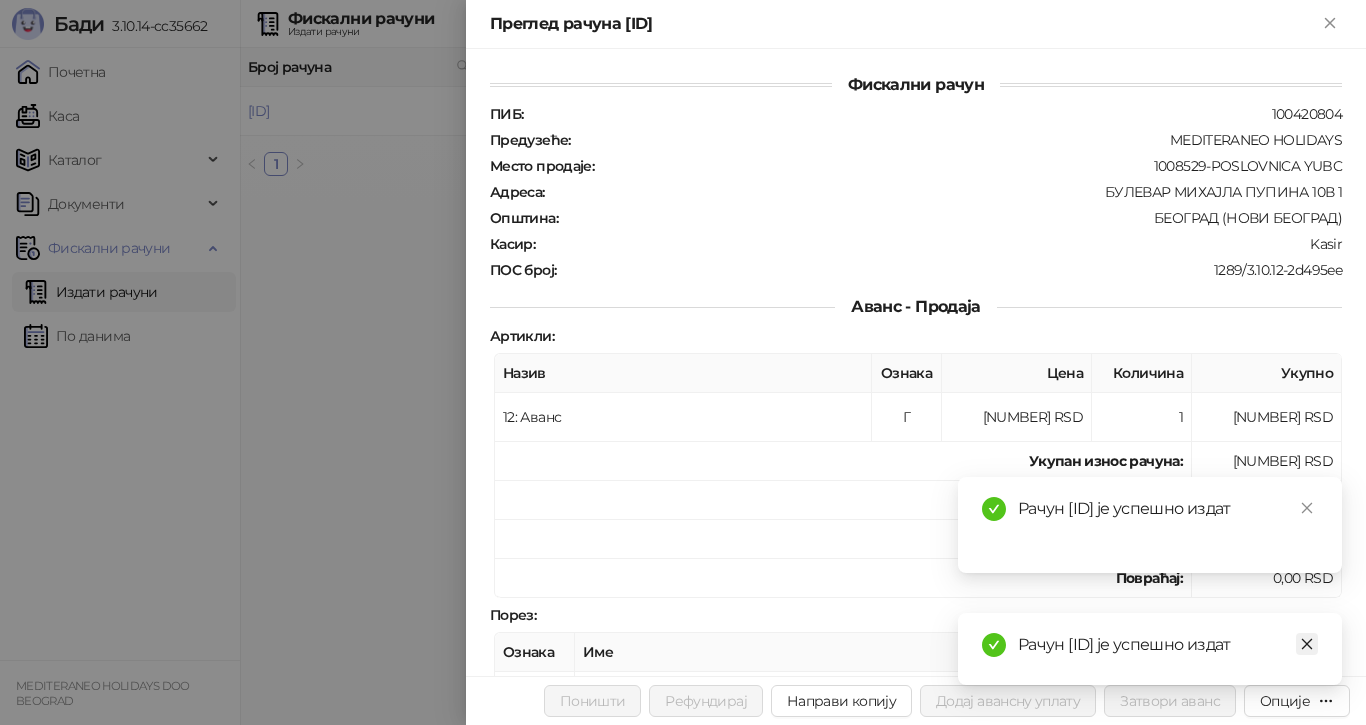 click 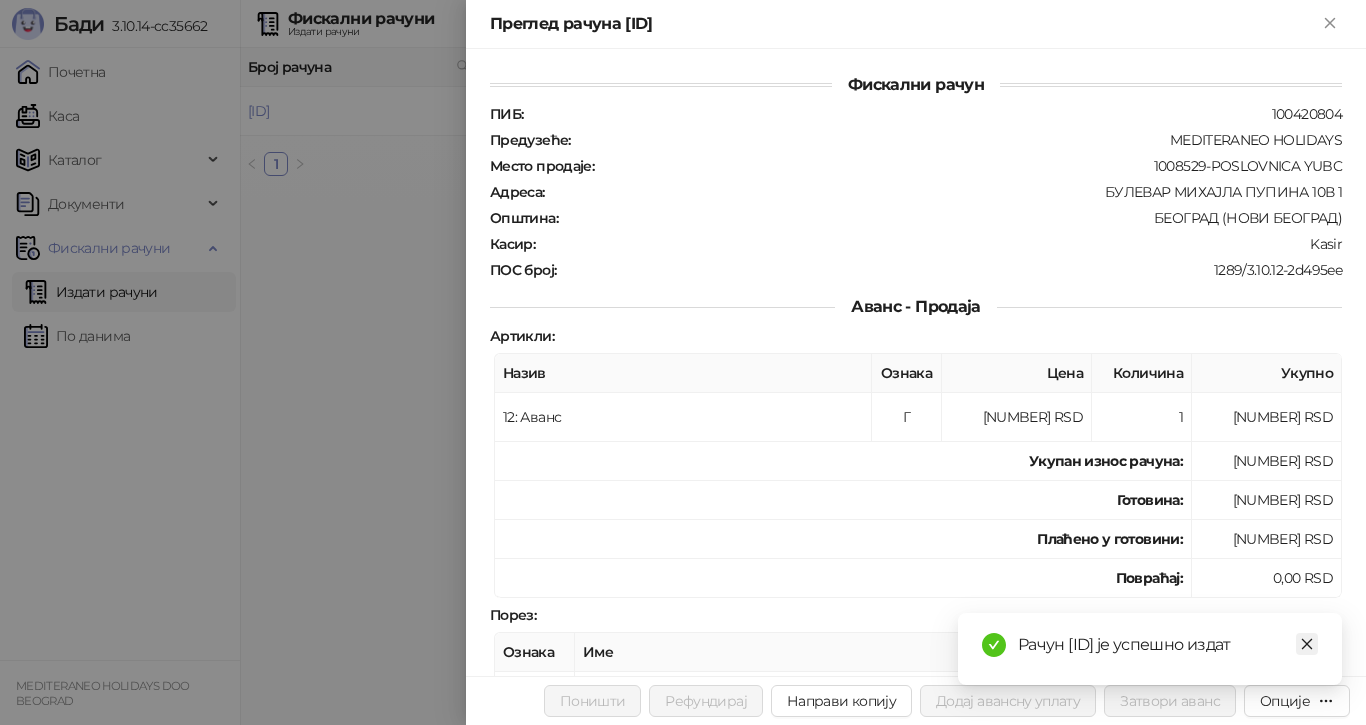 click 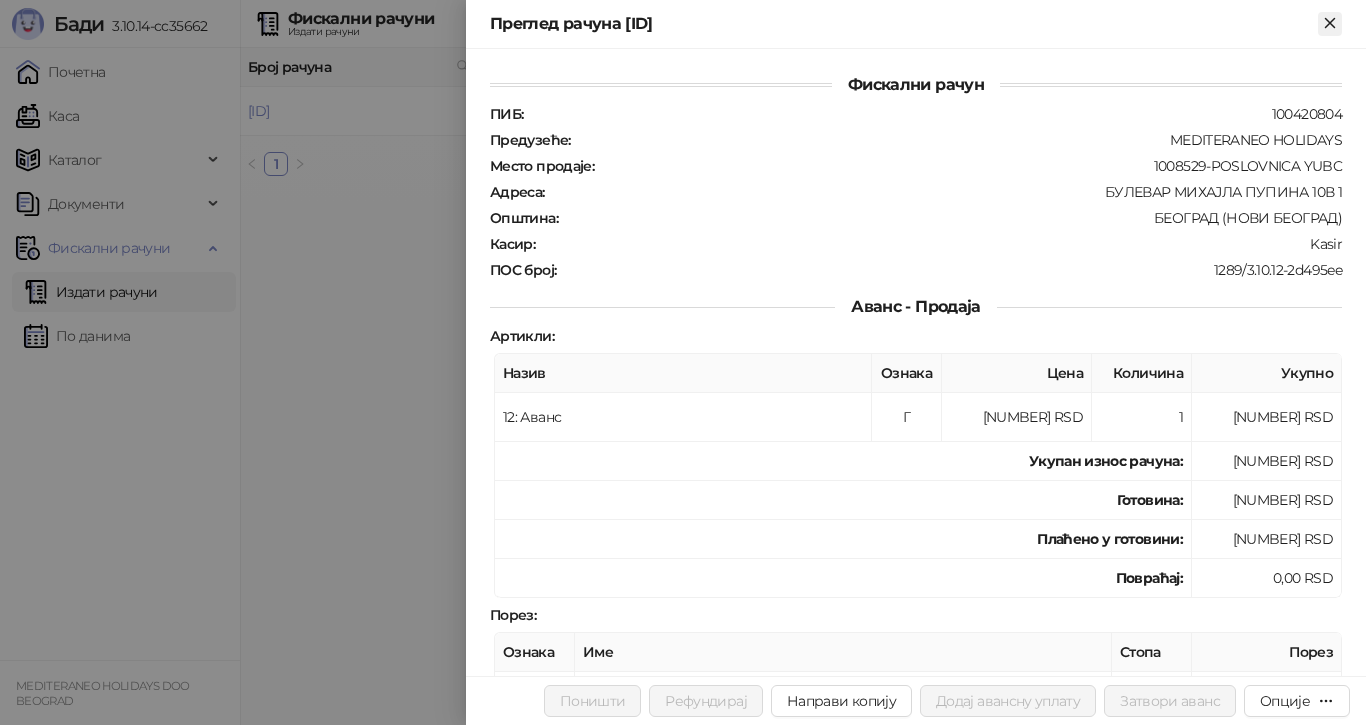 drag, startPoint x: 1332, startPoint y: 21, endPoint x: 1323, endPoint y: 28, distance: 11.401754 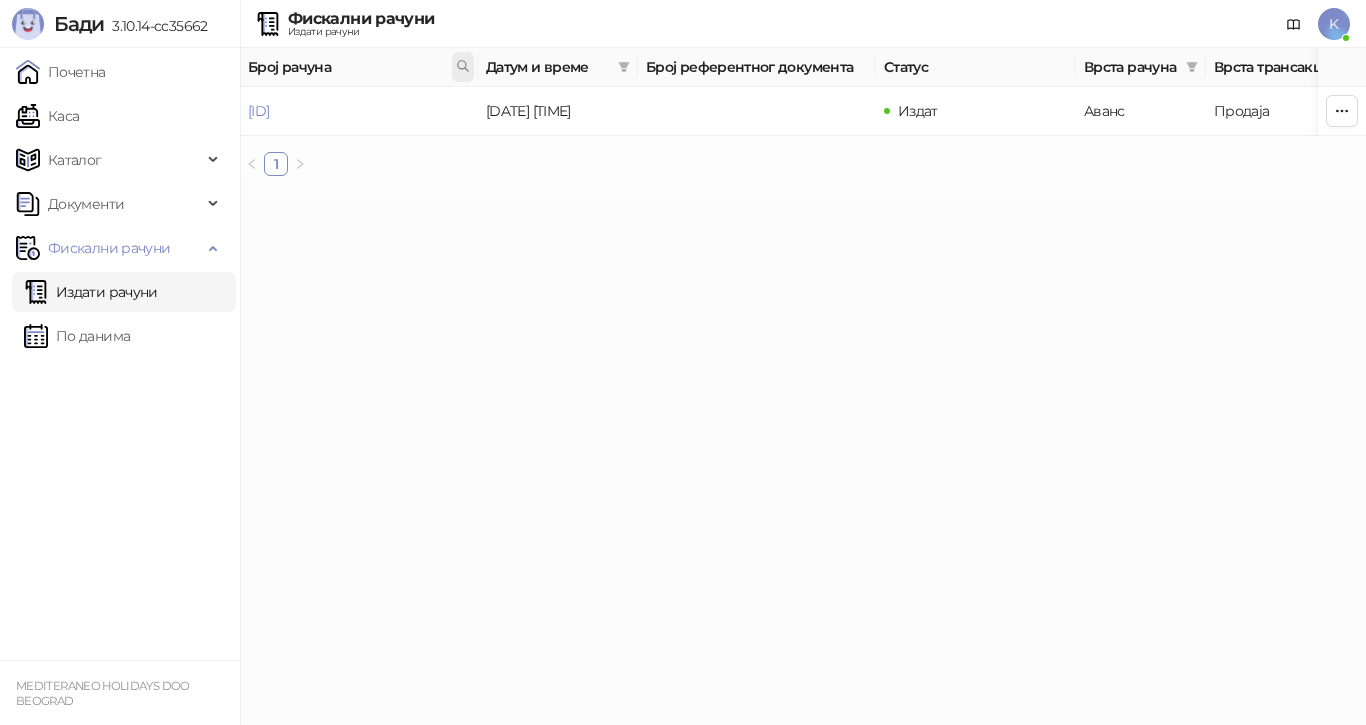 click 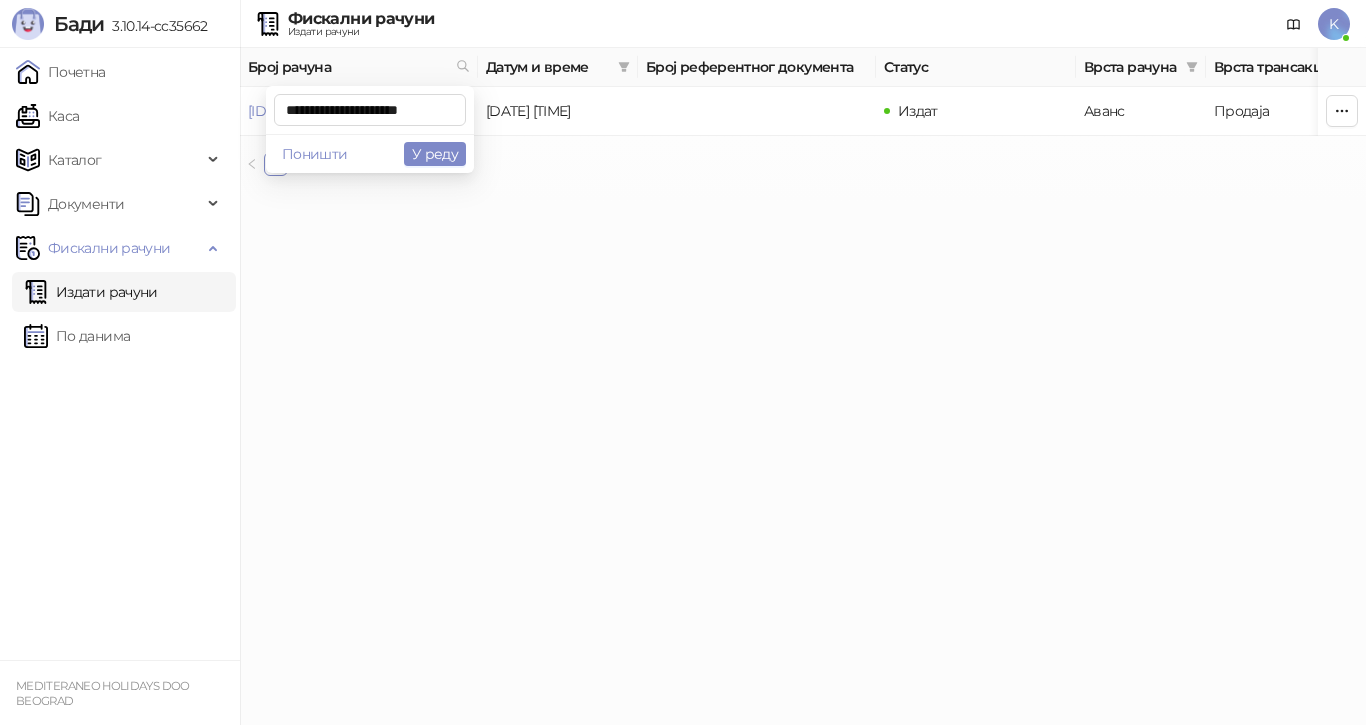 scroll, scrollTop: 0, scrollLeft: 8, axis: horizontal 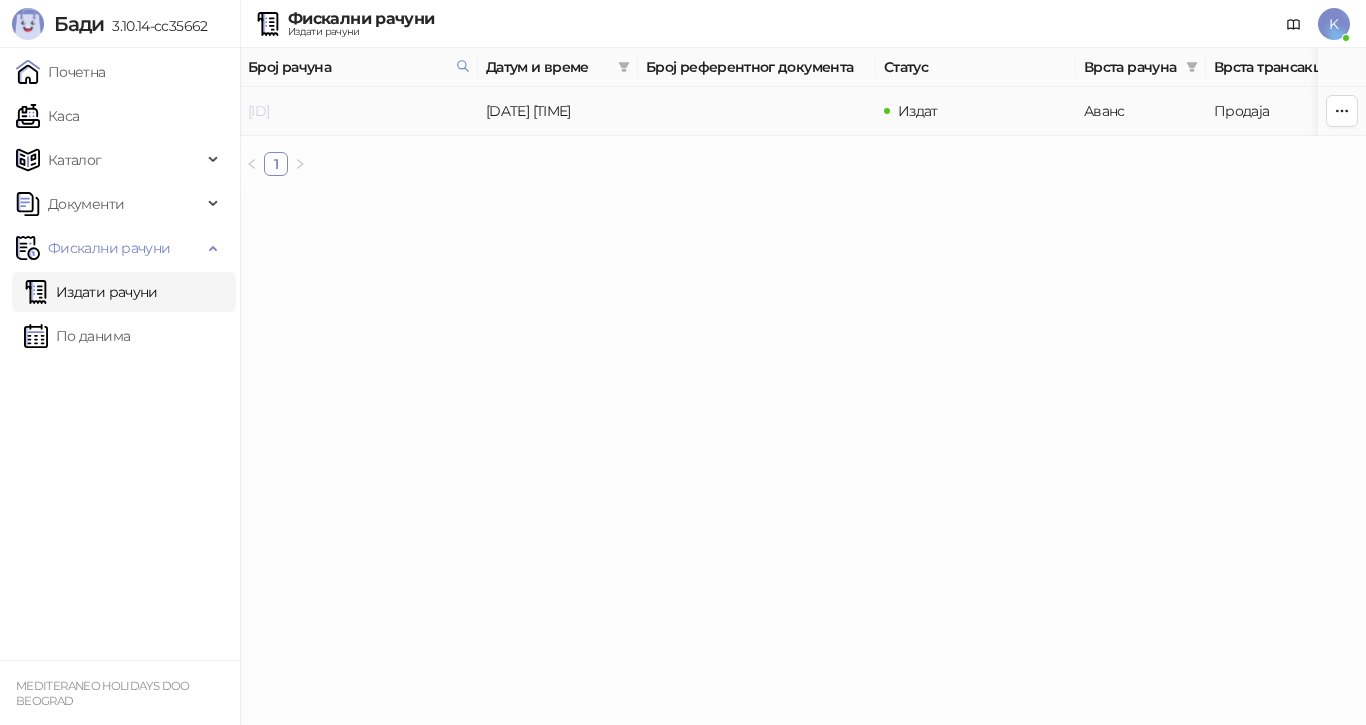 click on "7G5STW5T-7G5STW5T-3657" at bounding box center [258, 111] 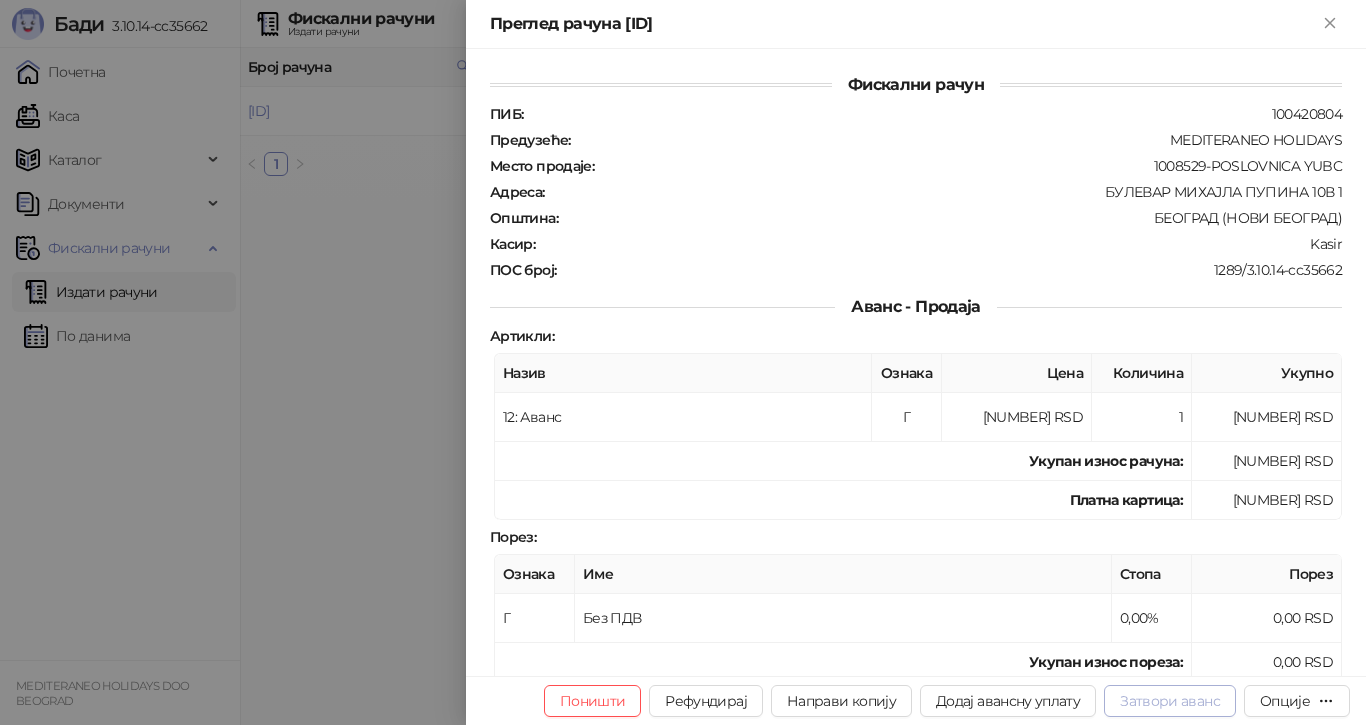 click on "Затвори аванс" at bounding box center (1170, 701) 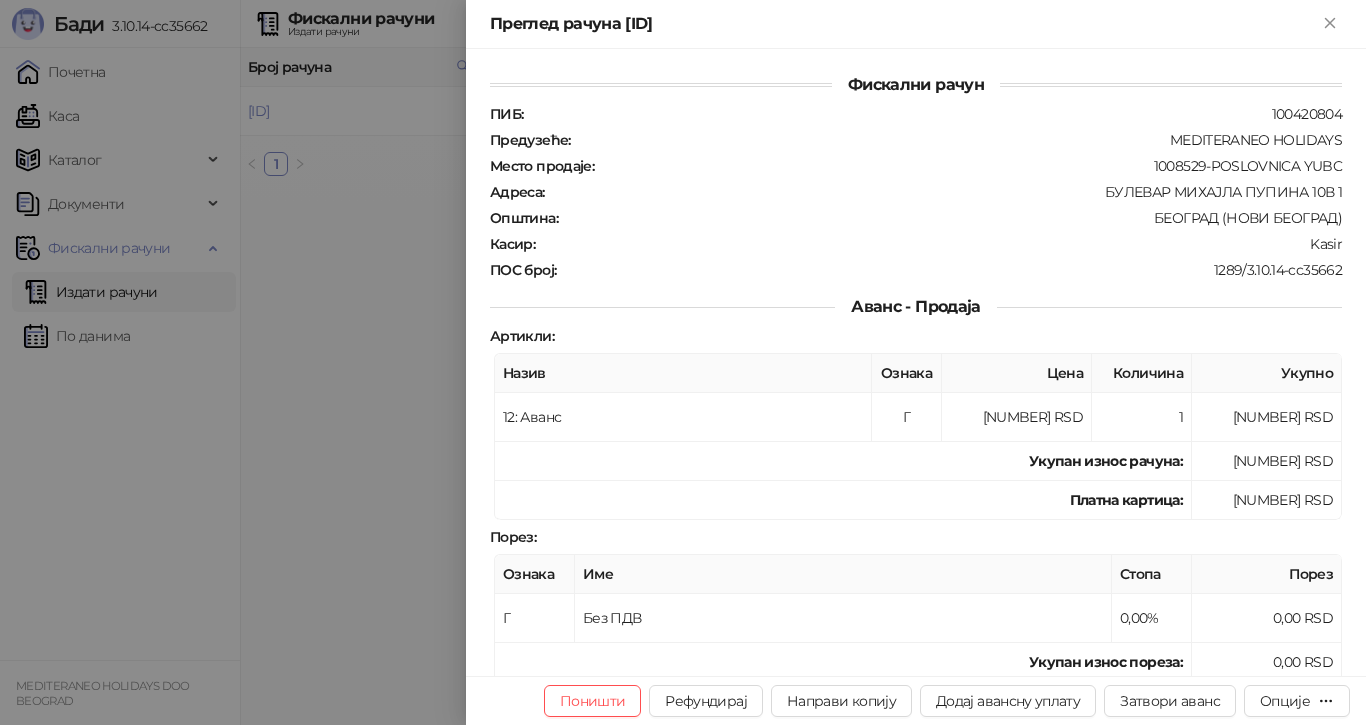 type on "**********" 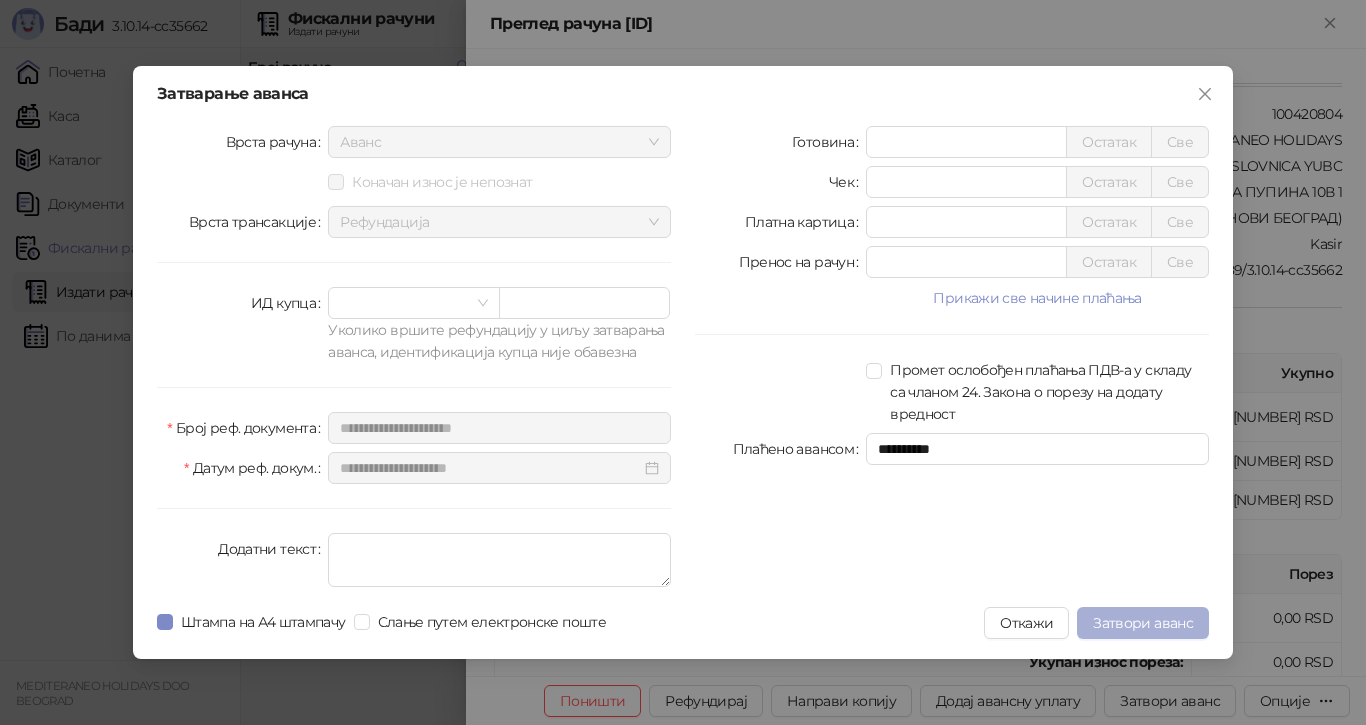 click on "Затвори аванс" at bounding box center (1143, 623) 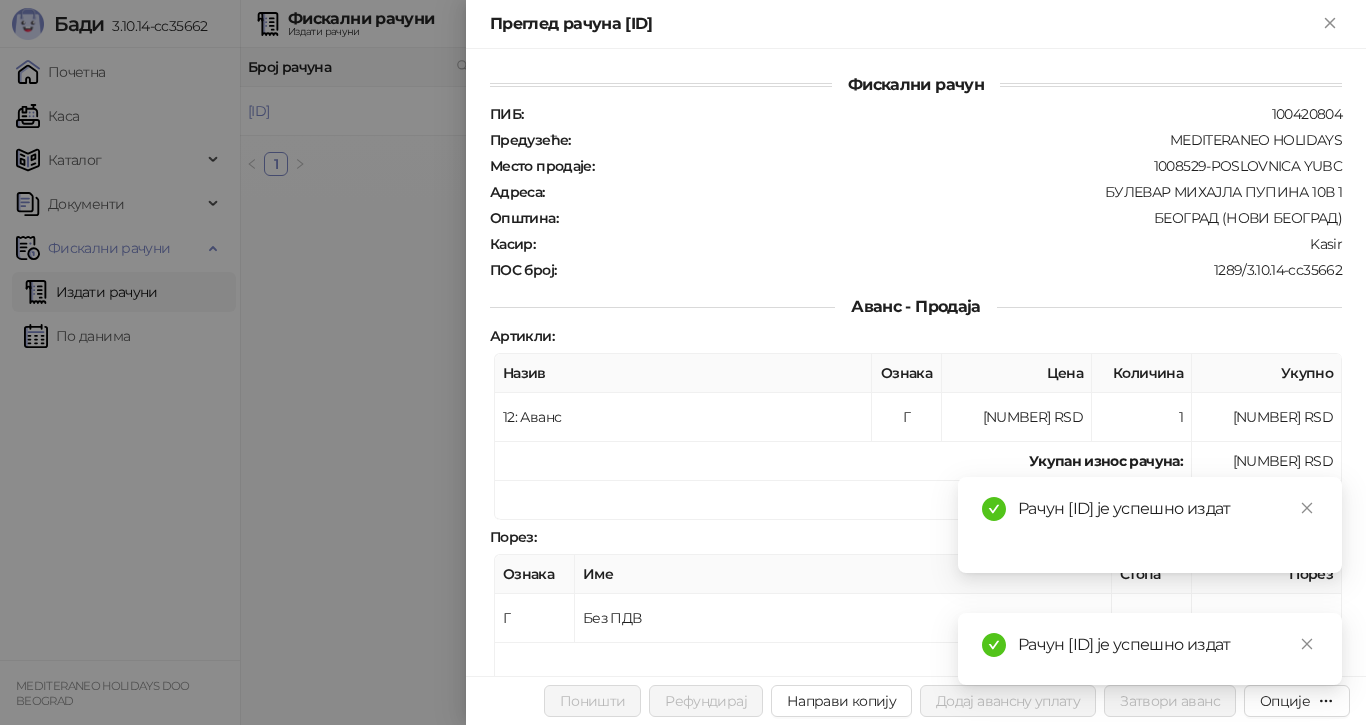 click at bounding box center (683, 362) 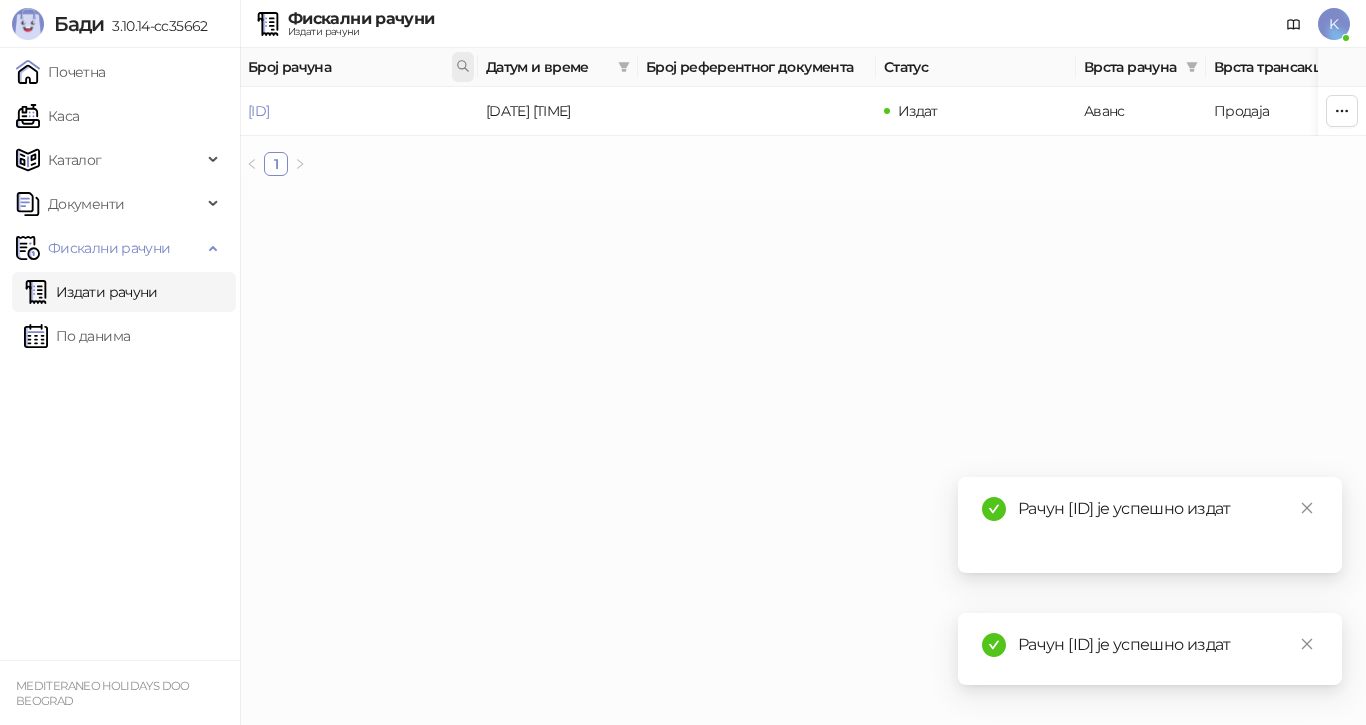 click 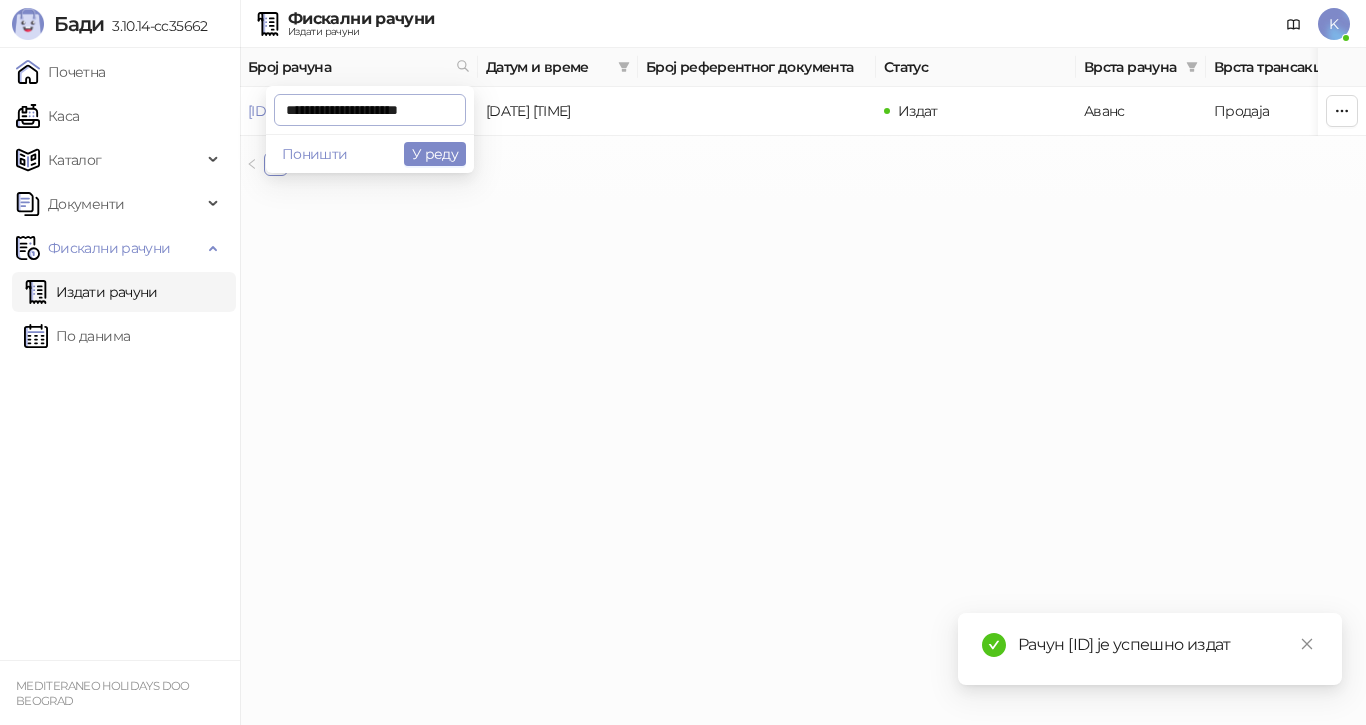 scroll, scrollTop: 0, scrollLeft: 5, axis: horizontal 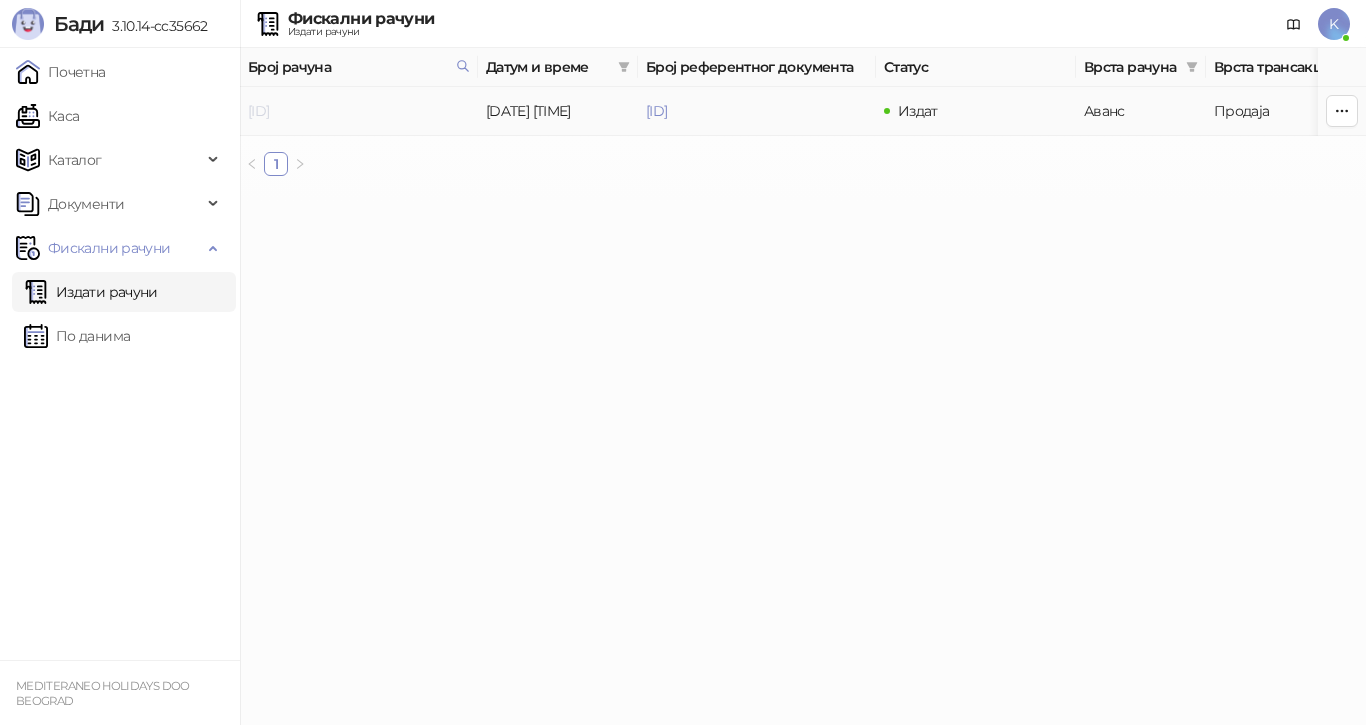 click on "7G5STW5T-7G5STW5T-2612" at bounding box center [258, 111] 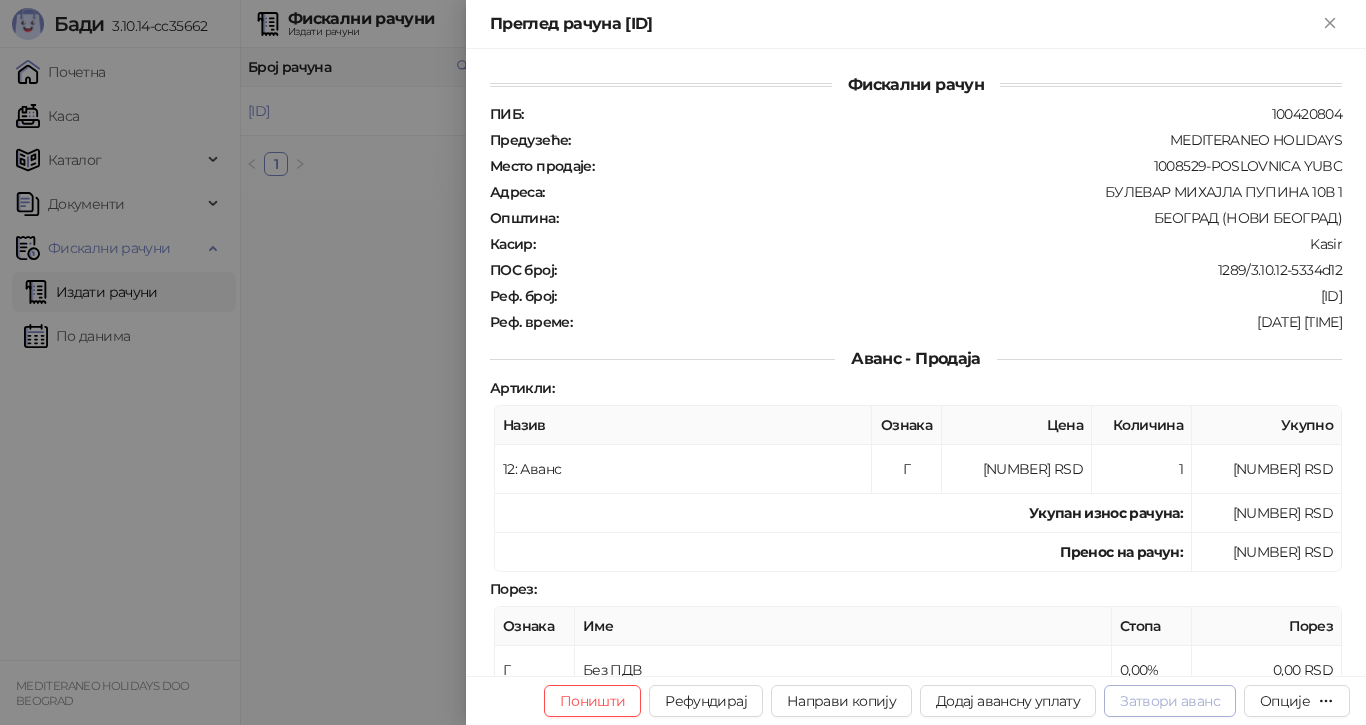 click on "Затвори аванс" at bounding box center (1170, 701) 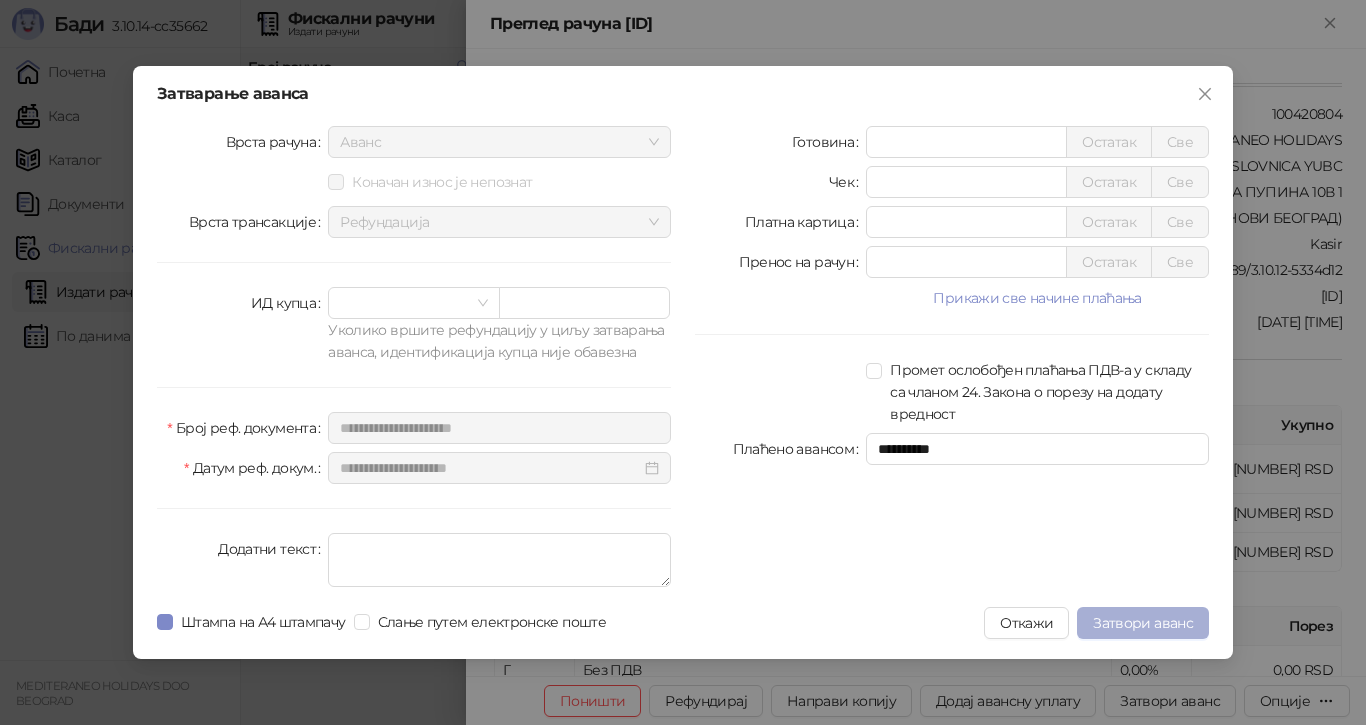 click on "Затвори аванс" at bounding box center [1143, 623] 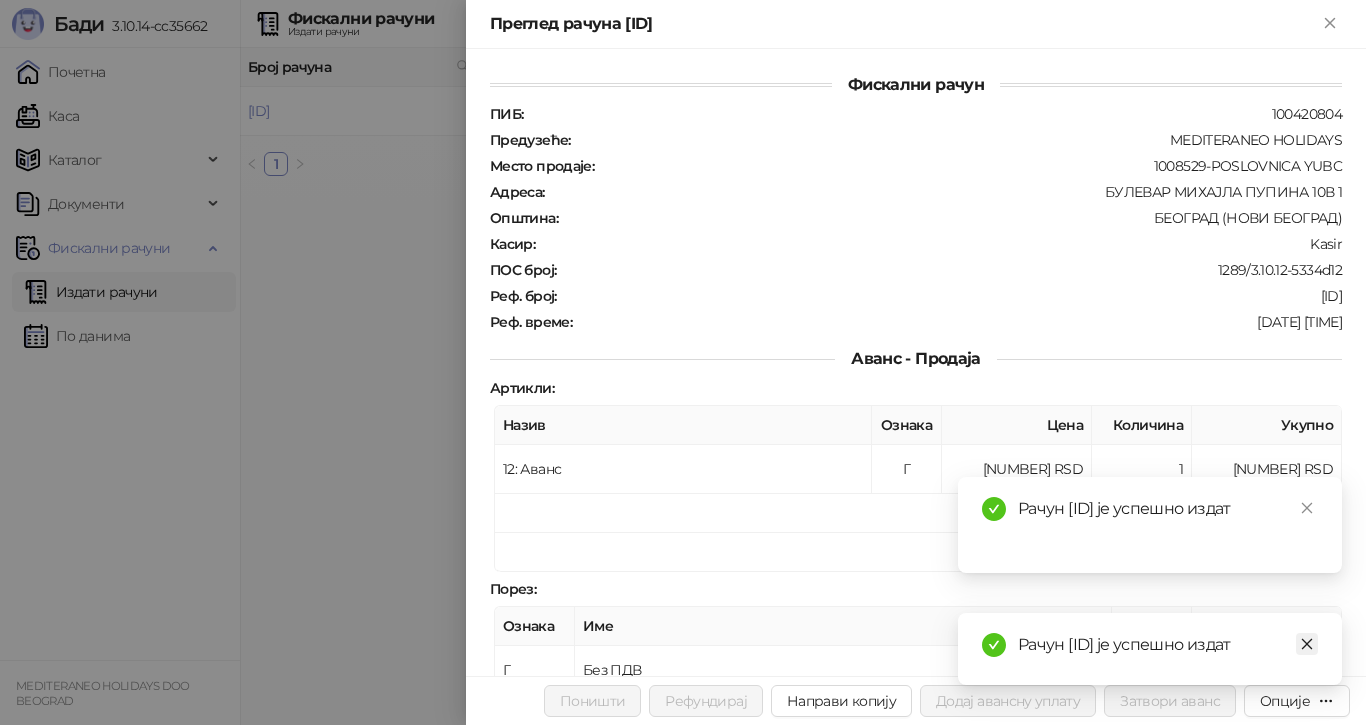 click 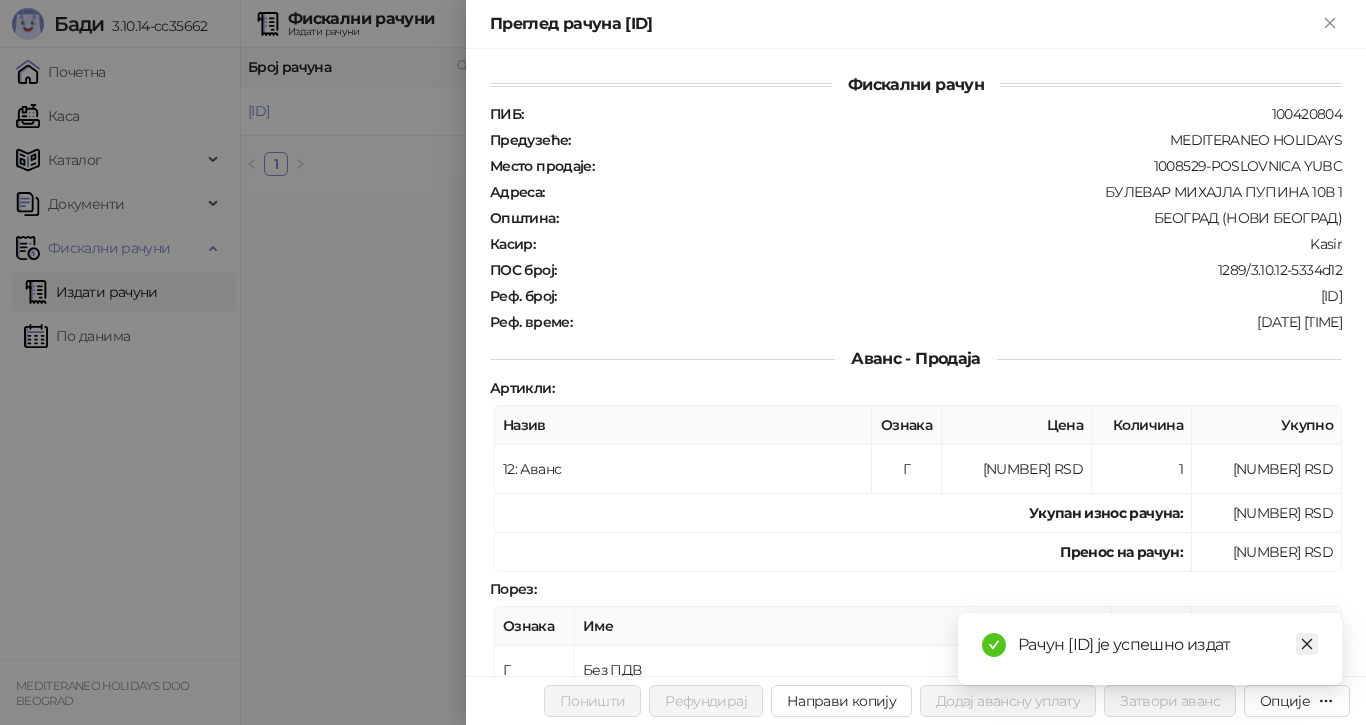 click 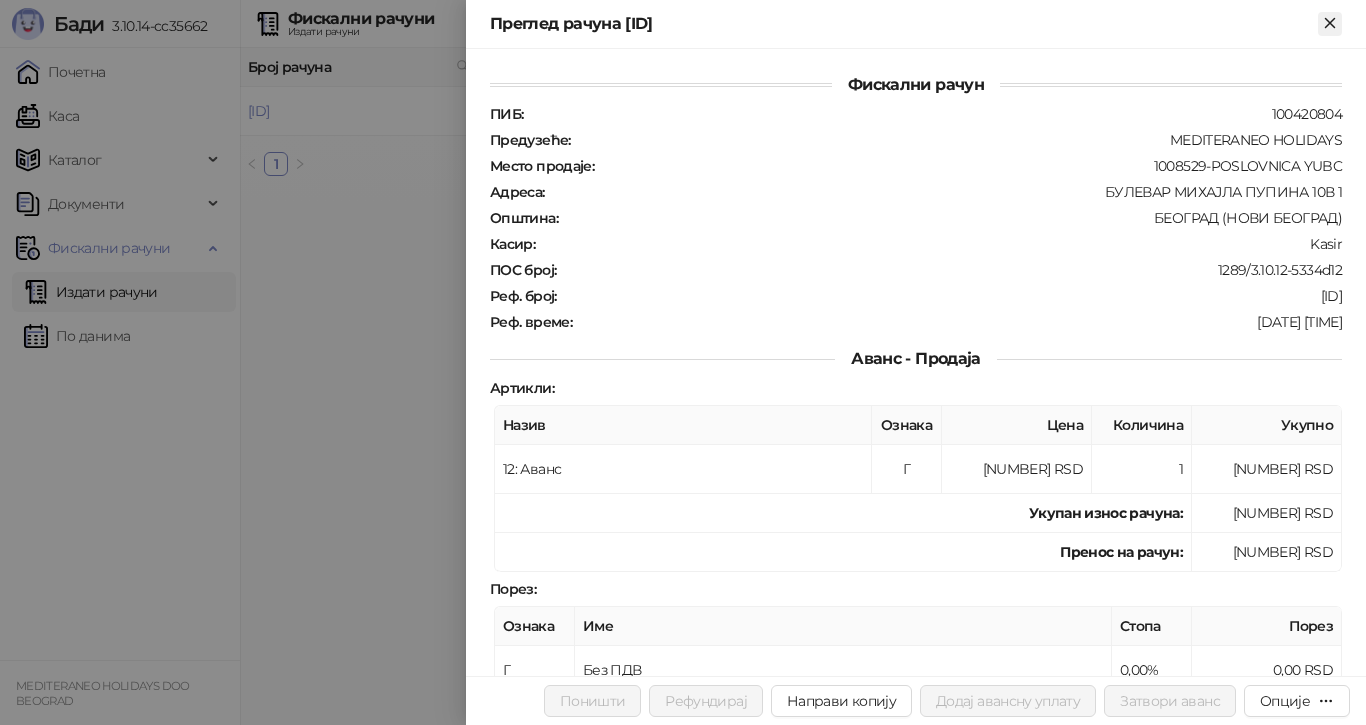 click 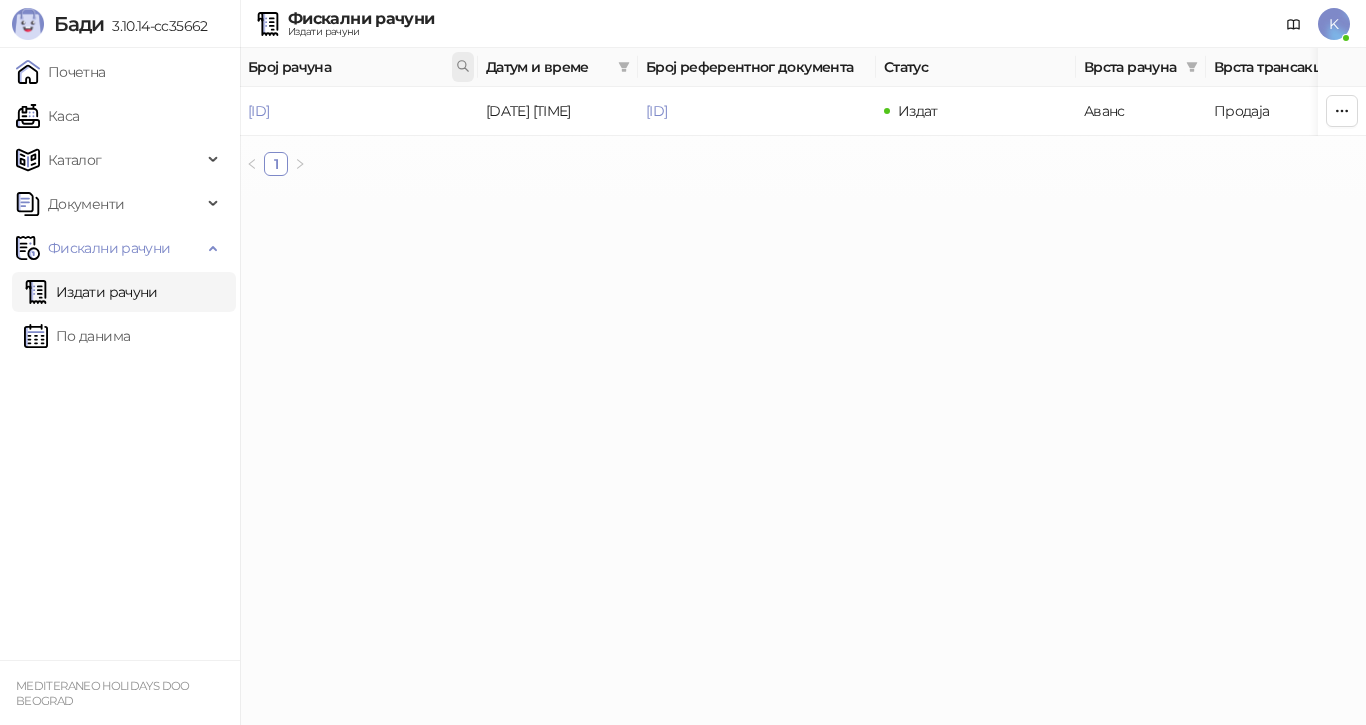 click 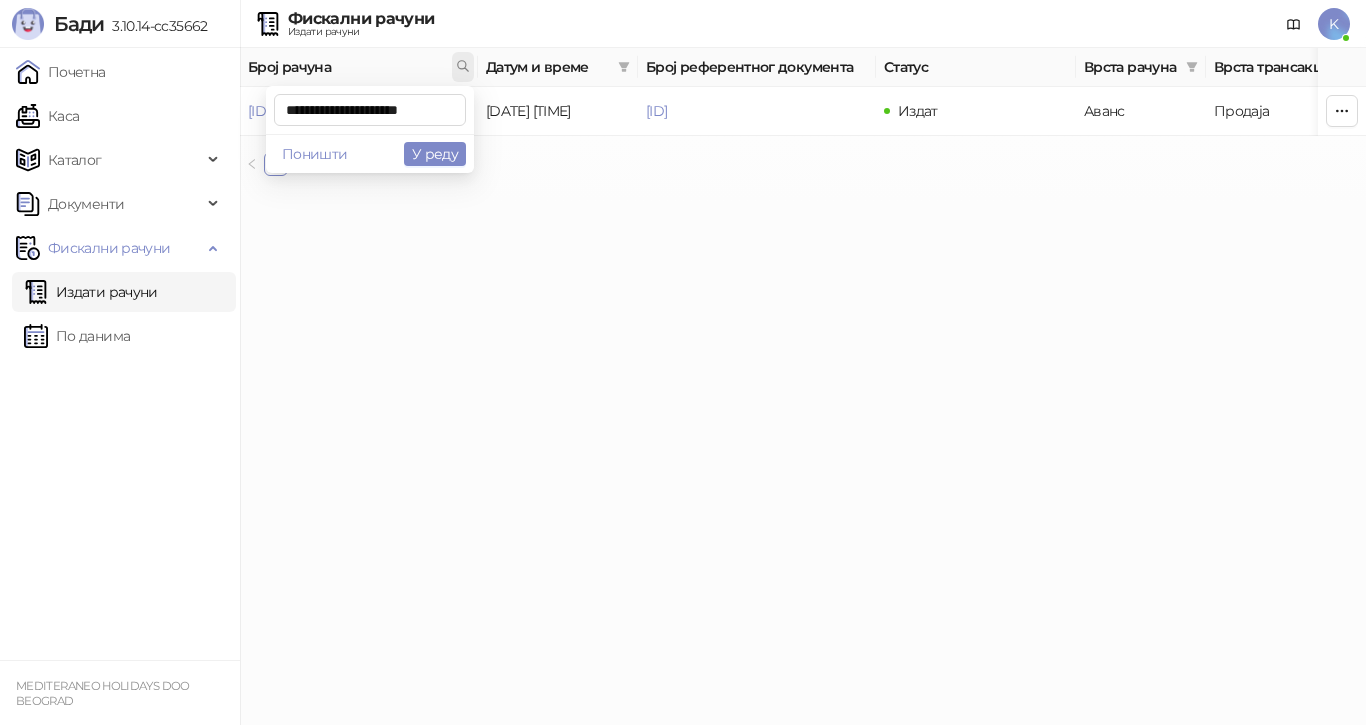 scroll, scrollTop: 0, scrollLeft: 9, axis: horizontal 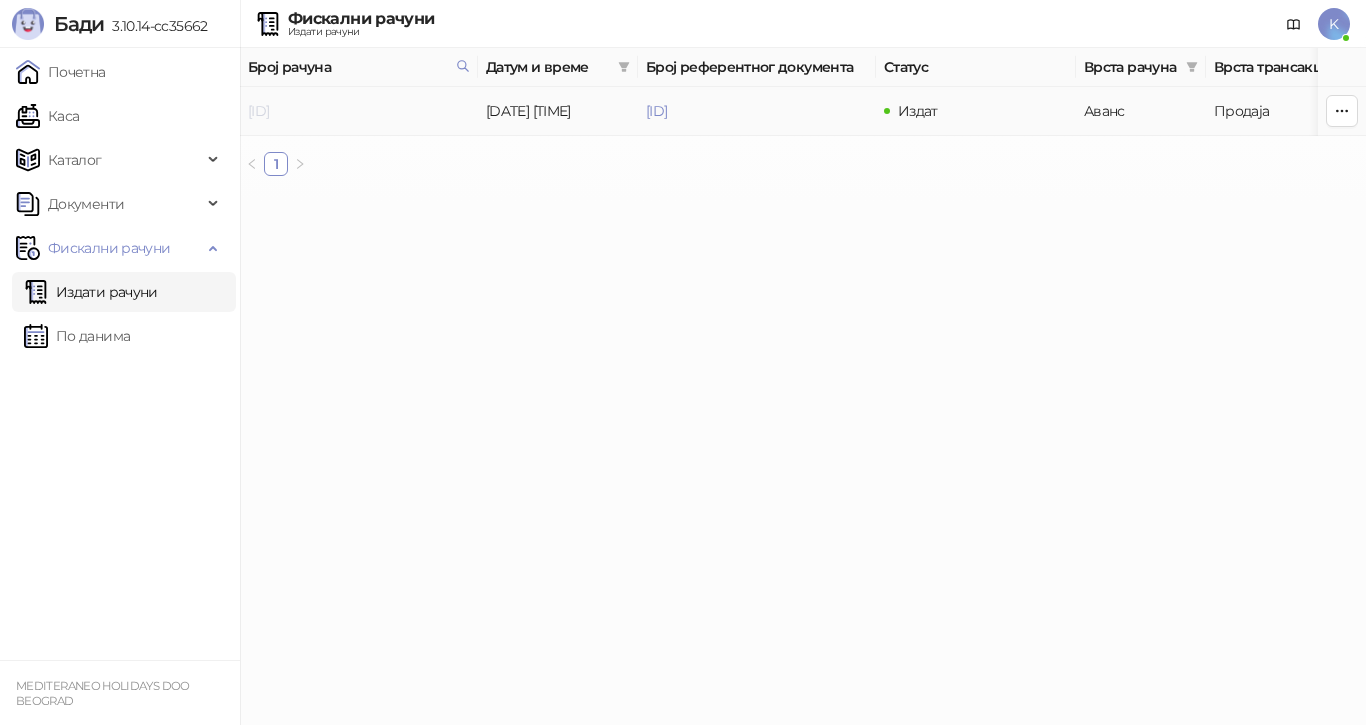 click on "7G5STW5T-7G5STW5T-3437" at bounding box center (258, 111) 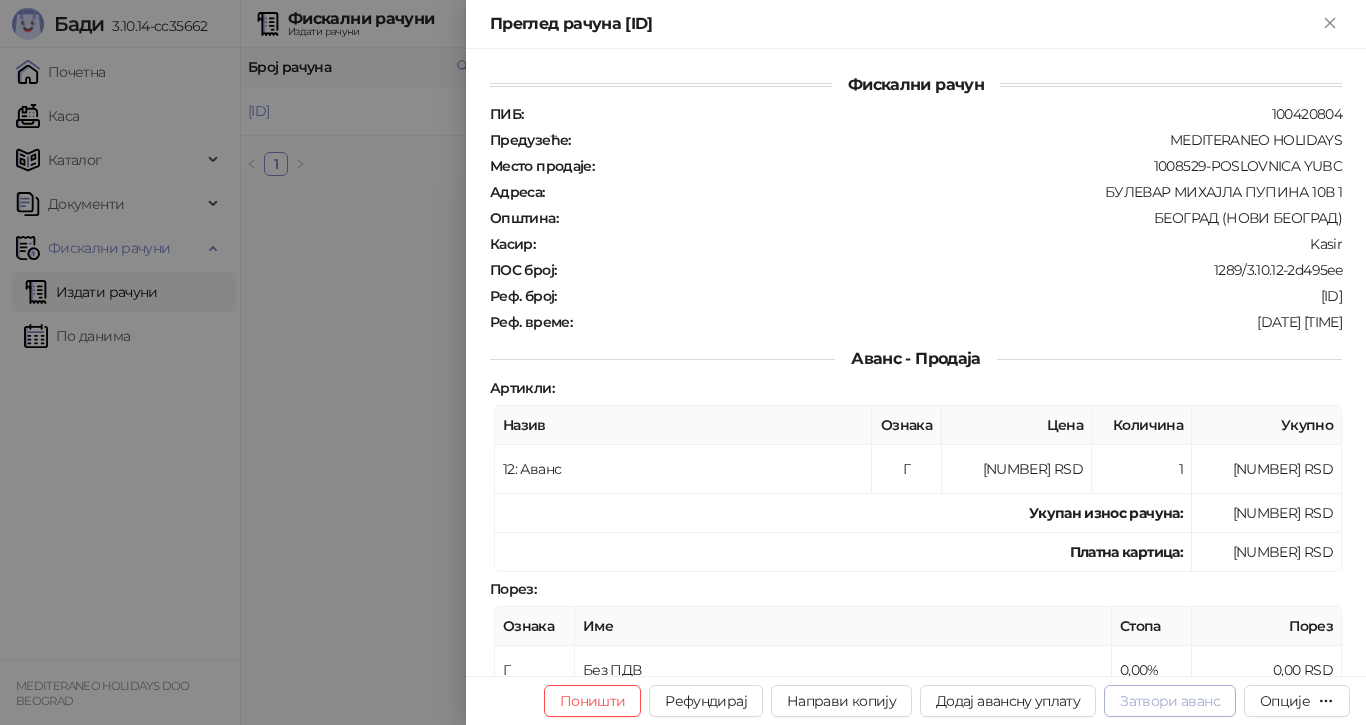 click on "Затвори аванс" at bounding box center (1170, 701) 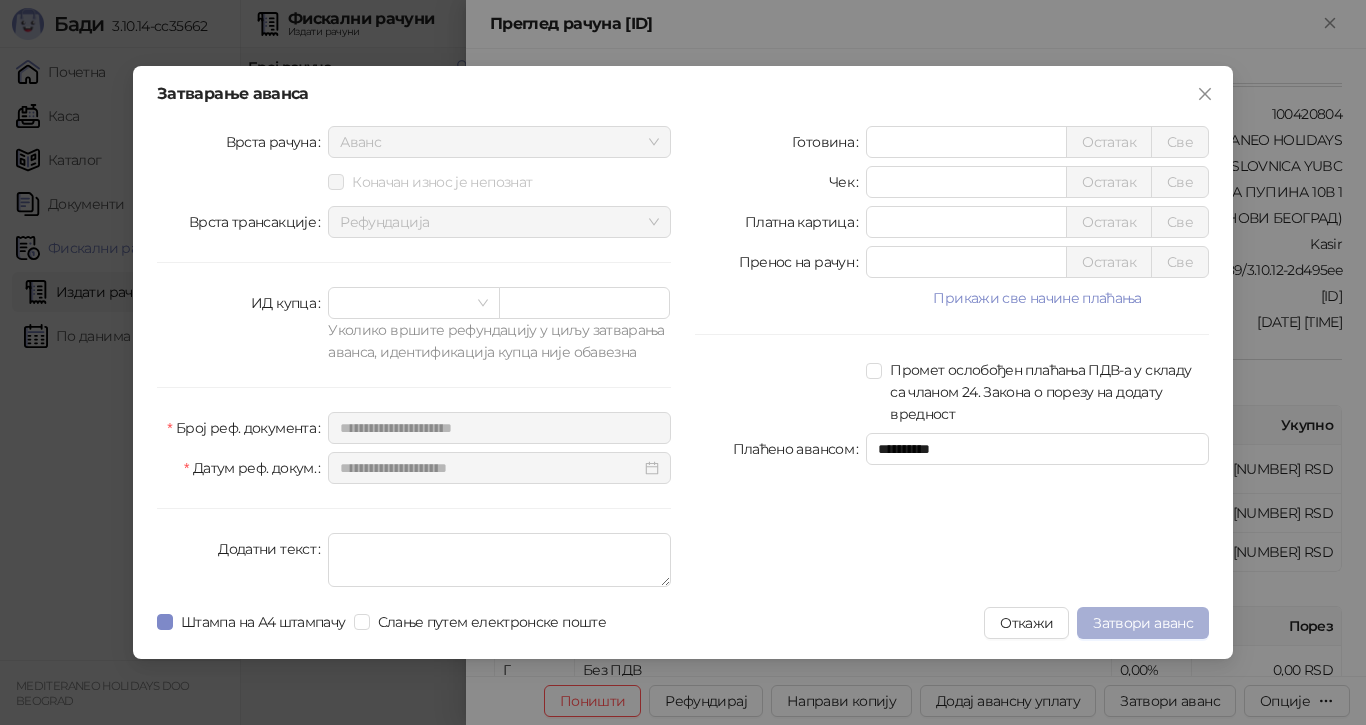 click on "Затвори аванс" at bounding box center [1143, 623] 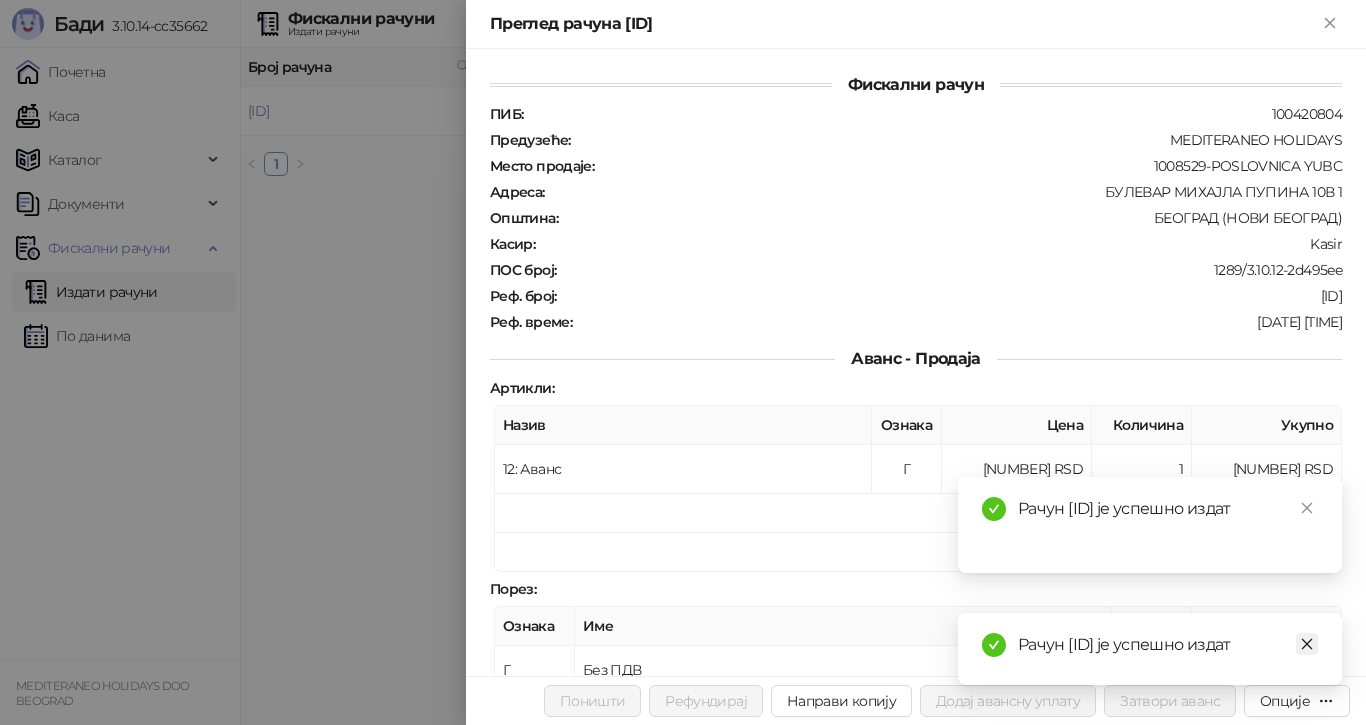 click 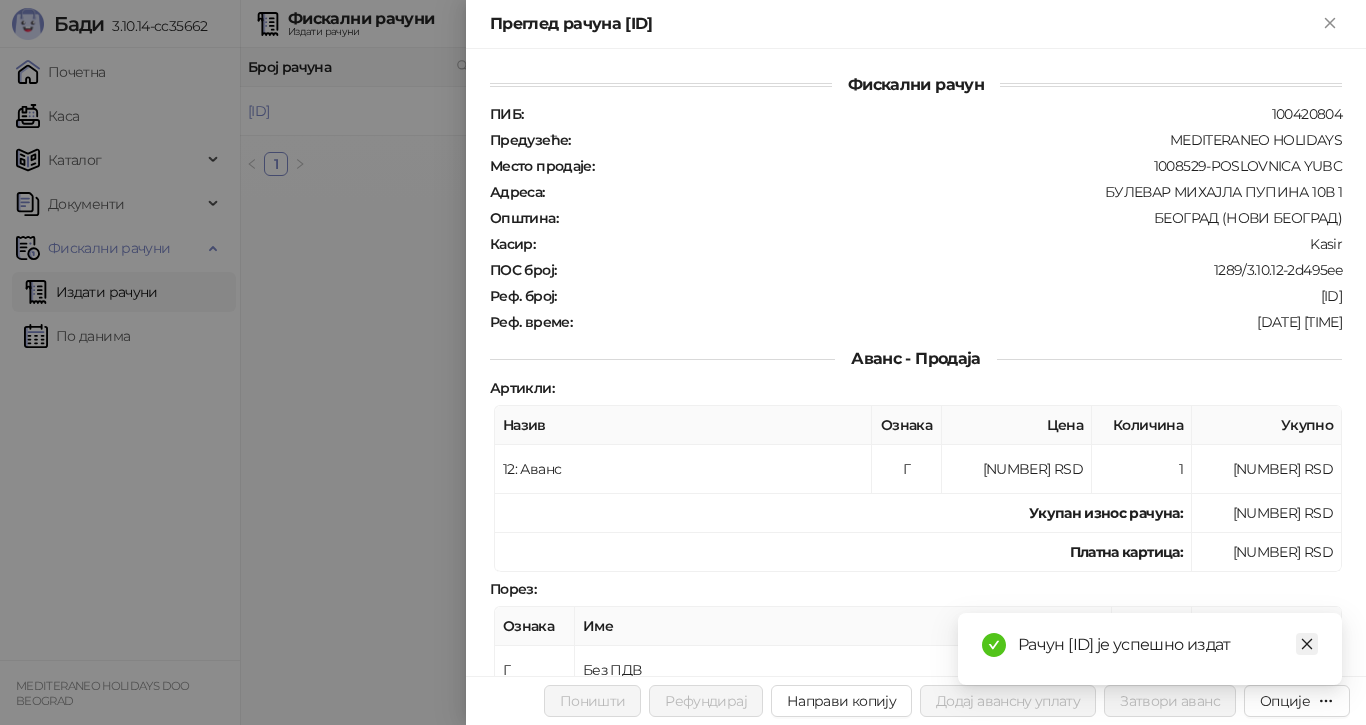 click 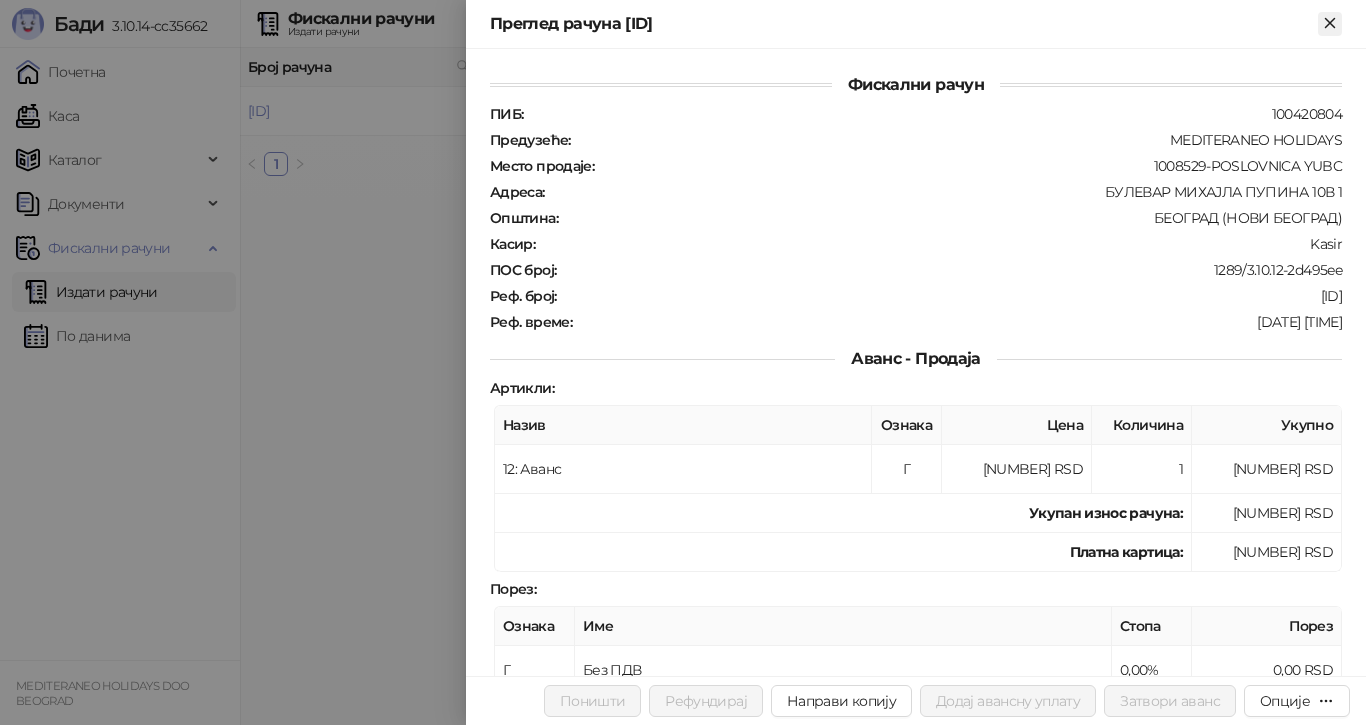click 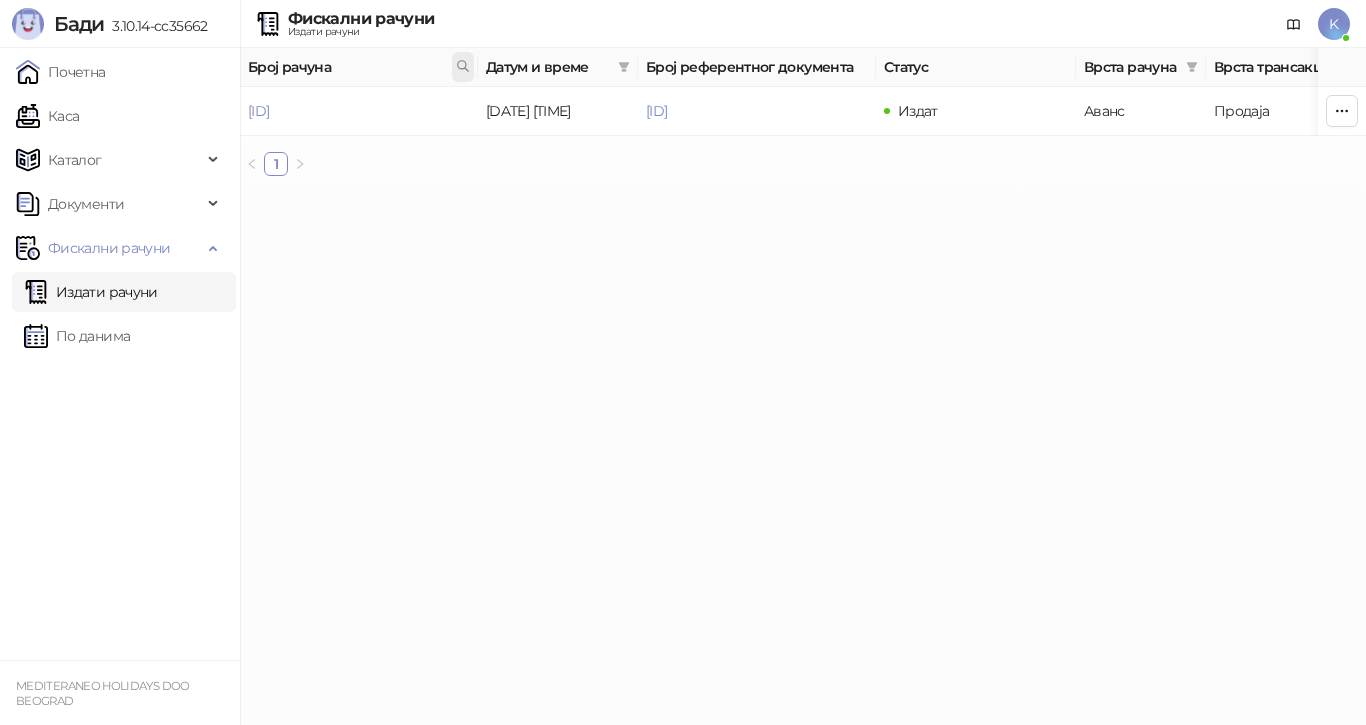 click 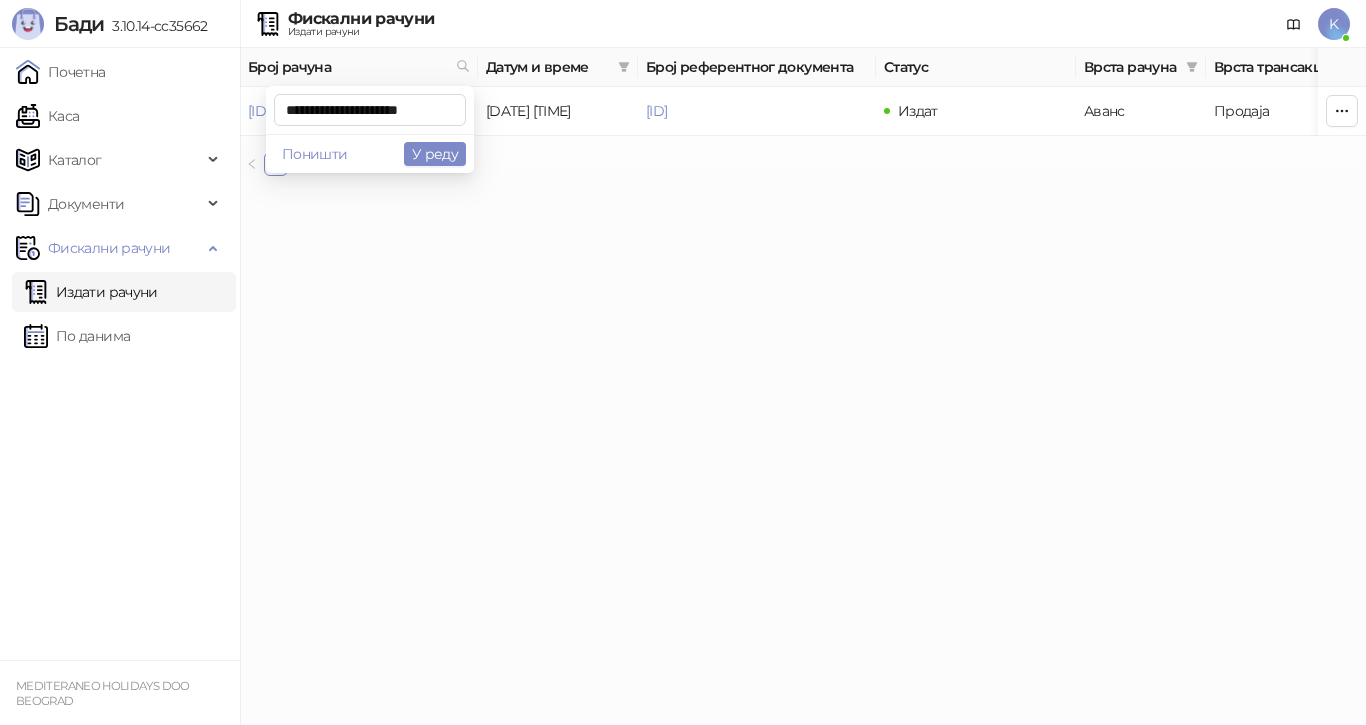 scroll, scrollTop: 0, scrollLeft: 5, axis: horizontal 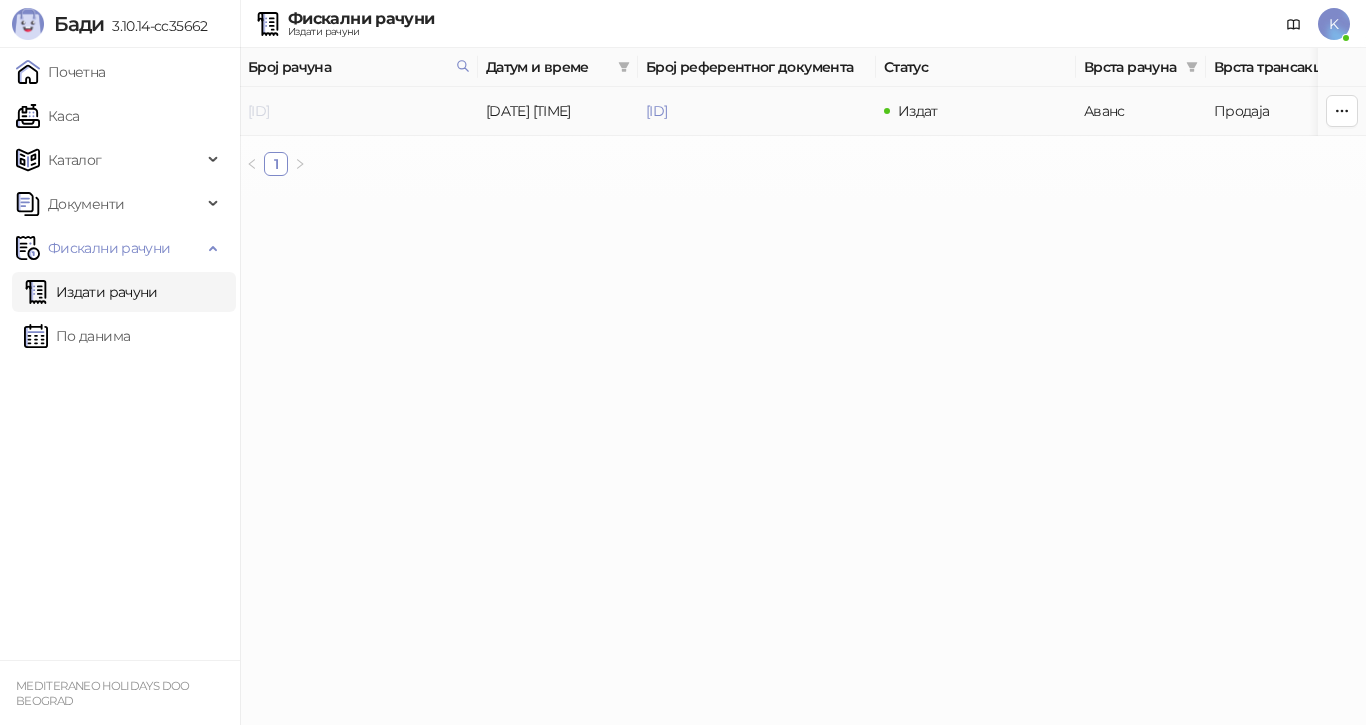 click on "7G5STW5T-7G5STW5T-2912" at bounding box center (258, 111) 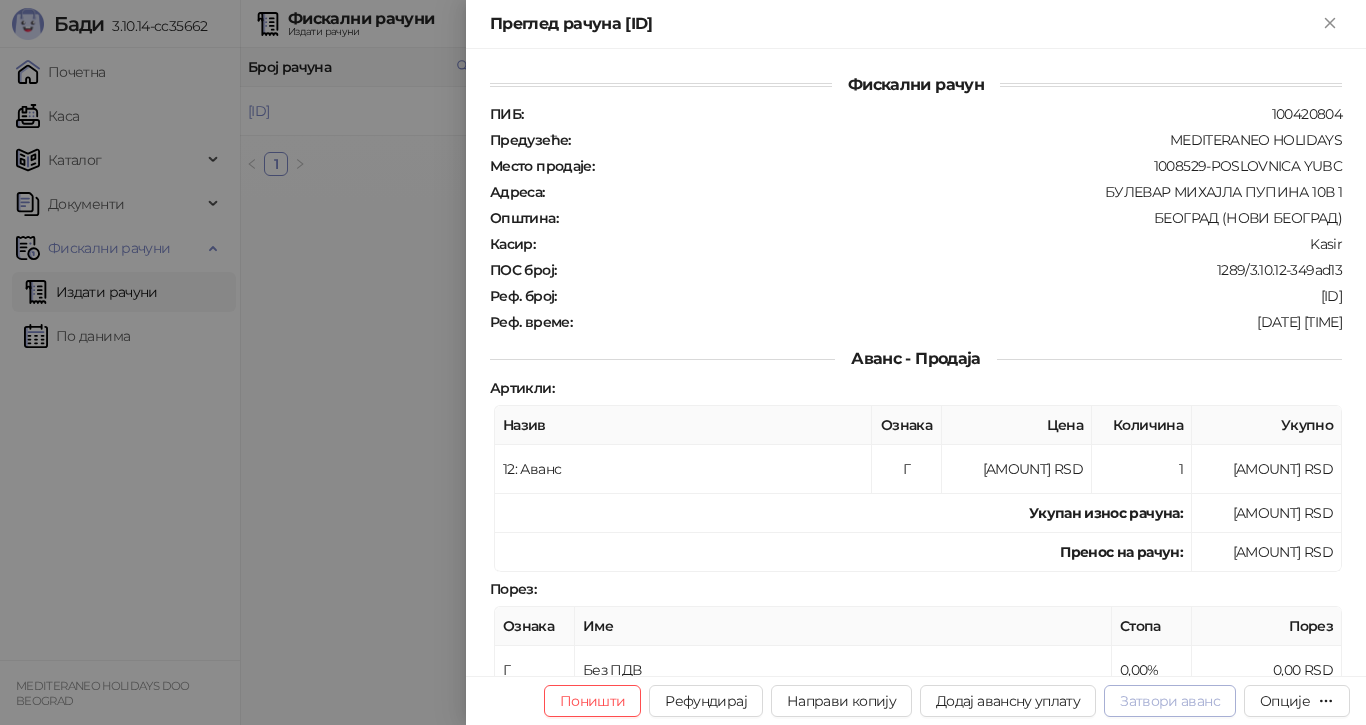 click on "Затвори аванс" at bounding box center [1170, 701] 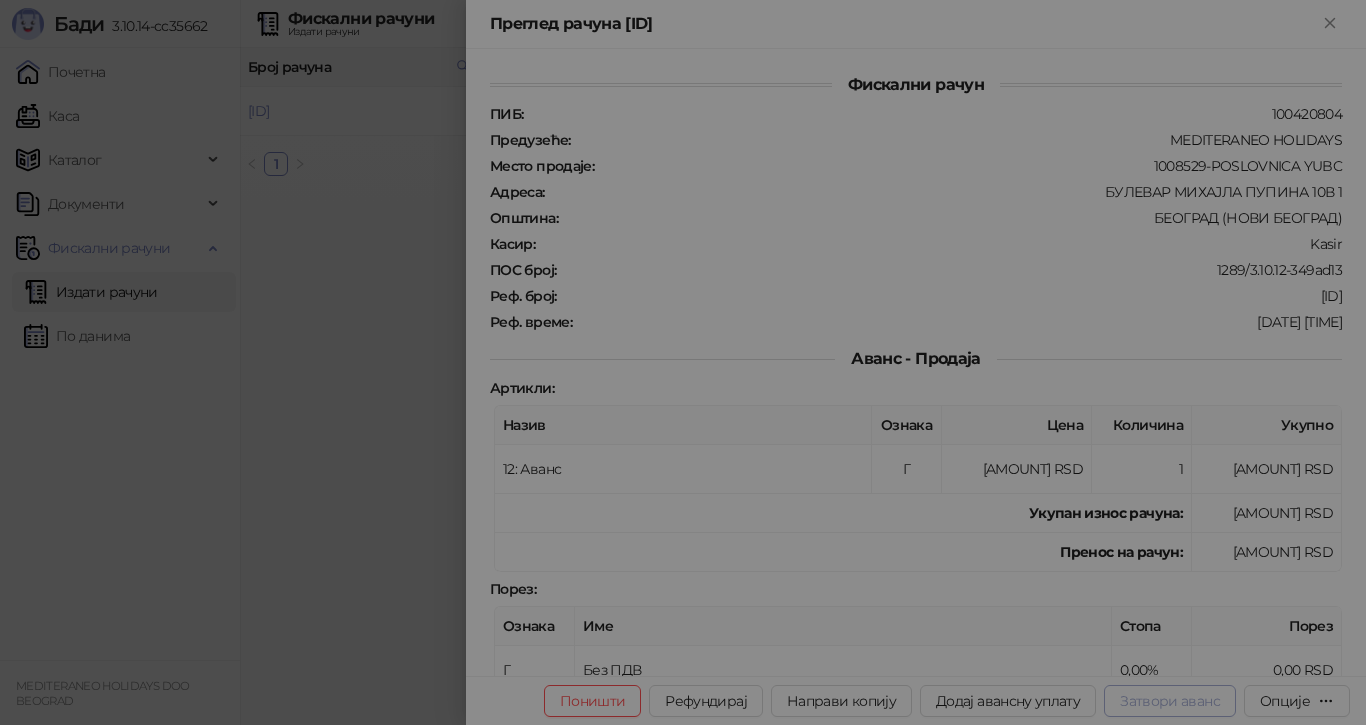type on "**********" 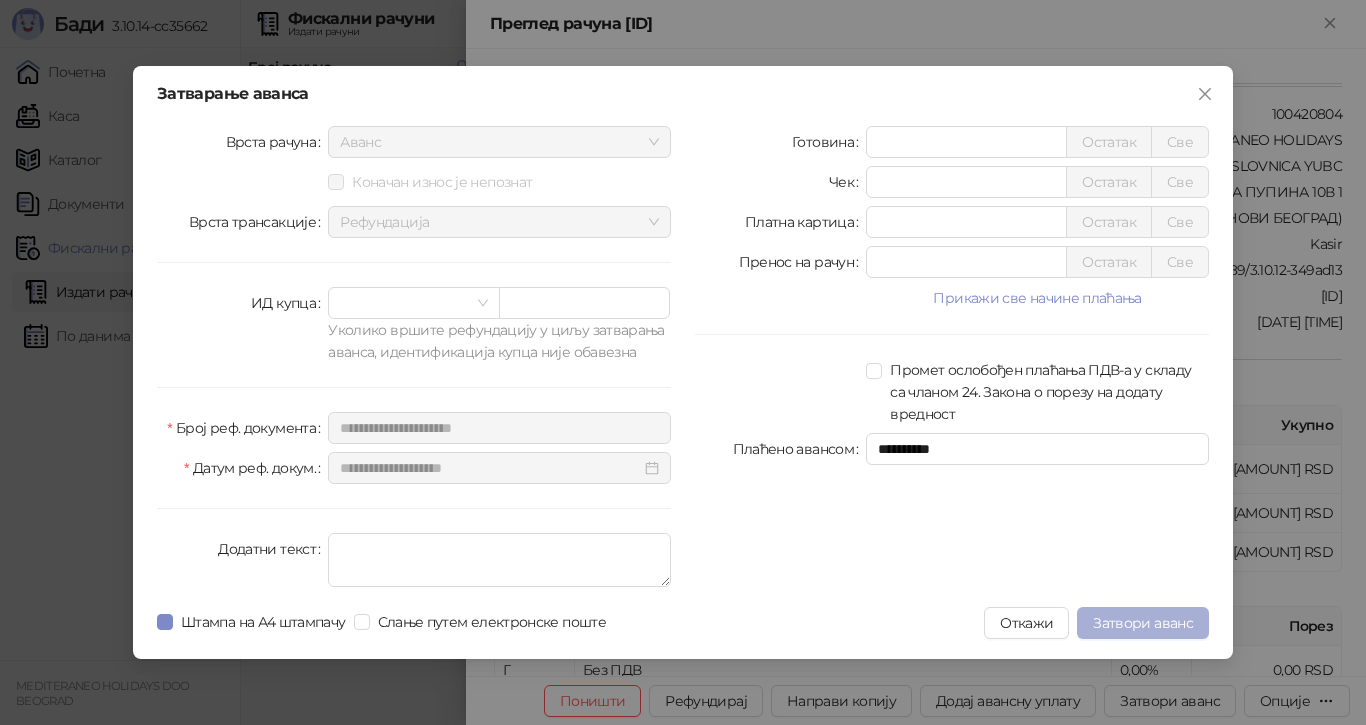 click on "Затвори аванс" at bounding box center [1143, 623] 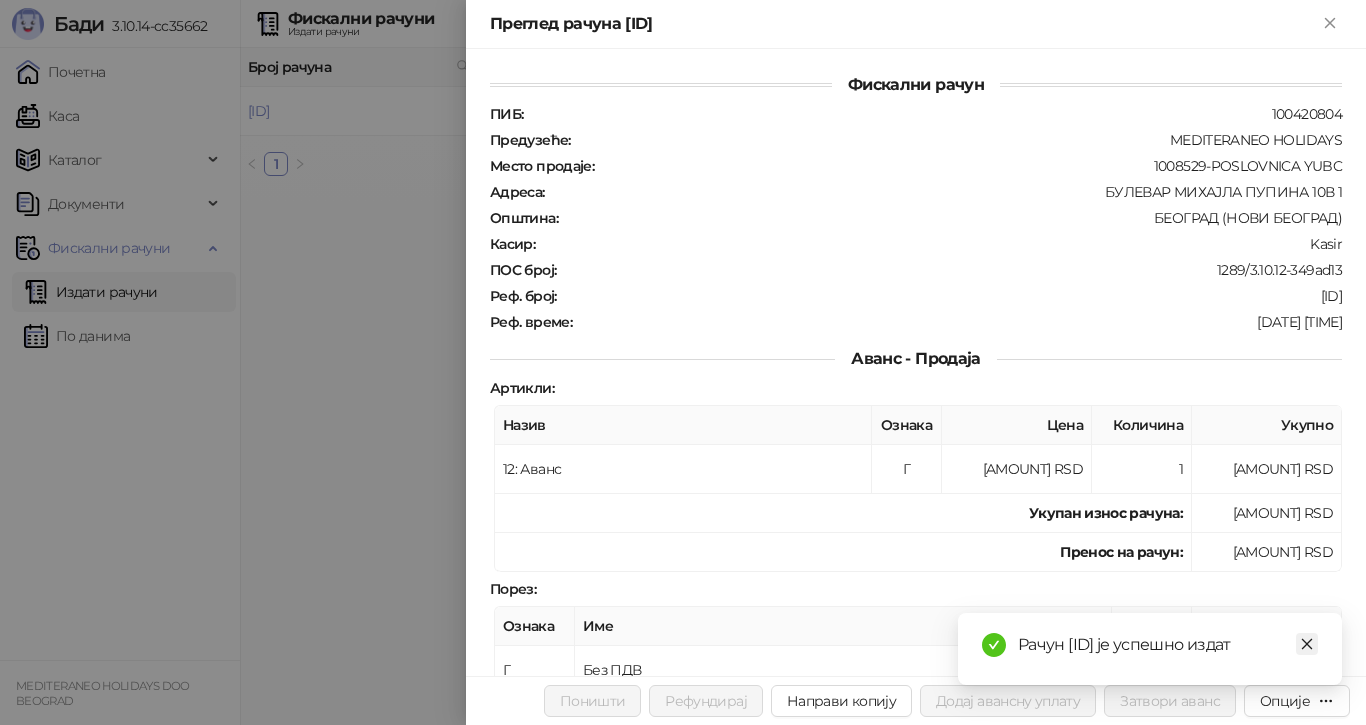 click 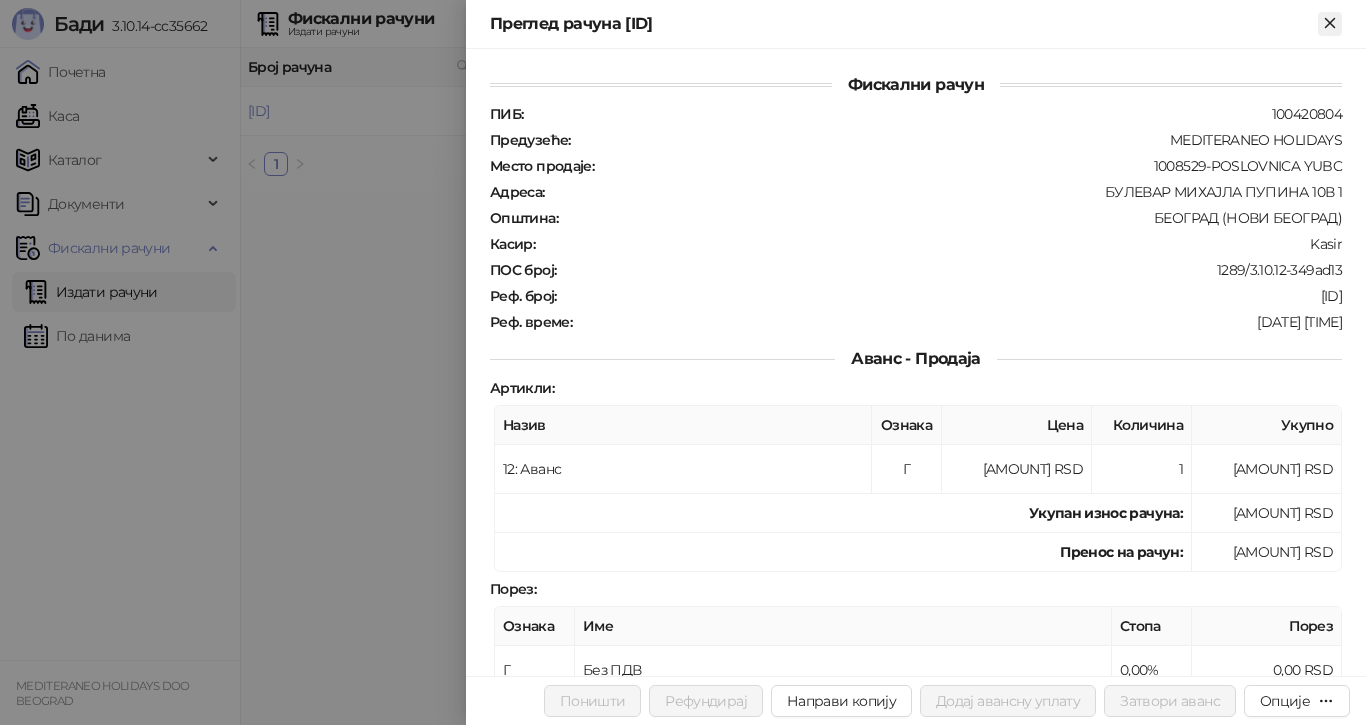 click 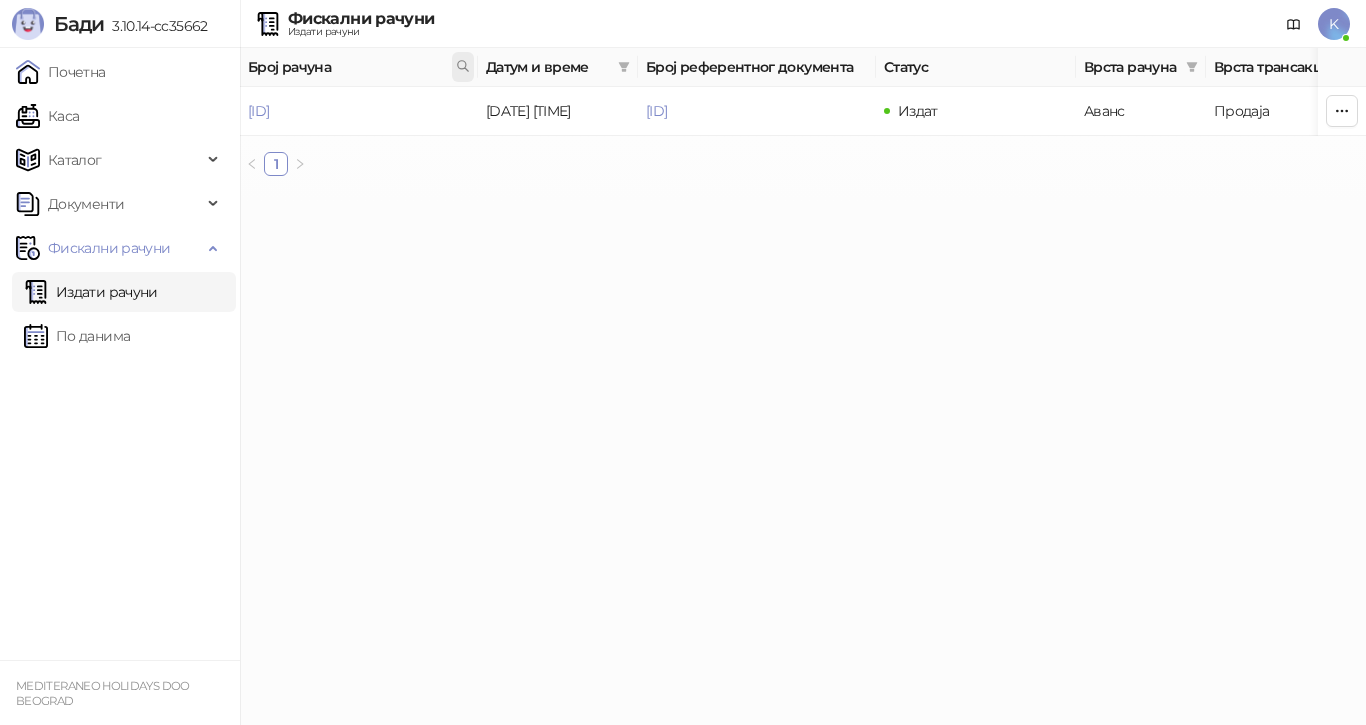 click 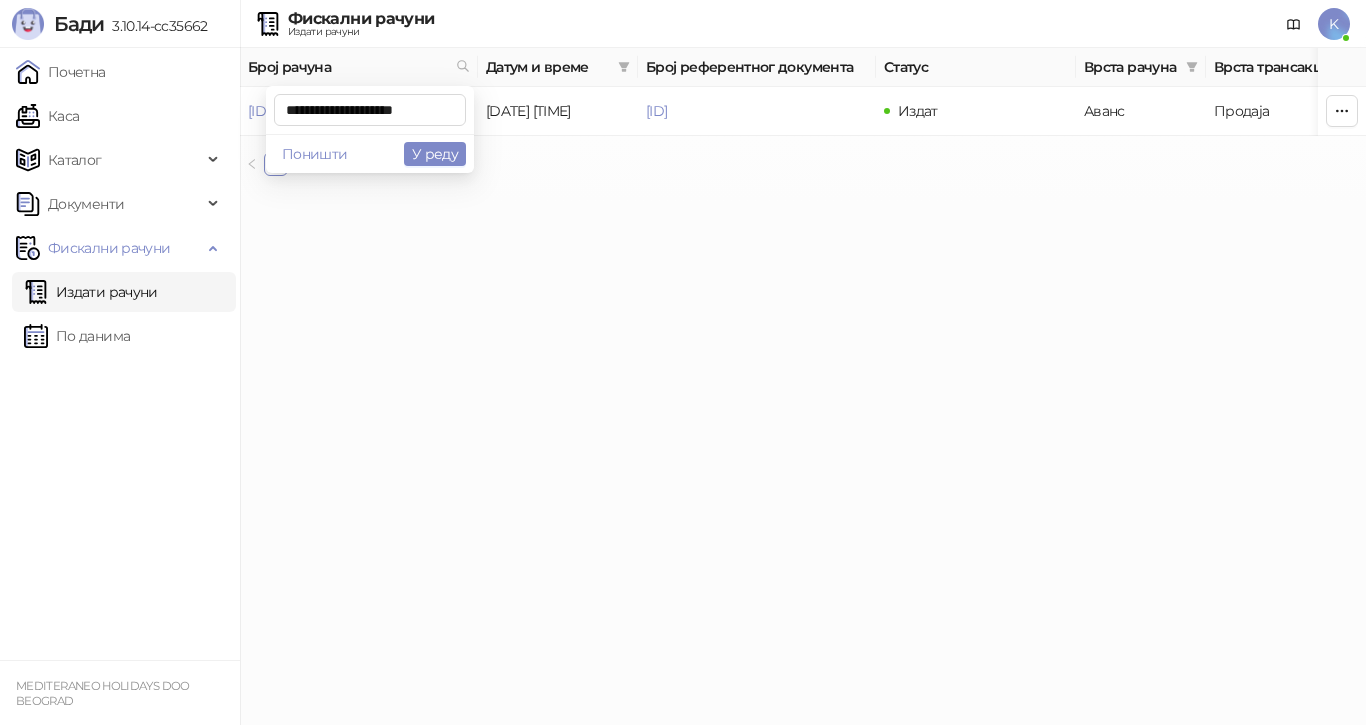 scroll, scrollTop: 0, scrollLeft: 0, axis: both 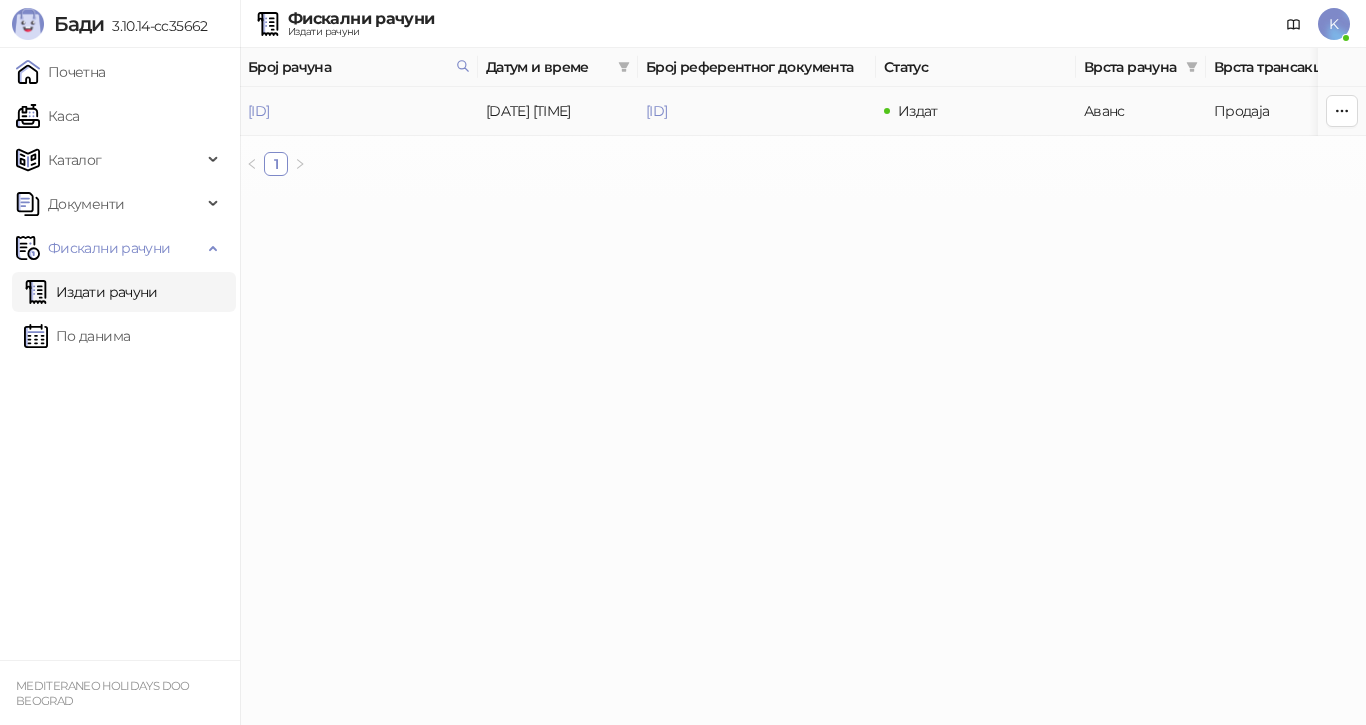 click on "7G5STW5T-7G5STW5T-918" at bounding box center [359, 111] 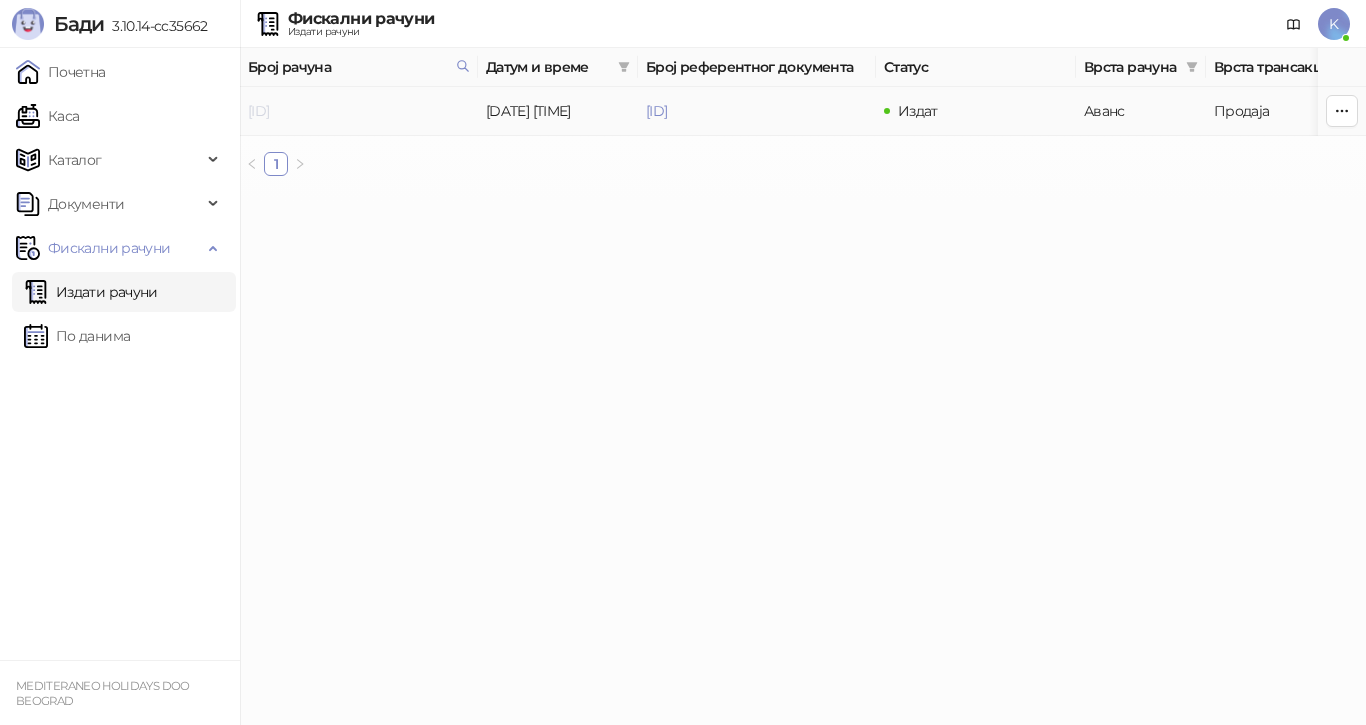 click on "7G5STW5T-7G5STW5T-918" at bounding box center (258, 111) 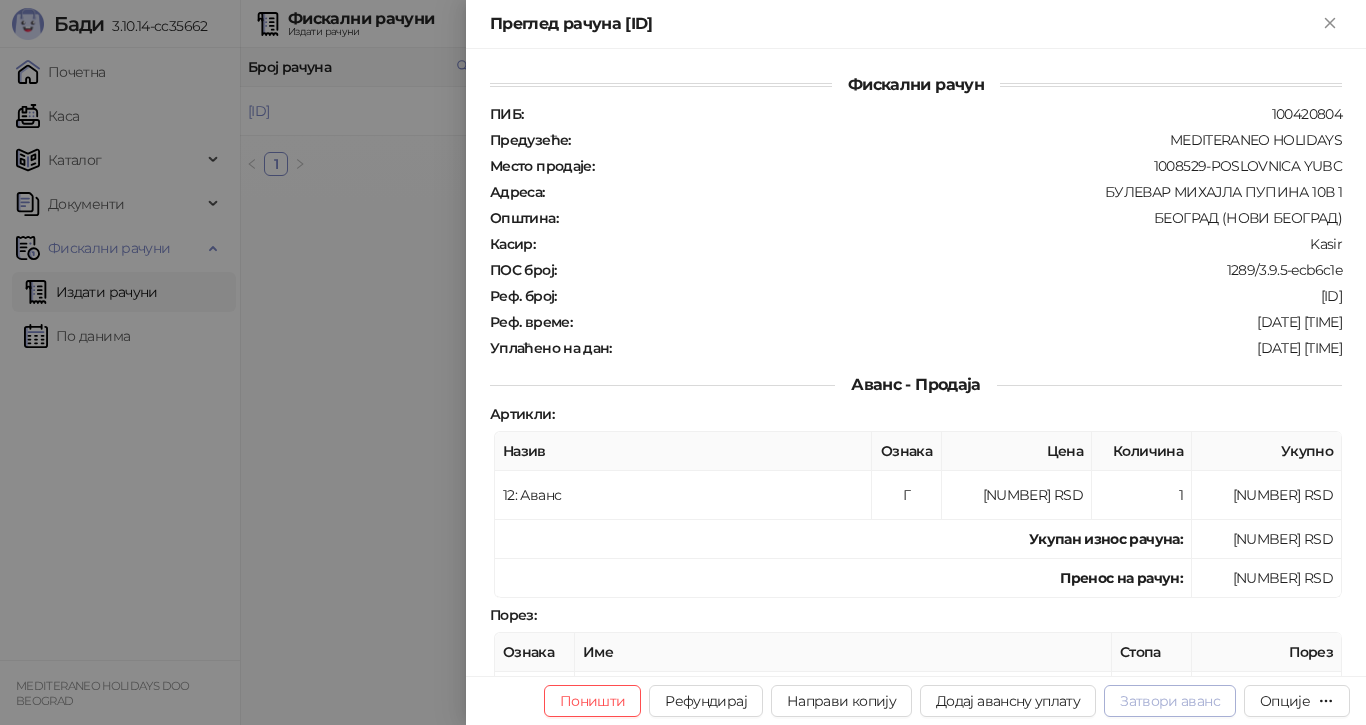 click on "Затвори аванс" at bounding box center (1170, 701) 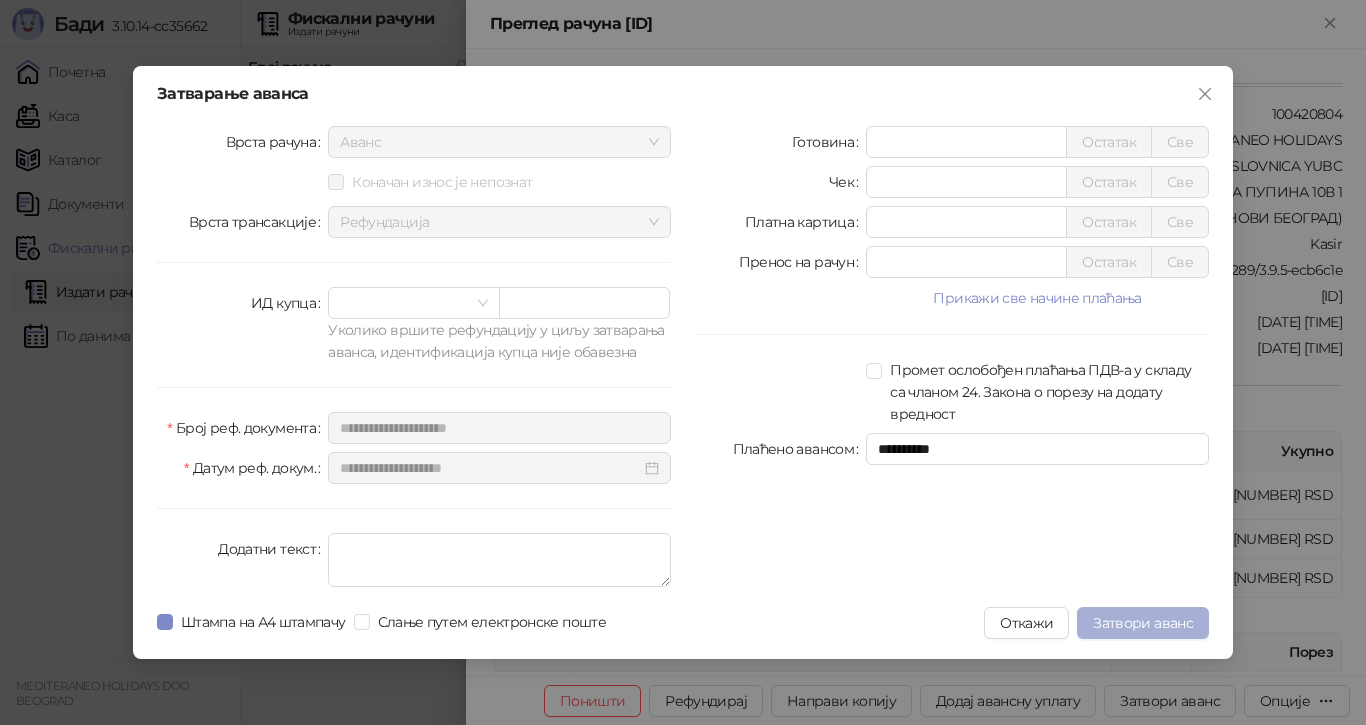 click on "Затвори аванс" at bounding box center [1143, 623] 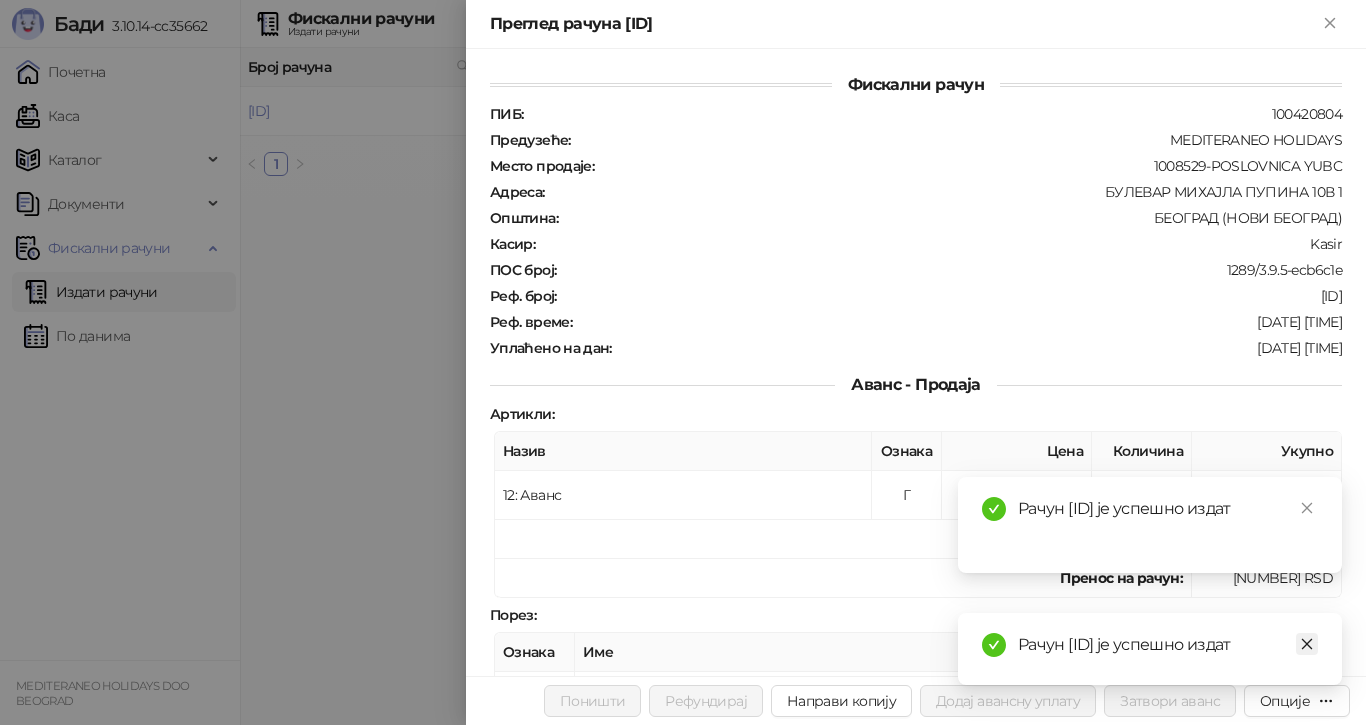 click 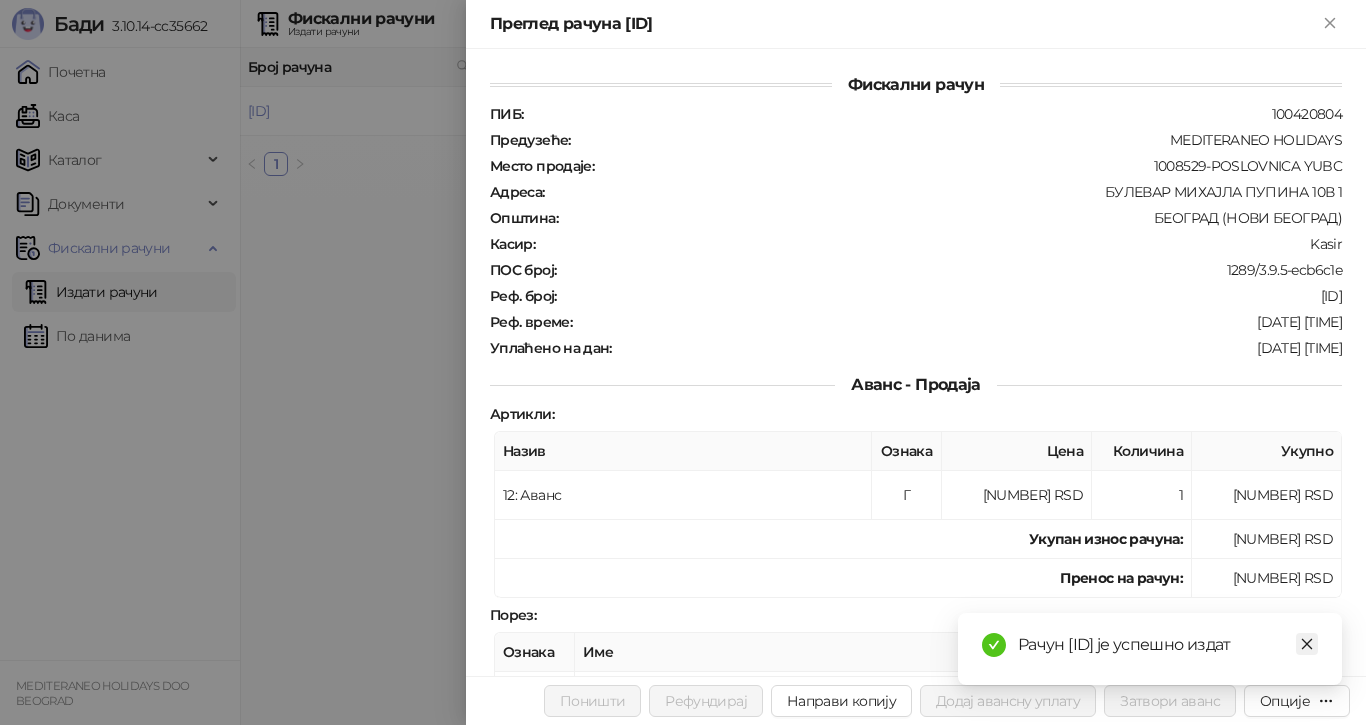 click 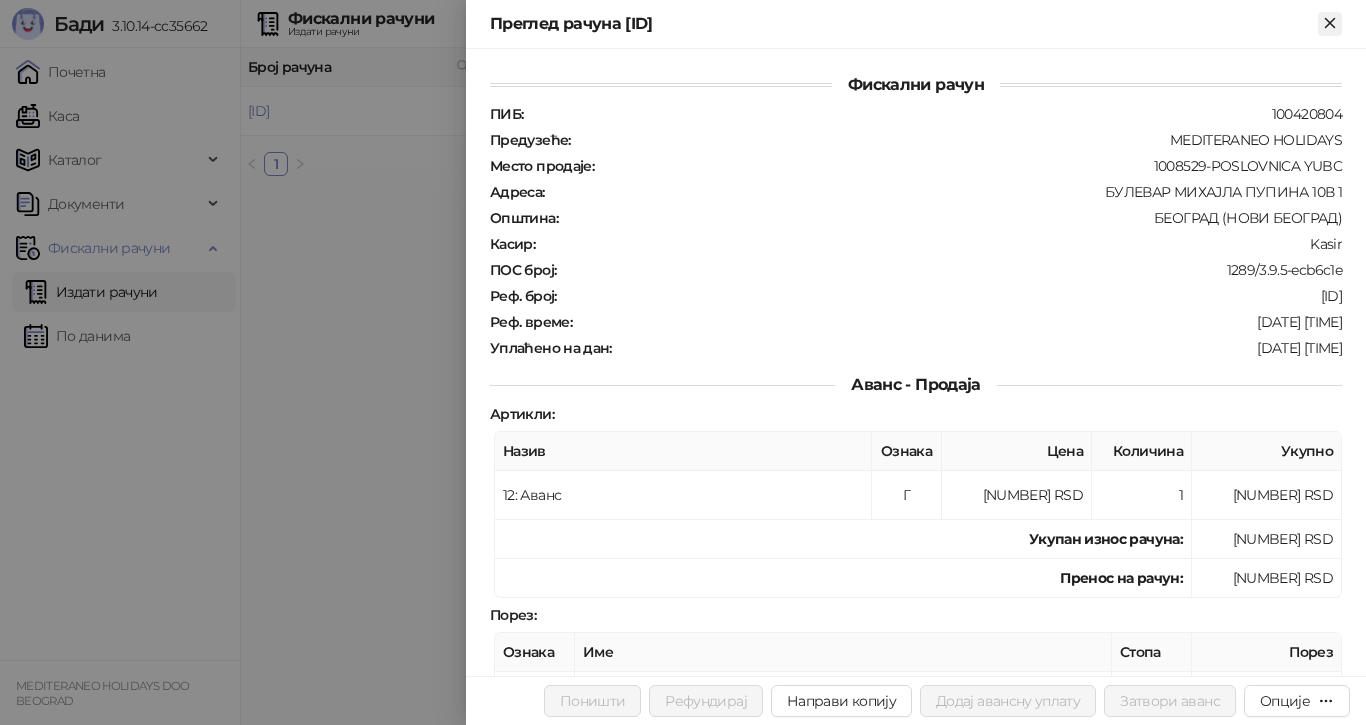 click 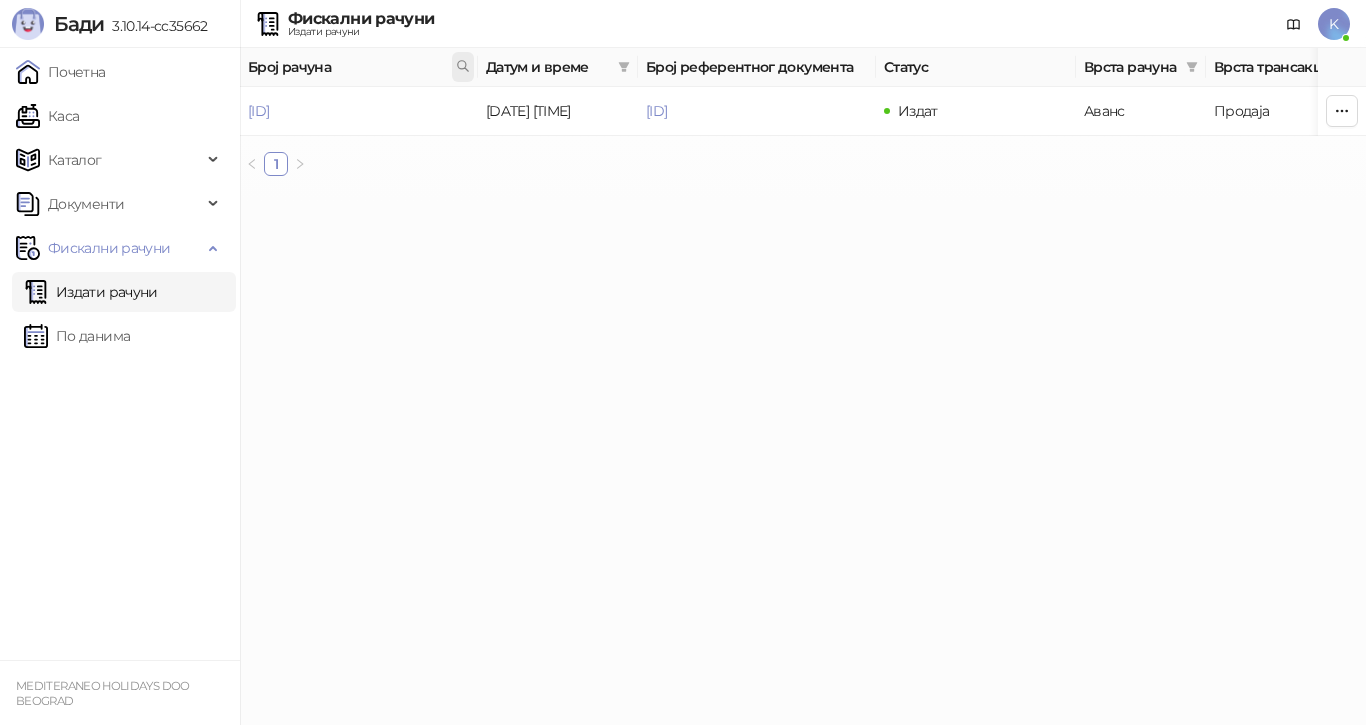 click 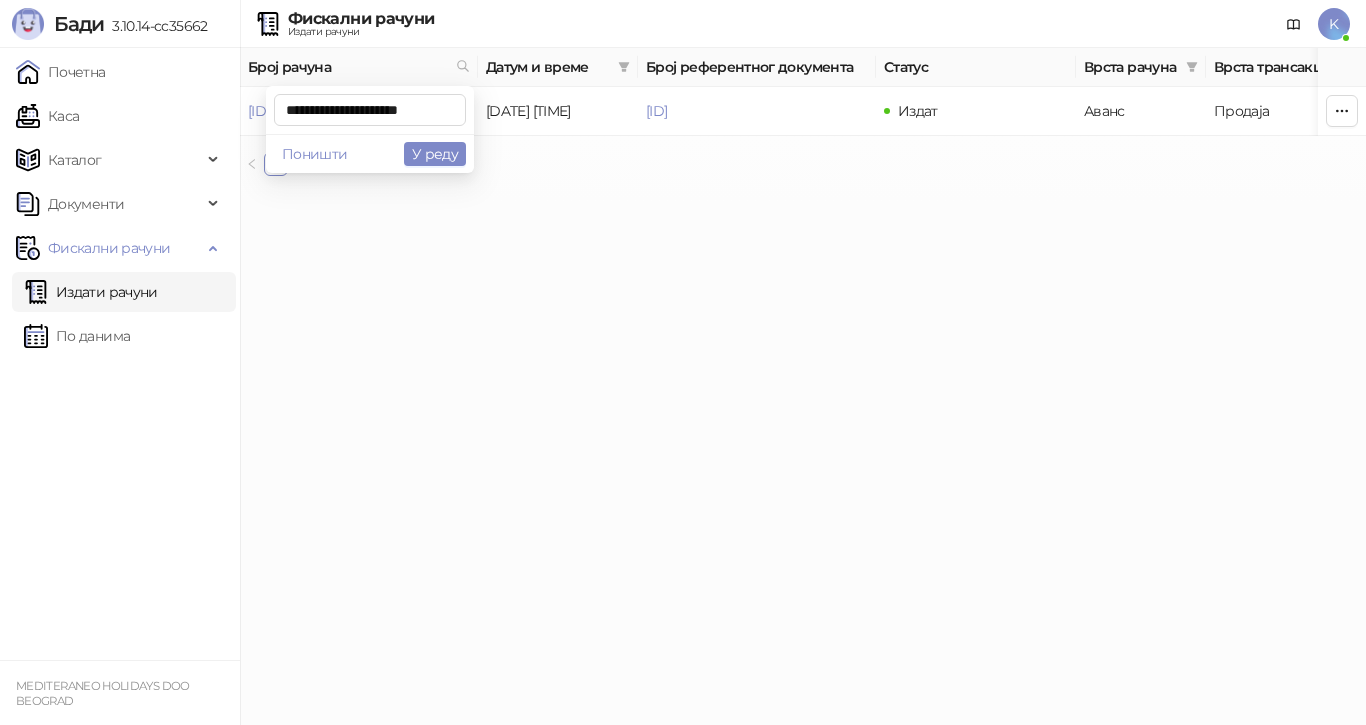 scroll, scrollTop: 0, scrollLeft: 7, axis: horizontal 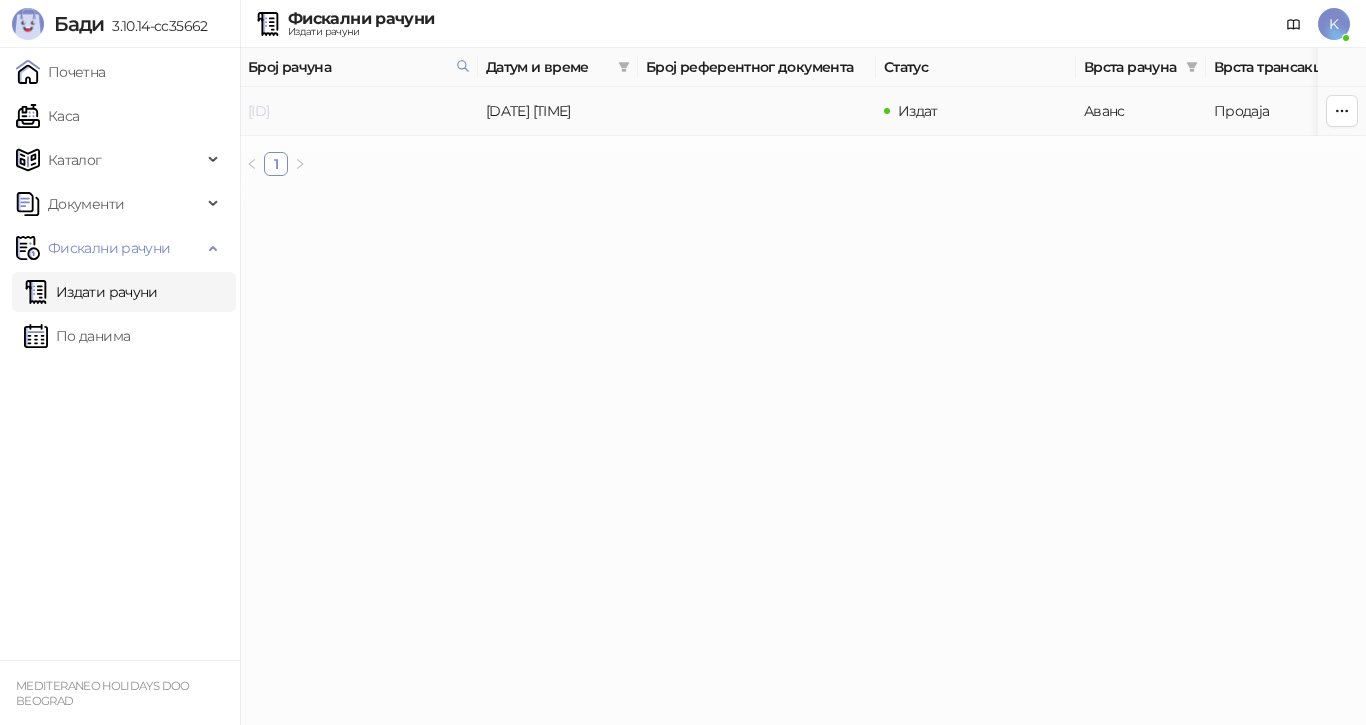 click on "7G5STW5T-7G5STW5T-2355" at bounding box center [258, 111] 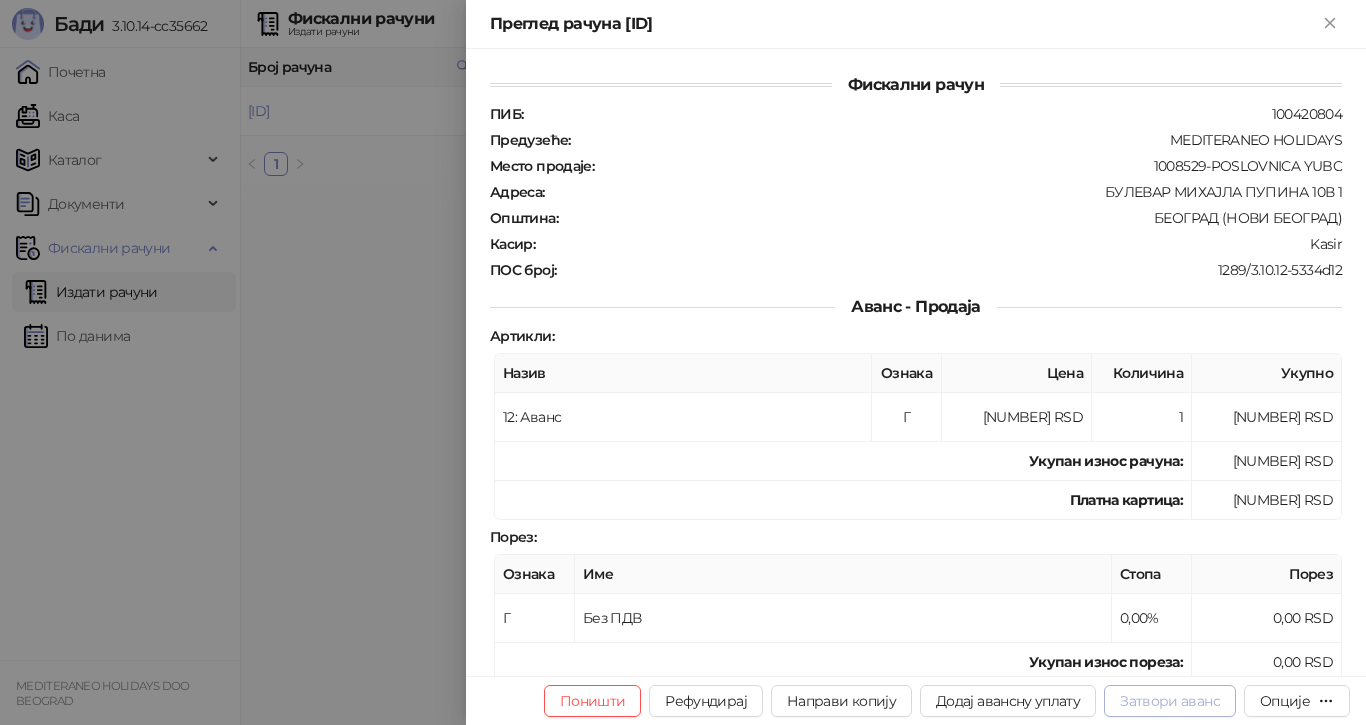 click on "Затвори аванс" at bounding box center [1170, 701] 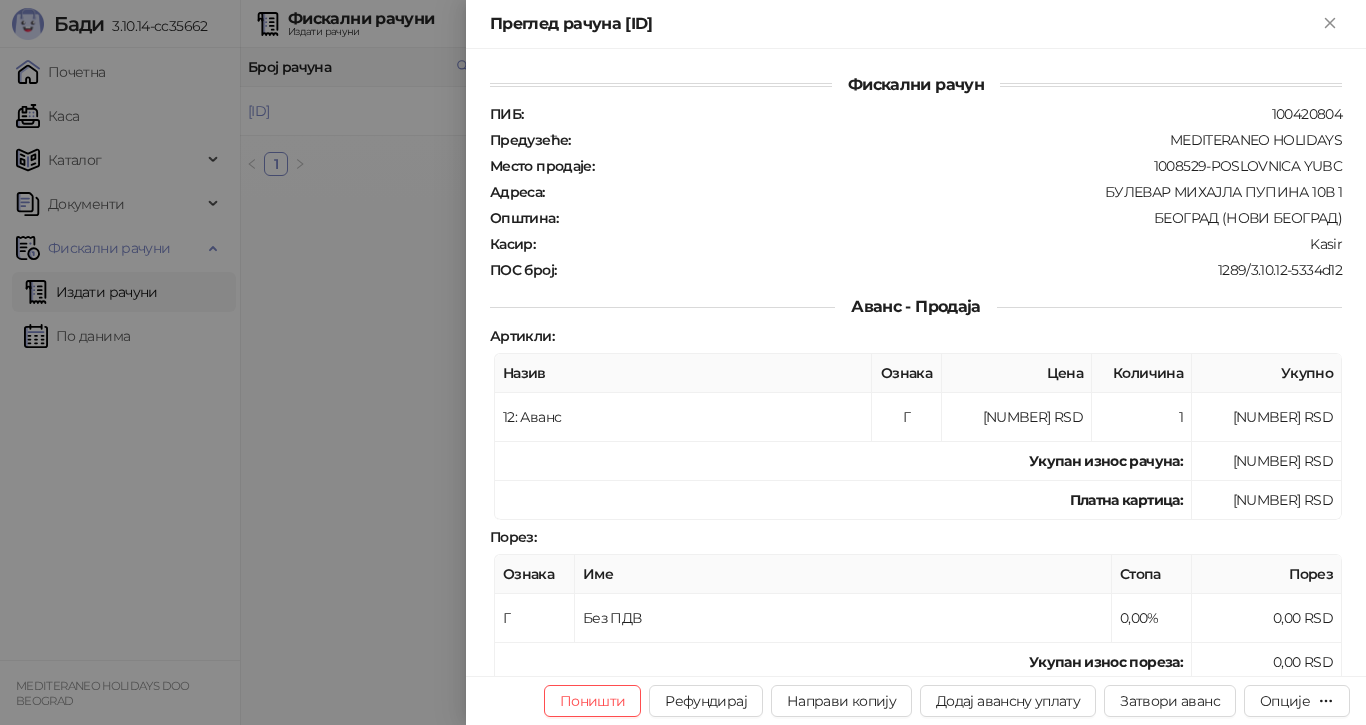type on "**********" 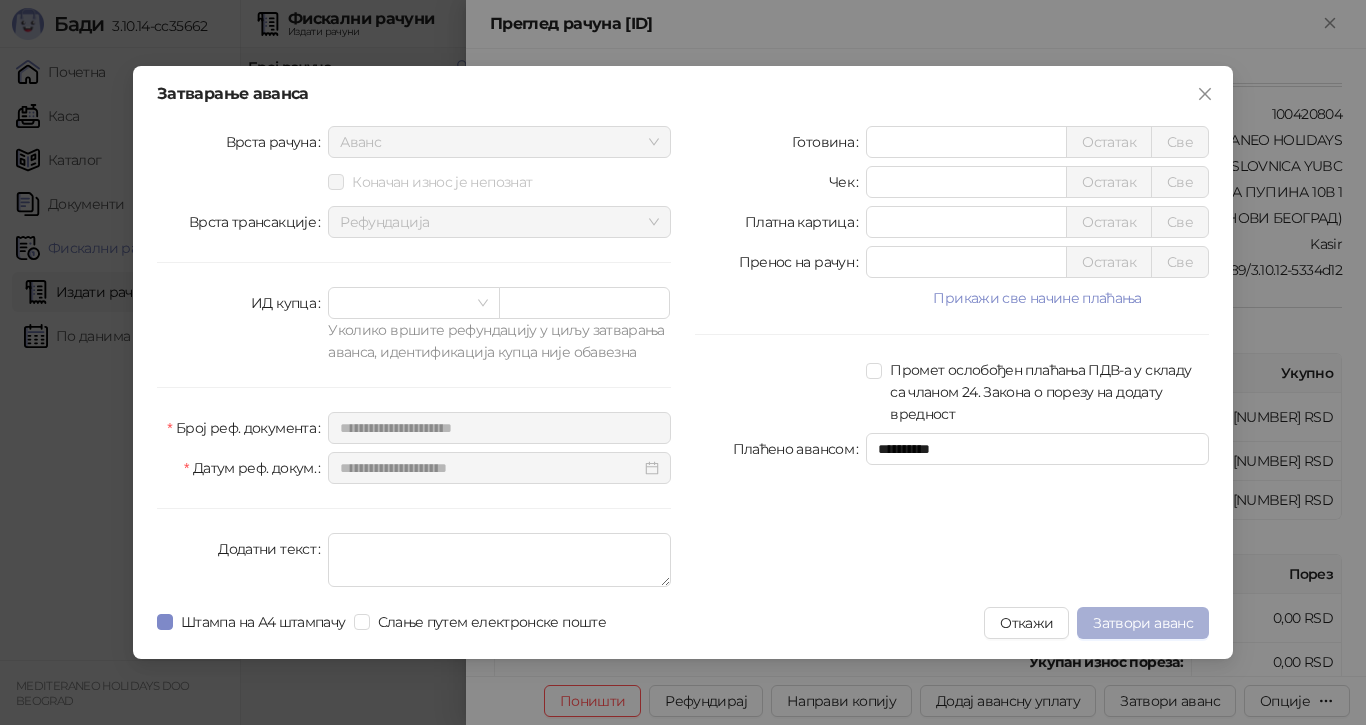 click on "Затвори аванс" at bounding box center [1143, 623] 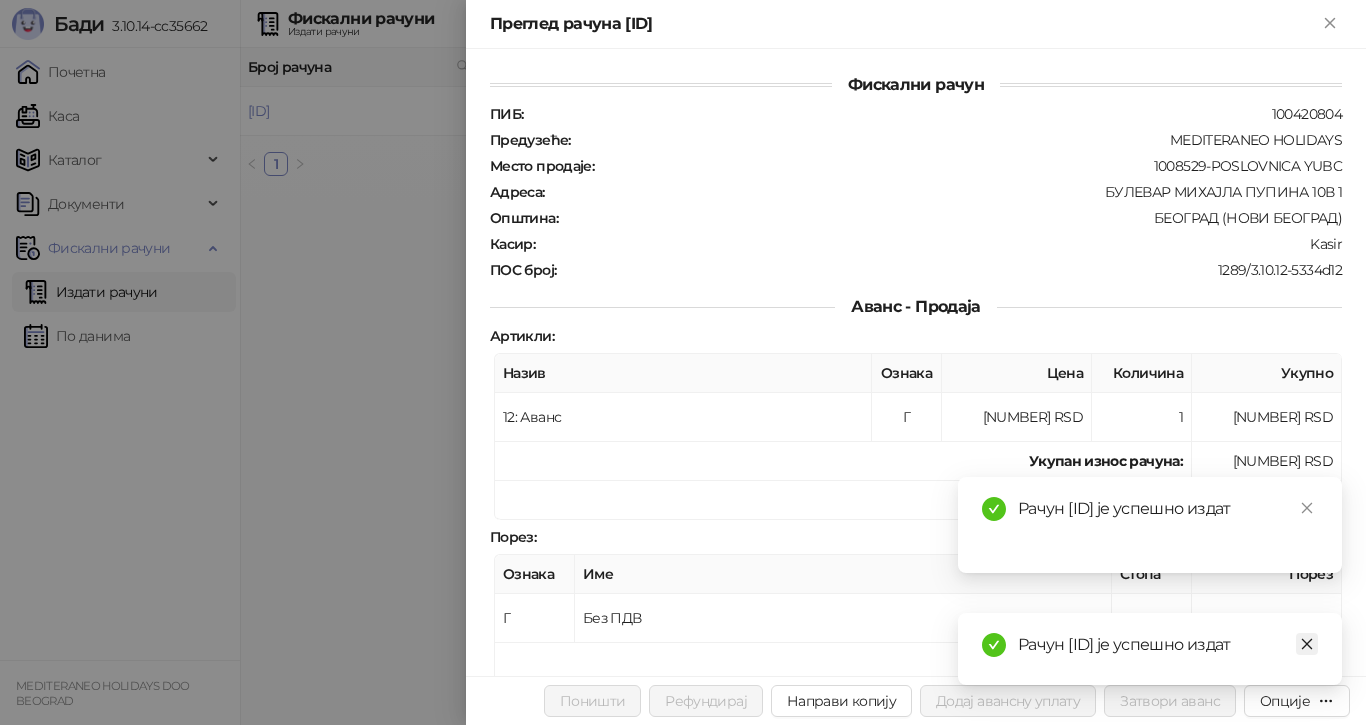 click 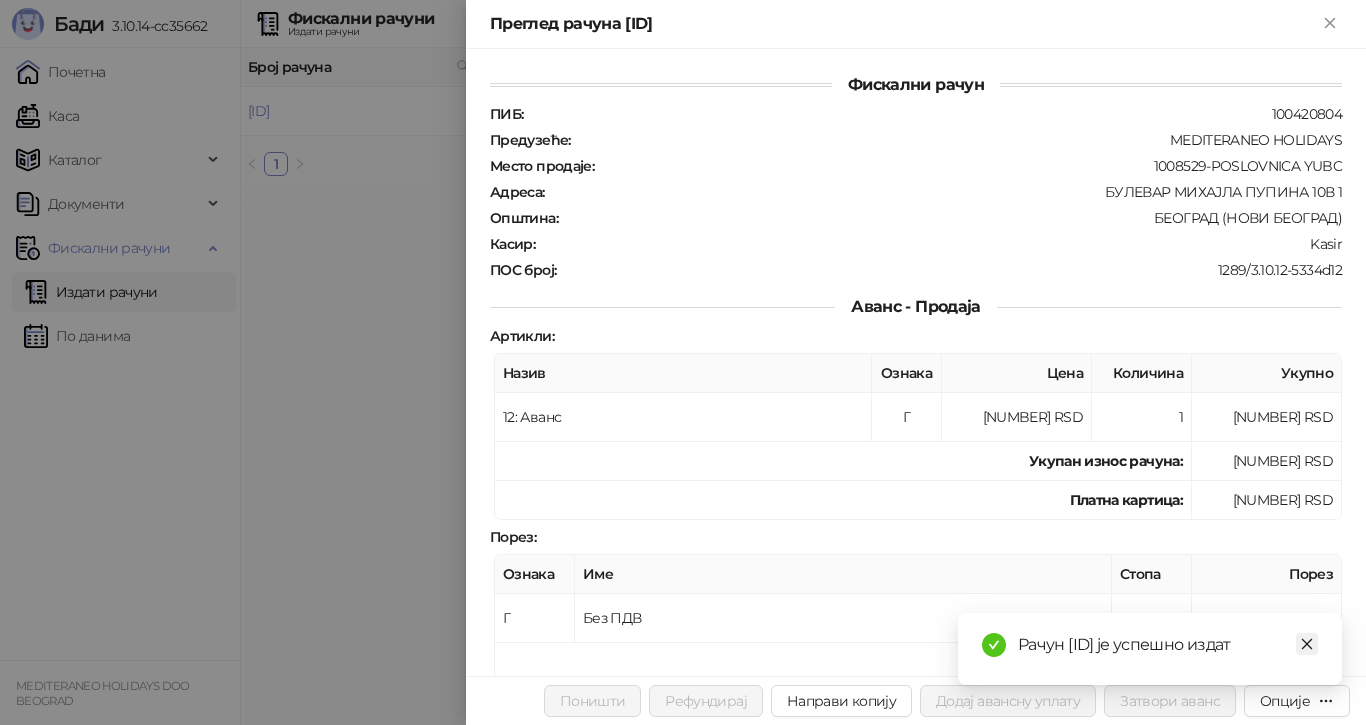 click 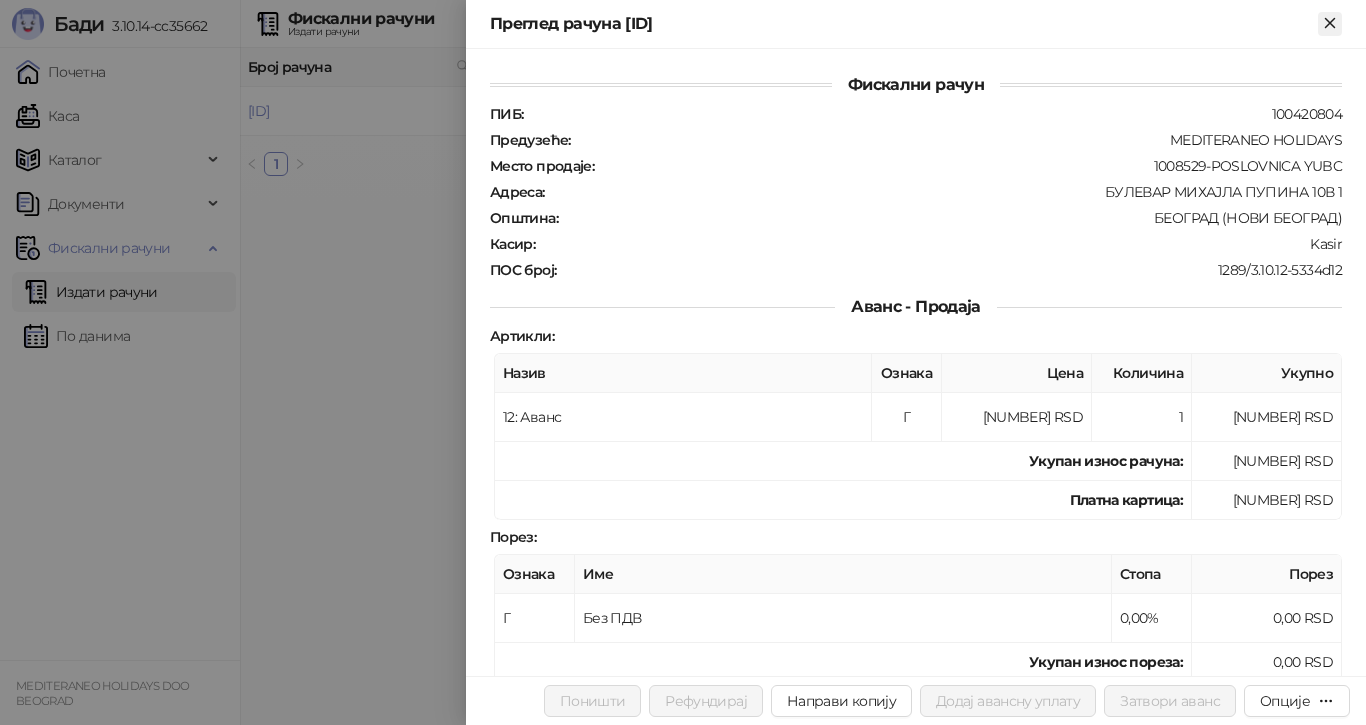 click 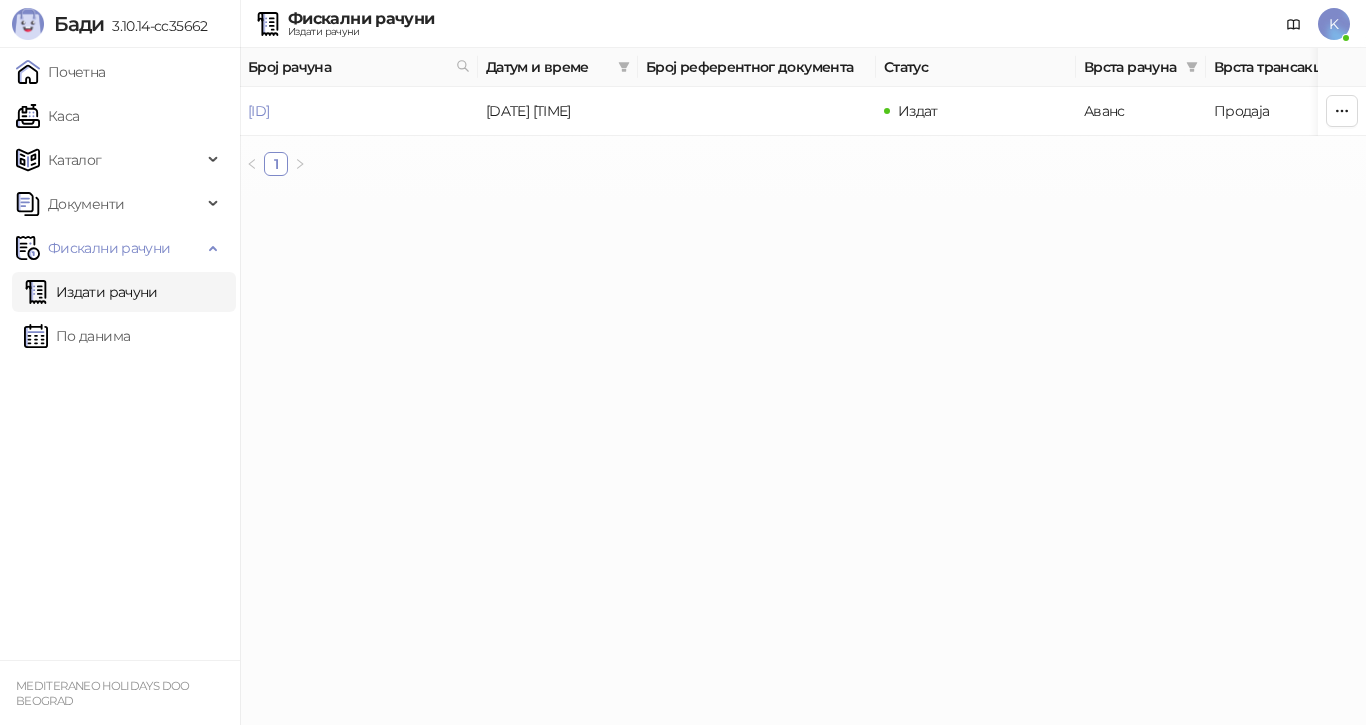 drag, startPoint x: 466, startPoint y: 60, endPoint x: 476, endPoint y: 68, distance: 12.806249 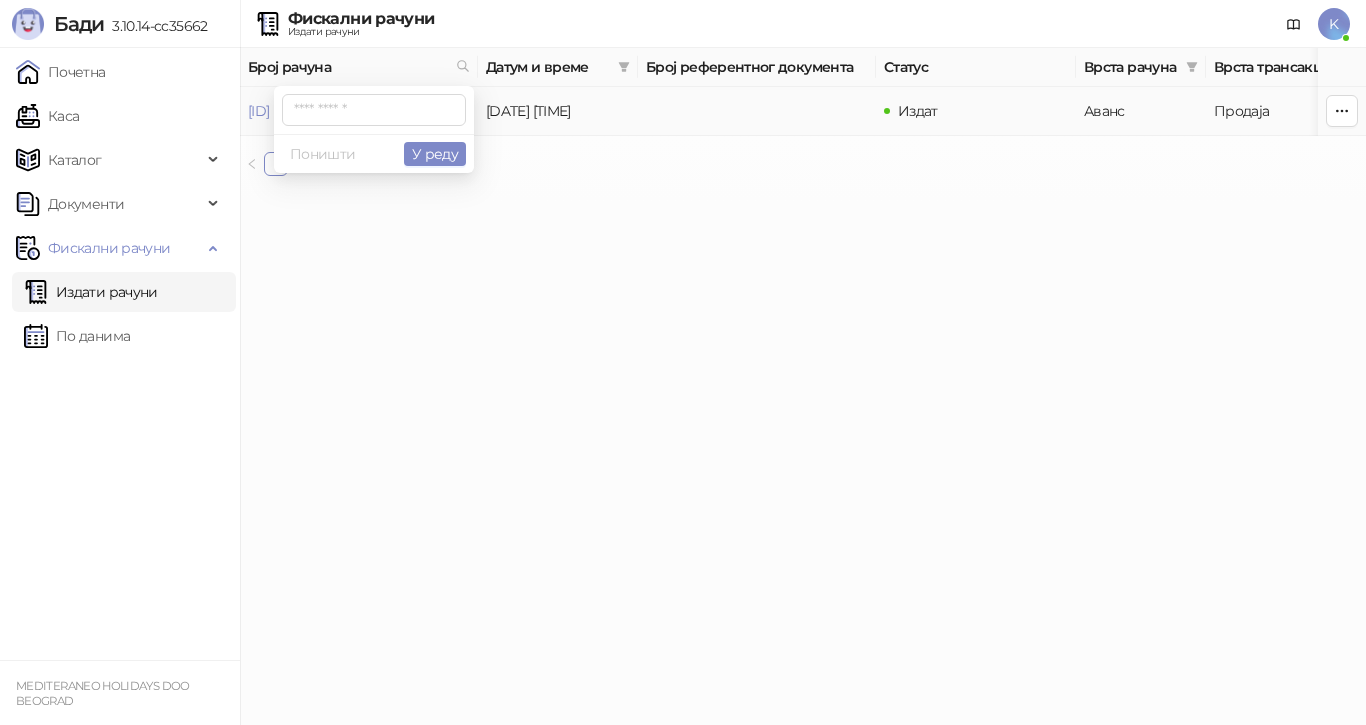 type on "*" 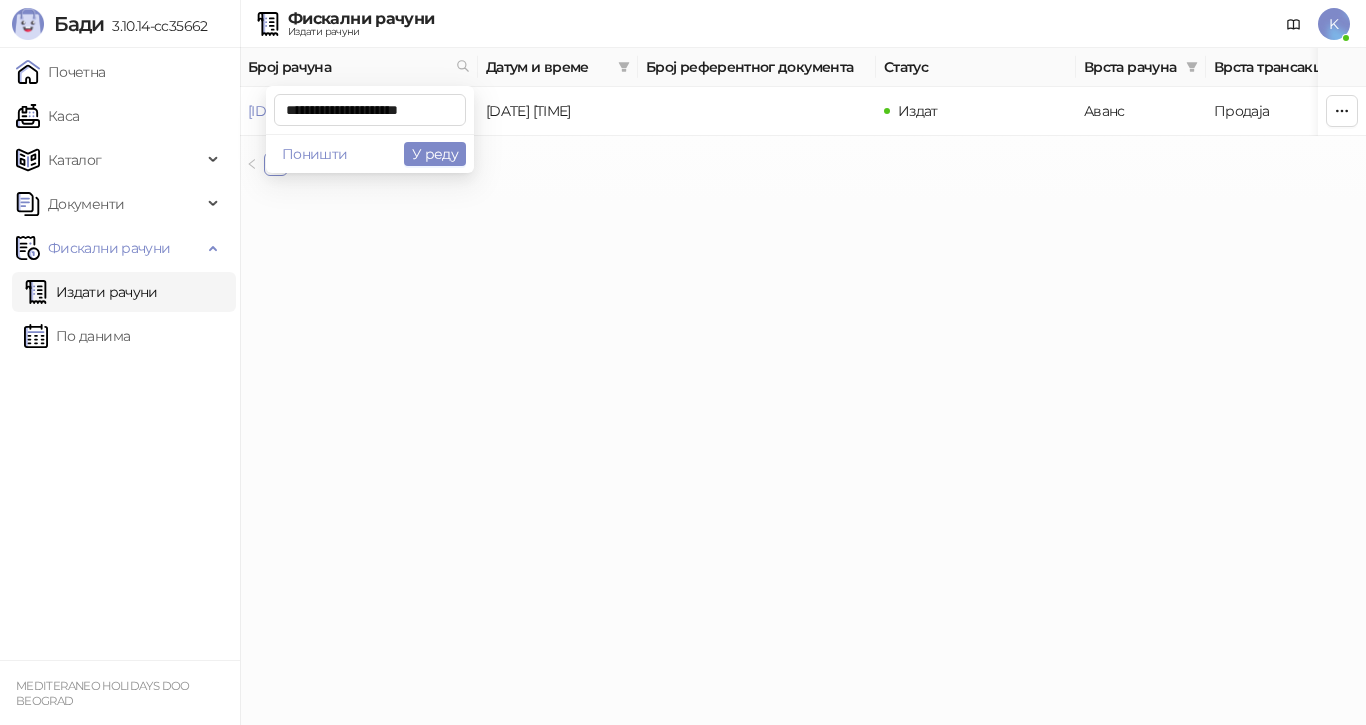scroll, scrollTop: 0, scrollLeft: 9, axis: horizontal 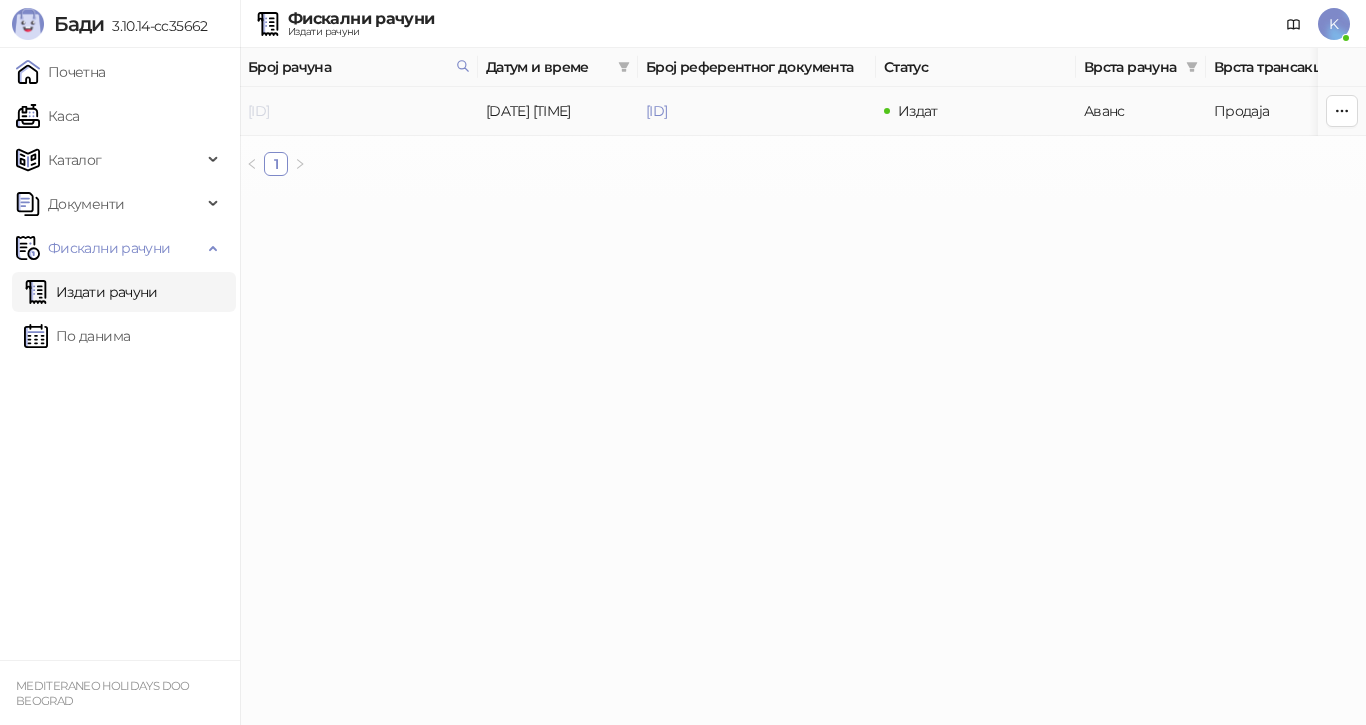 click on "7G5STW5T-7G5STW5T-3296" at bounding box center (258, 111) 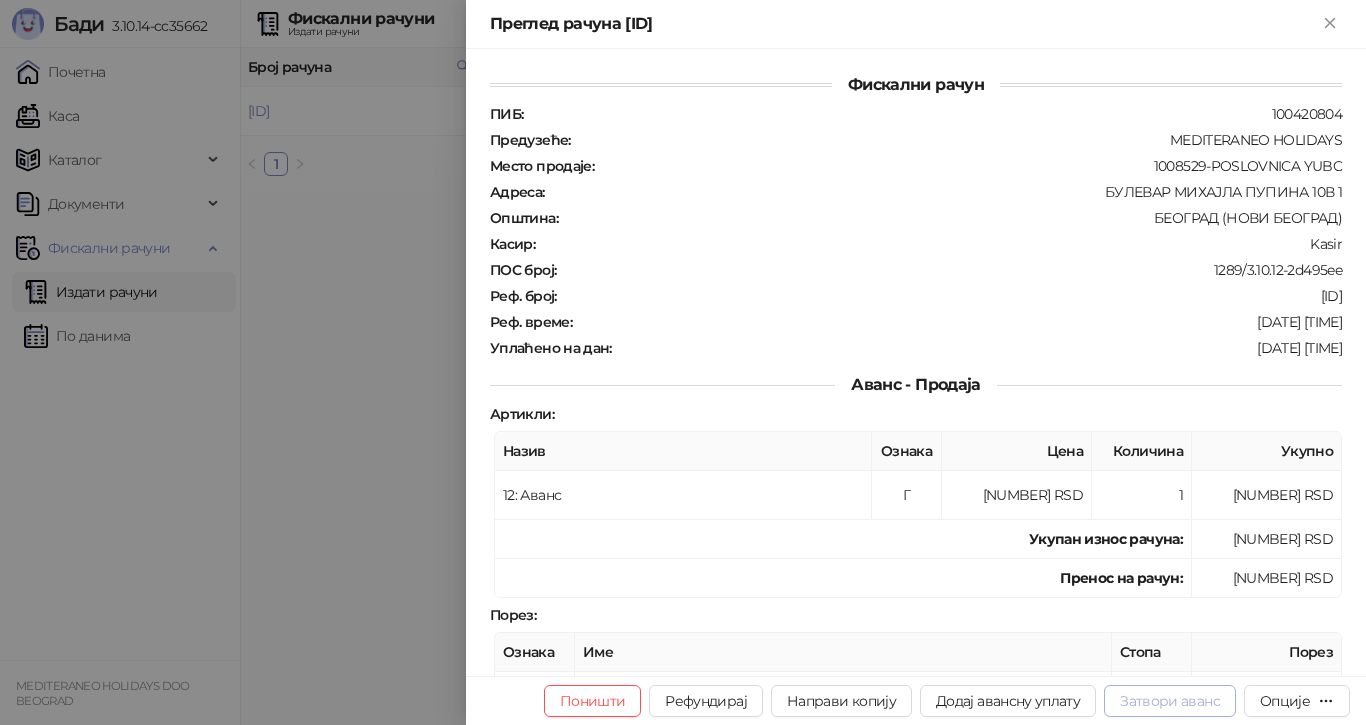 click on "Затвори аванс" at bounding box center [1170, 701] 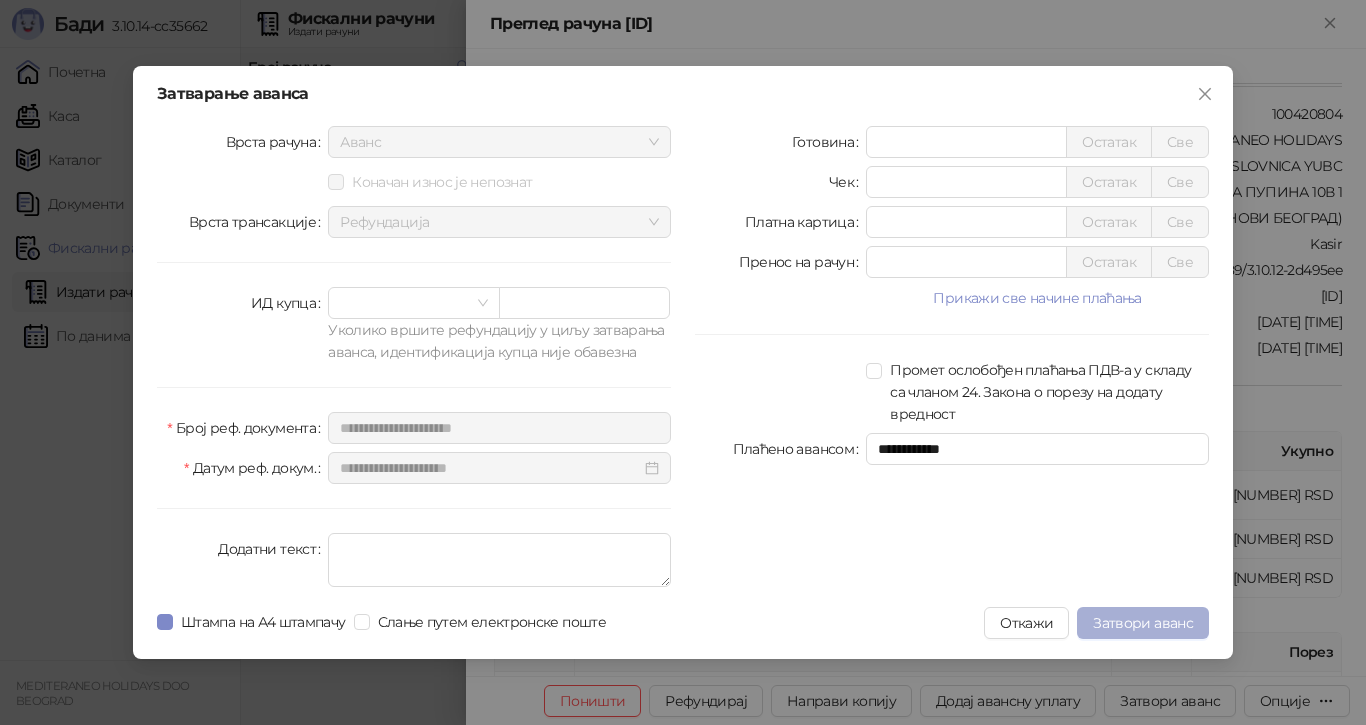 click on "Затвори аванс" at bounding box center (1143, 623) 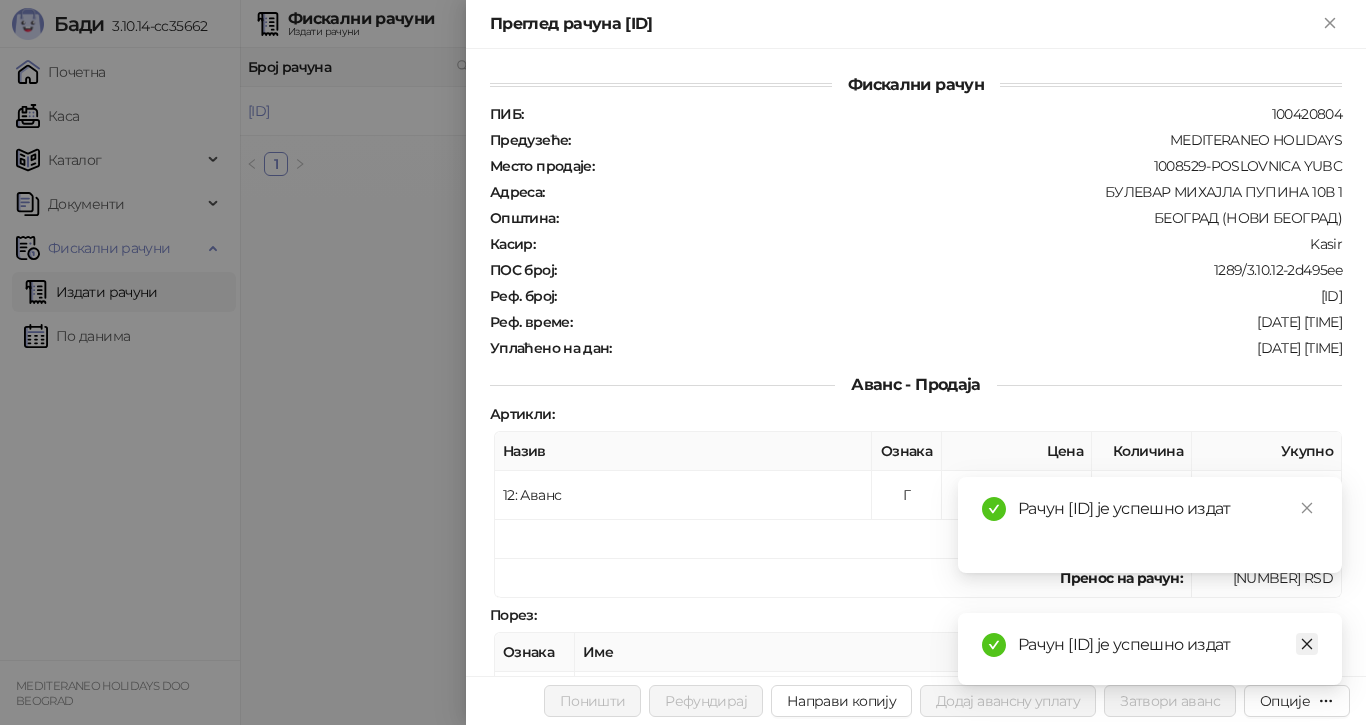 click 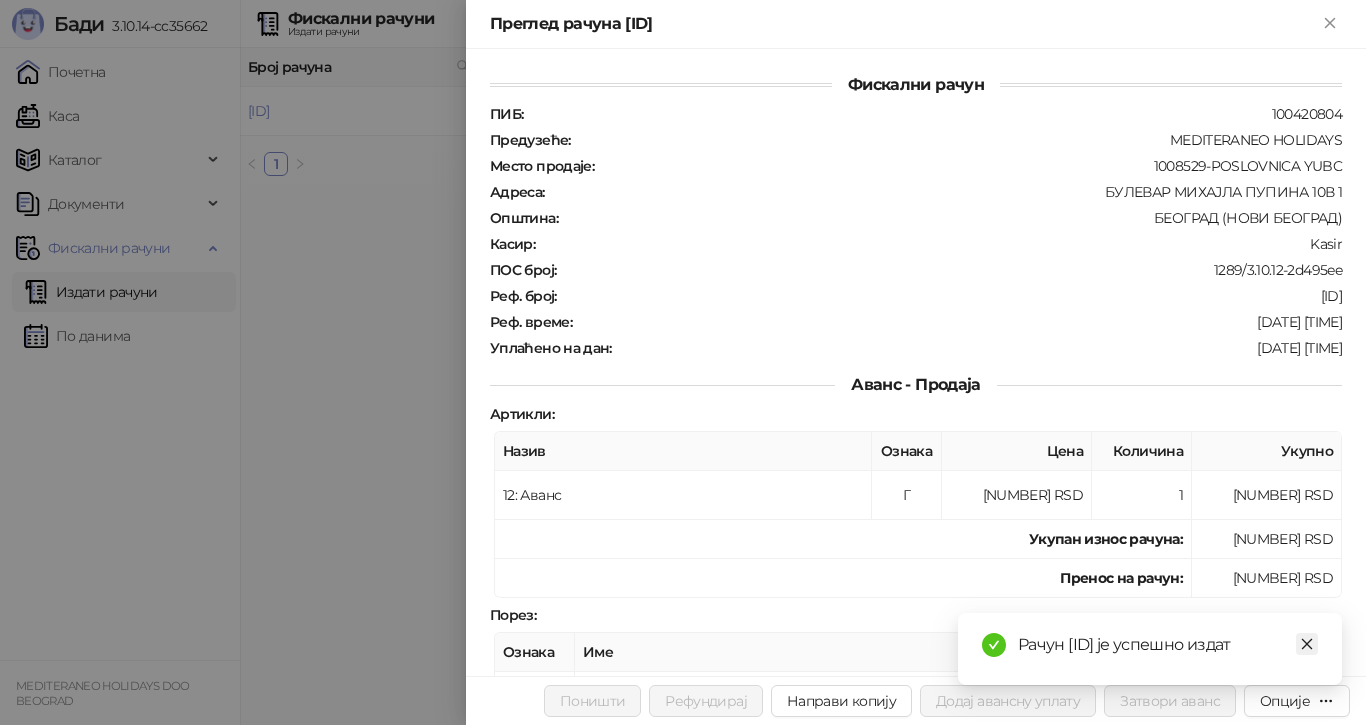 click 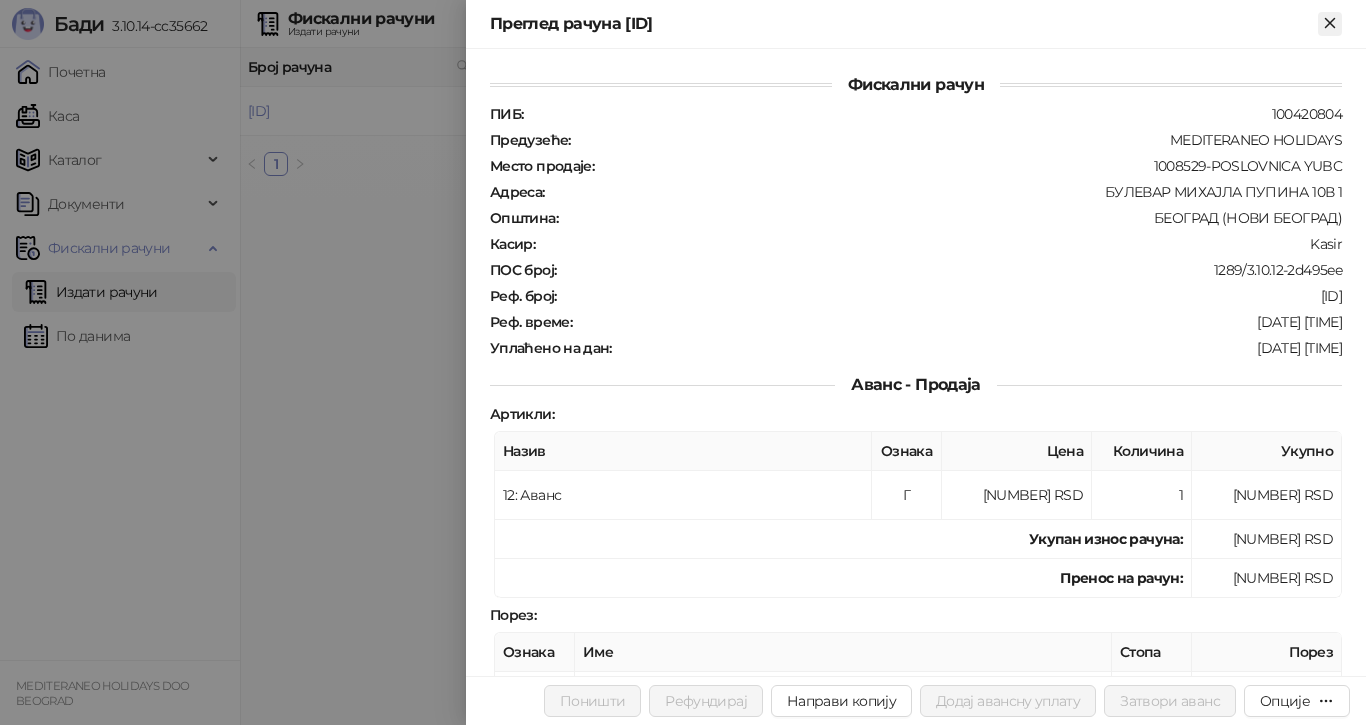 click 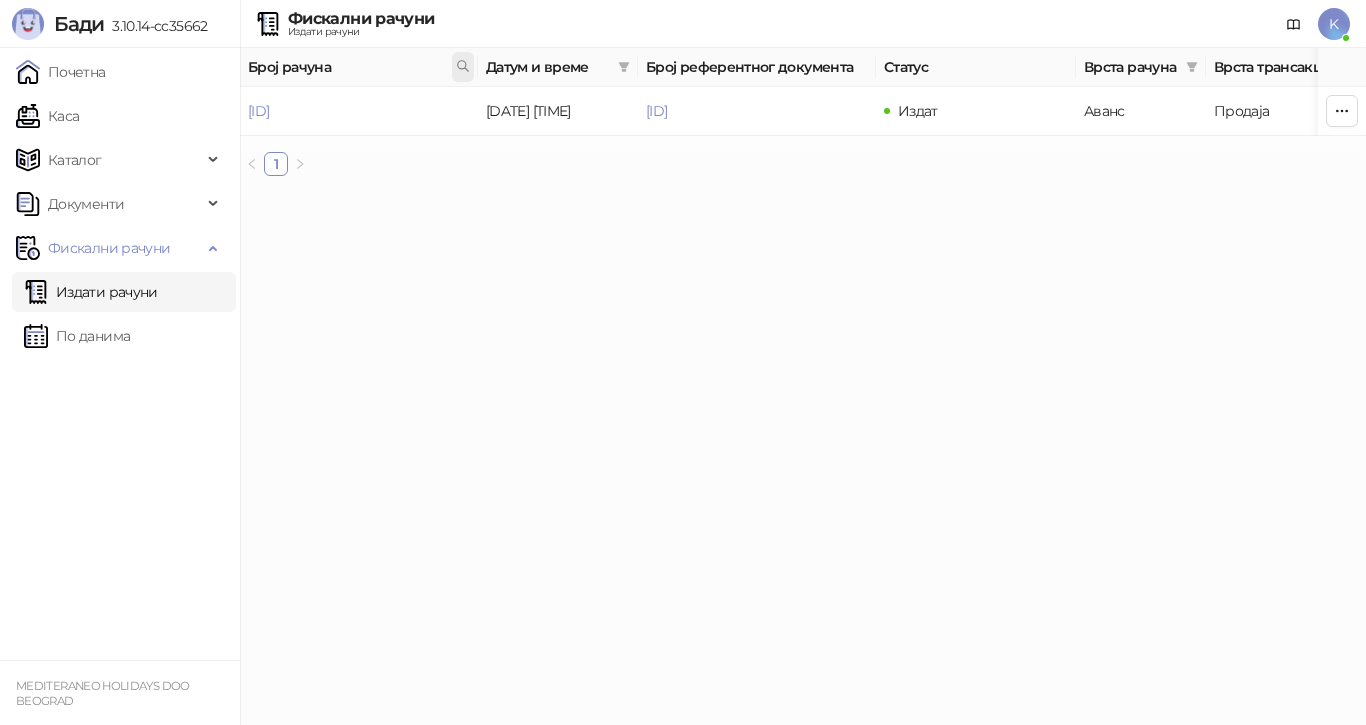 click 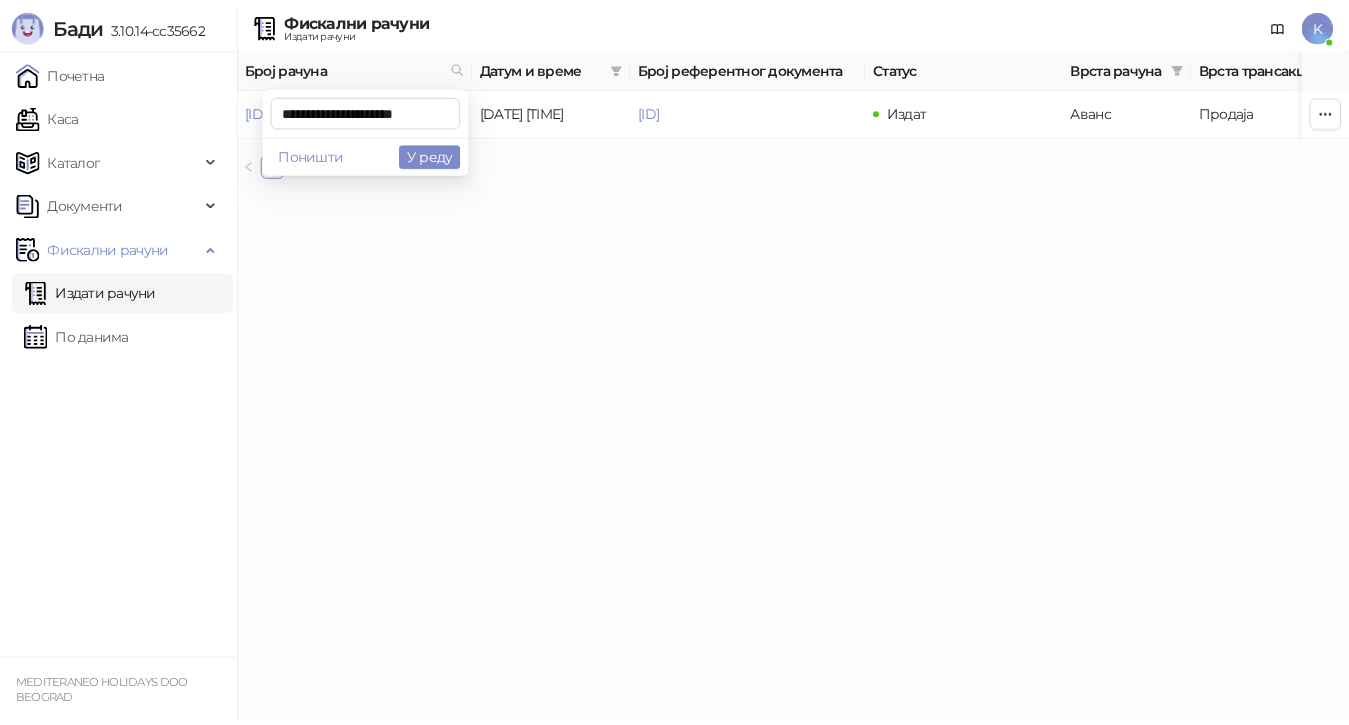 scroll, scrollTop: 0, scrollLeft: 8, axis: horizontal 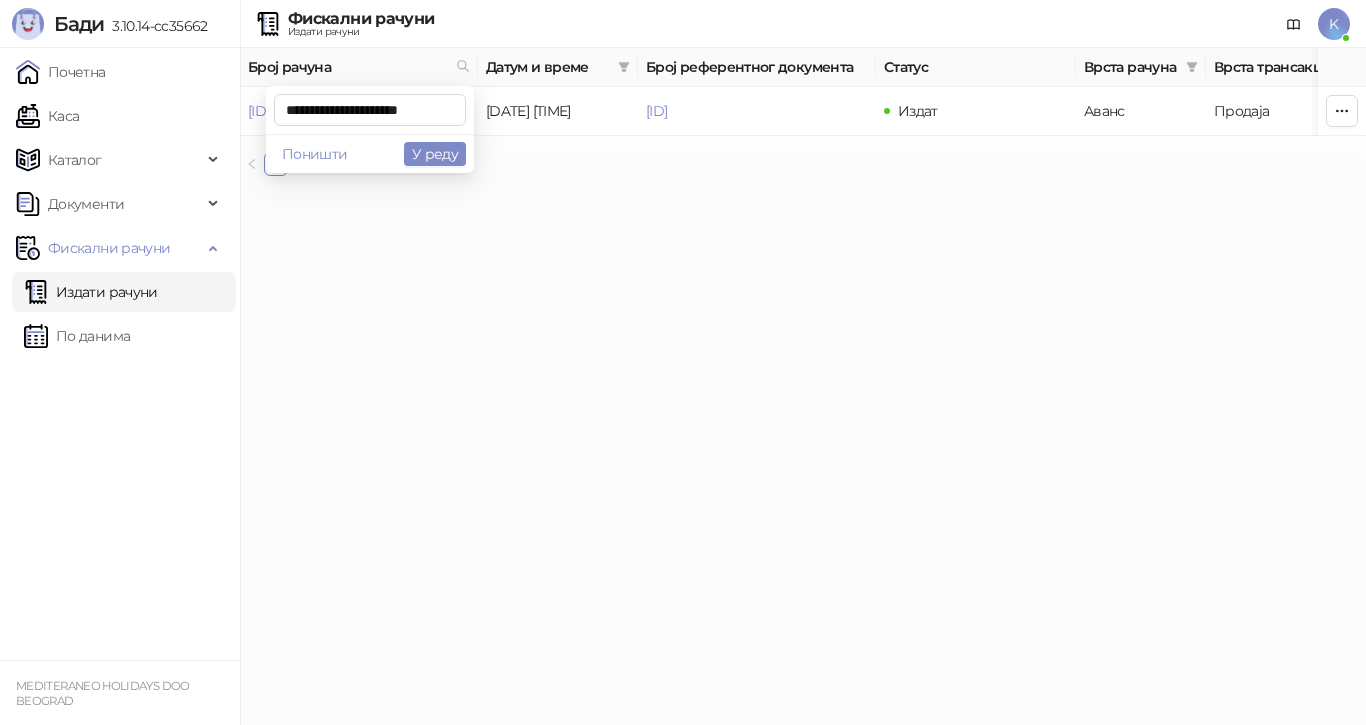 type on "**********" 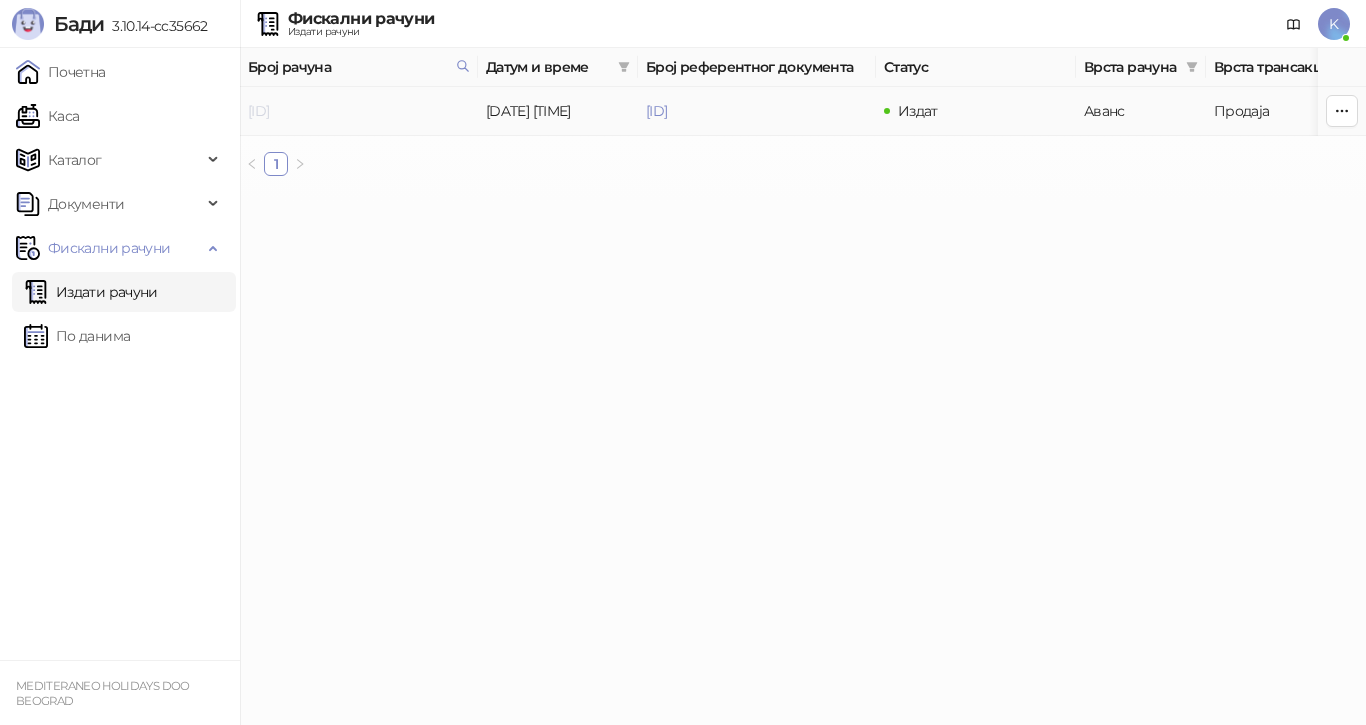 click on "7G5STW5T-7G5STW5T-3297" at bounding box center [258, 111] 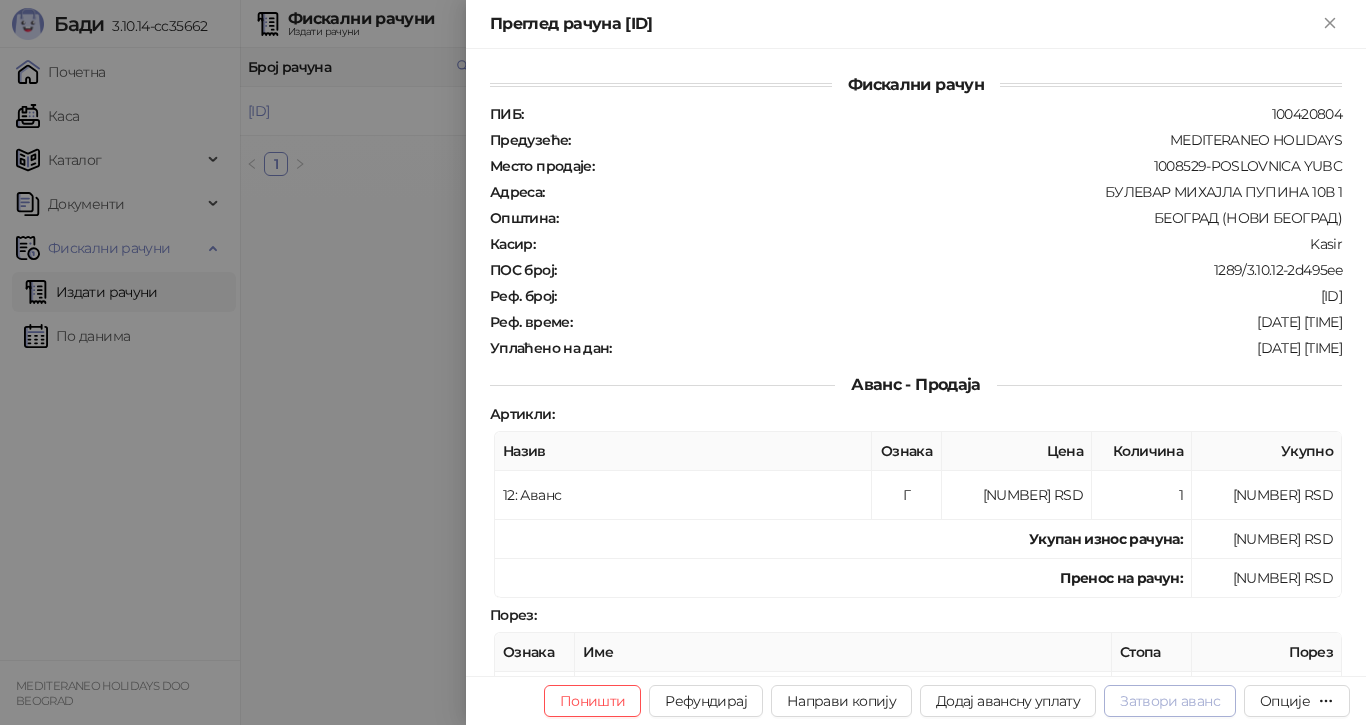 click on "Затвори аванс" at bounding box center [1170, 701] 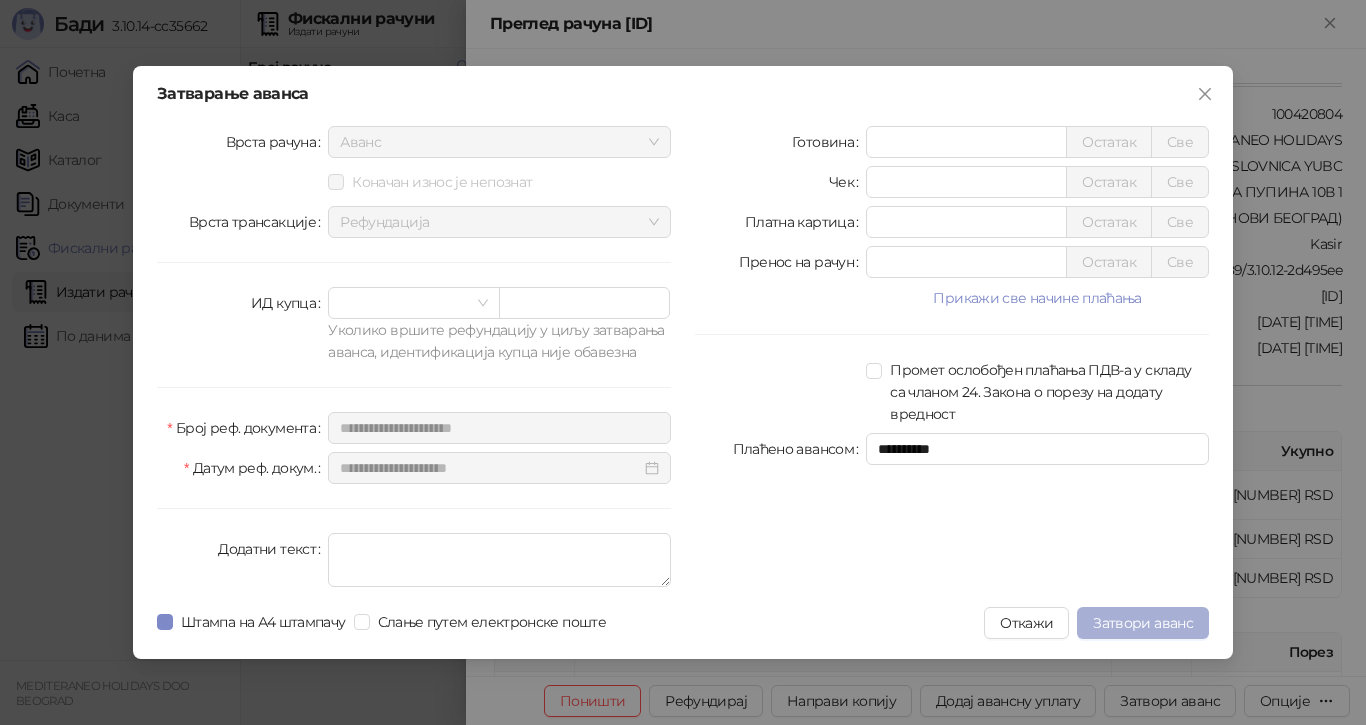 click on "Затвори аванс" at bounding box center [1143, 623] 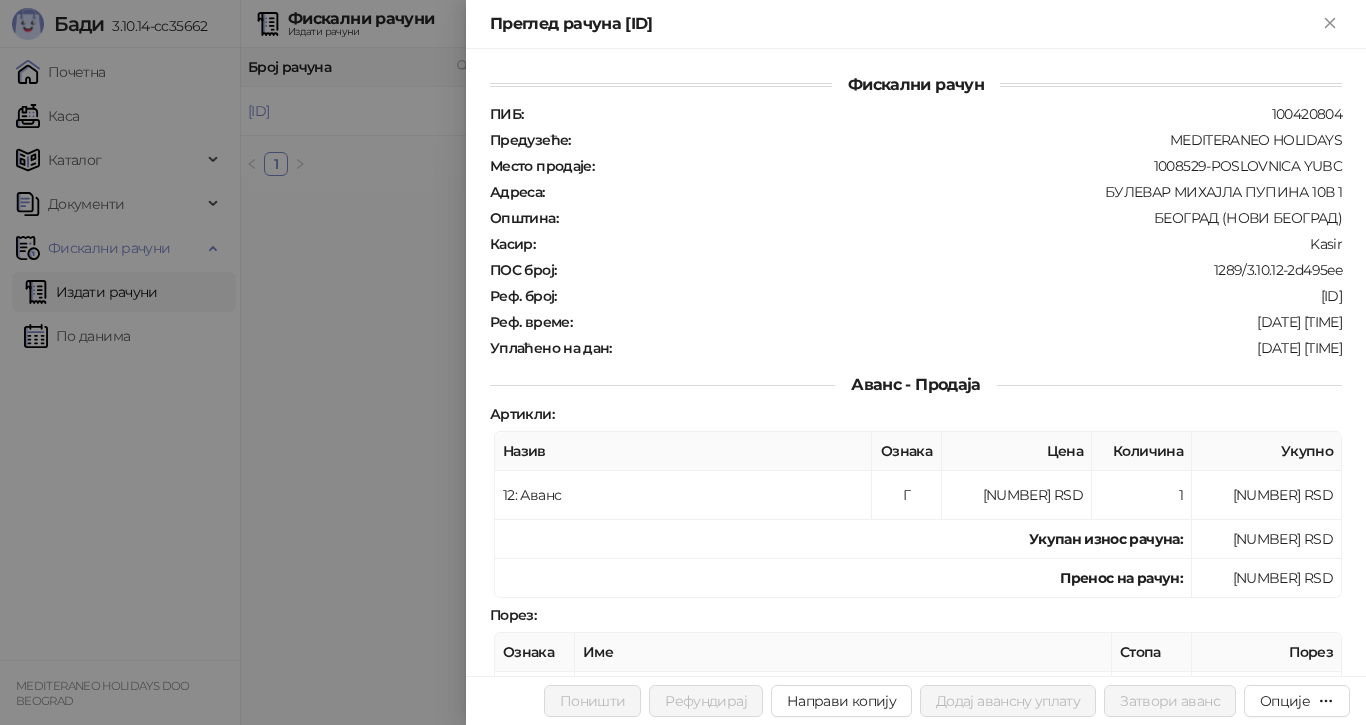 drag, startPoint x: 1331, startPoint y: 20, endPoint x: 1252, endPoint y: 55, distance: 86.40602 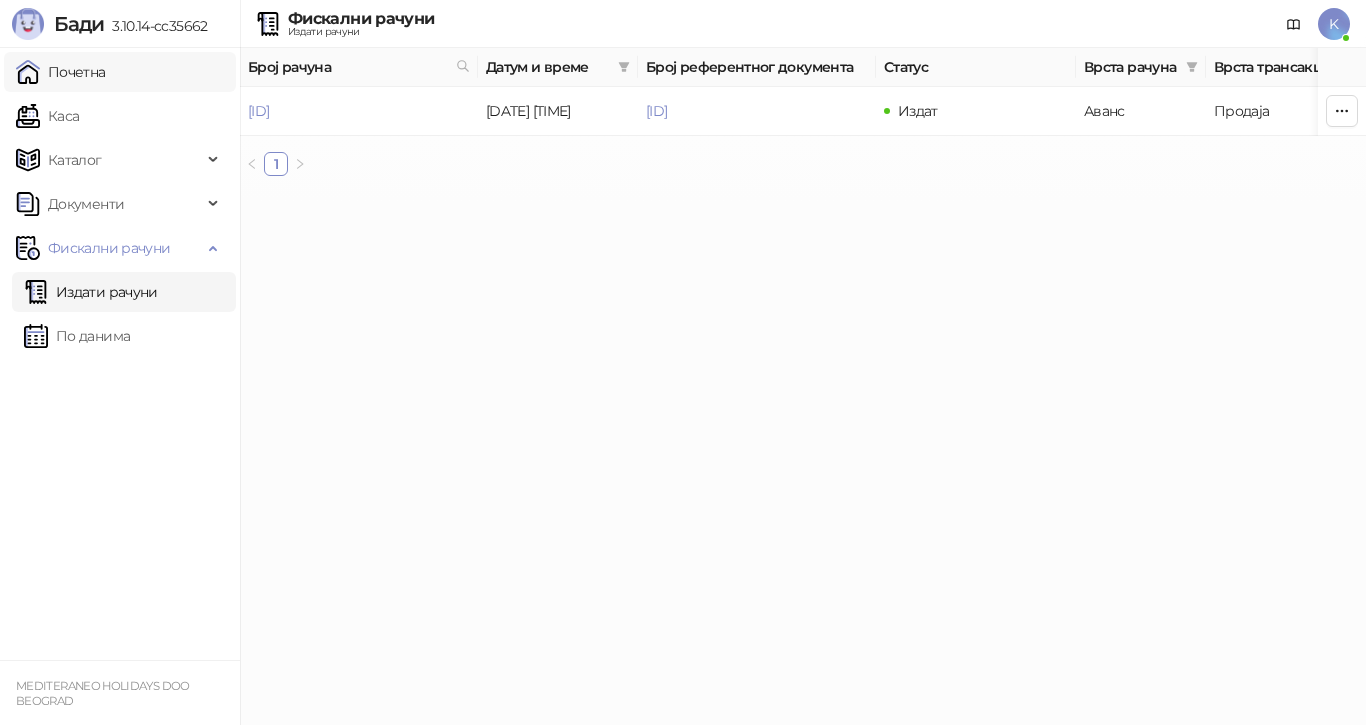 click on "Почетна" at bounding box center (61, 72) 